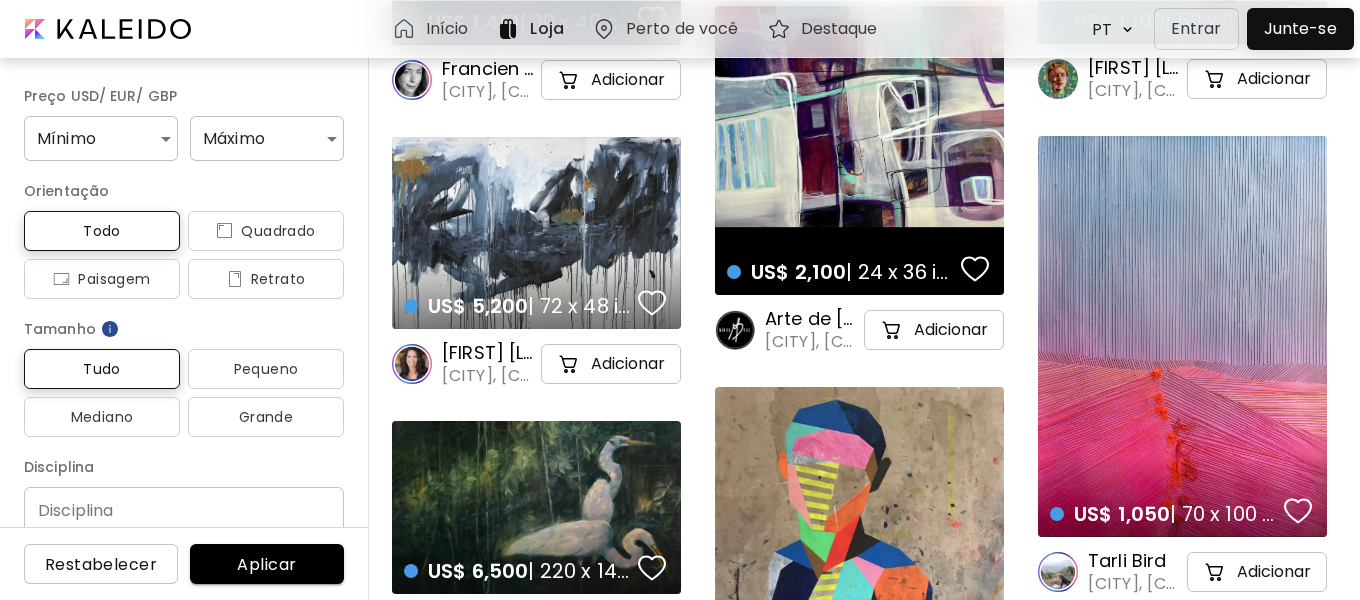 scroll, scrollTop: 500, scrollLeft: 0, axis: vertical 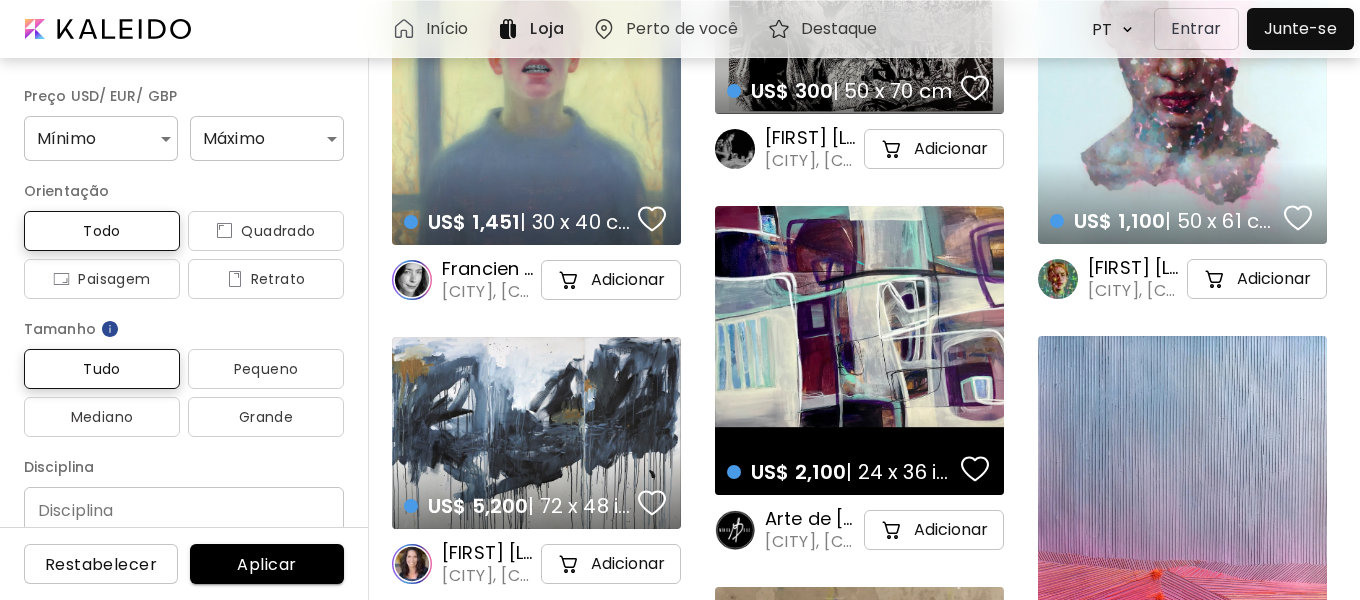 click at bounding box center [1300, 29] 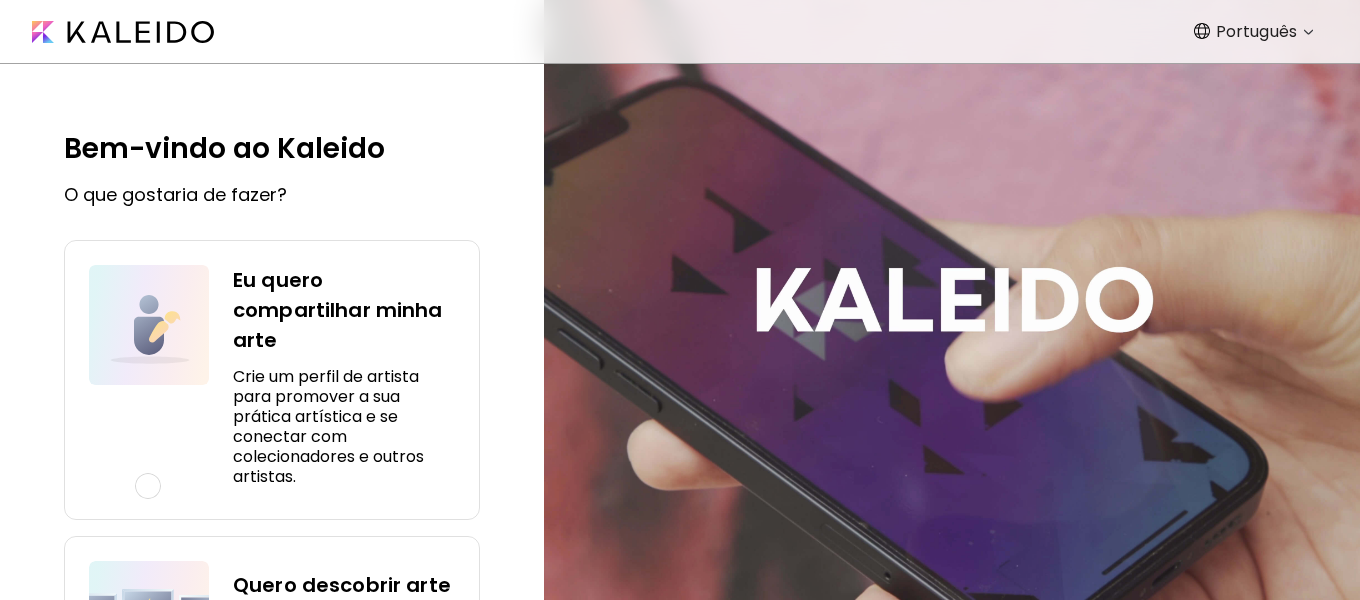 scroll, scrollTop: 0, scrollLeft: 0, axis: both 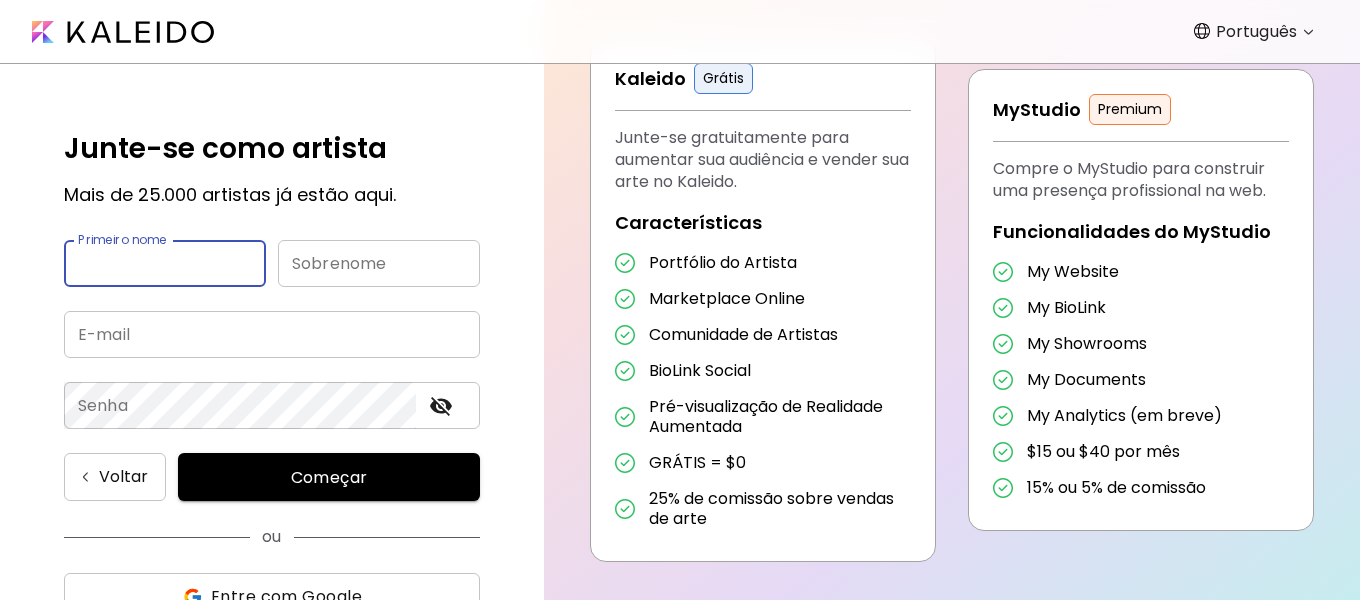 click at bounding box center (165, 263) 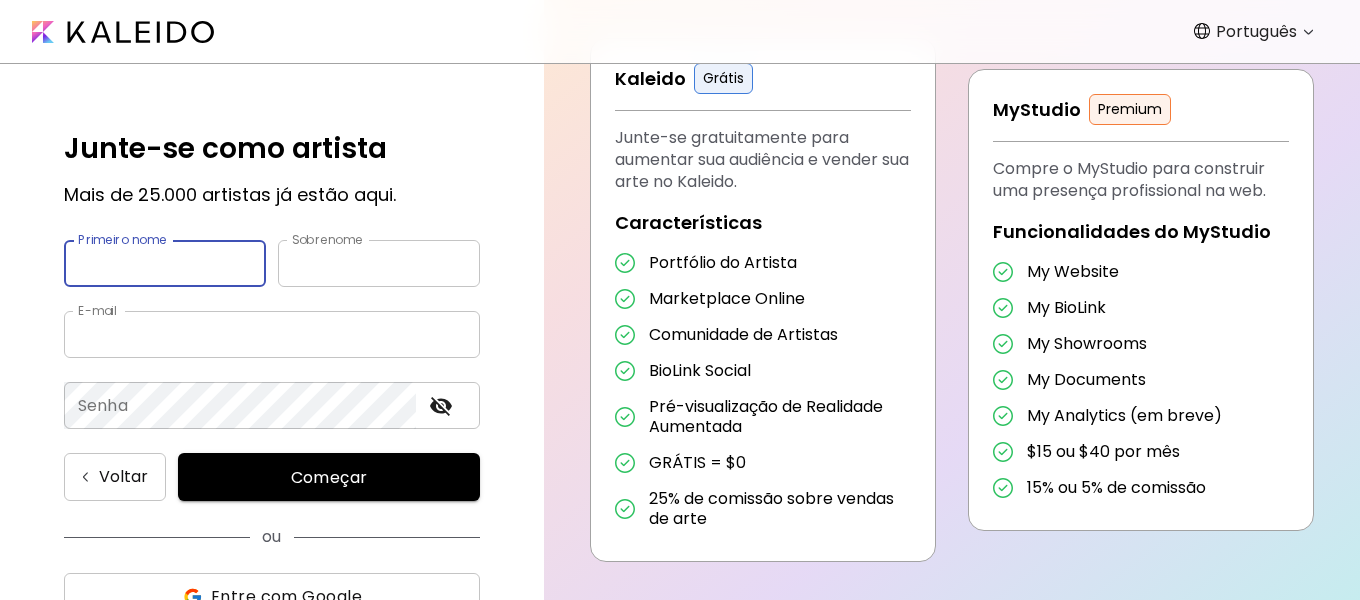 type on "******" 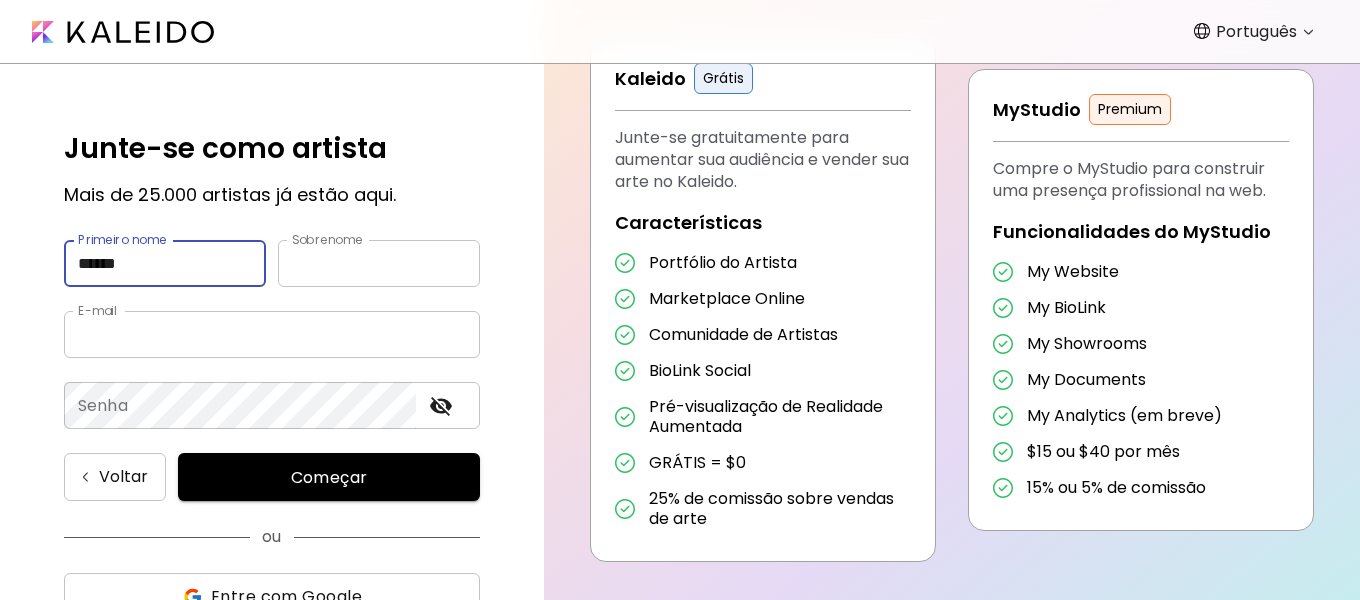 type on "********" 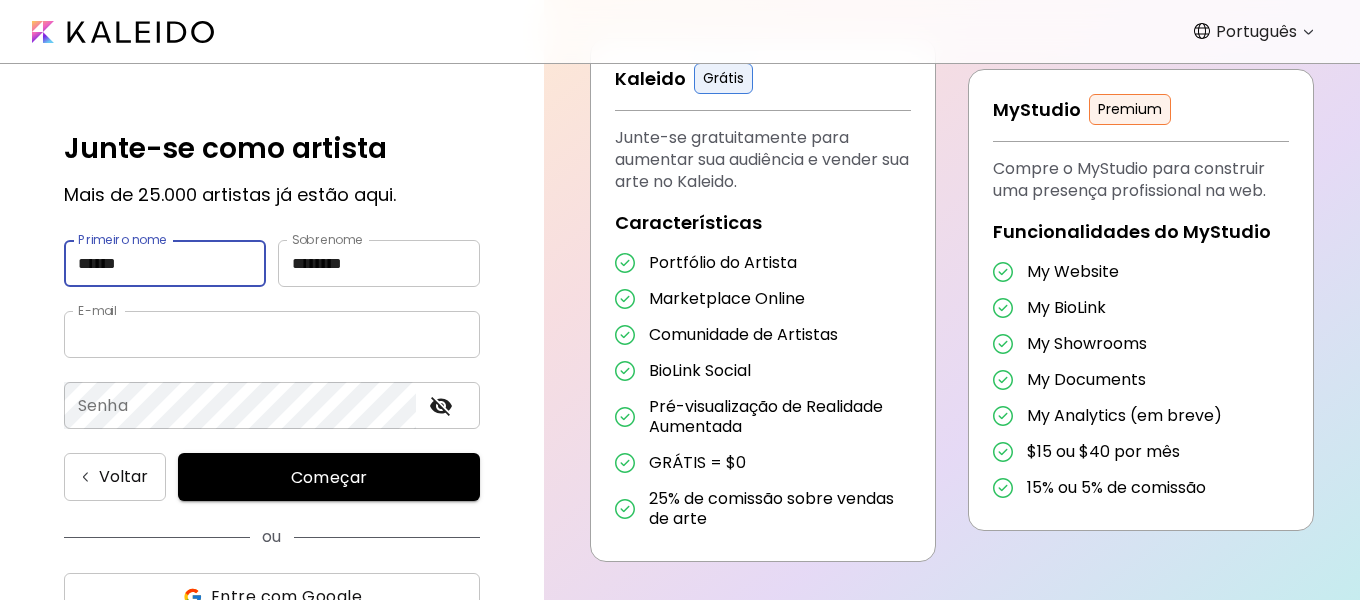 type on "**********" 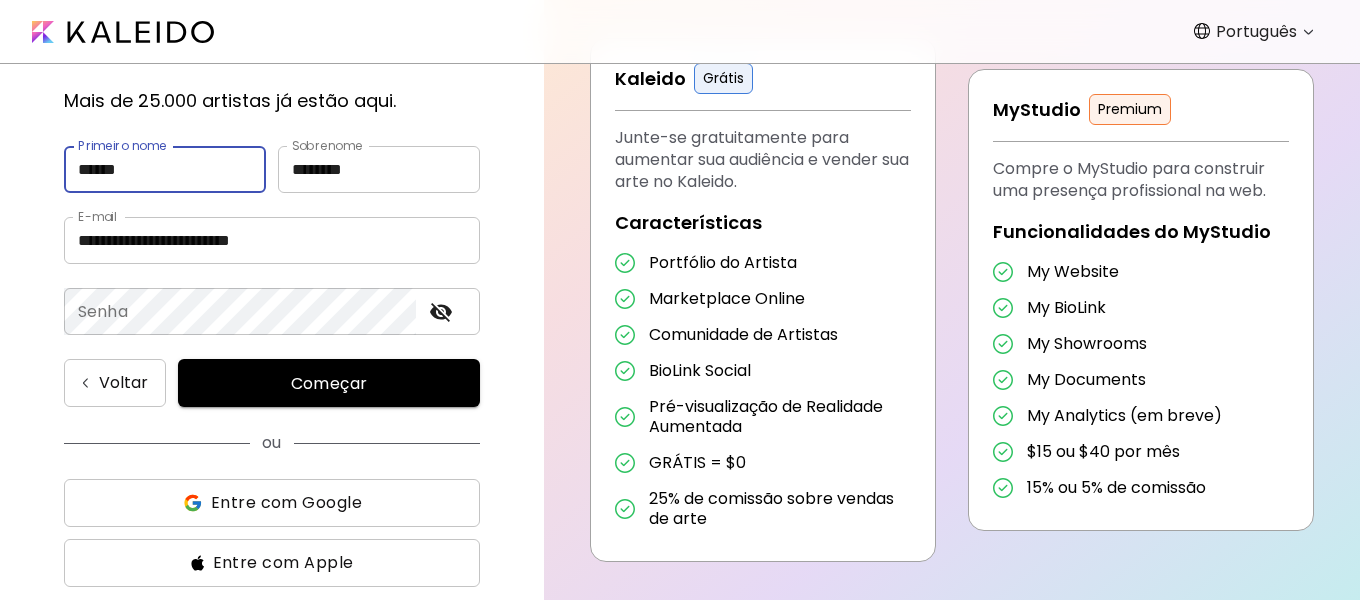 scroll, scrollTop: 200, scrollLeft: 0, axis: vertical 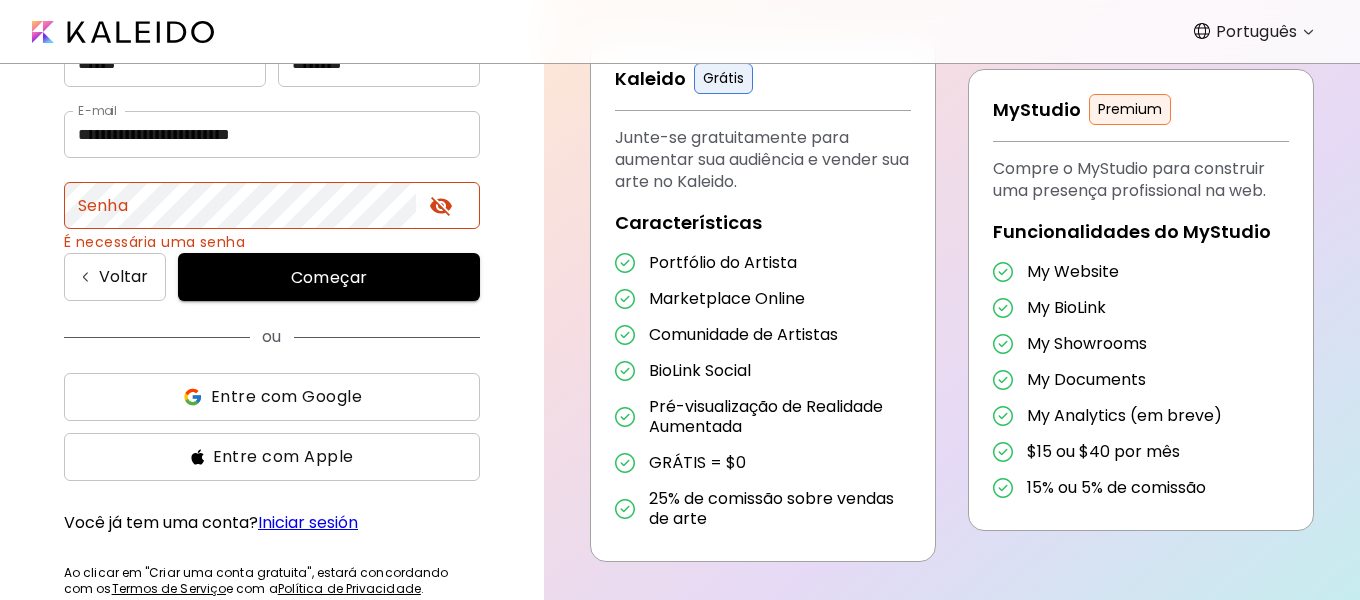 click on "Começar" at bounding box center [329, 277] 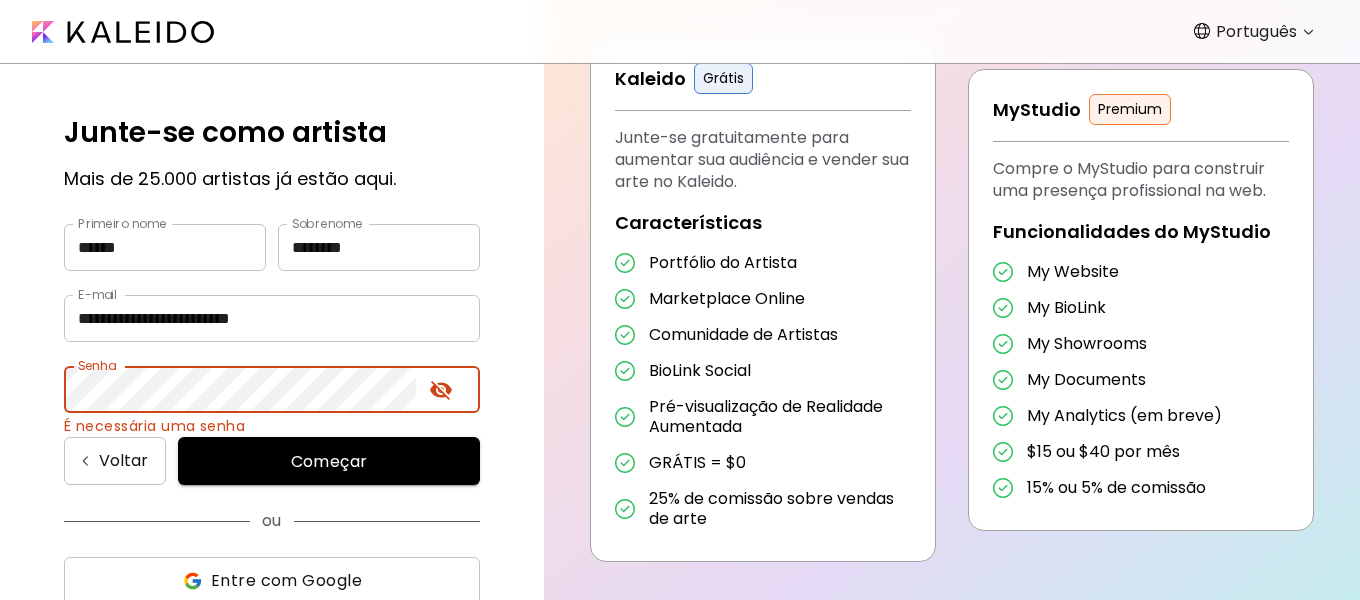 scroll, scrollTop: 0, scrollLeft: 0, axis: both 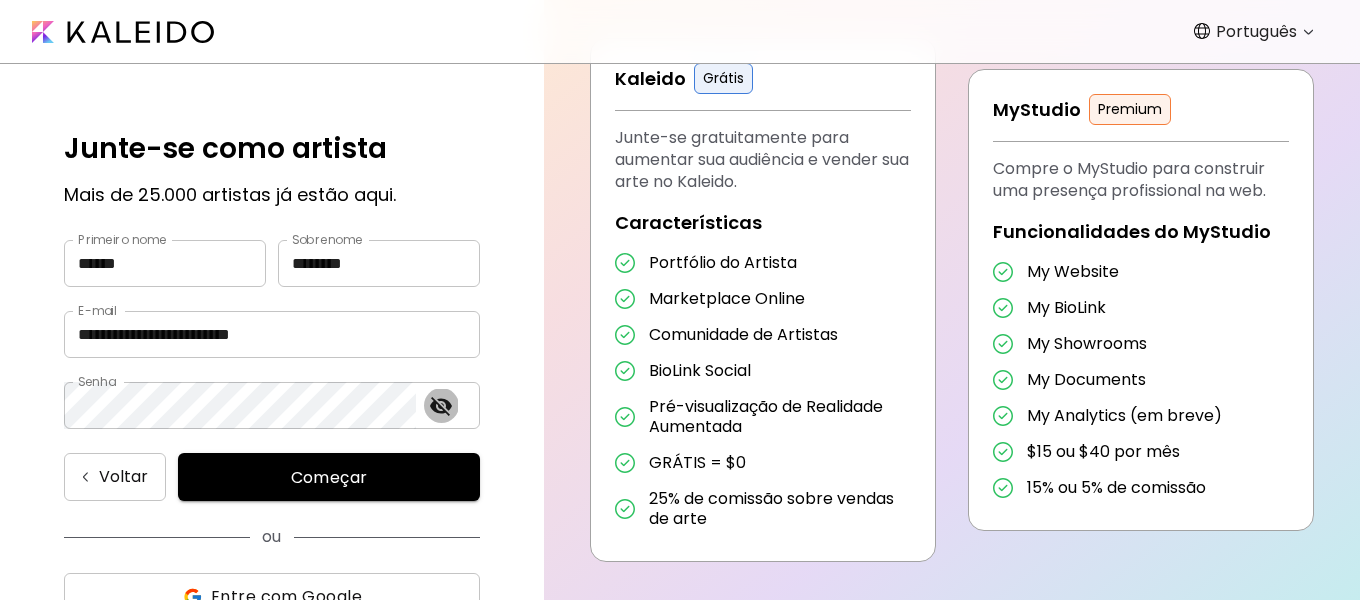 click 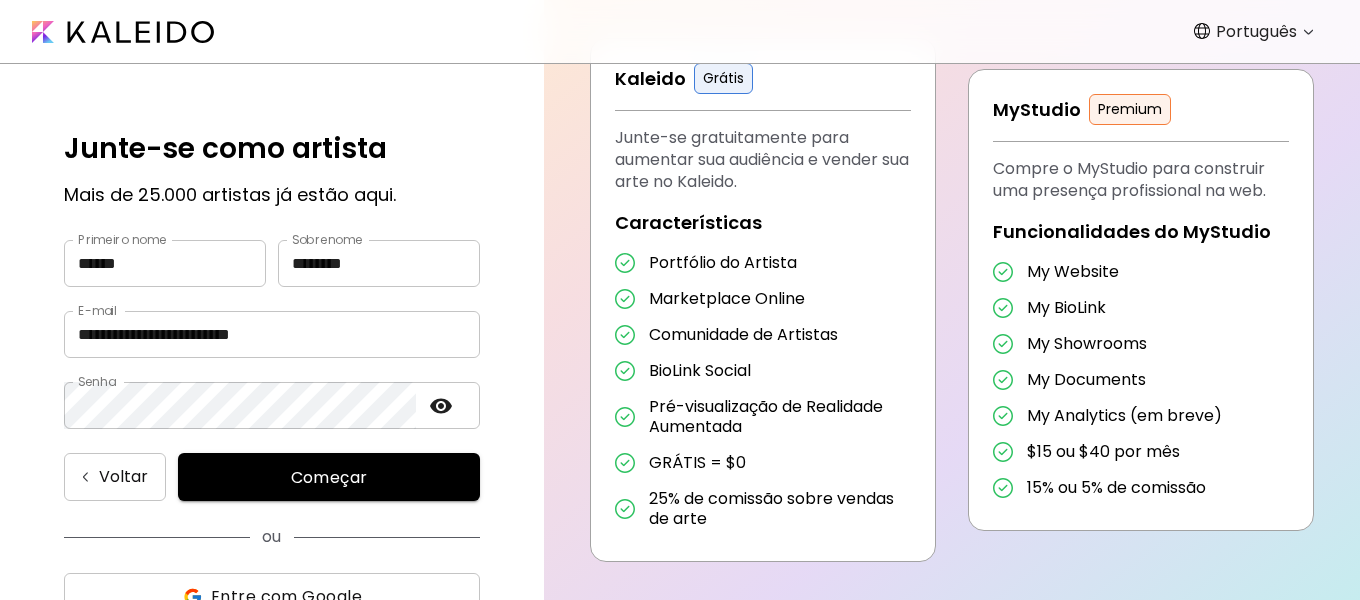 click 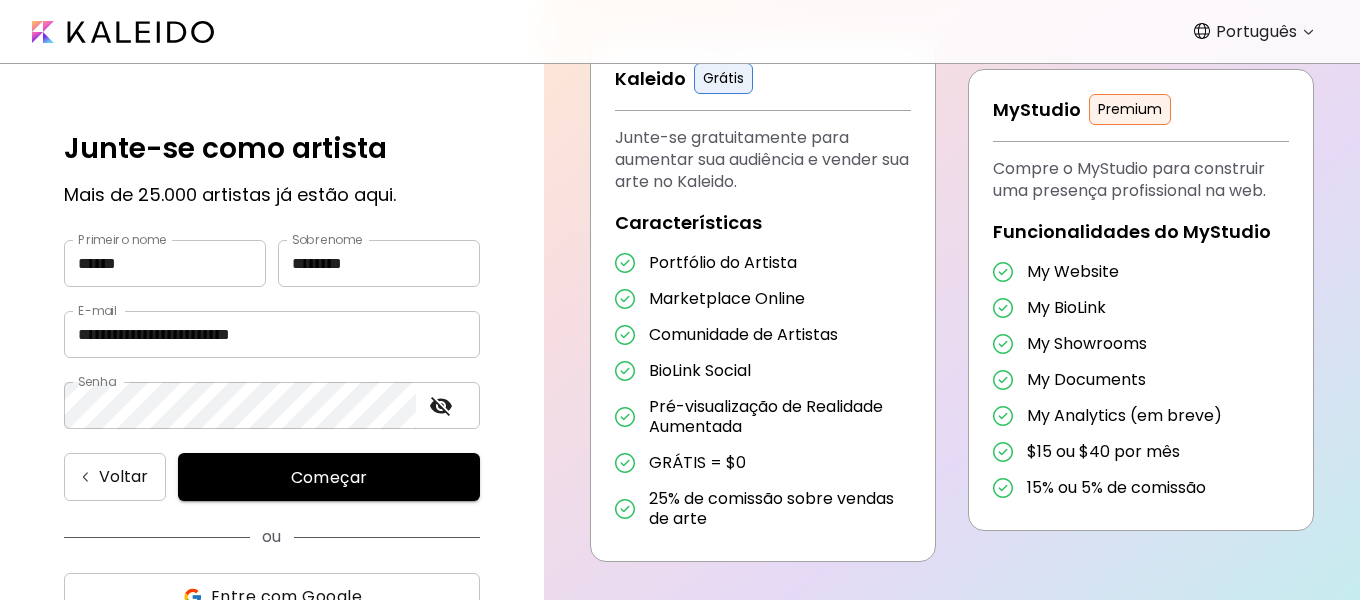 click on "Começar" at bounding box center (329, 477) 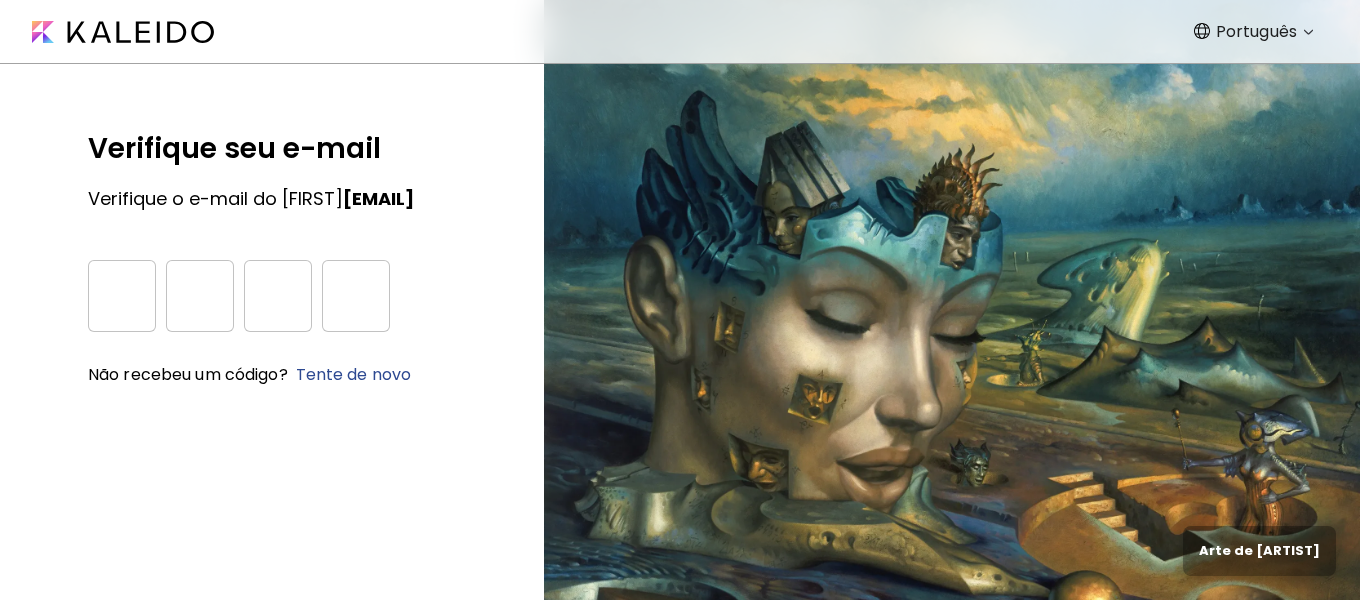 type on "*" 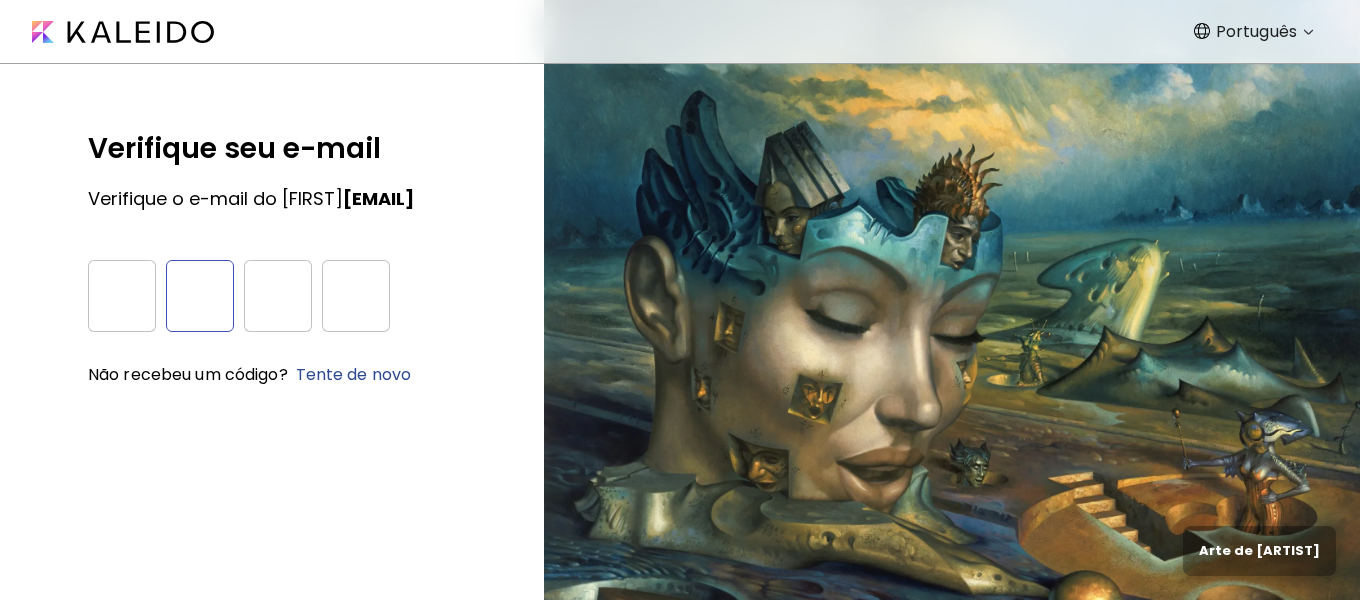 type on "*" 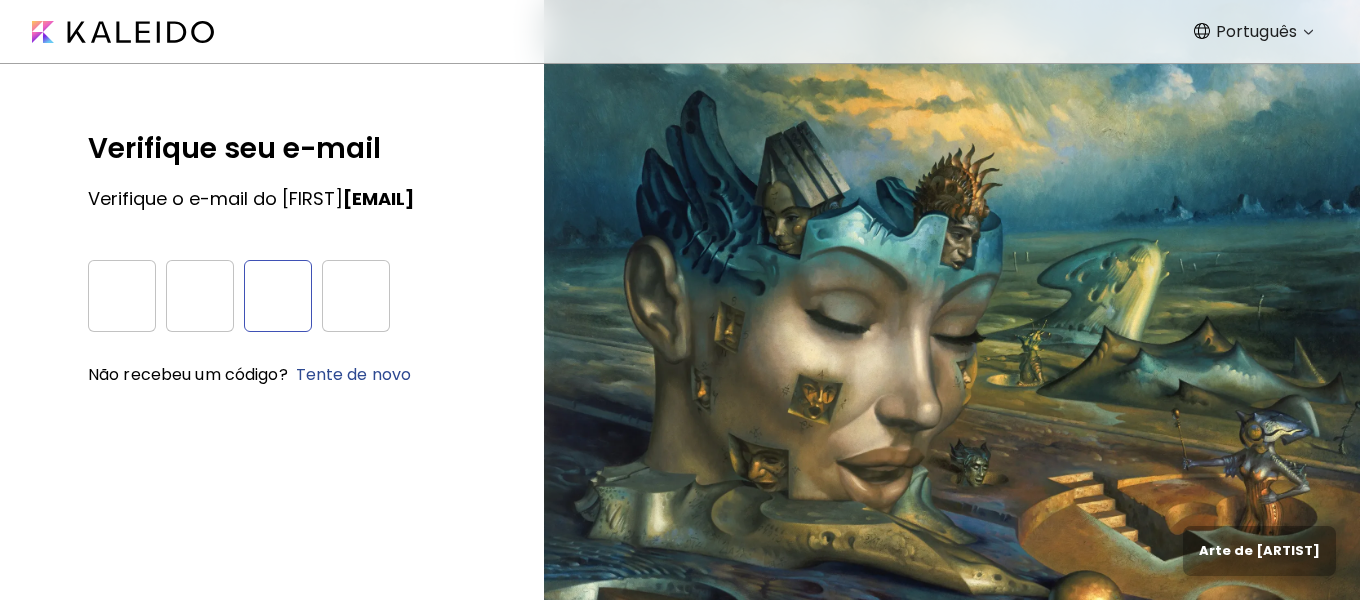 type on "*" 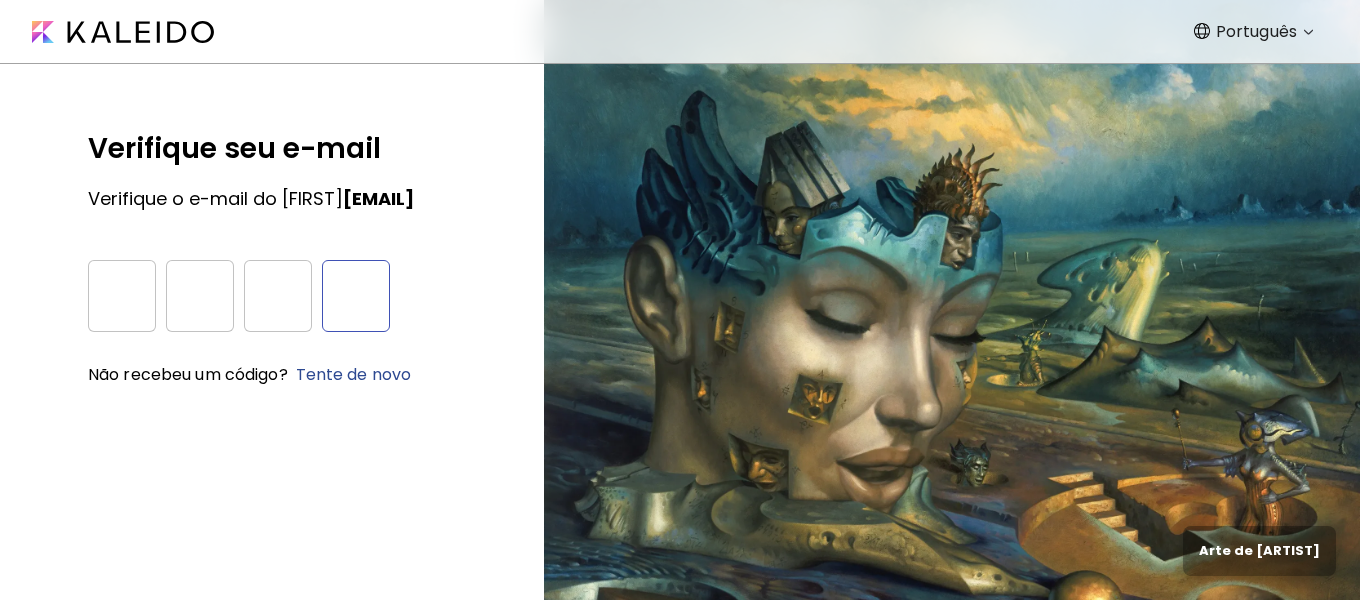 type on "*" 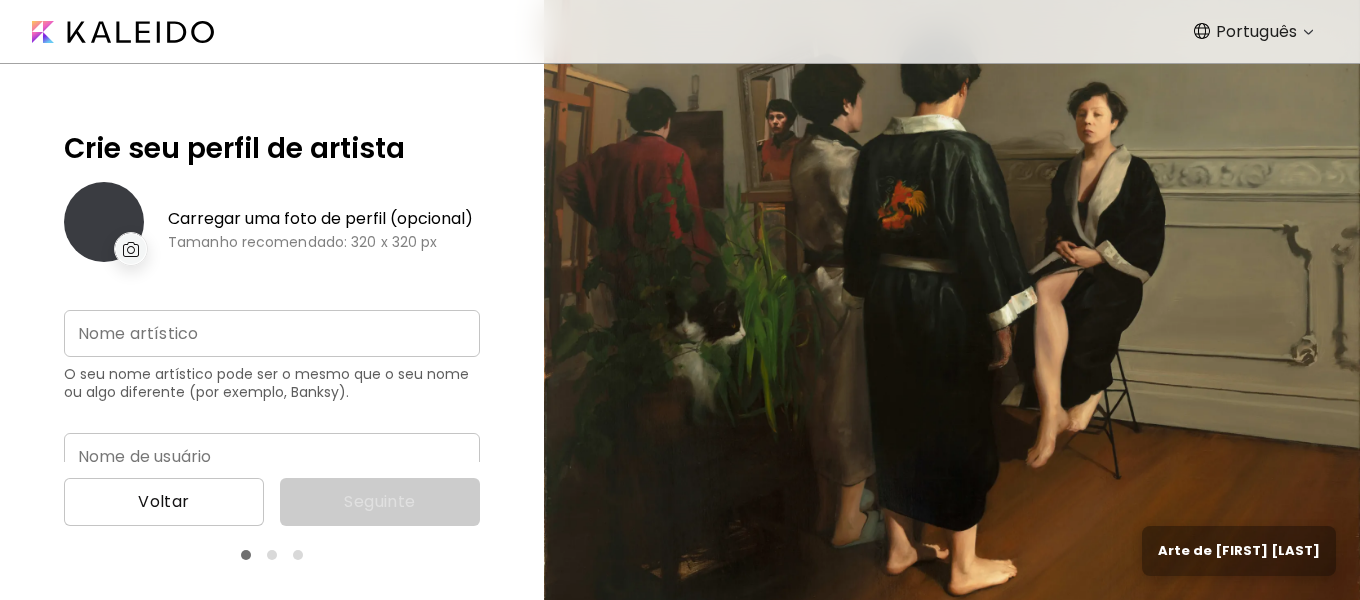 type on "**********" 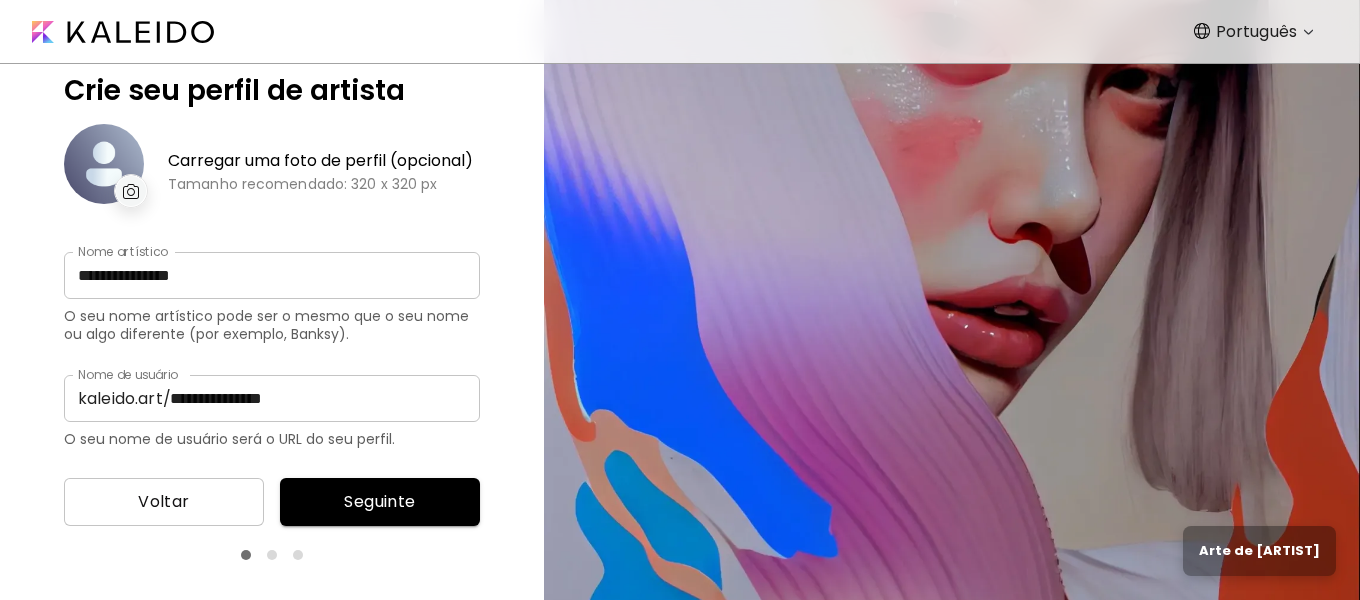 scroll, scrollTop: 132, scrollLeft: 0, axis: vertical 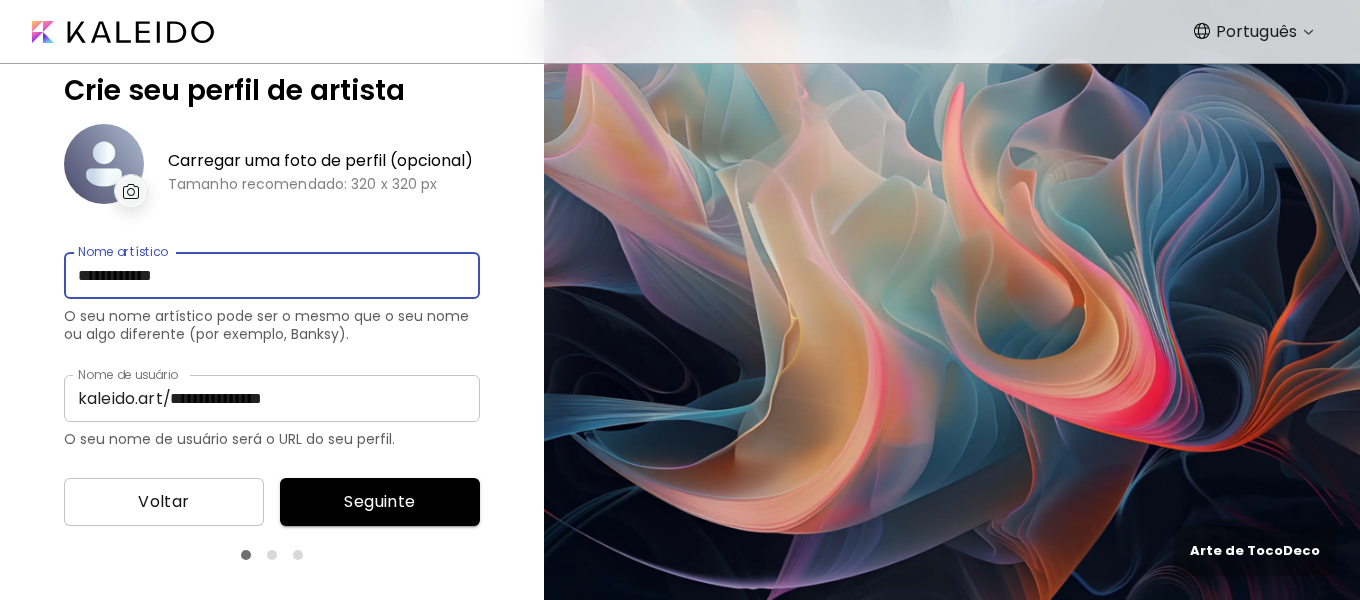 type on "**********" 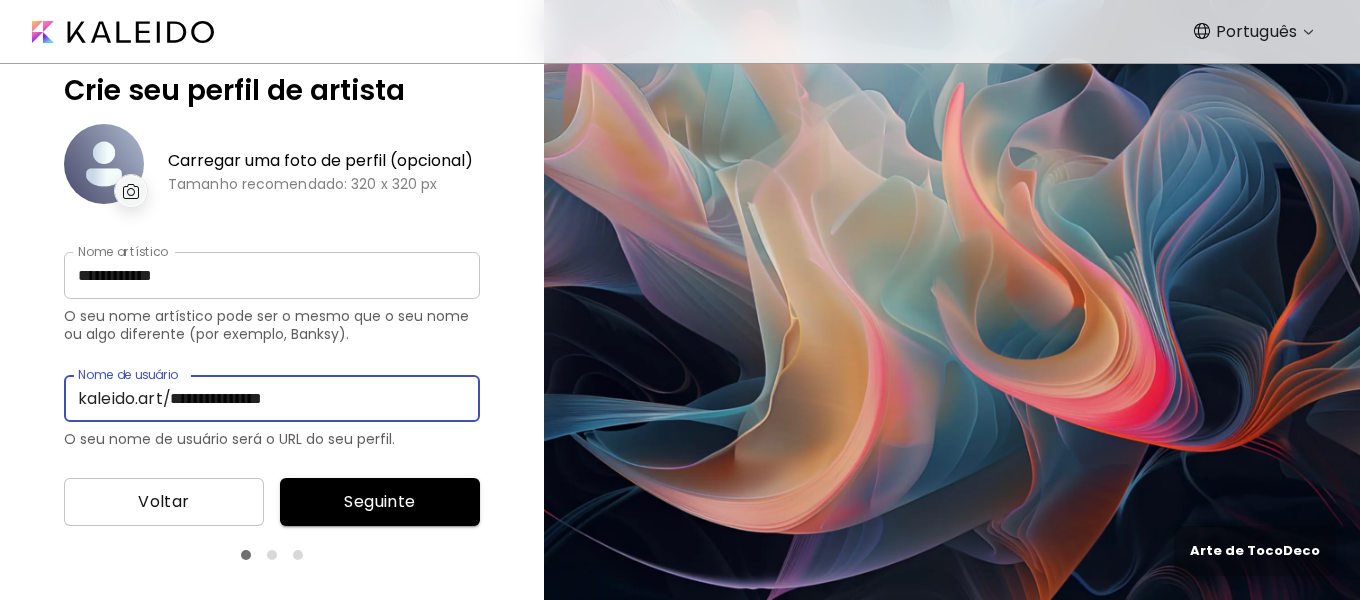 click on "**********" at bounding box center [318, 398] 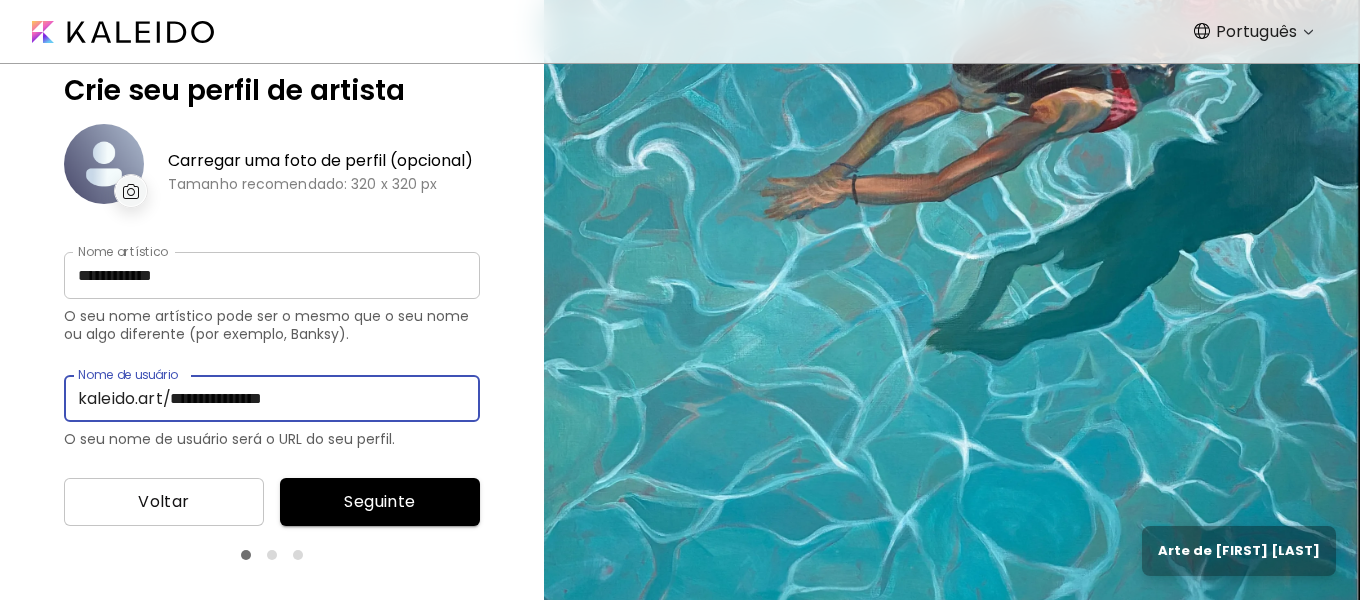click on "**********" at bounding box center [318, 398] 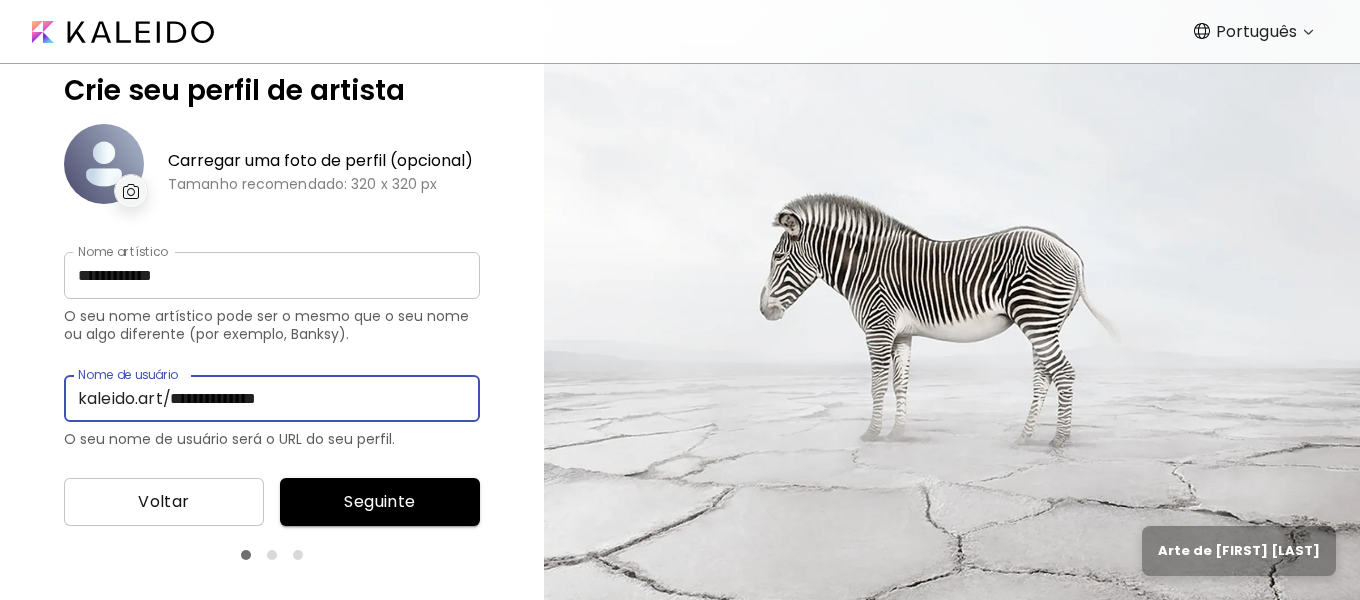 type on "**********" 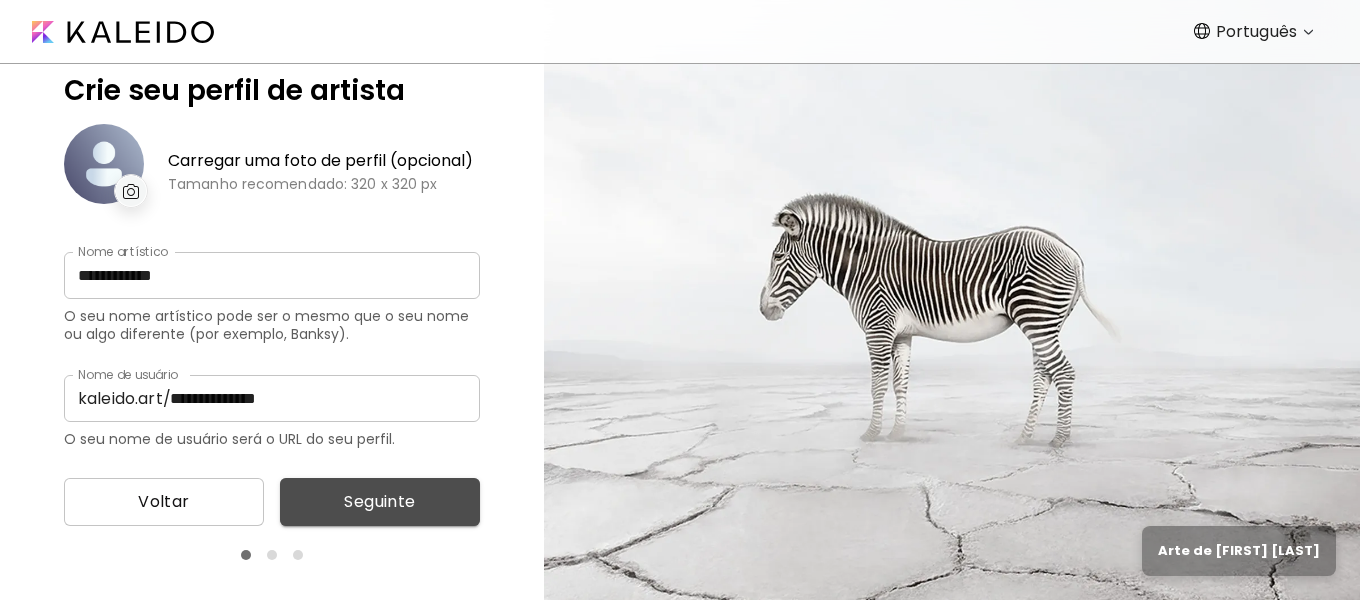 click on "Seguinte" at bounding box center [380, 502] 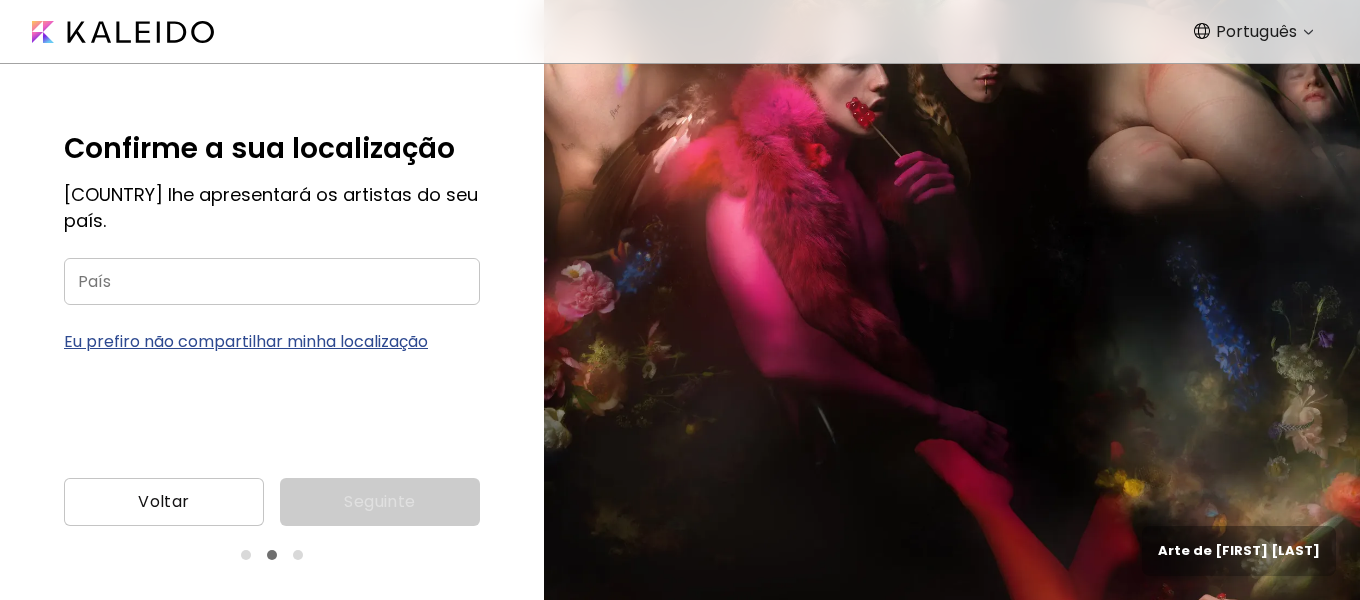 click on "País" at bounding box center (272, 281) 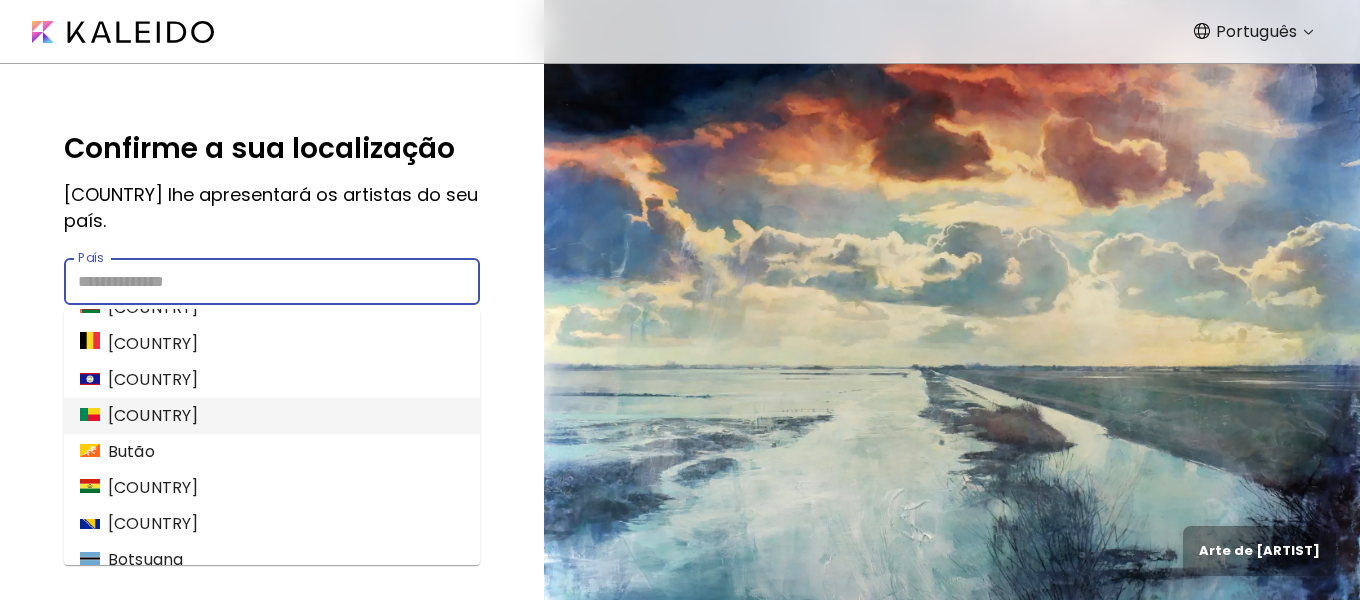 scroll, scrollTop: 800, scrollLeft: 0, axis: vertical 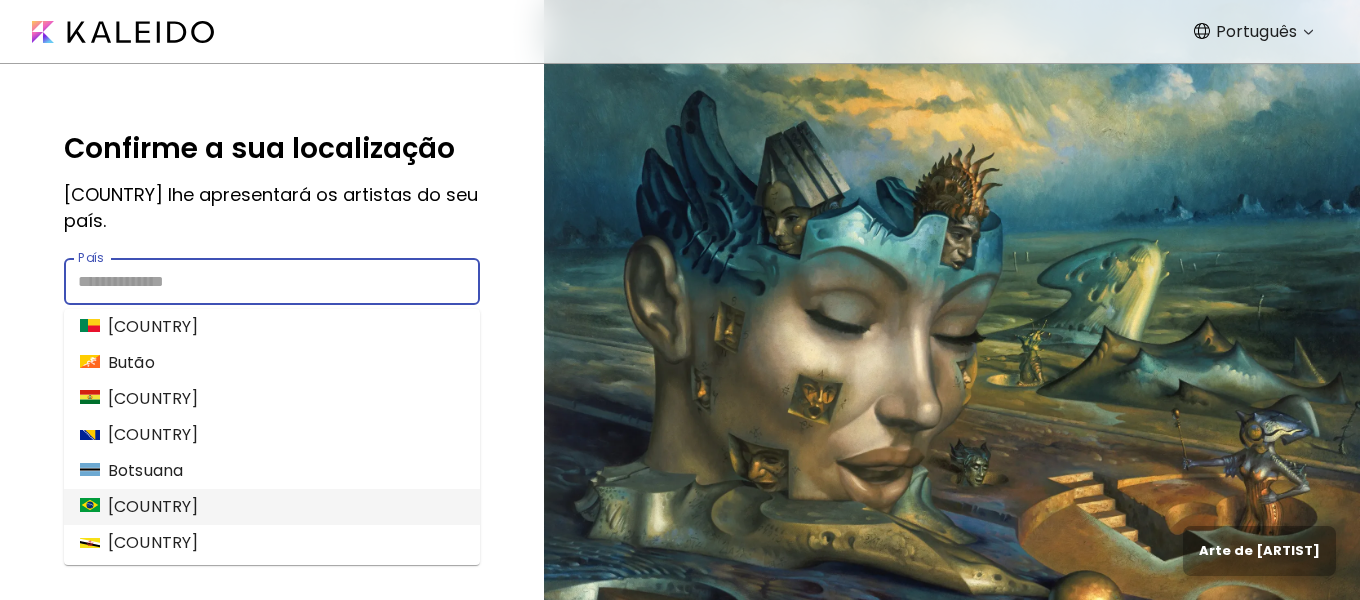 click on "Brasil" at bounding box center (139, 507) 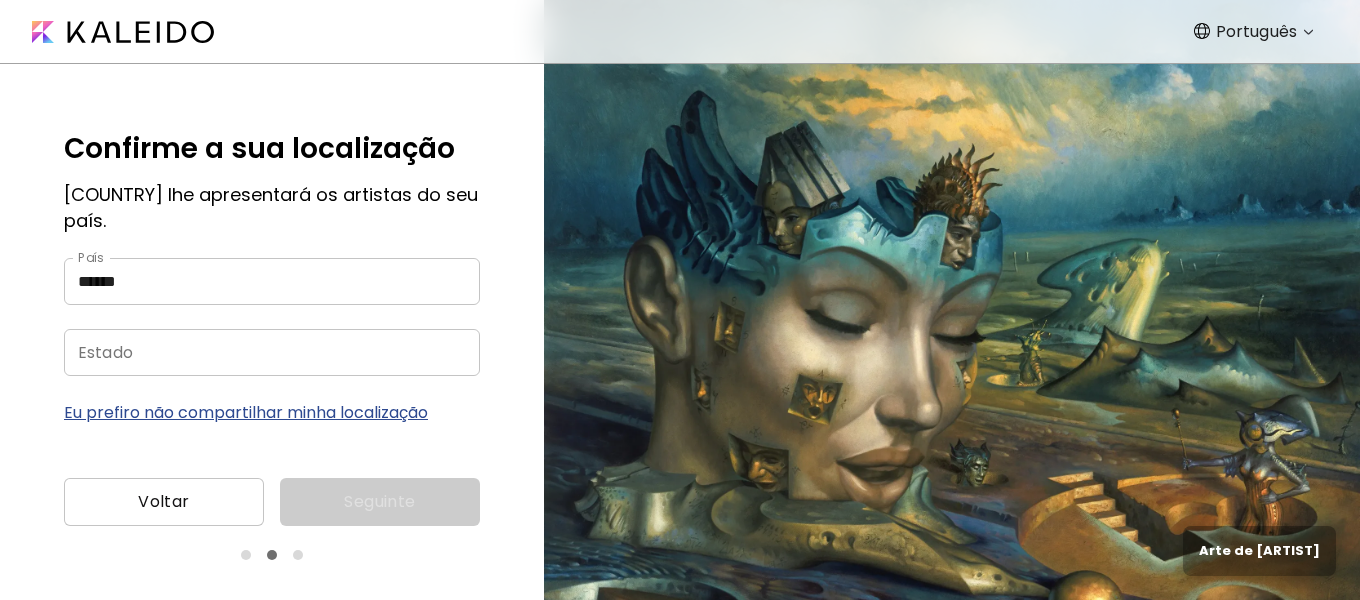 click on "Estado" at bounding box center (252, 352) 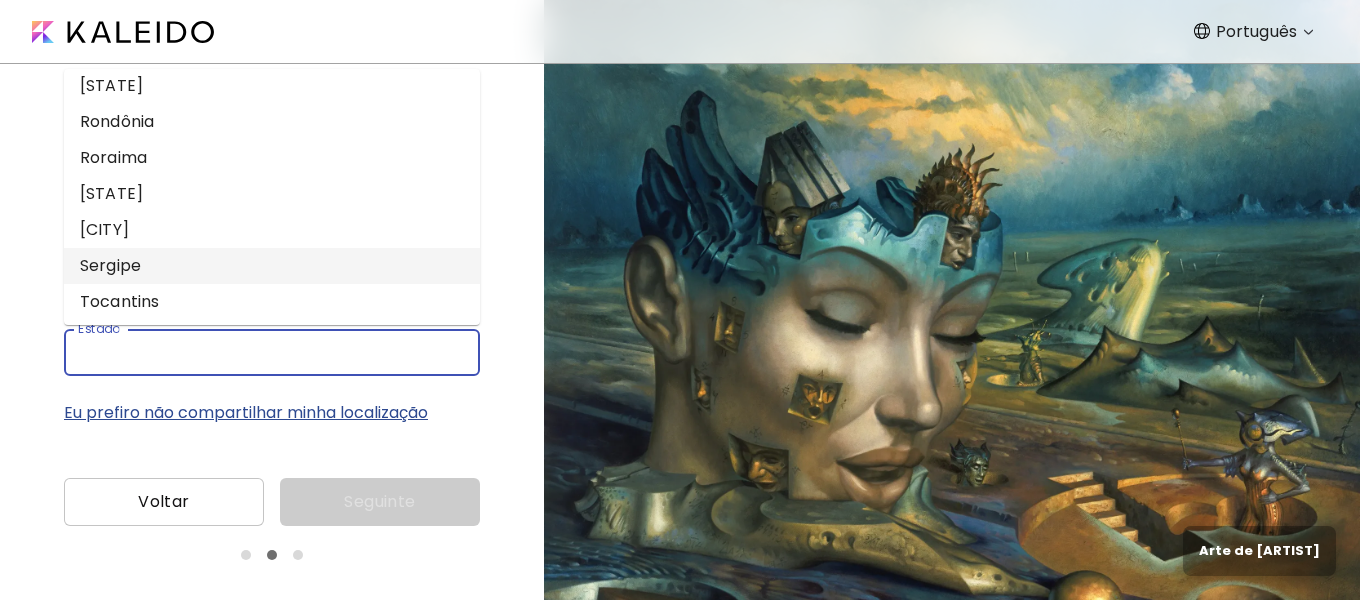 scroll, scrollTop: 732, scrollLeft: 0, axis: vertical 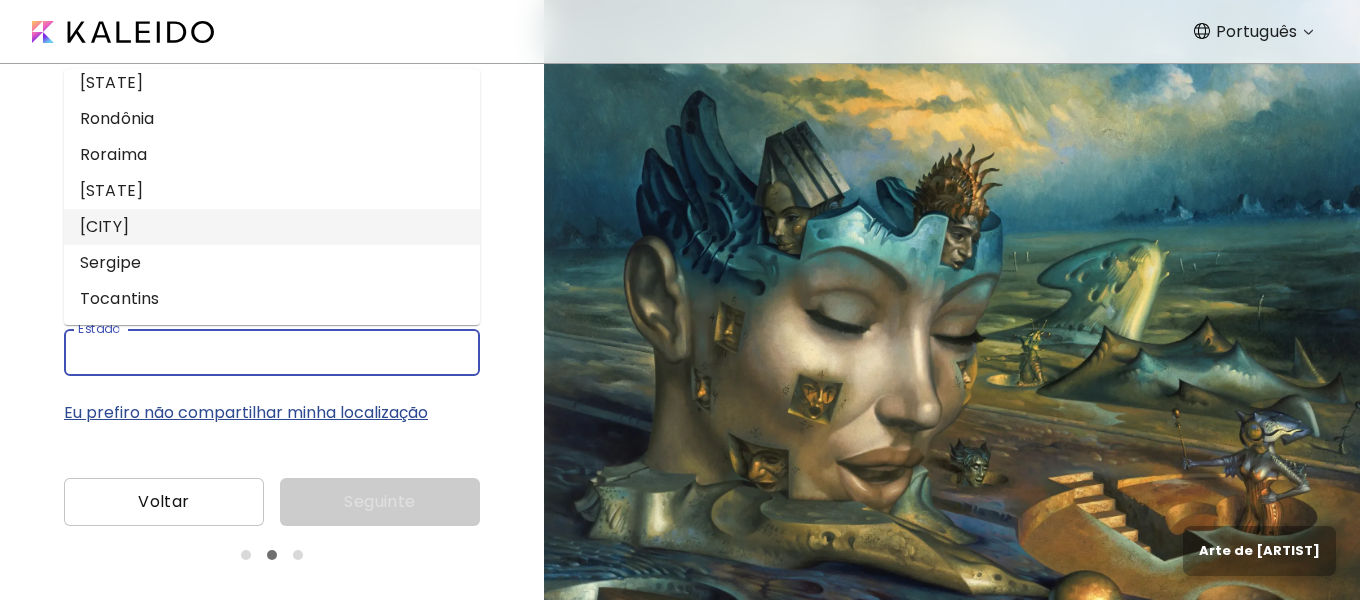 click on "São Paulo" at bounding box center (272, 227) 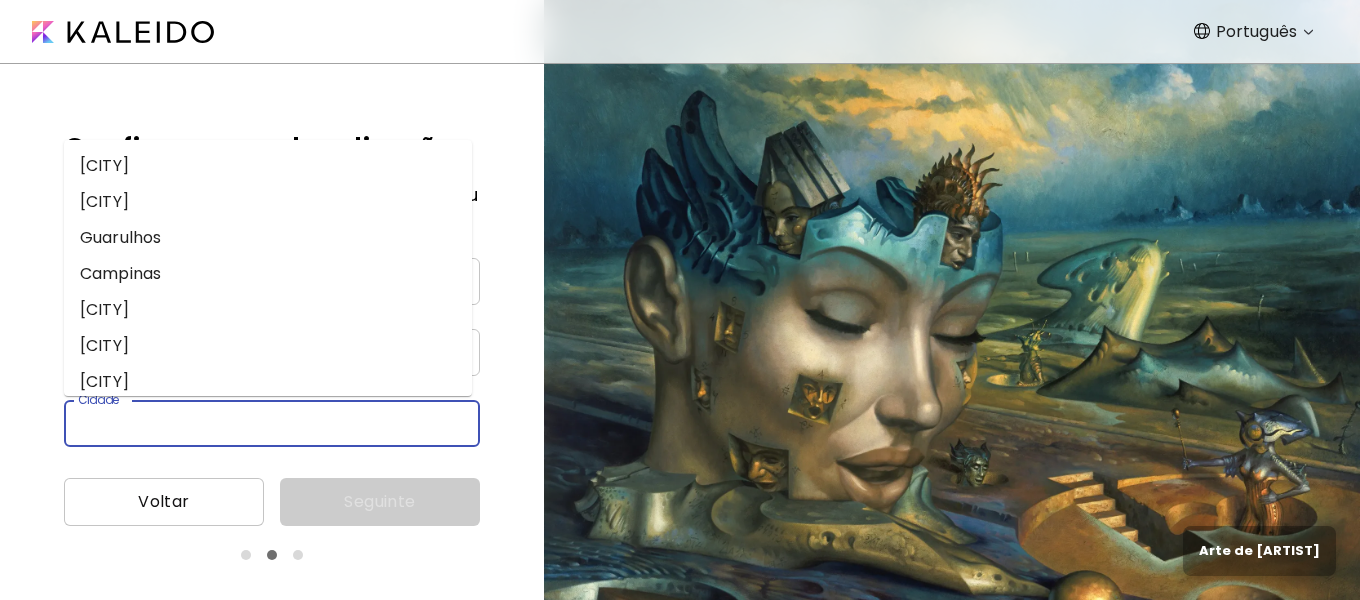 click on "Cidade" at bounding box center (252, 423) 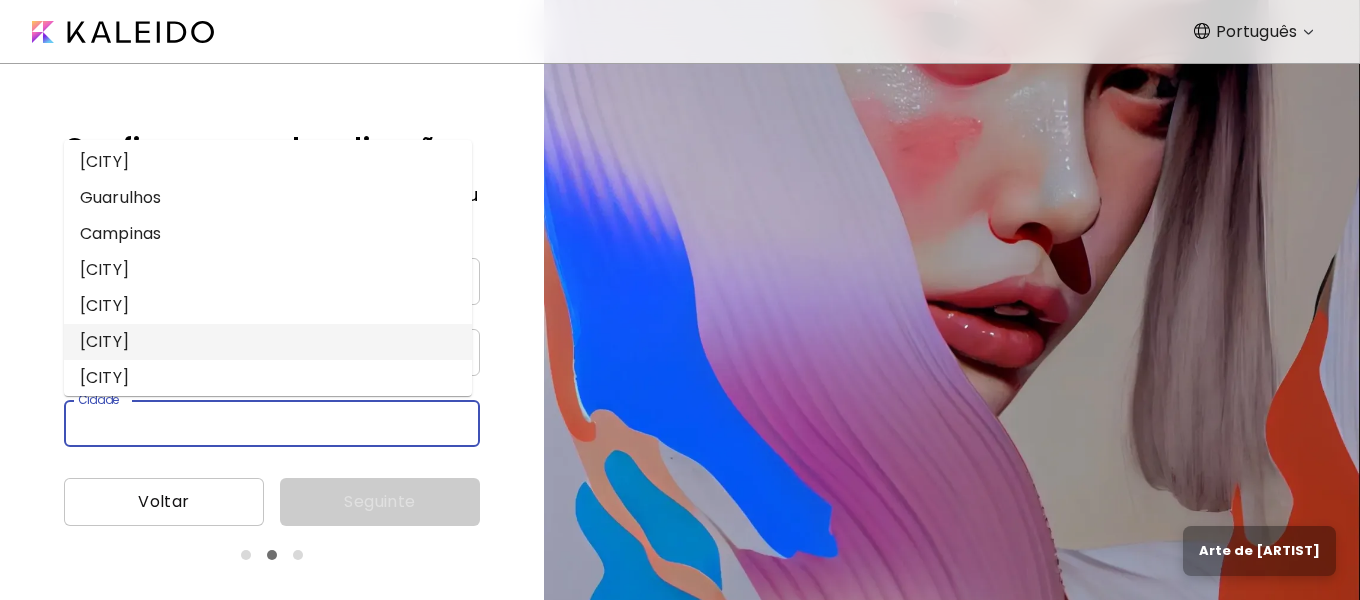 scroll, scrollTop: 0, scrollLeft: 0, axis: both 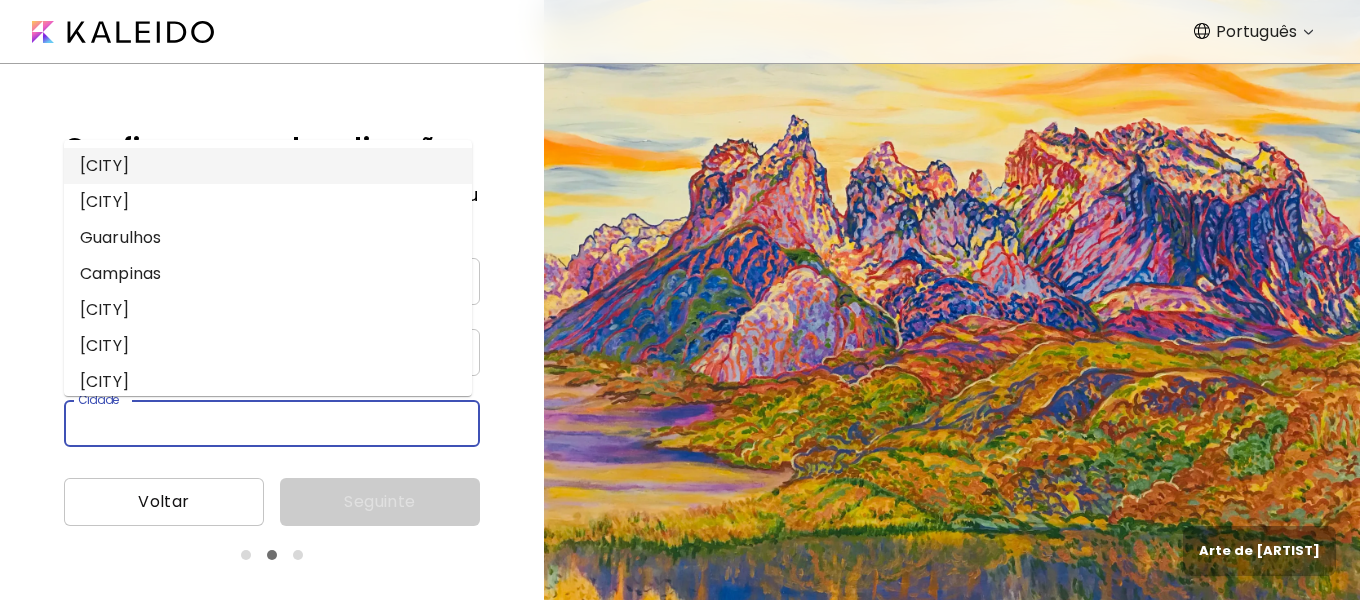 click on "São Paulo" at bounding box center [268, 166] 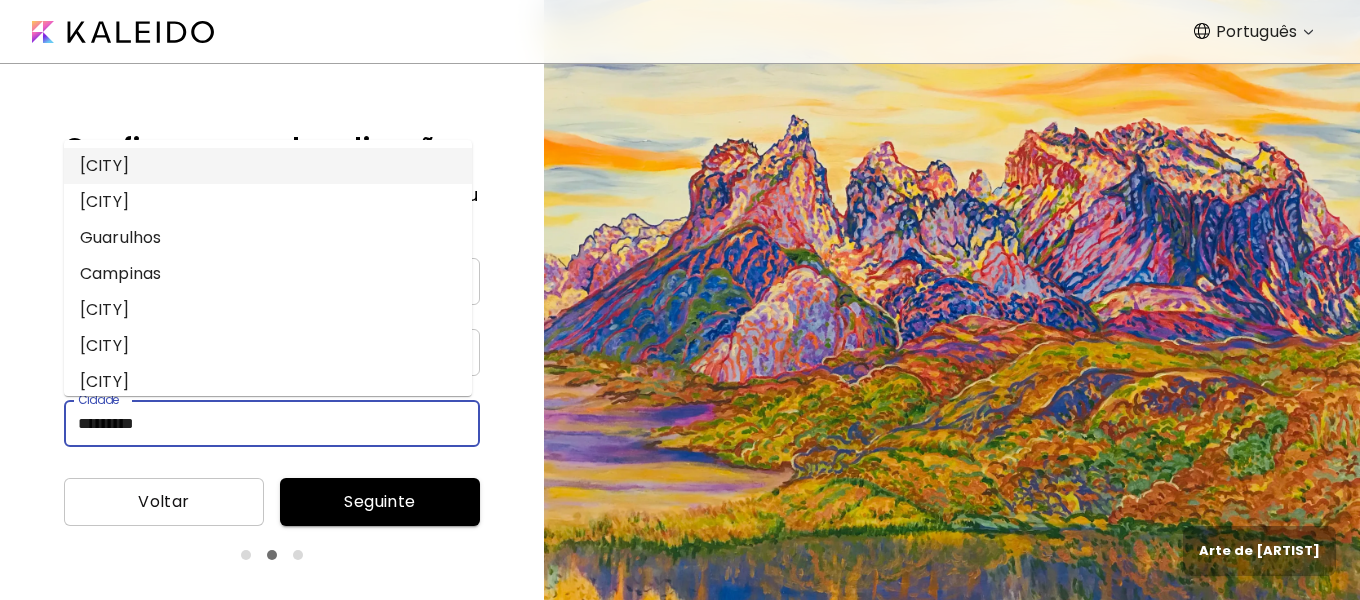 click on "*********" at bounding box center (252, 423) 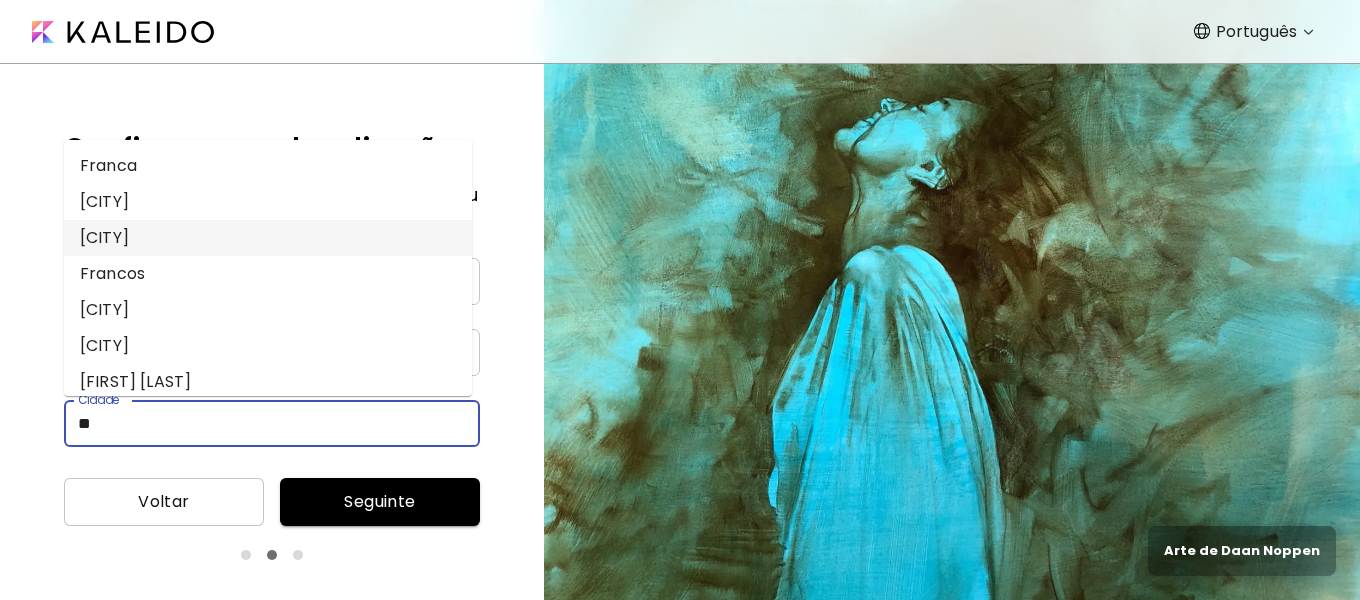 click on "Franco da Rocha" at bounding box center [268, 238] 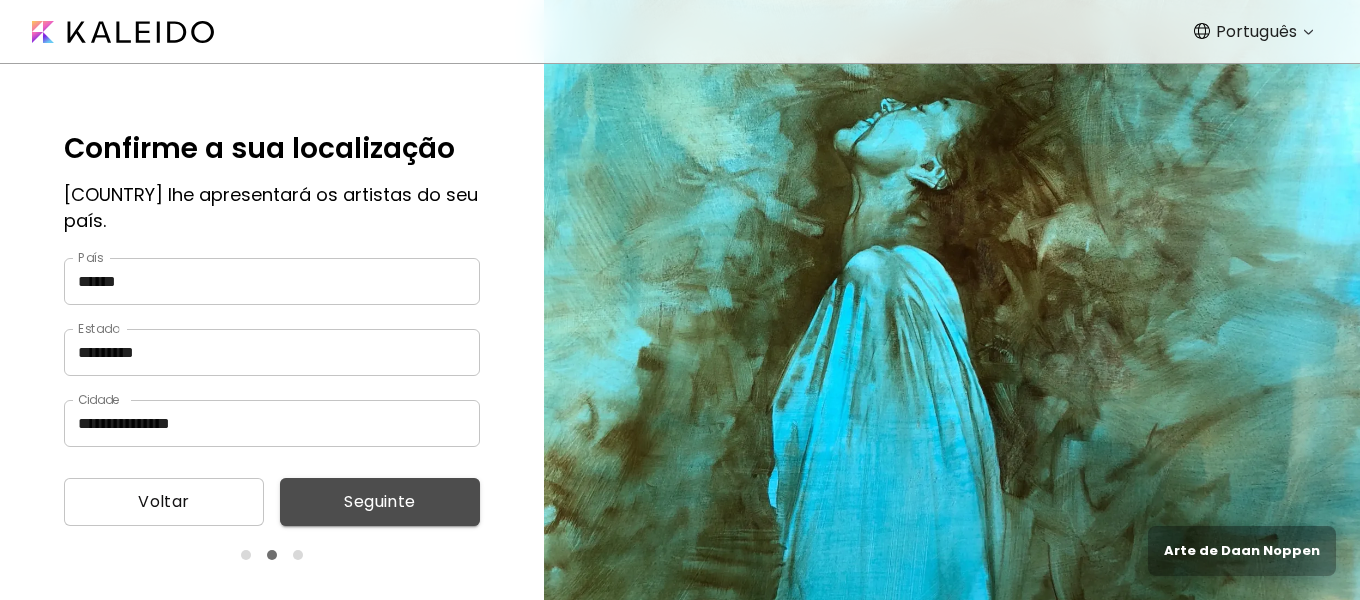 click on "Seguinte" at bounding box center [380, 502] 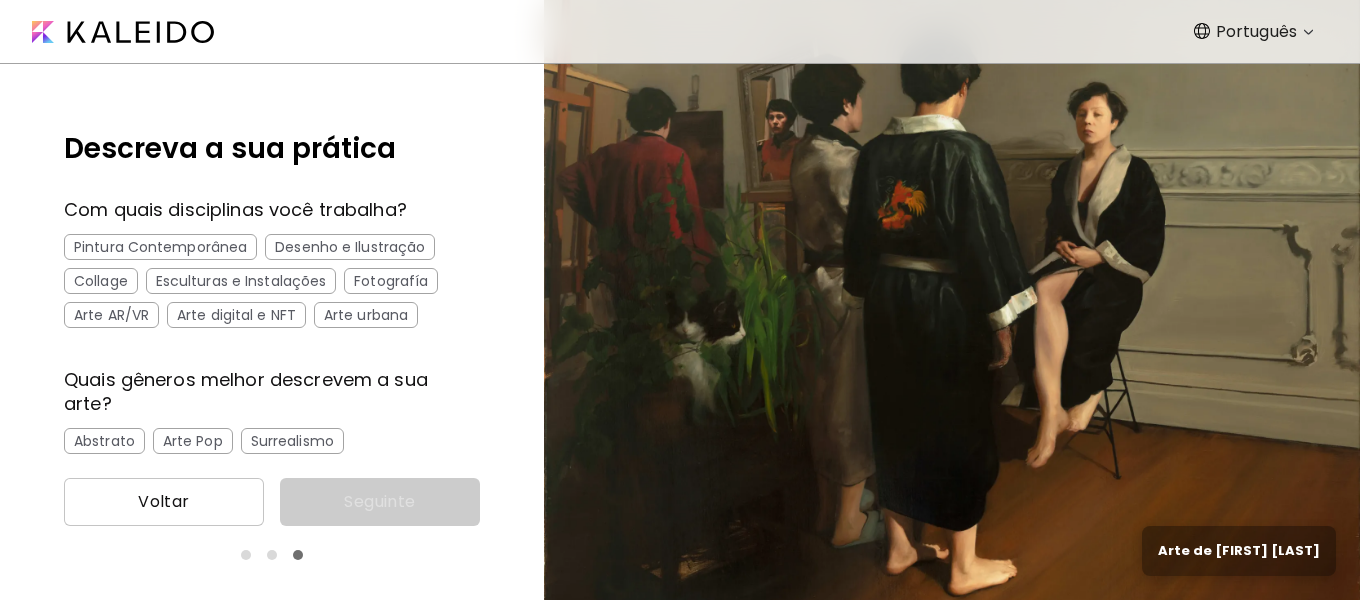 click on "Pintura Contemporânea" at bounding box center [160, 247] 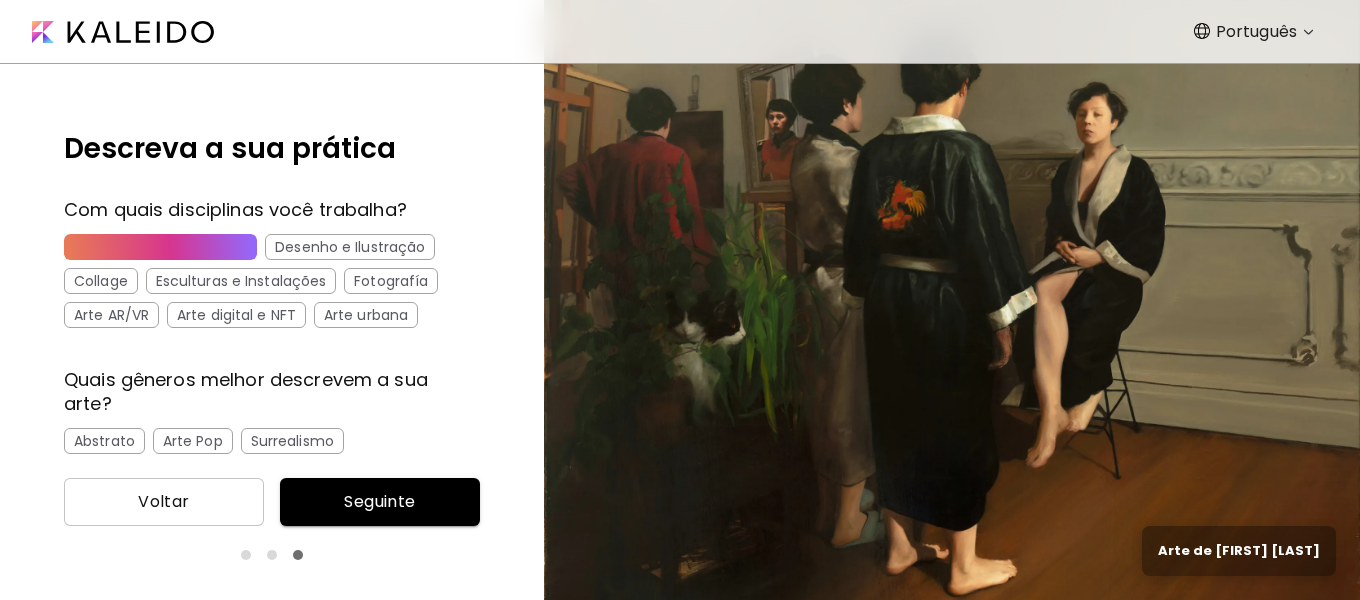 click on "Desenho e Ilustração" at bounding box center [350, 247] 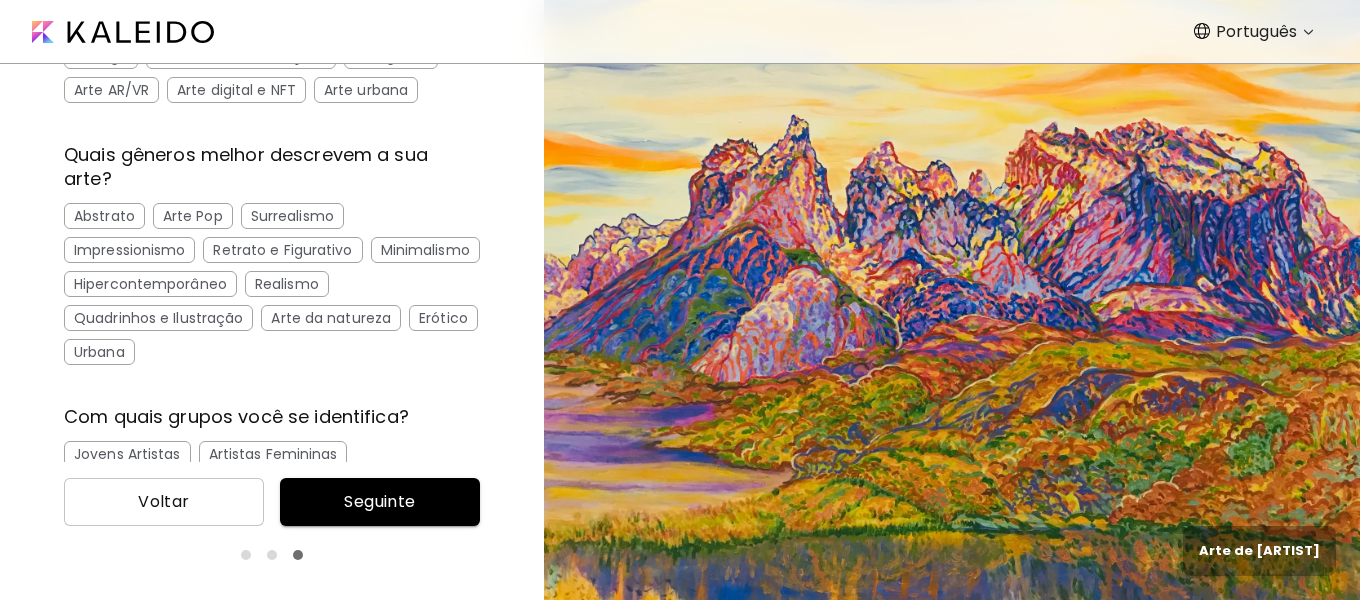 scroll, scrollTop: 300, scrollLeft: 0, axis: vertical 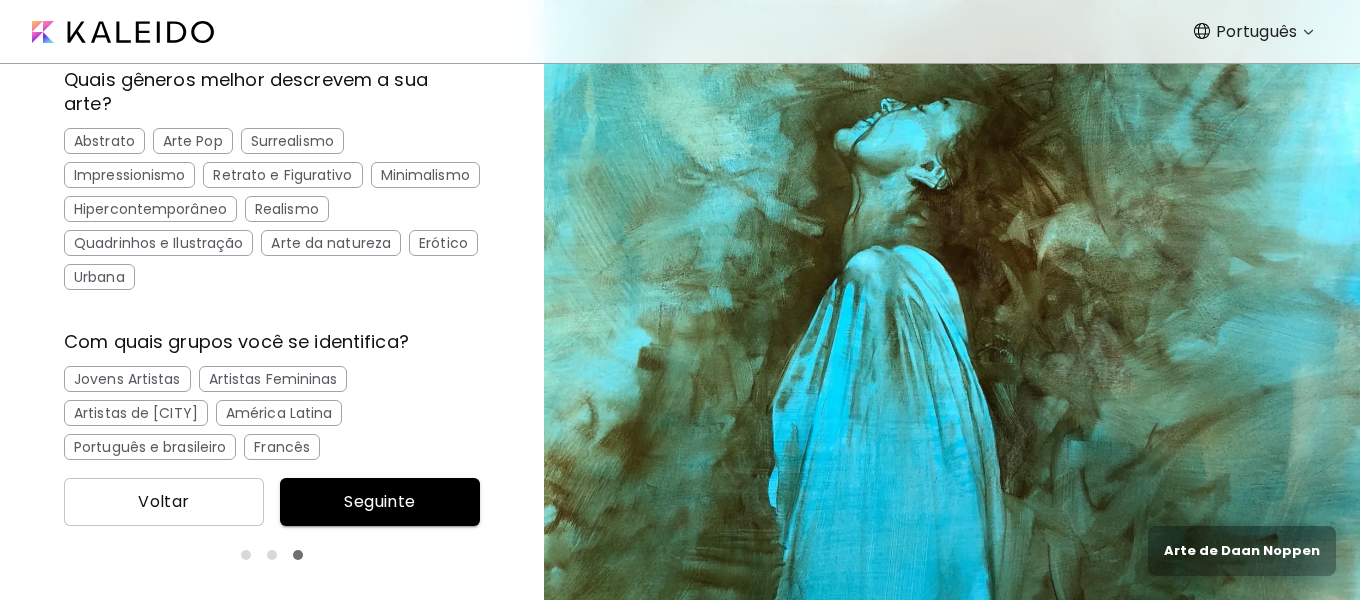 click on "Retrato e Figurativo" at bounding box center [282, 175] 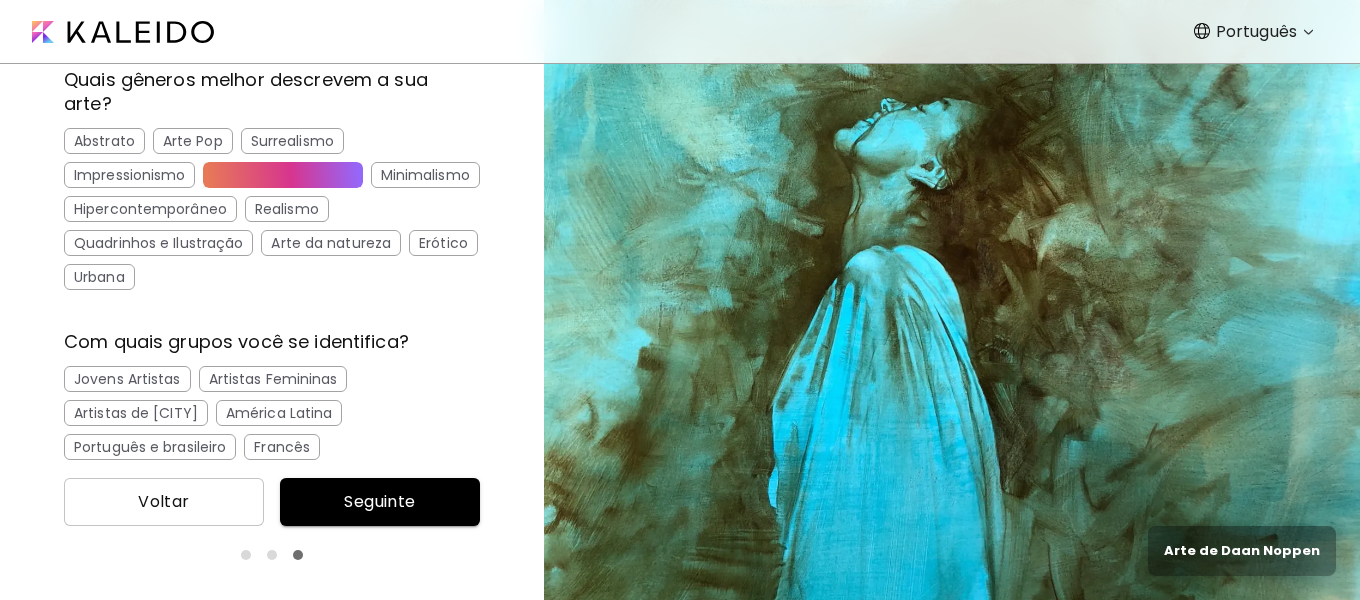 click on "Arte da natureza" at bounding box center [331, 243] 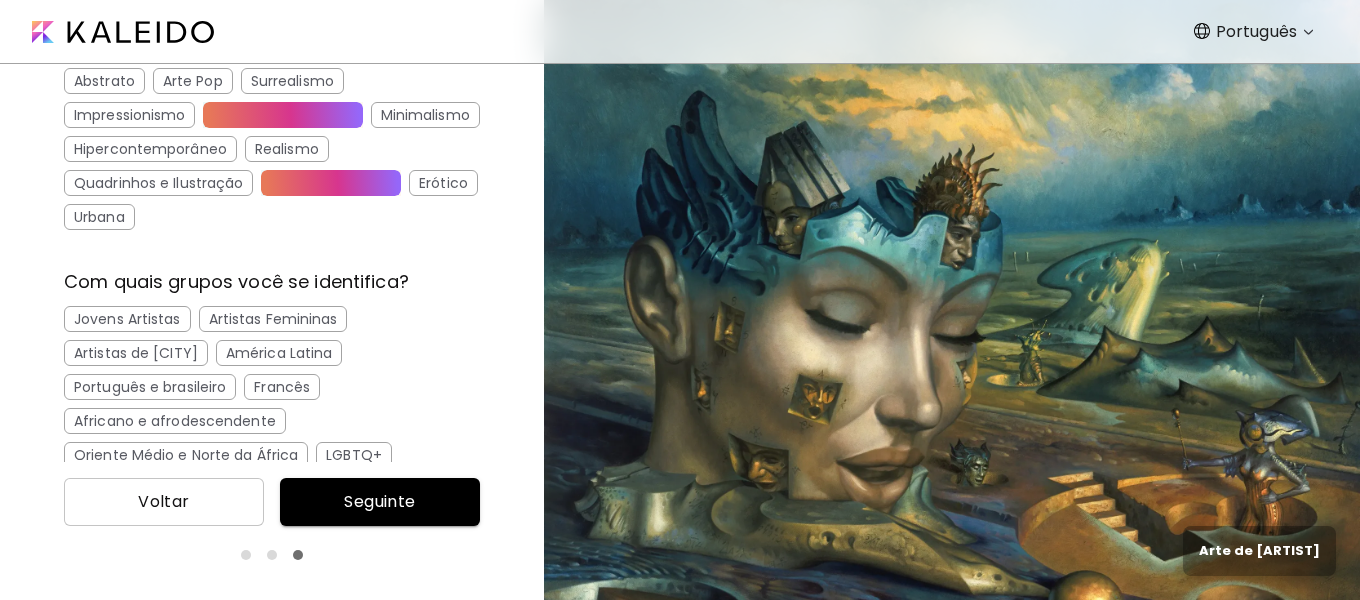 scroll, scrollTop: 440, scrollLeft: 0, axis: vertical 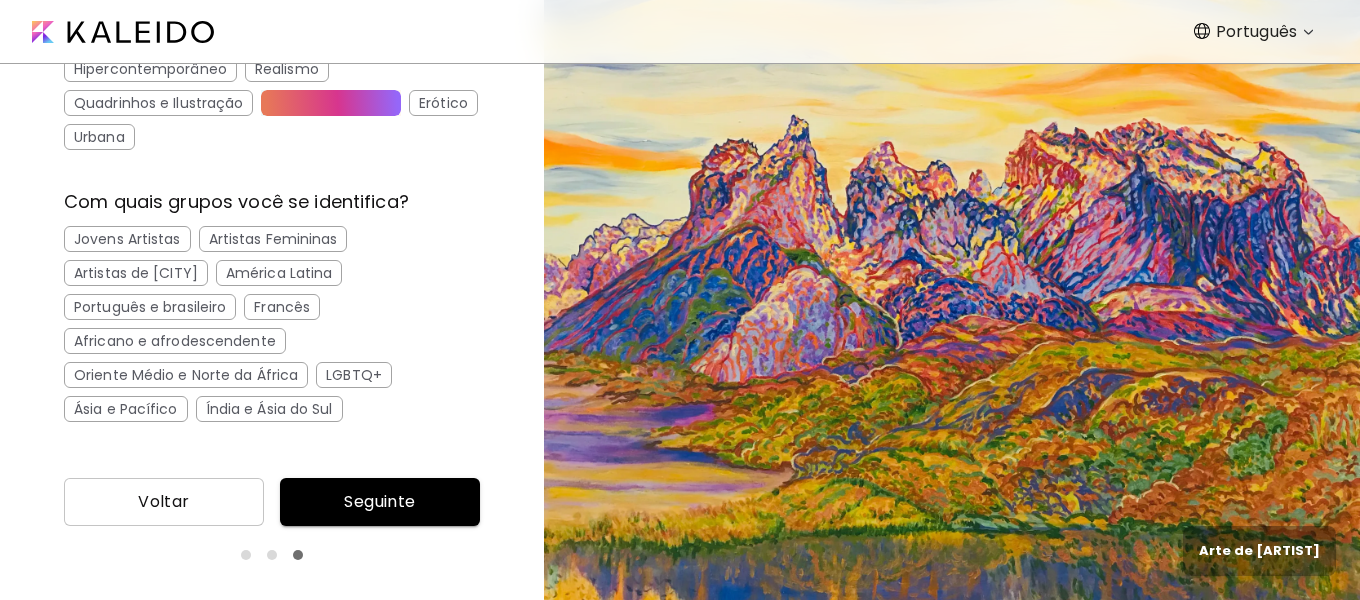 click on "América Latina" at bounding box center [279, 273] 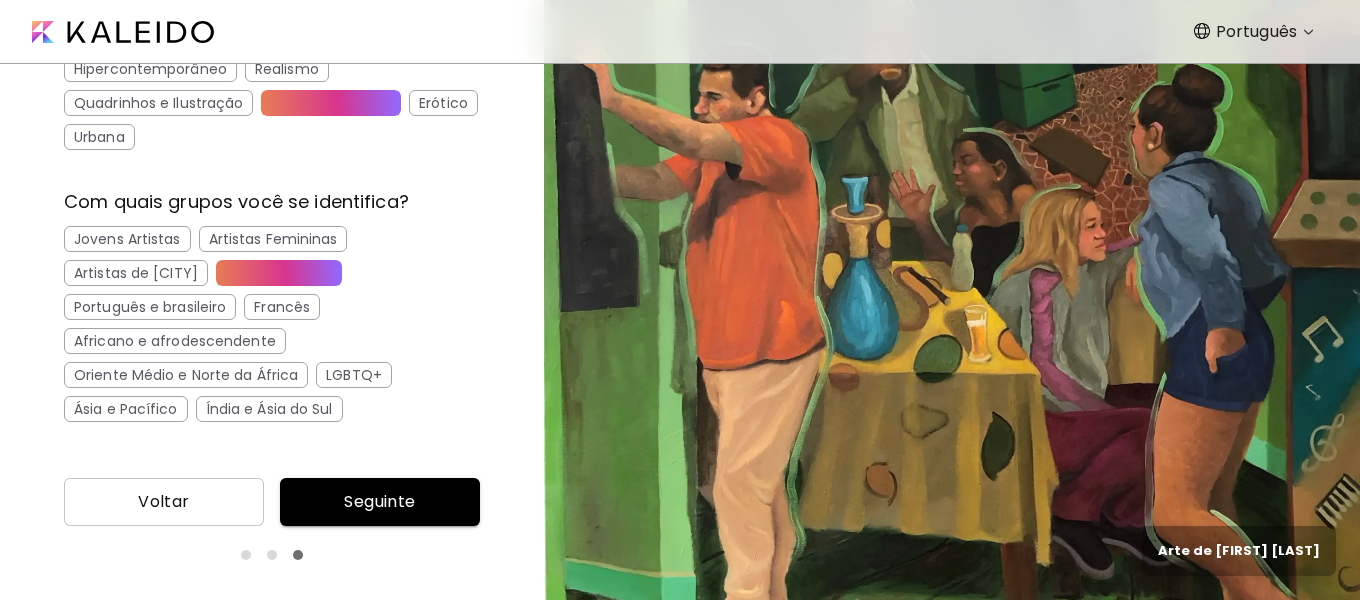 click on "Português e brasileiro" at bounding box center (150, 307) 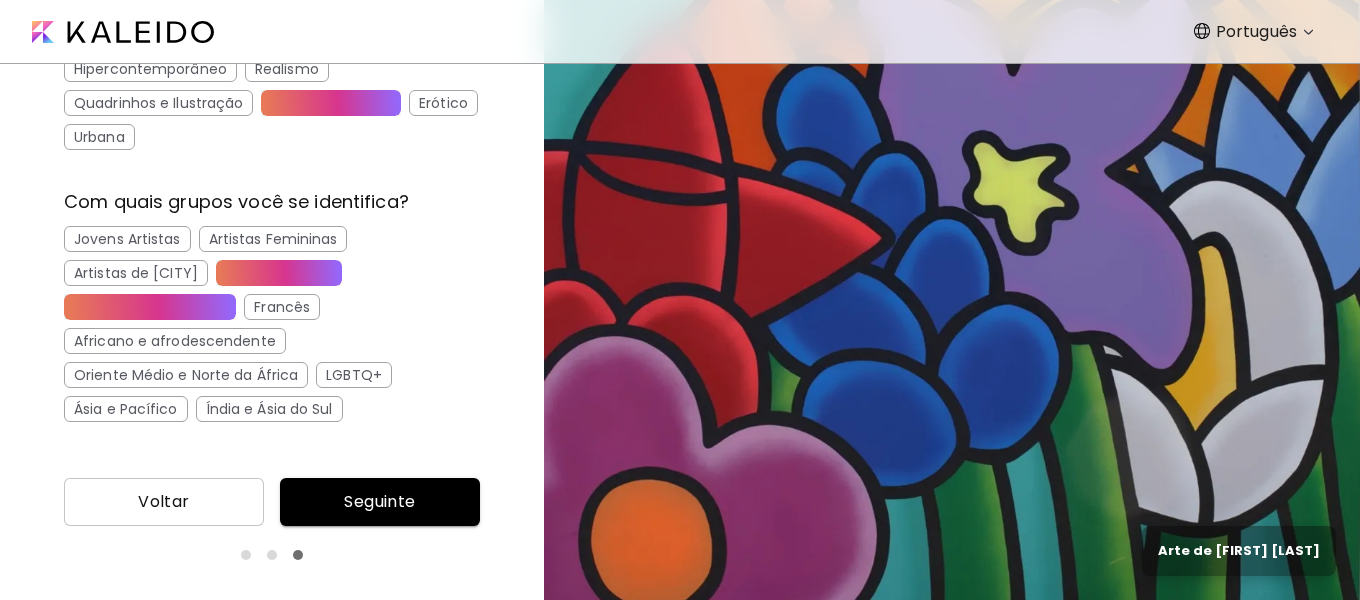 click on "Artistas de Nova York" at bounding box center (136, 273) 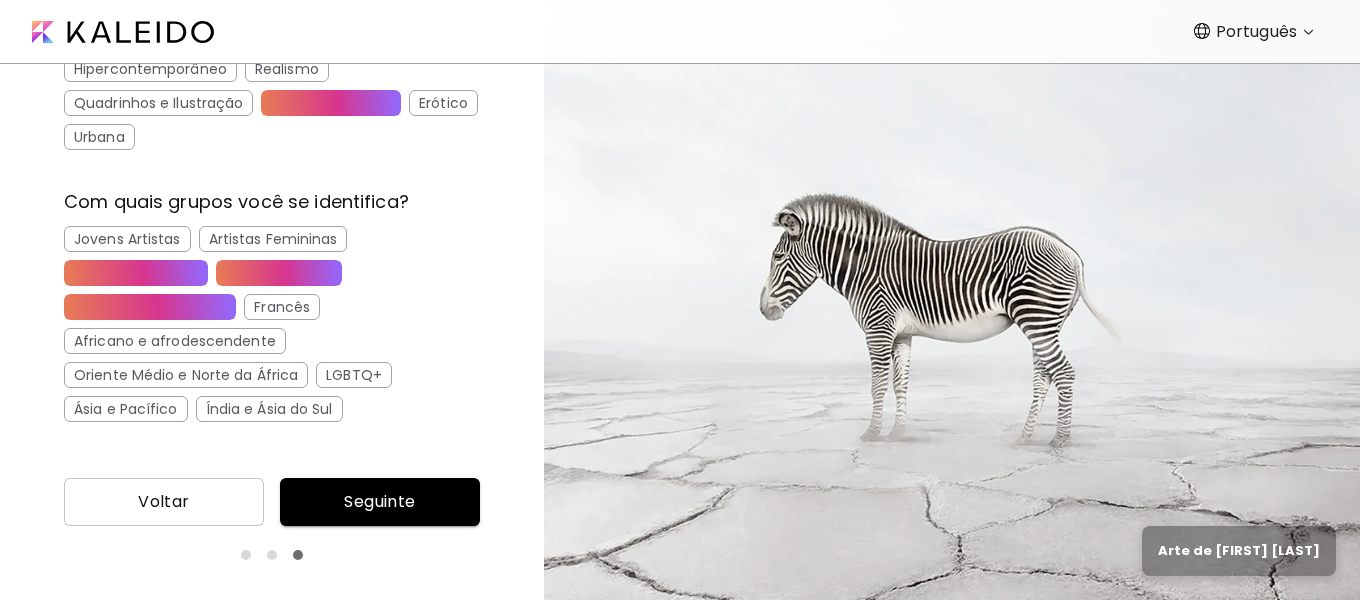 click on "Artistas de Nova York" at bounding box center [136, 273] 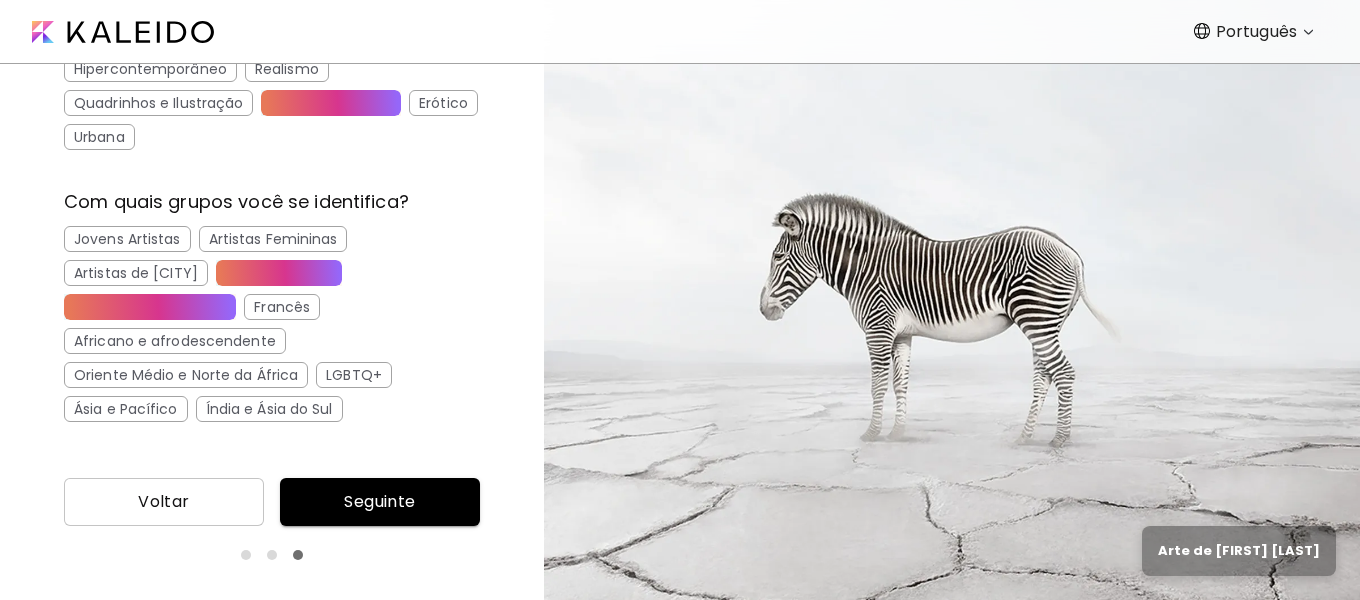 click on "Artistas de Nova York" at bounding box center [136, 273] 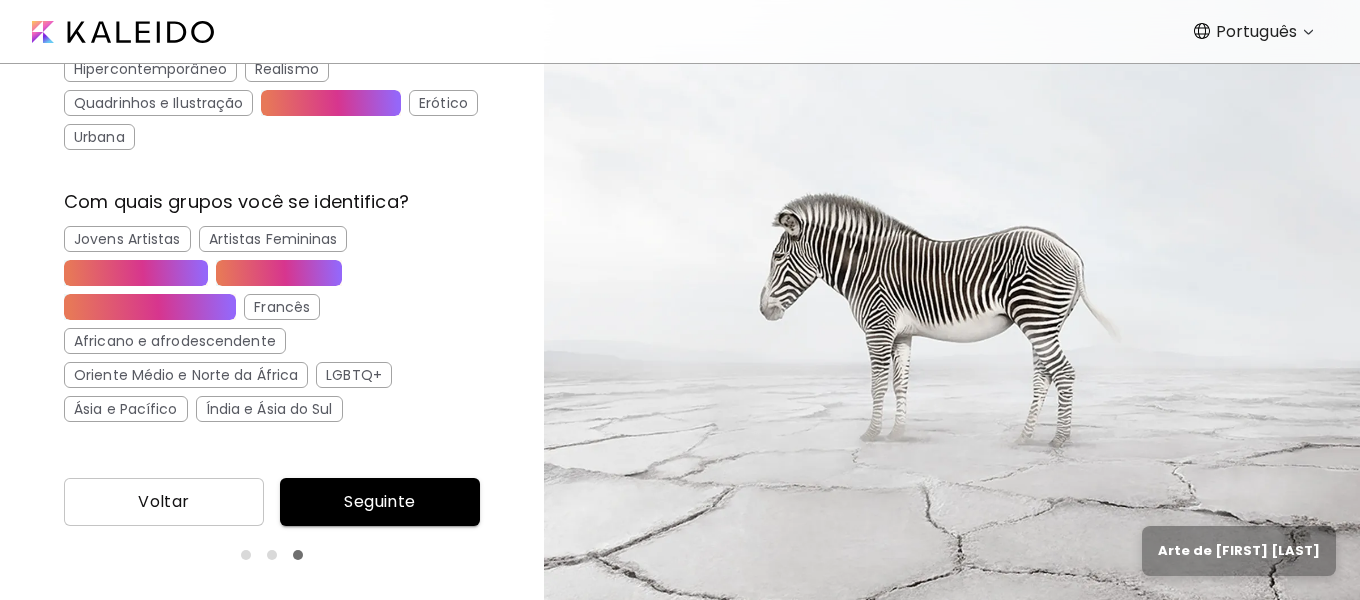 click on "América Latina" at bounding box center [279, 273] 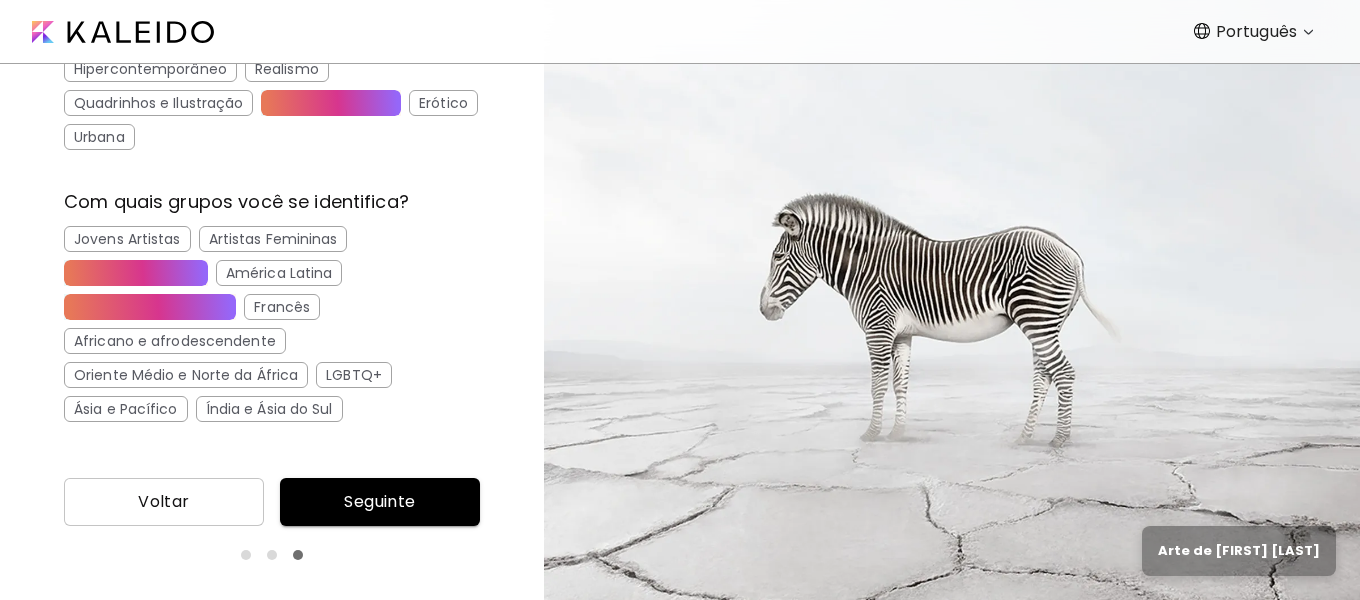 click on "América Latina" at bounding box center (279, 273) 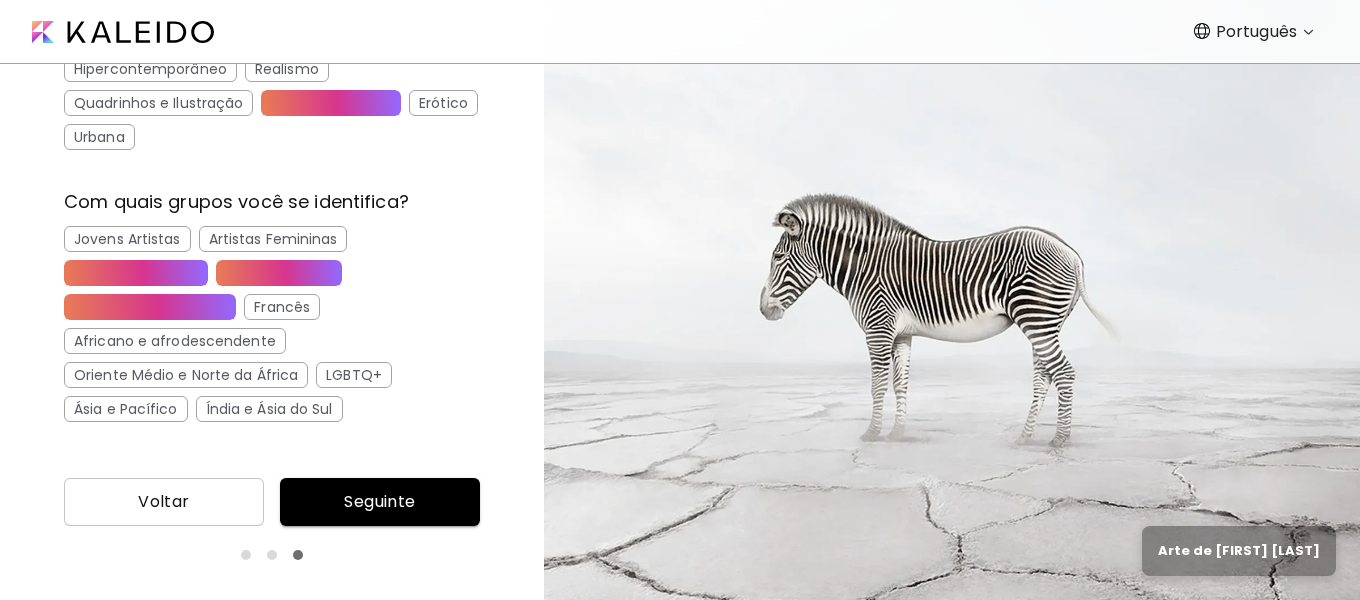 click on "Português e brasileiro" at bounding box center (150, 307) 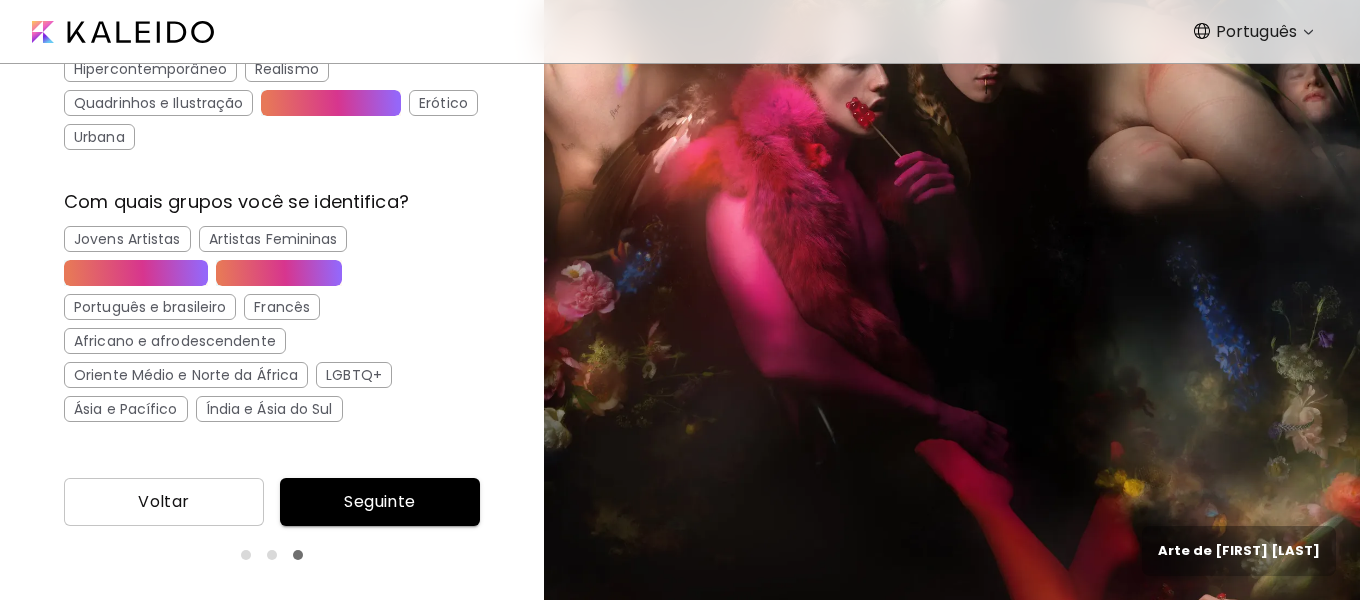 click on "Português e brasileiro" at bounding box center [150, 307] 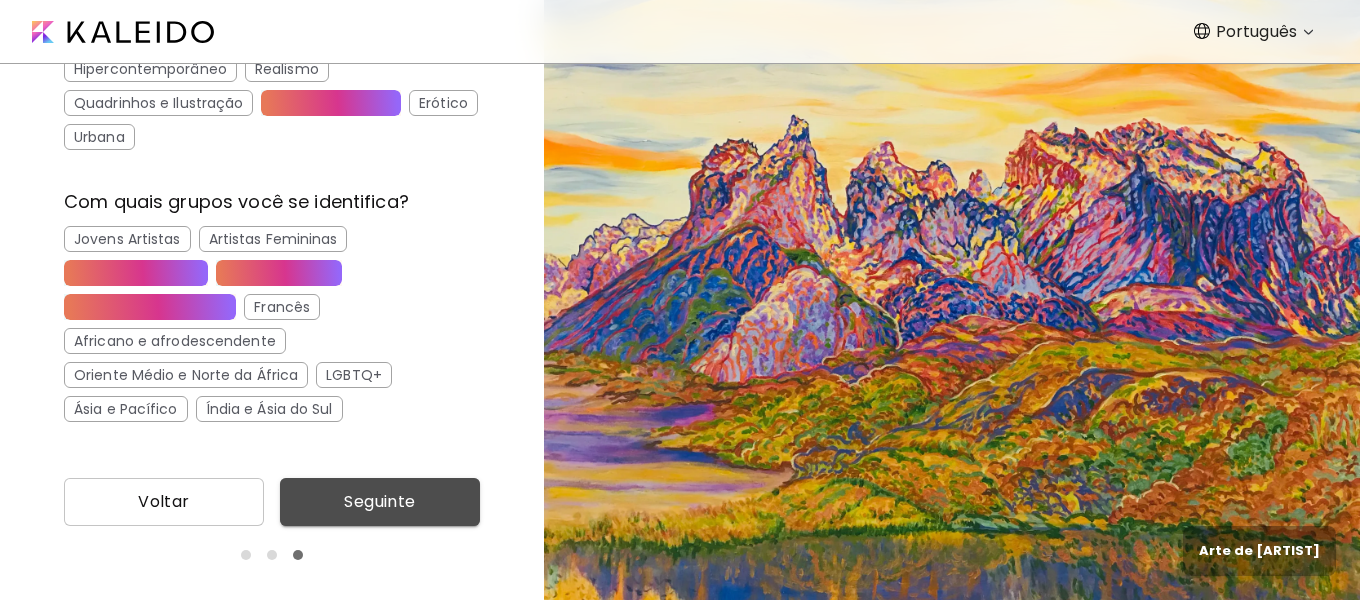 click on "Seguinte" at bounding box center [380, 502] 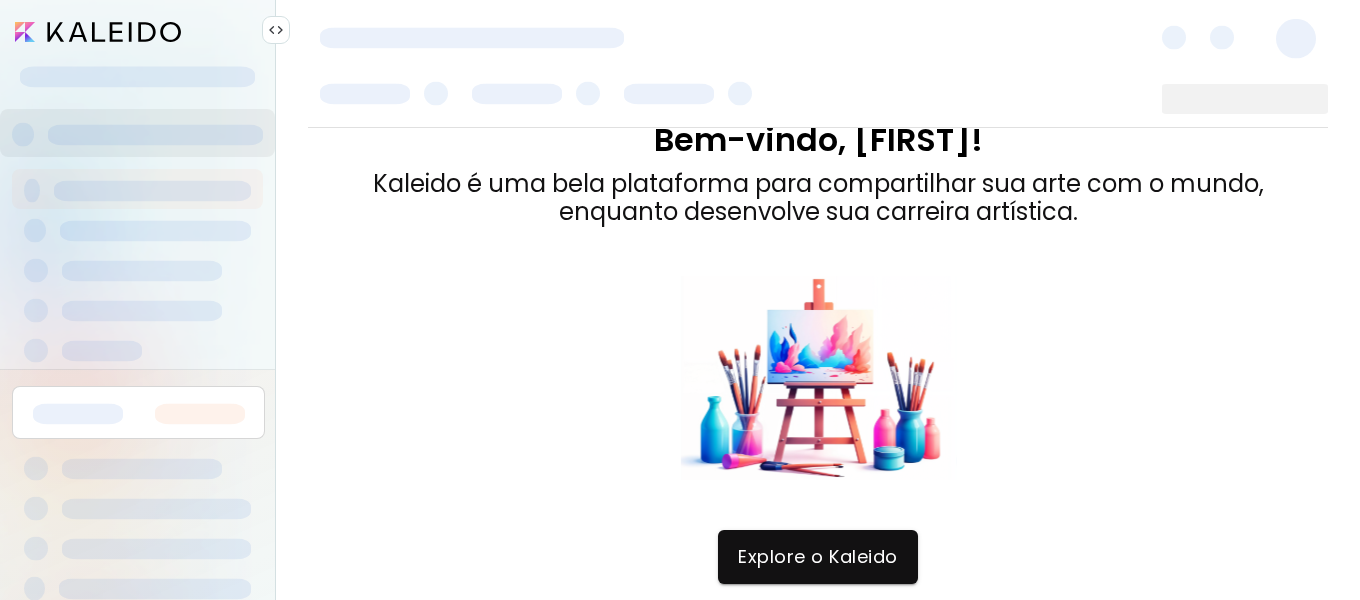 scroll, scrollTop: 0, scrollLeft: 0, axis: both 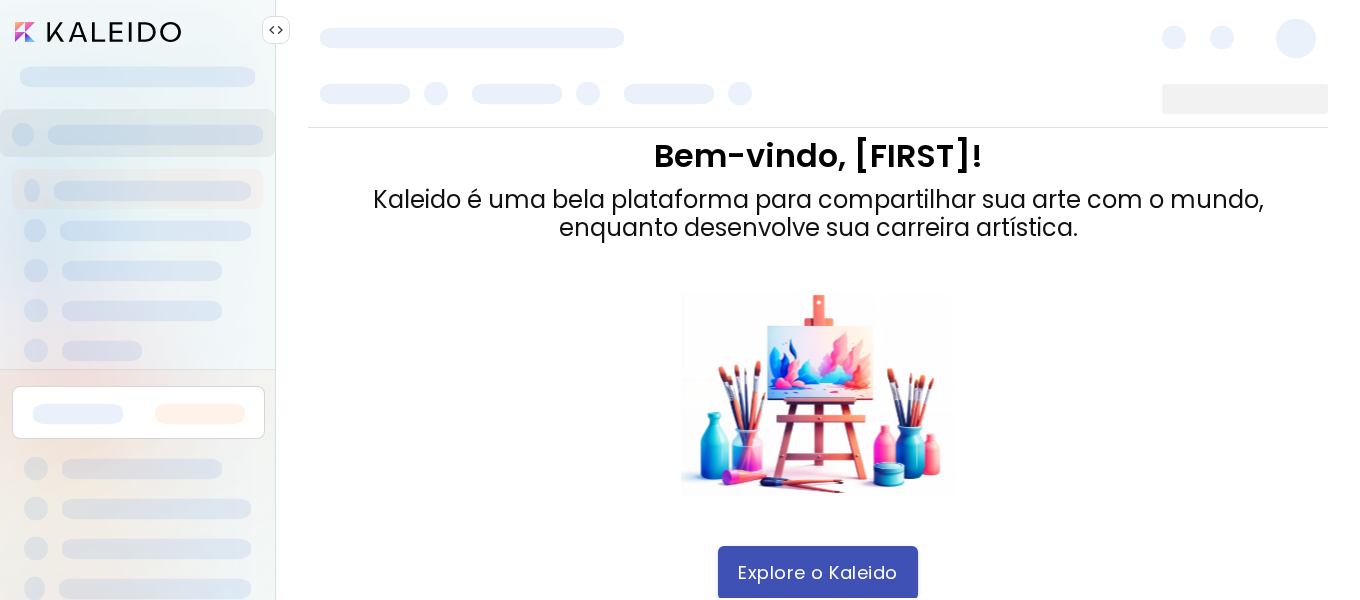 click on "Explore o Kaleido" at bounding box center (818, 573) 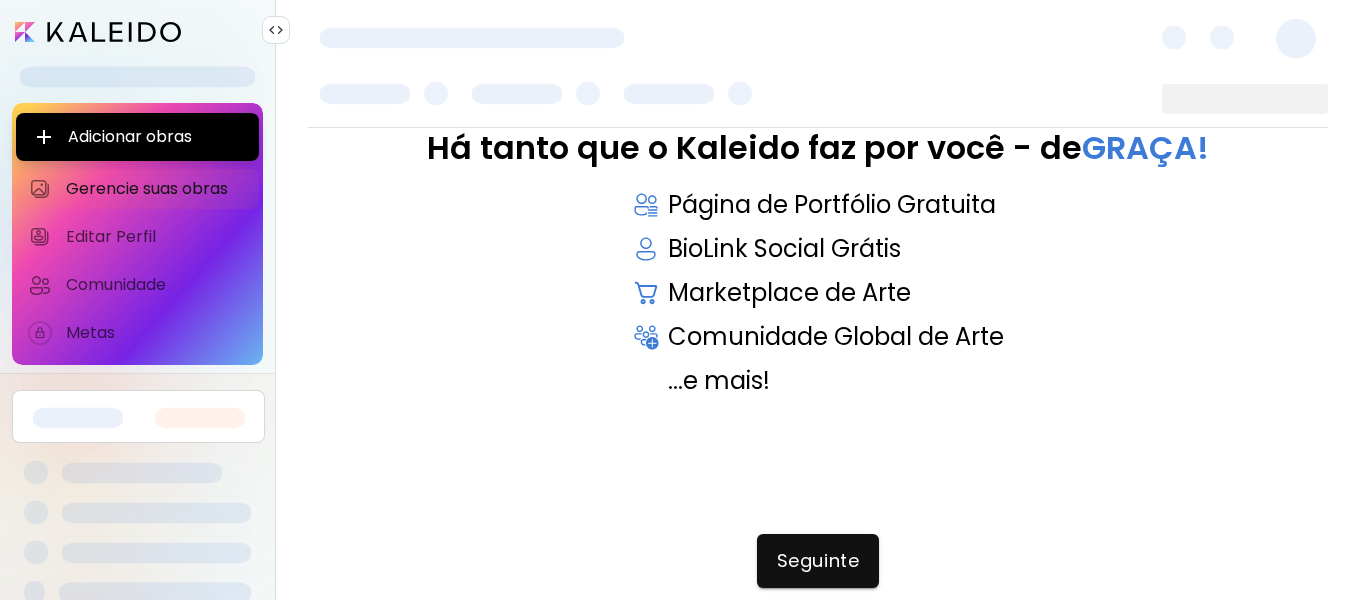 scroll, scrollTop: 0, scrollLeft: 0, axis: both 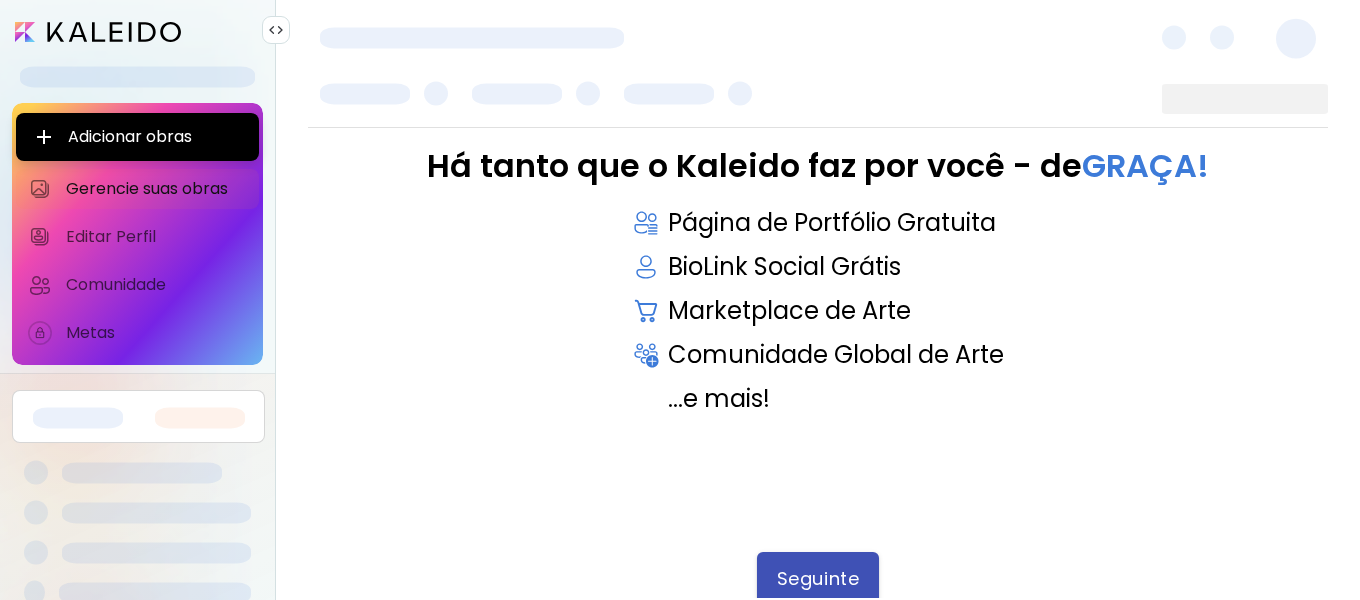 click on "Seguinte" at bounding box center [818, 579] 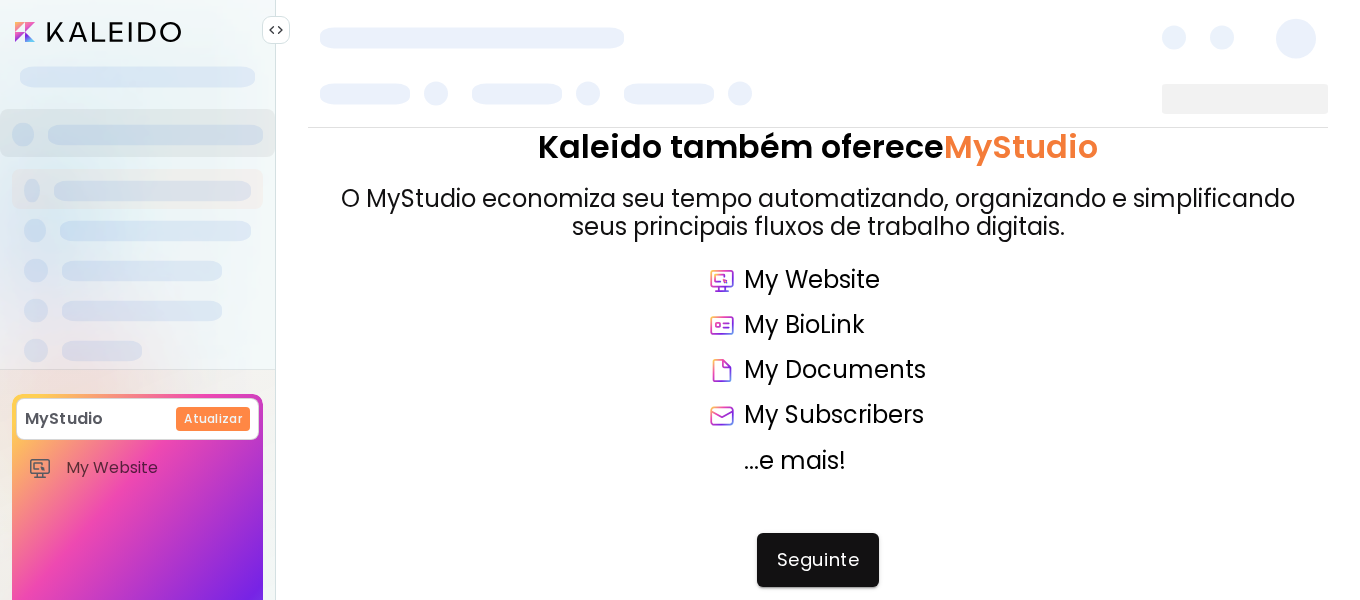 scroll, scrollTop: 0, scrollLeft: 0, axis: both 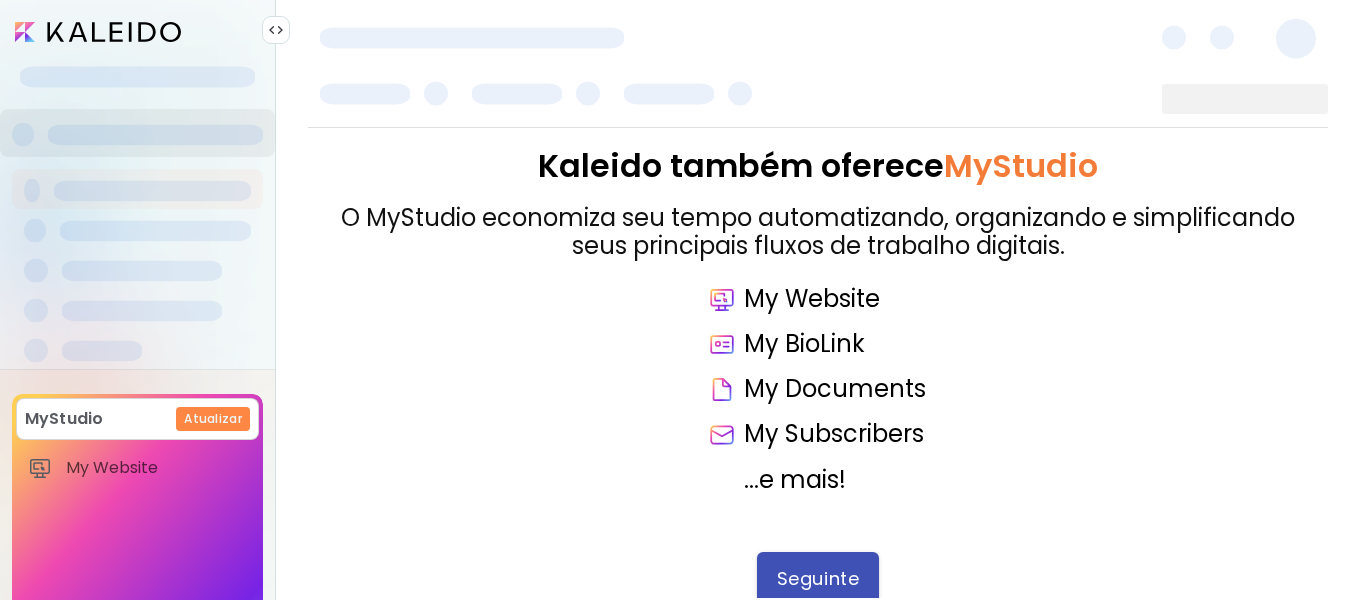 click on "Seguinte" at bounding box center [818, 579] 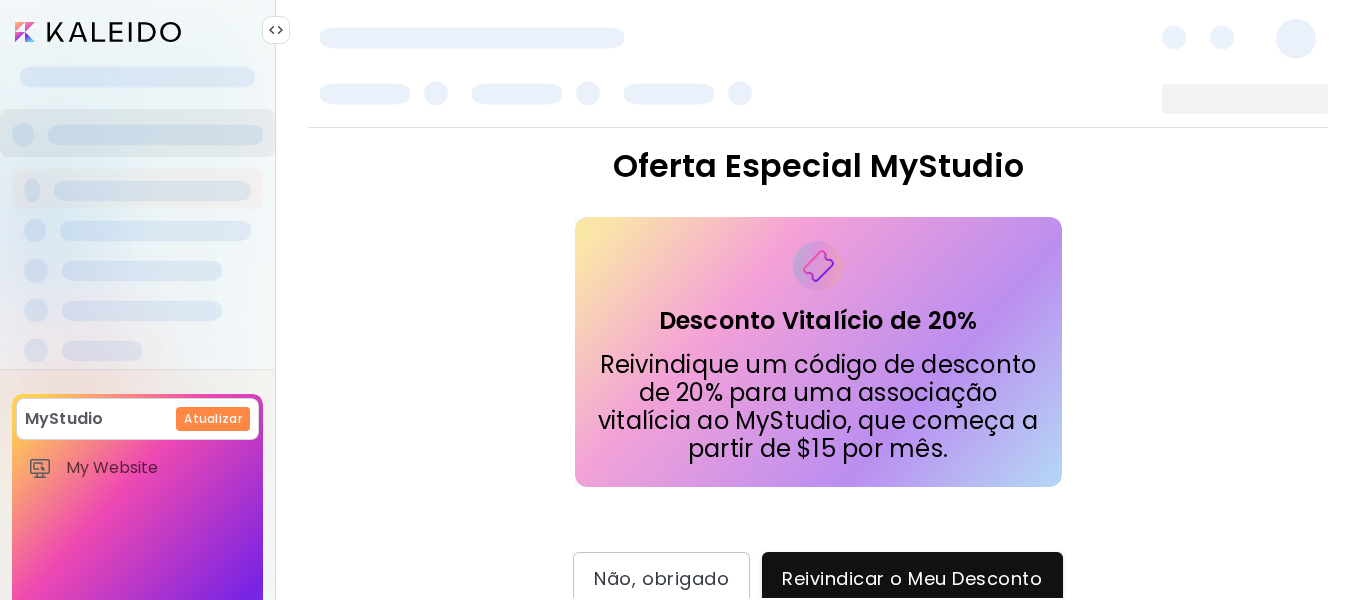 scroll, scrollTop: 54, scrollLeft: 0, axis: vertical 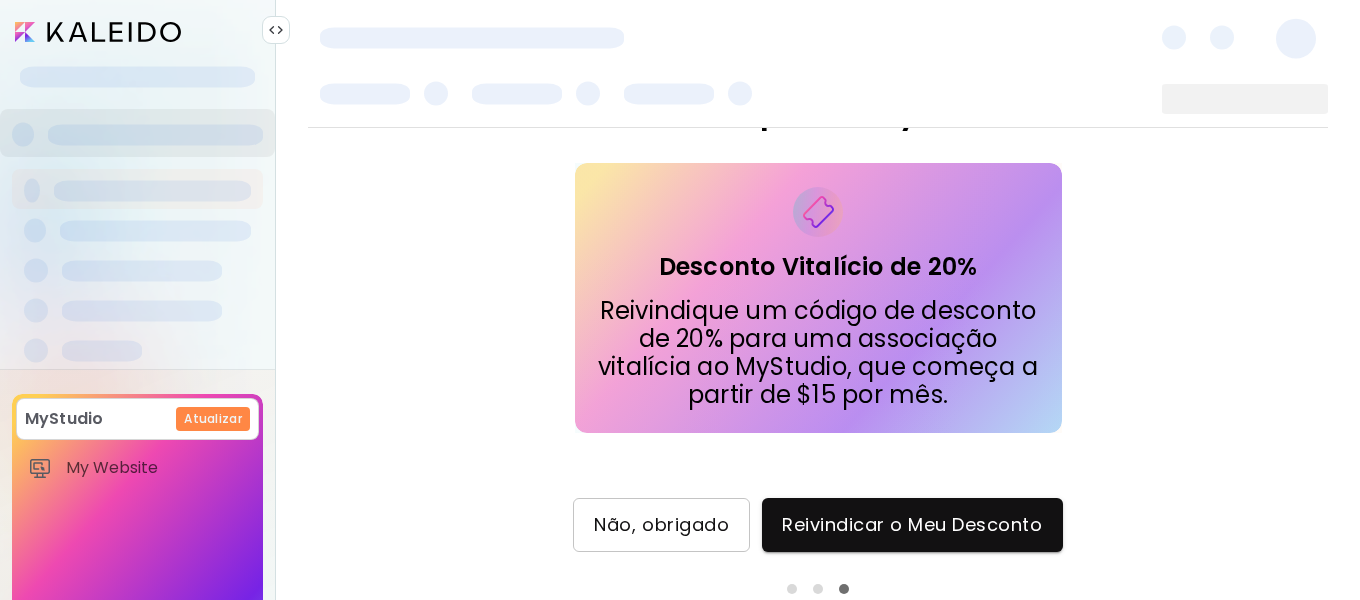 click on "Não, obrigado" at bounding box center [661, 525] 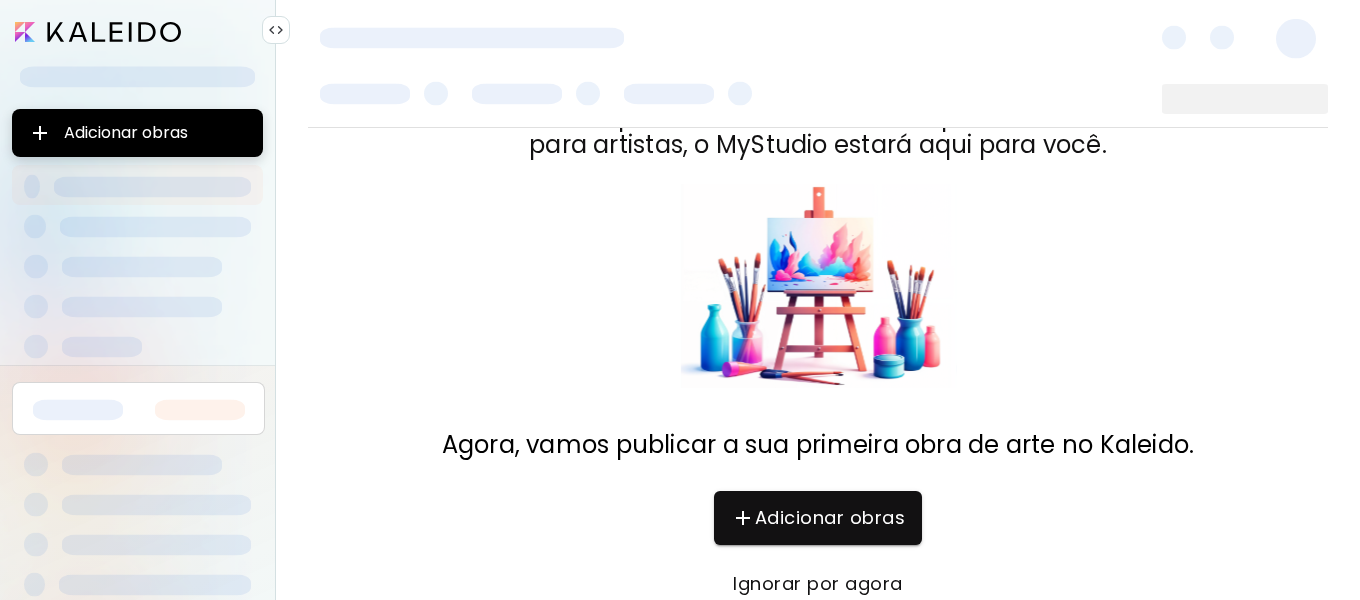 scroll, scrollTop: 134, scrollLeft: 0, axis: vertical 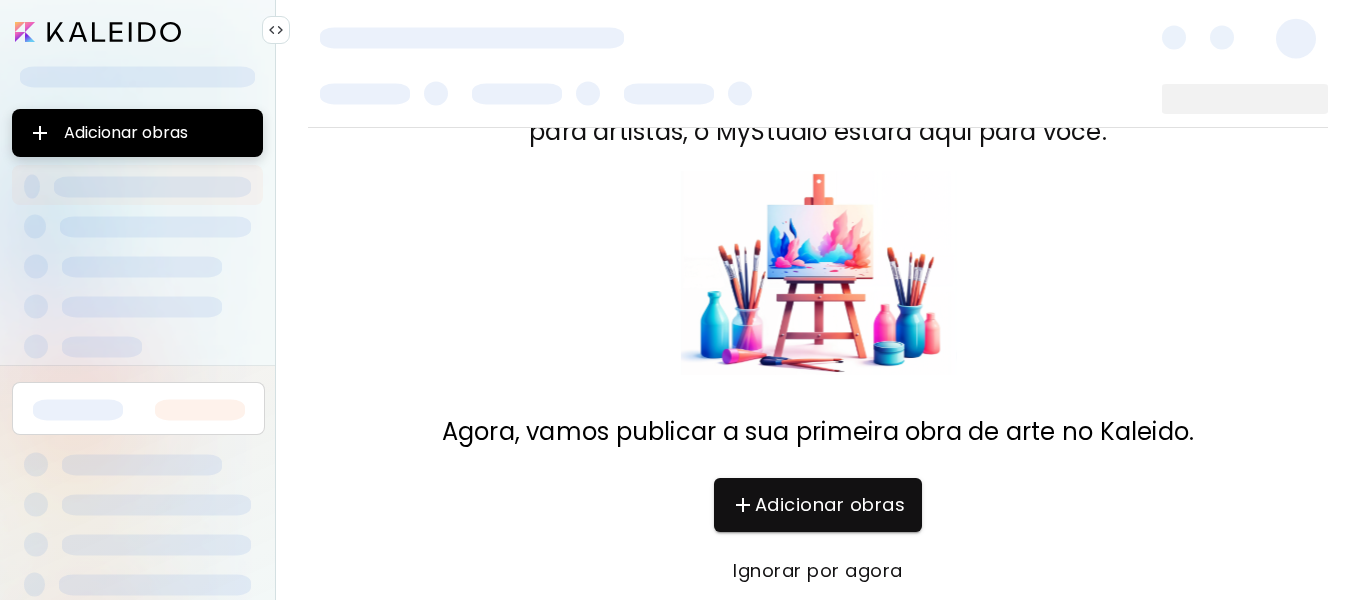 click on "Ignorar por agora" at bounding box center (818, 571) 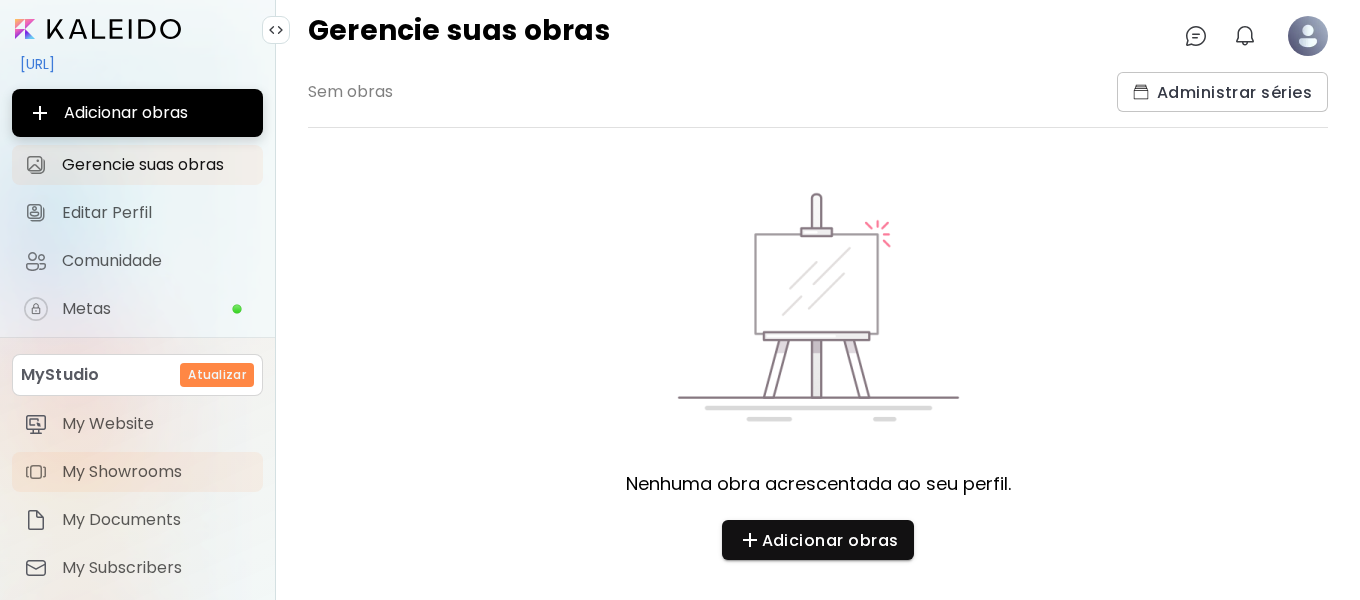 scroll, scrollTop: 0, scrollLeft: 0, axis: both 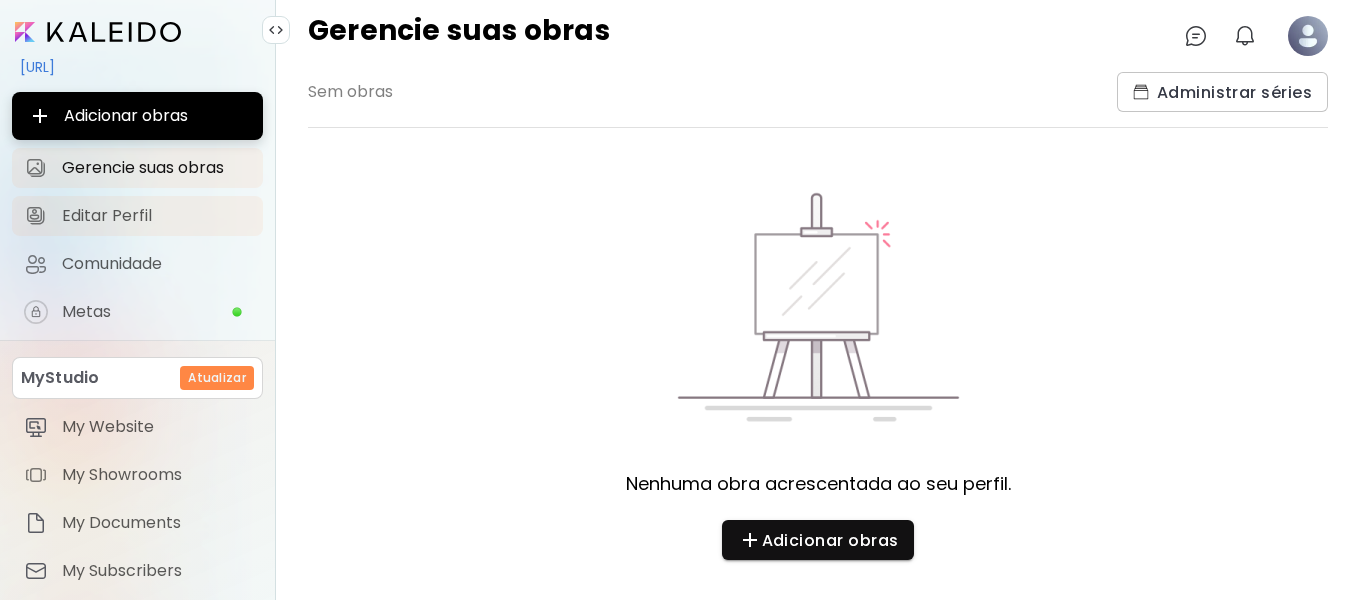 click on "Editar Perfil" at bounding box center (156, 216) 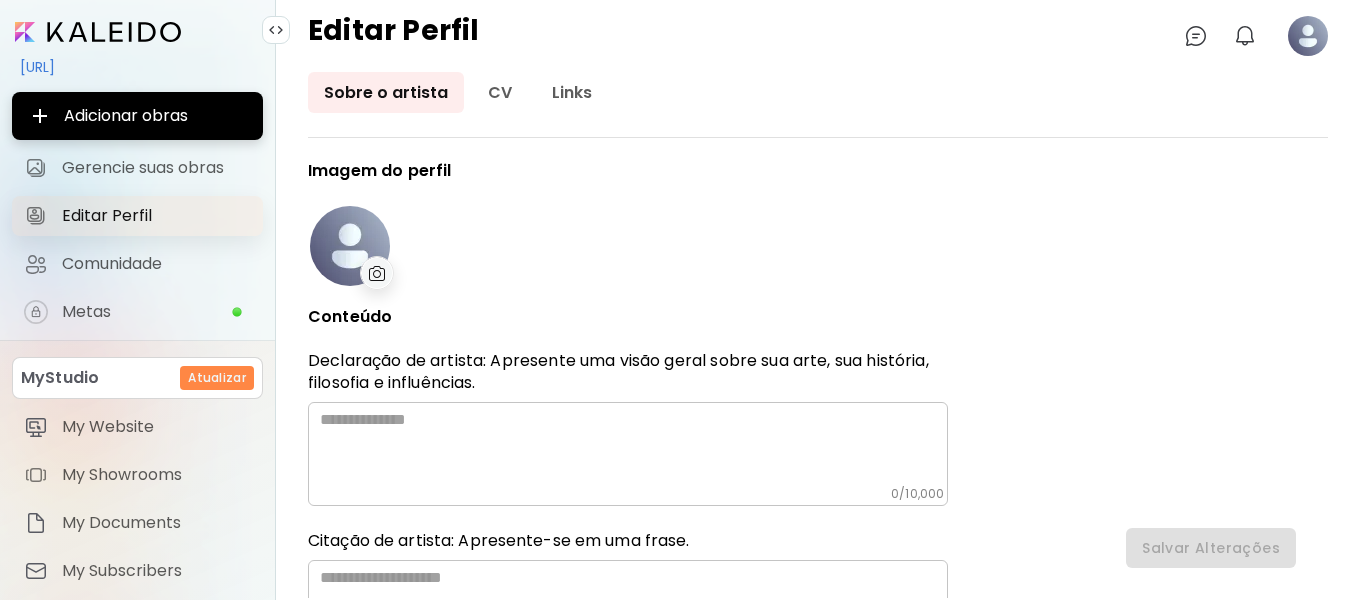 type on "******" 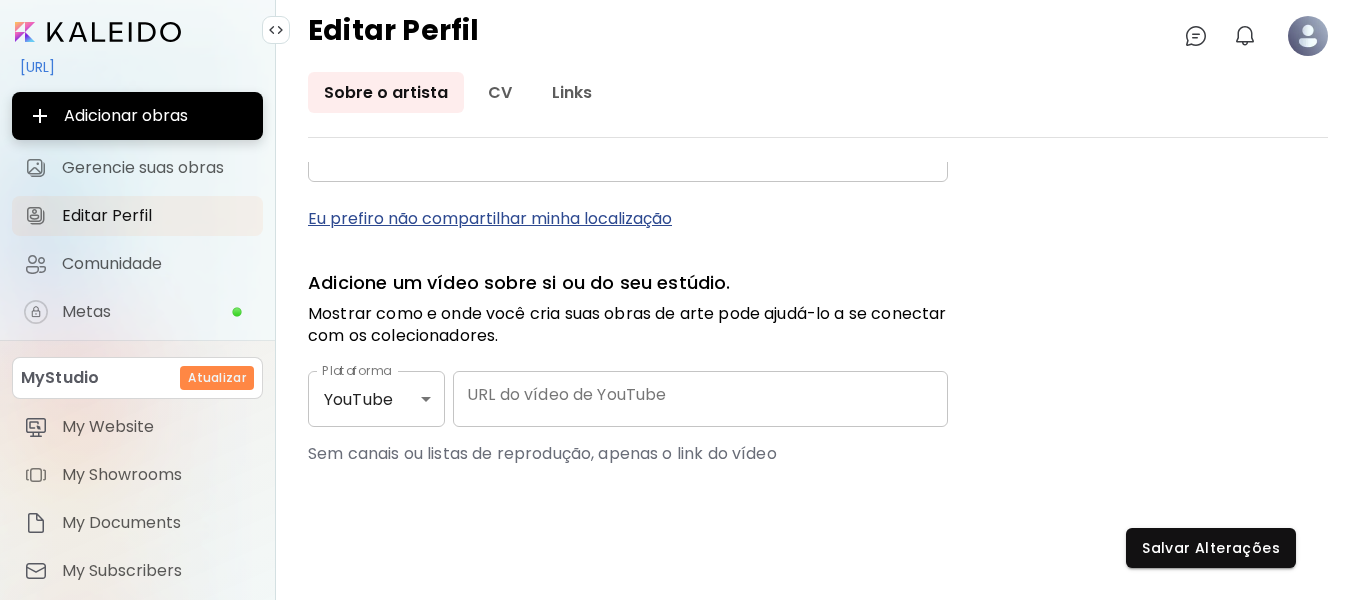 scroll, scrollTop: 957, scrollLeft: 0, axis: vertical 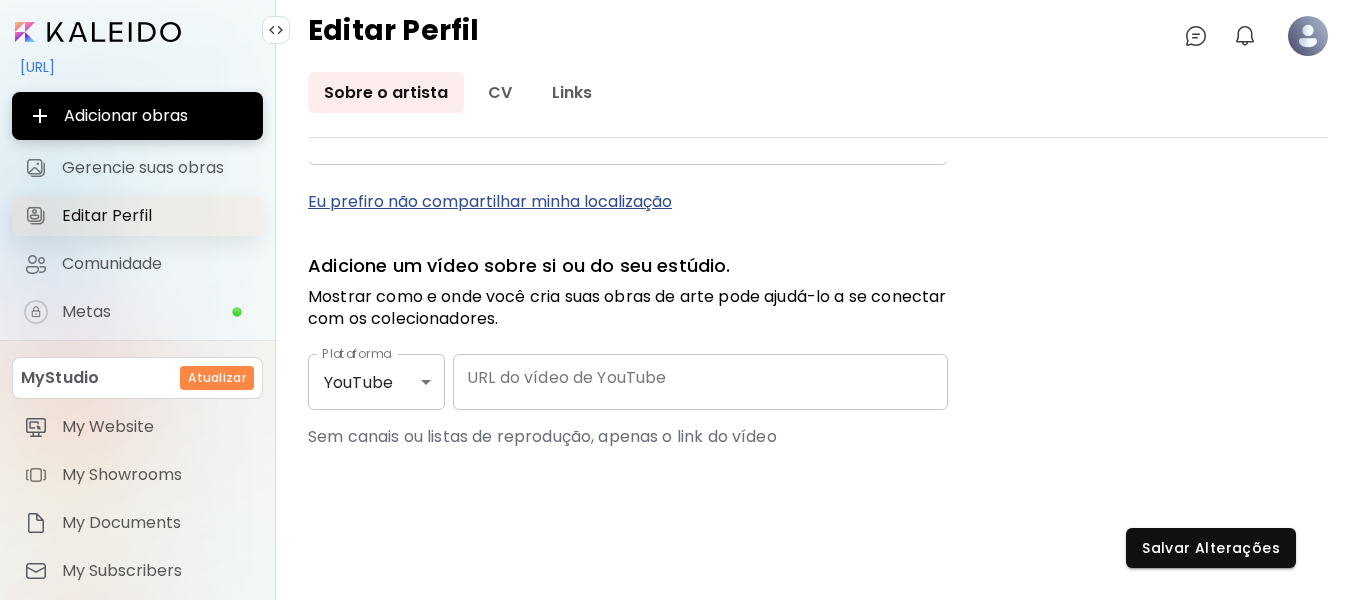 click on "Editar Perfil" at bounding box center (156, 216) 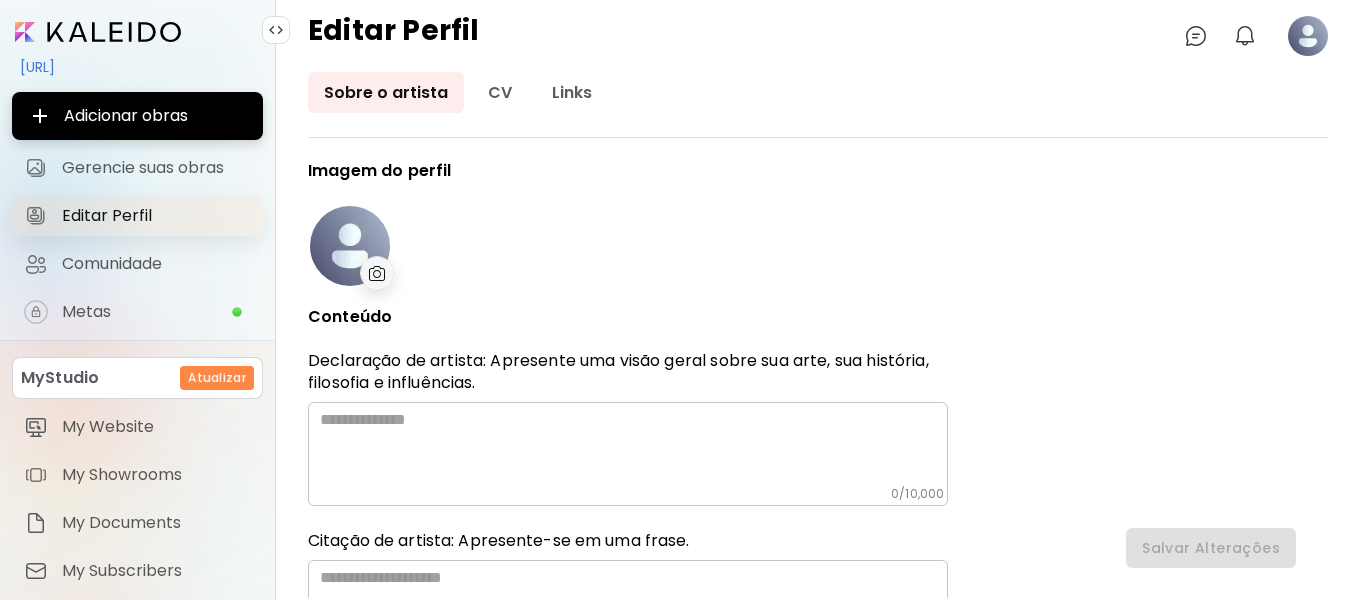 type on "******" 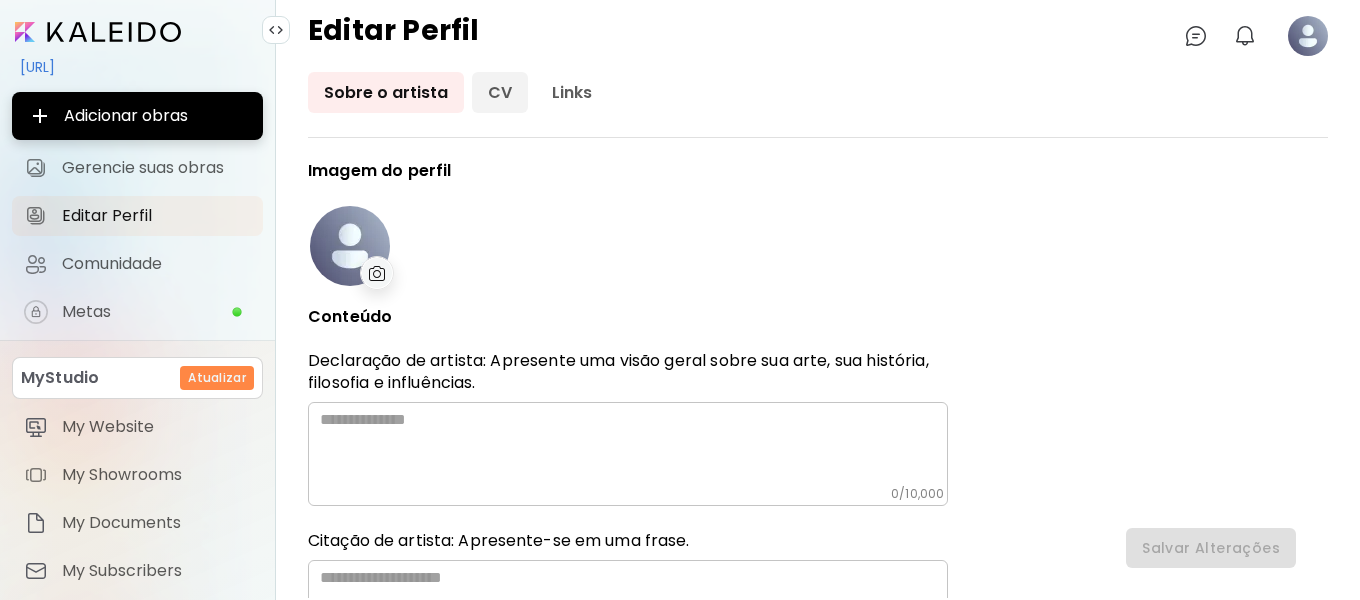 click on "CV" at bounding box center [500, 92] 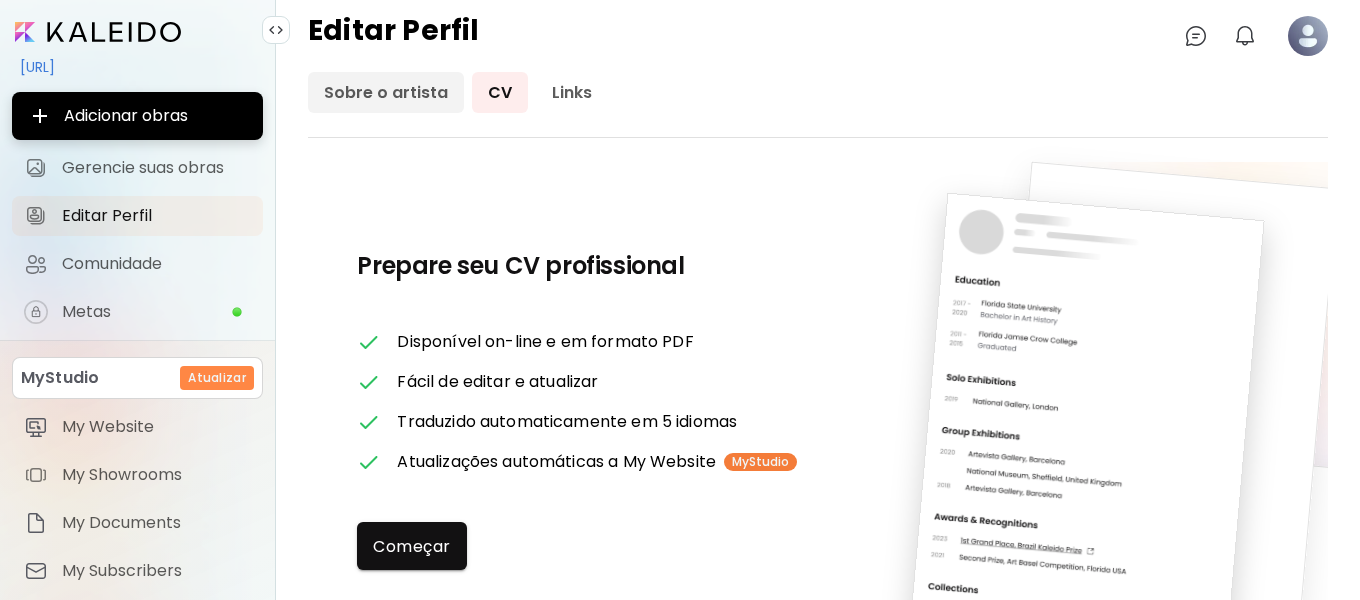 click on "Sobre o artista" at bounding box center [386, 92] 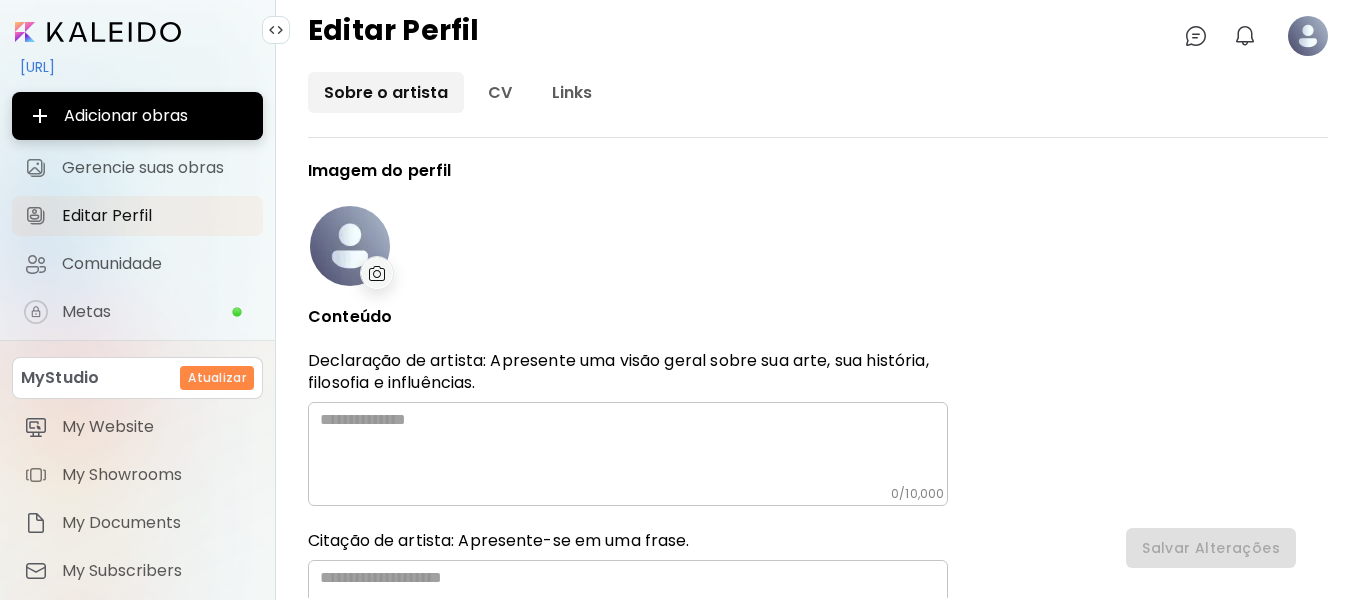 type on "******" 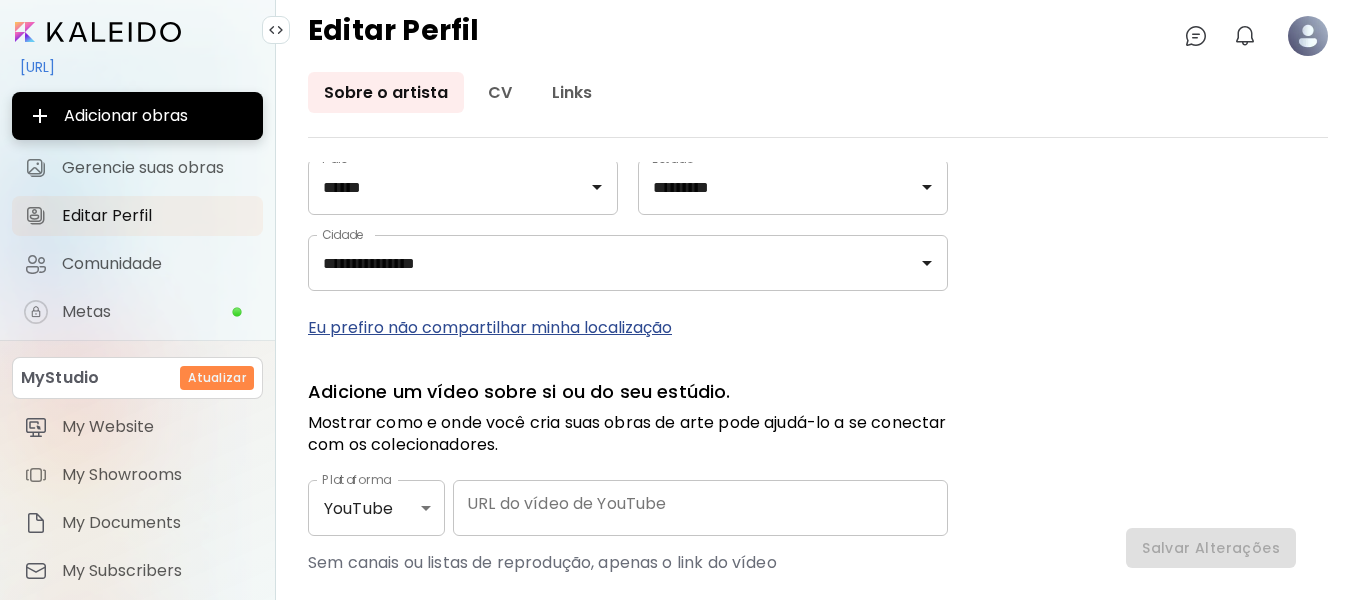 scroll, scrollTop: 957, scrollLeft: 0, axis: vertical 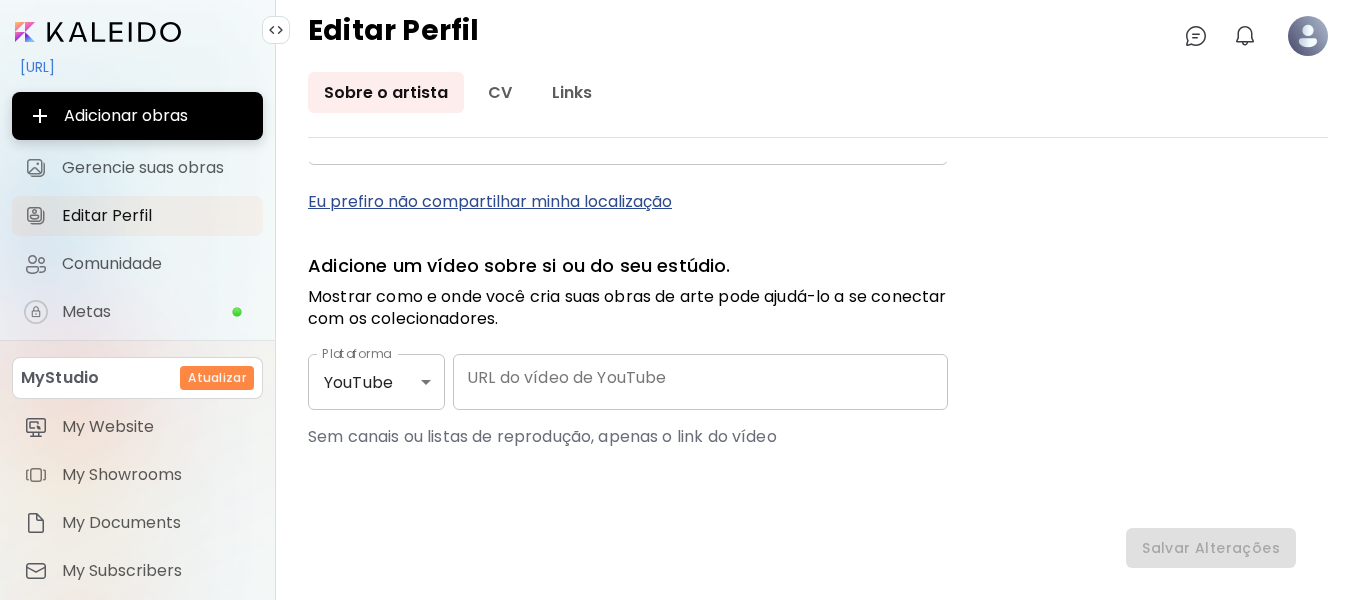 click on "Eu prefiro não compartilhar minha localização" at bounding box center (628, 201) 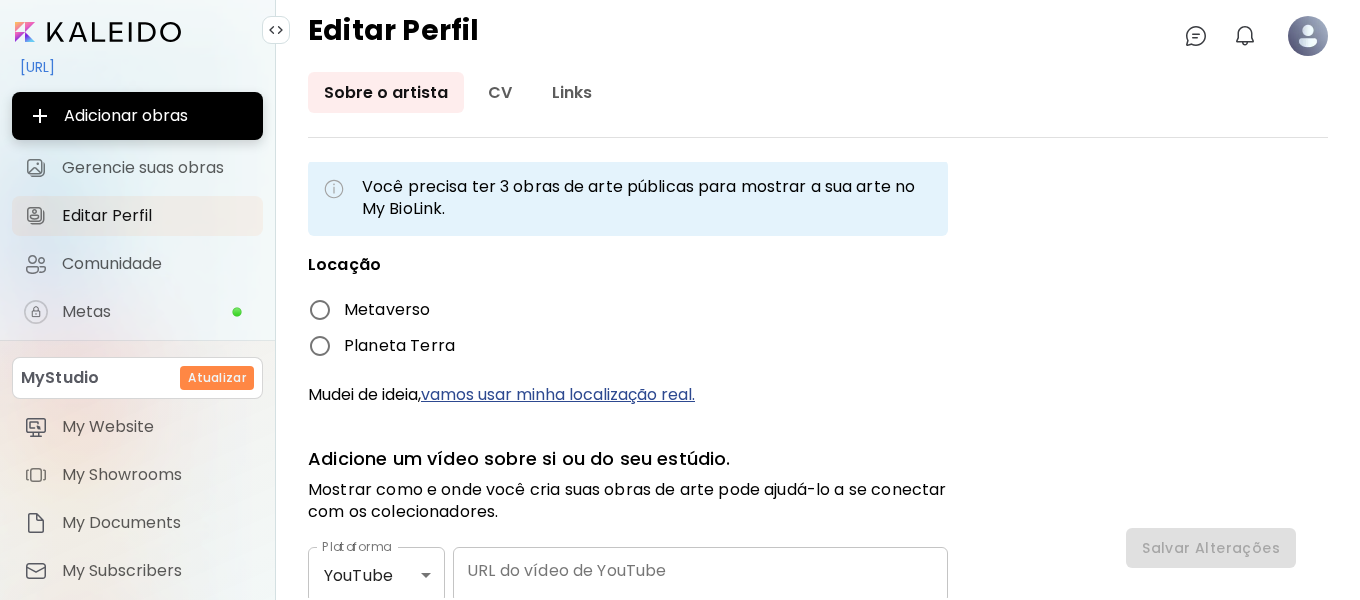 scroll, scrollTop: 585, scrollLeft: 0, axis: vertical 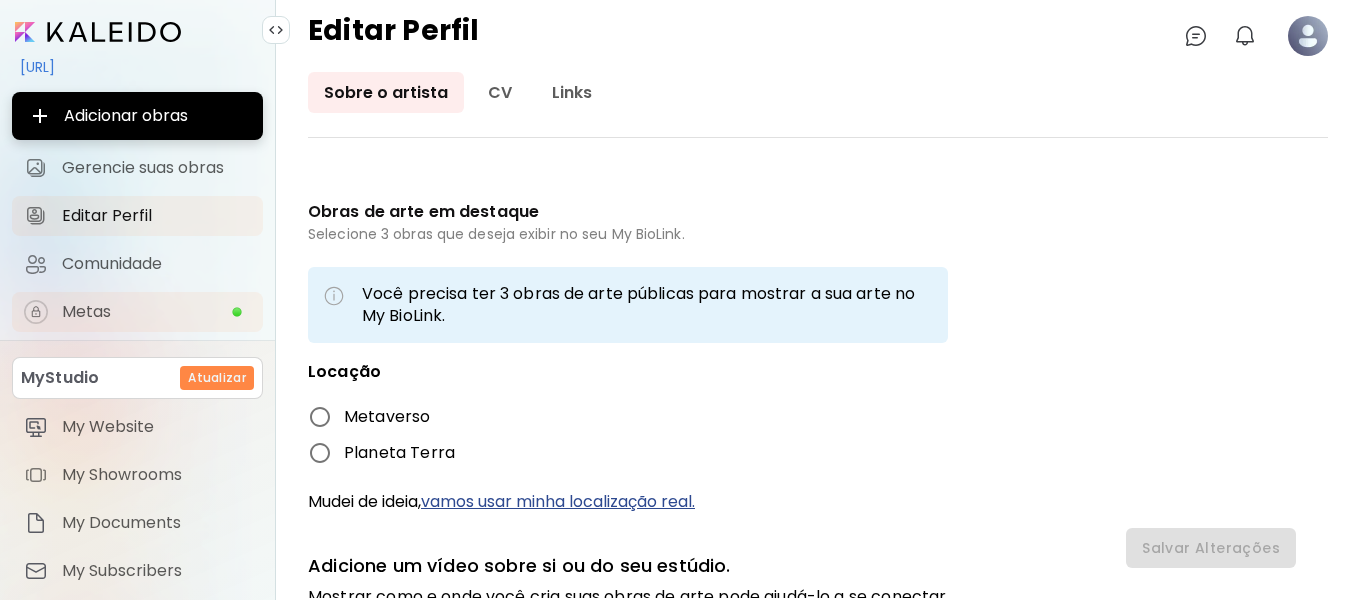 click on "Metas" at bounding box center (146, 312) 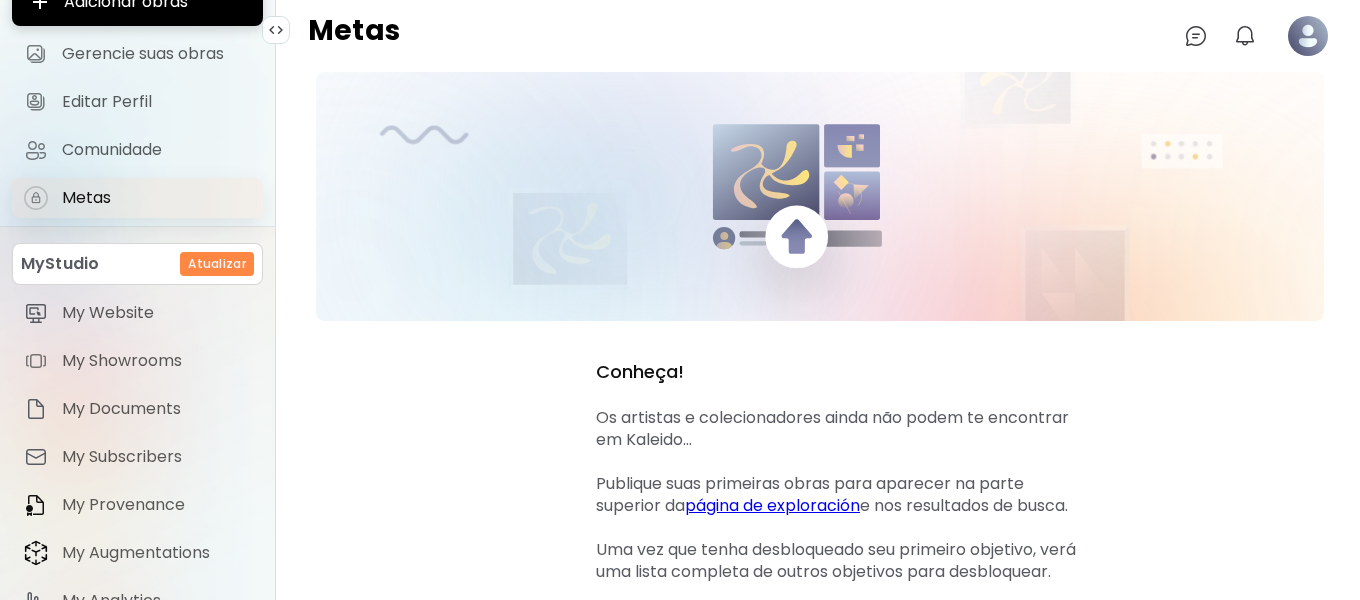 scroll, scrollTop: 0, scrollLeft: 0, axis: both 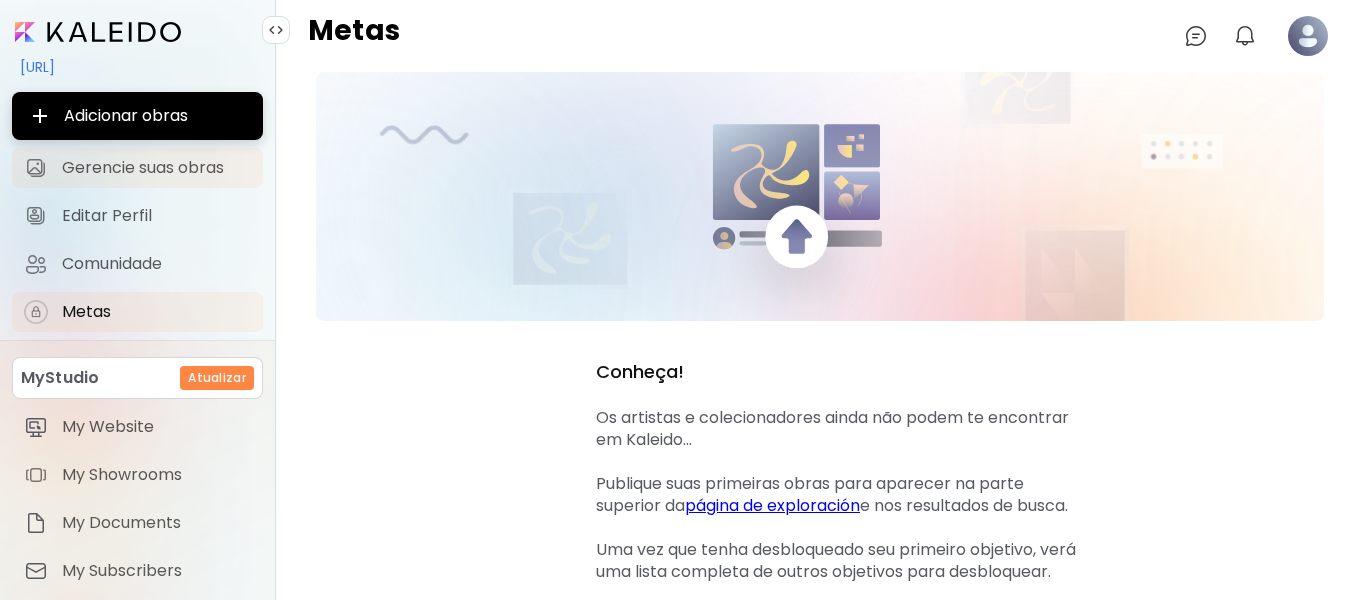 click on "Gerencie suas obras" at bounding box center [156, 168] 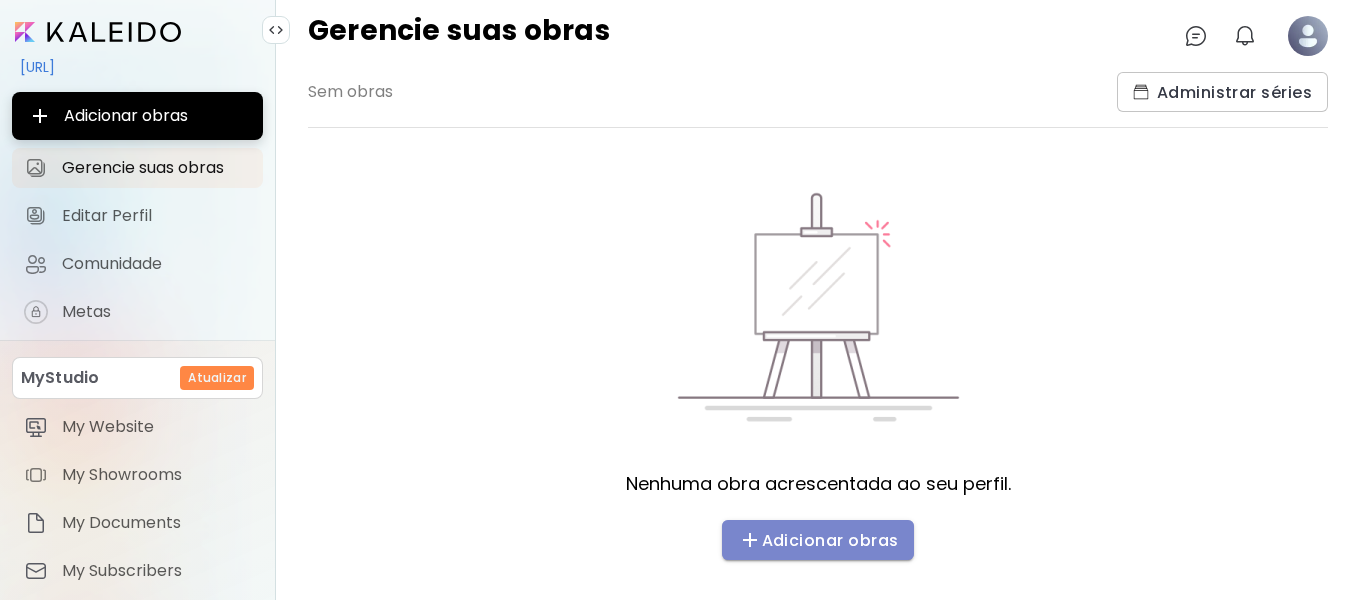 click on "Adicionar obras" at bounding box center (818, 540) 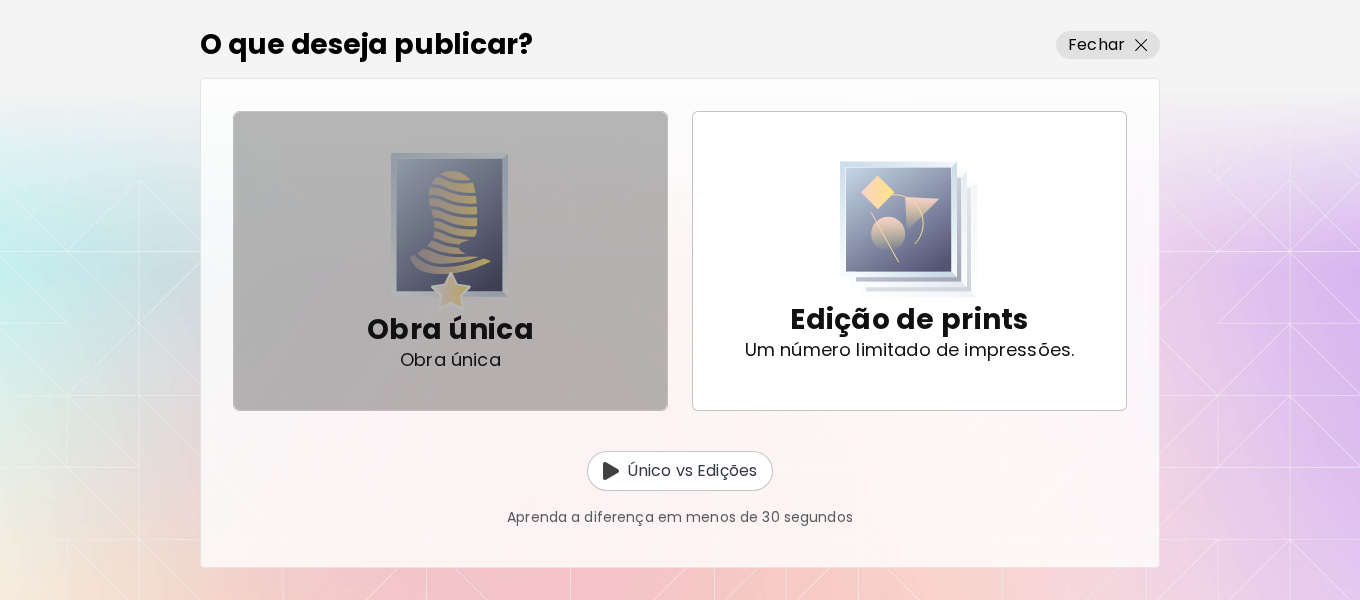 click on "Obra única" at bounding box center (450, 330) 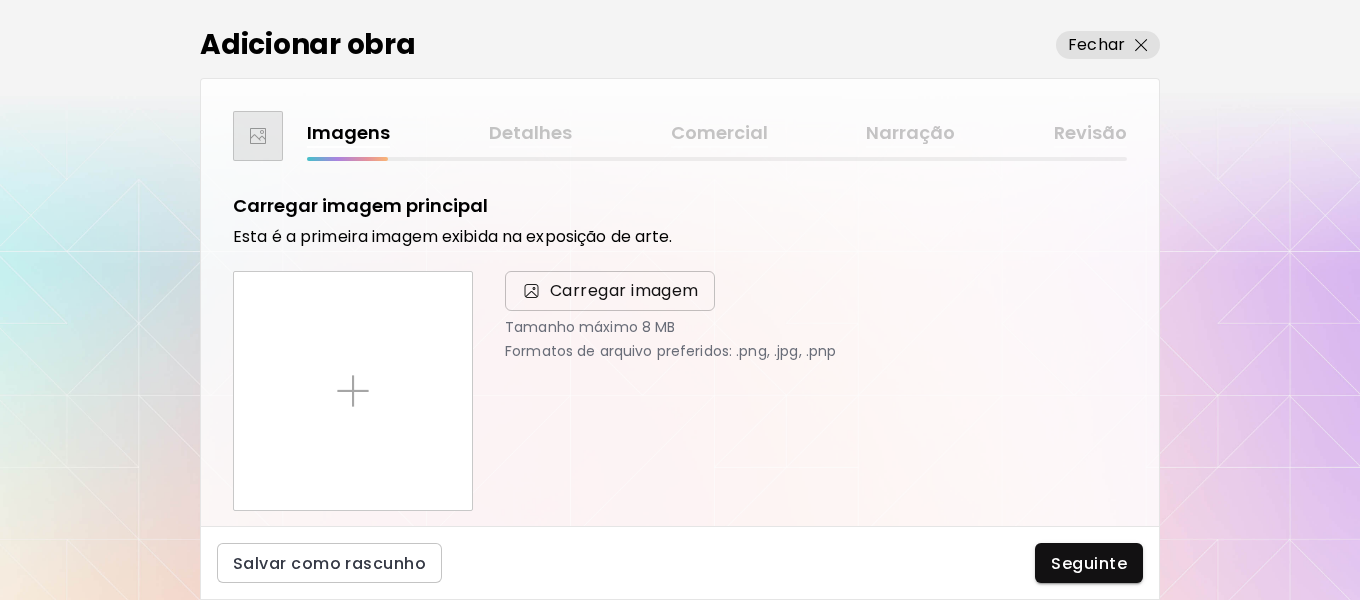 click on "Carregar imagem" at bounding box center [624, 291] 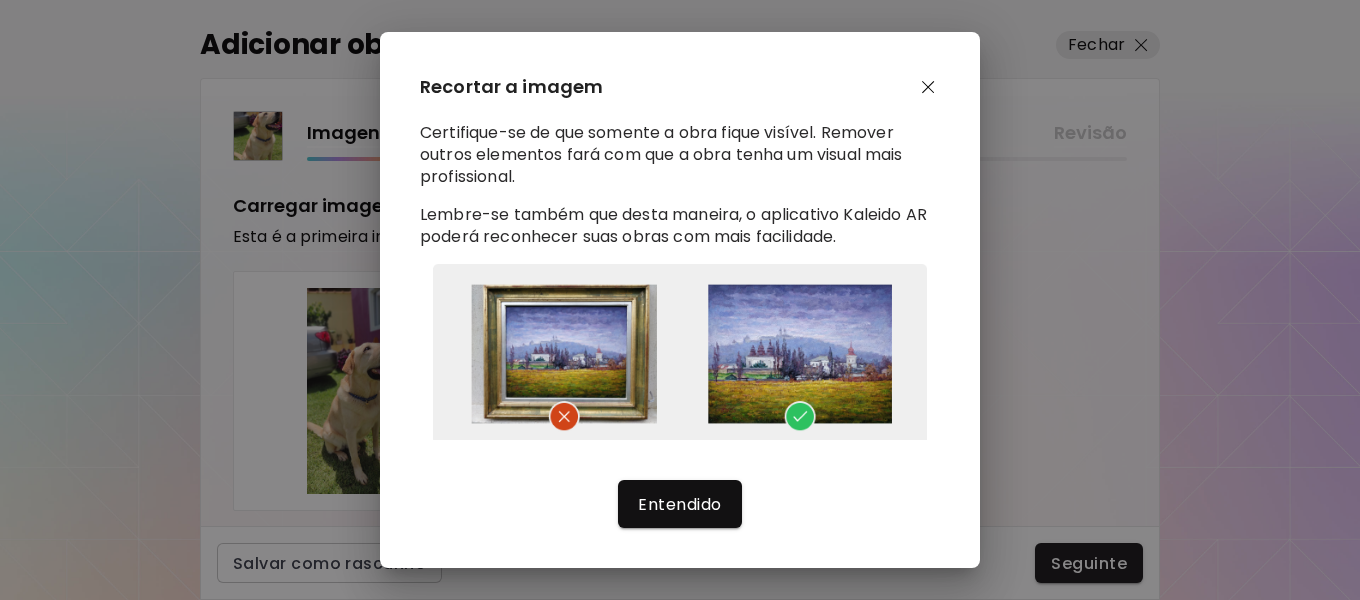 click at bounding box center [928, 87] 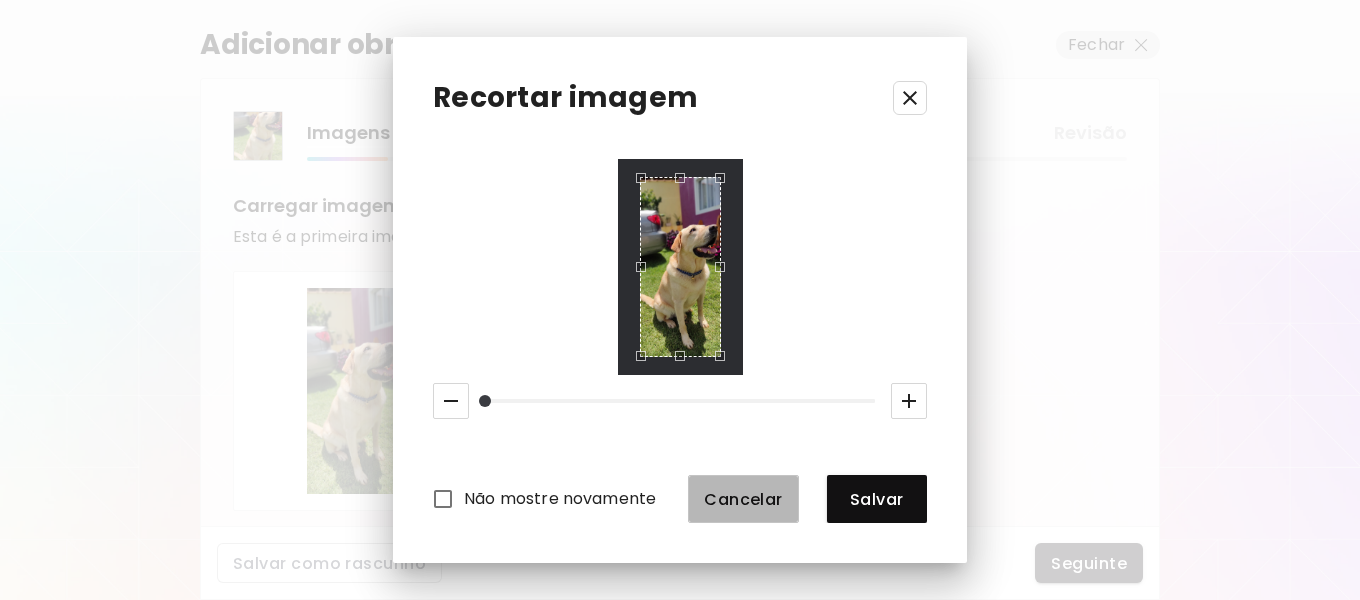 click on "Cancelar" at bounding box center [743, 499] 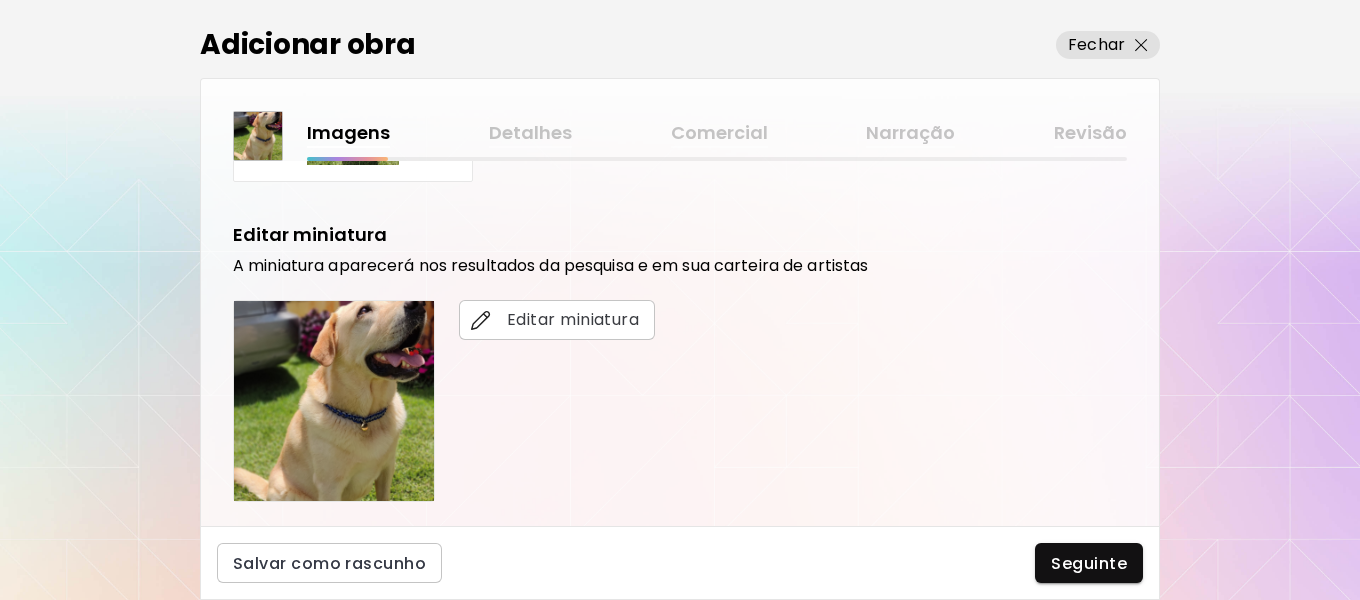 scroll, scrollTop: 100, scrollLeft: 0, axis: vertical 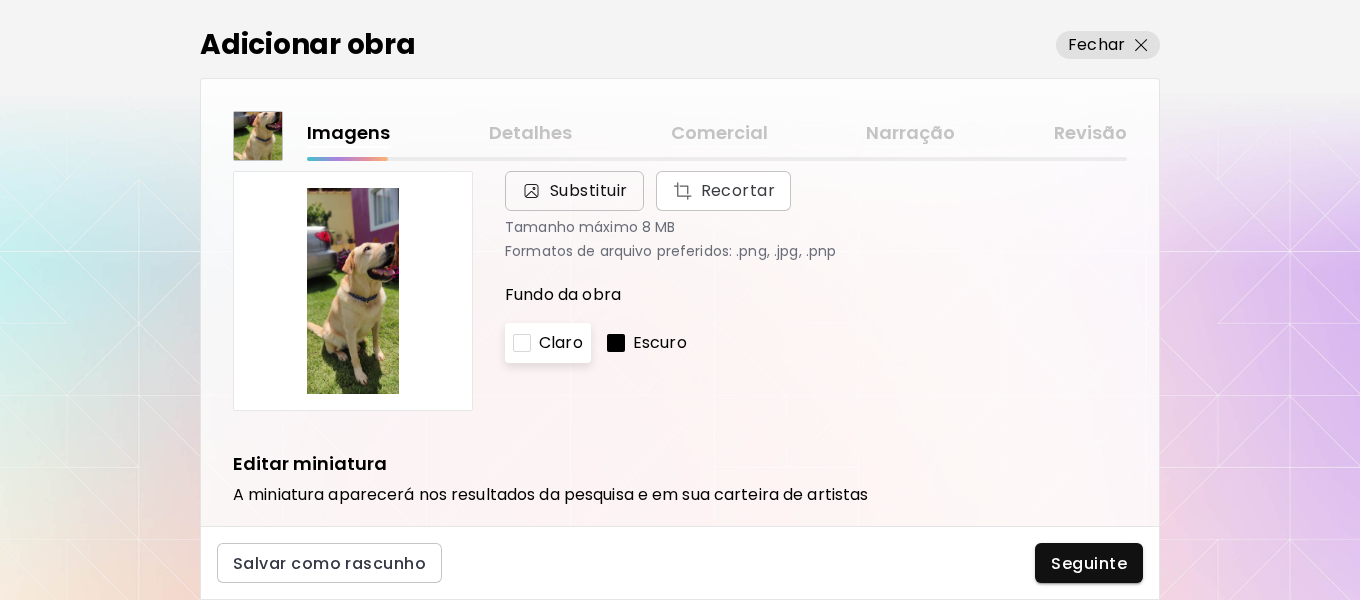click on "Substituir" at bounding box center (589, 191) 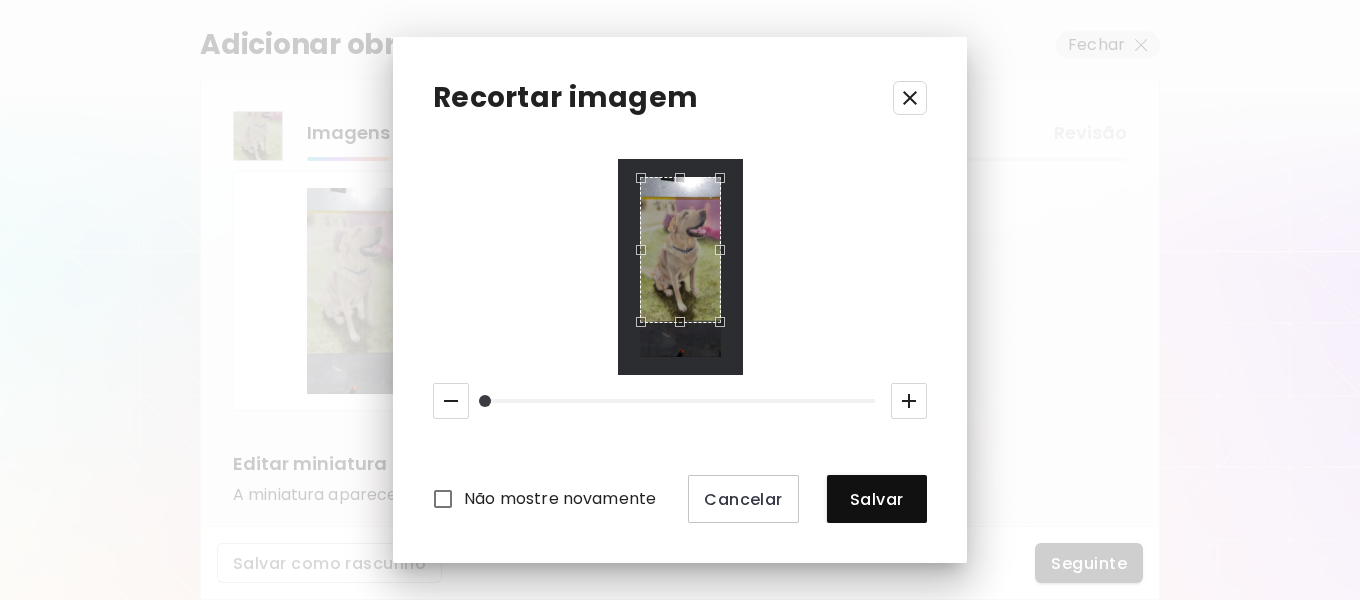 click at bounding box center [680, 178] 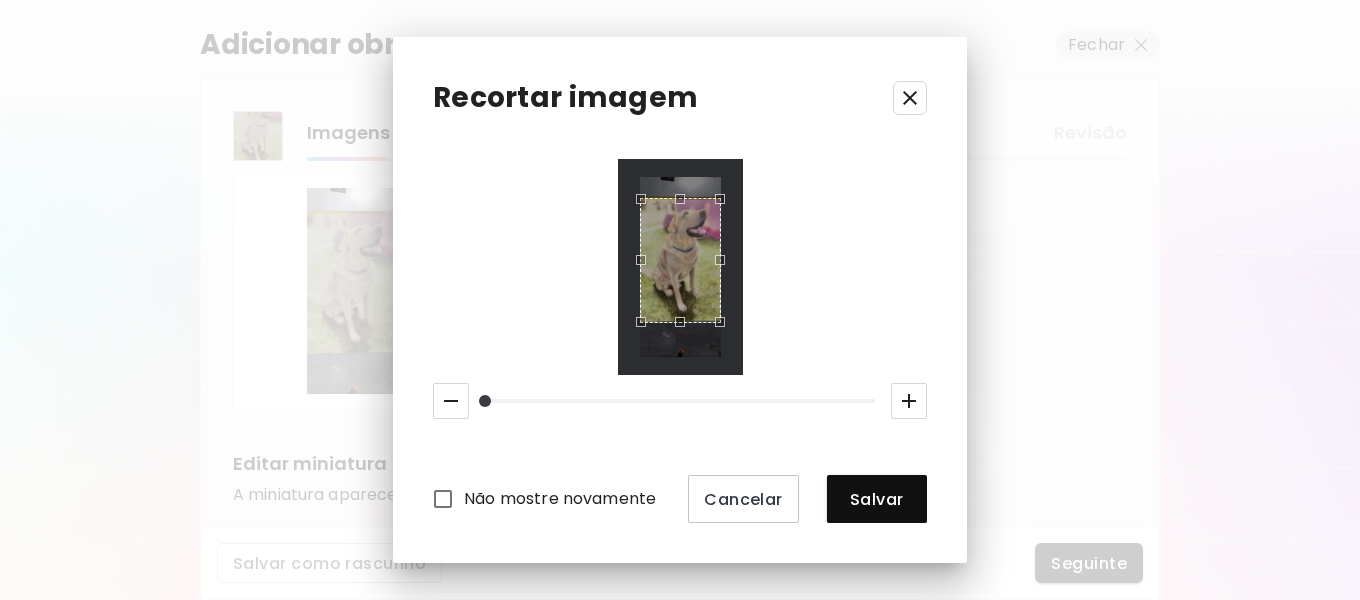 click at bounding box center (680, 260) 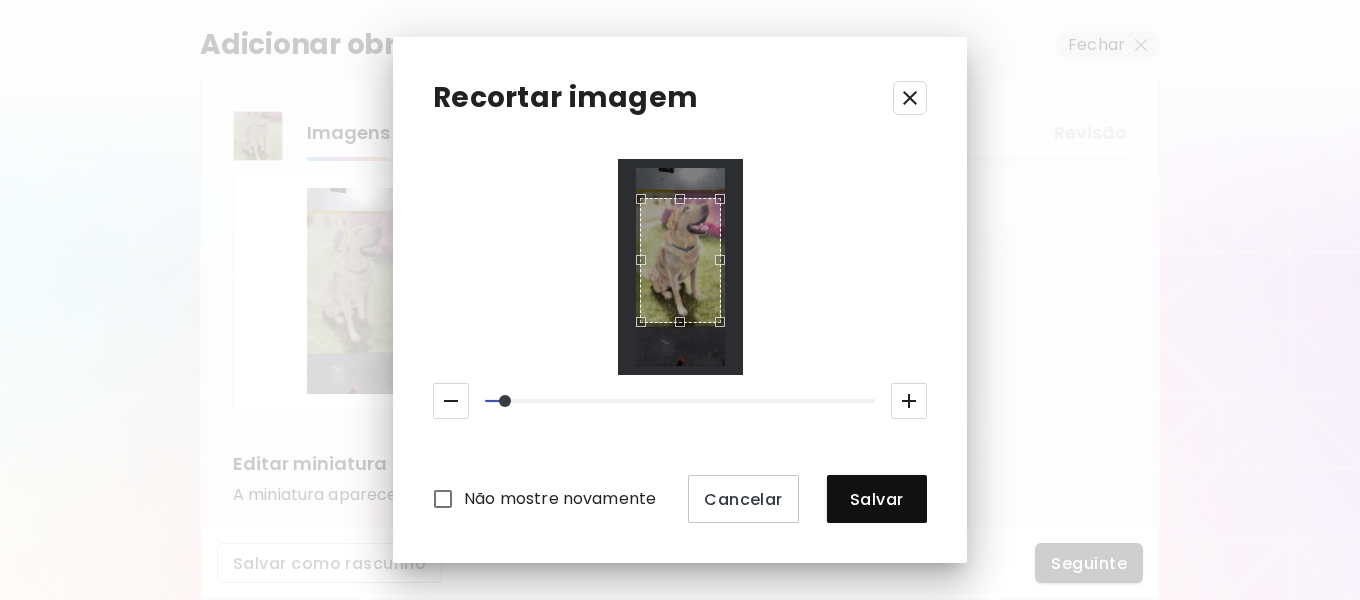 click 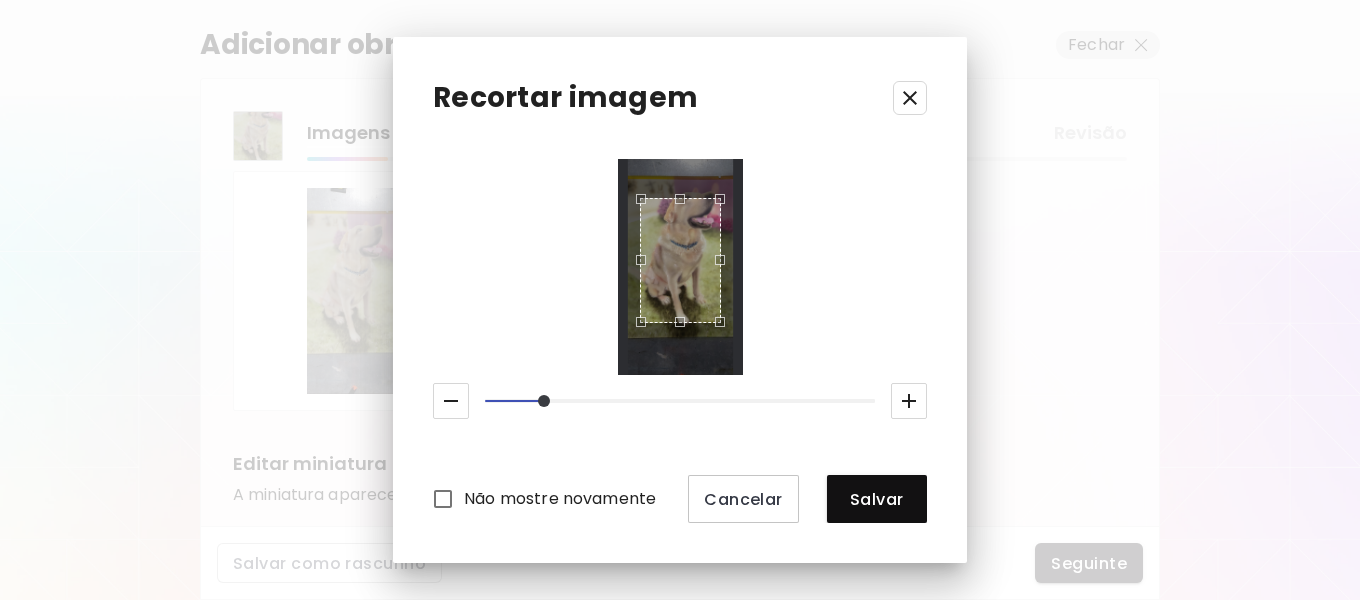 click 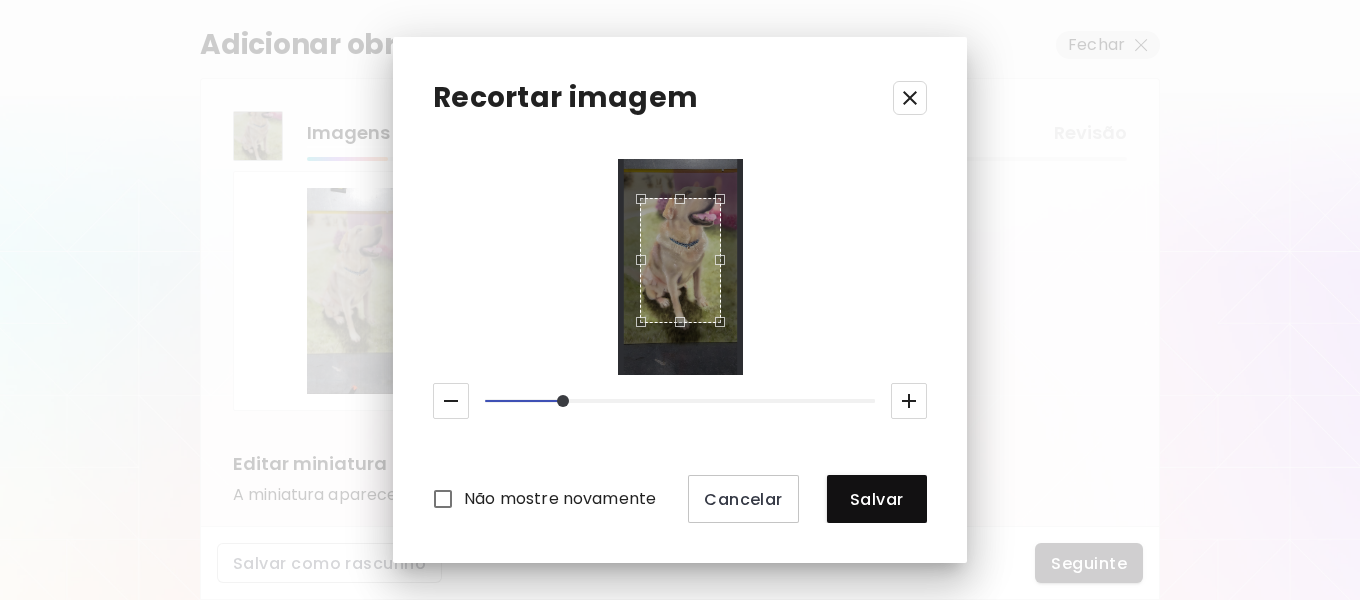 click 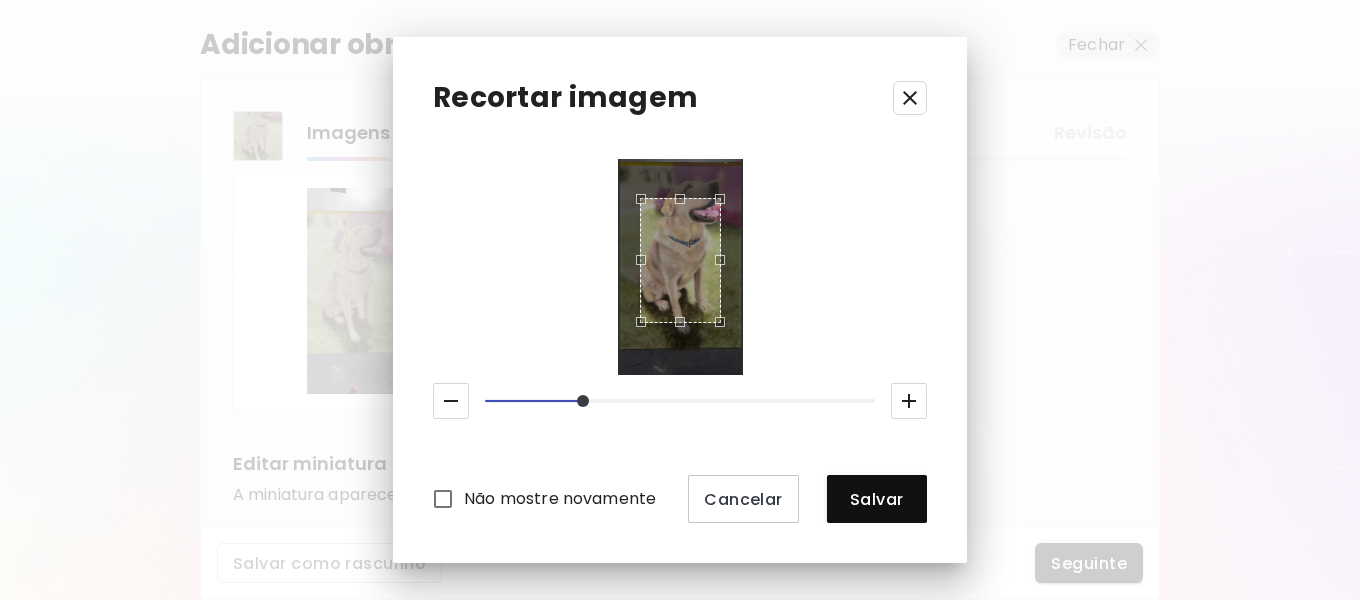 click 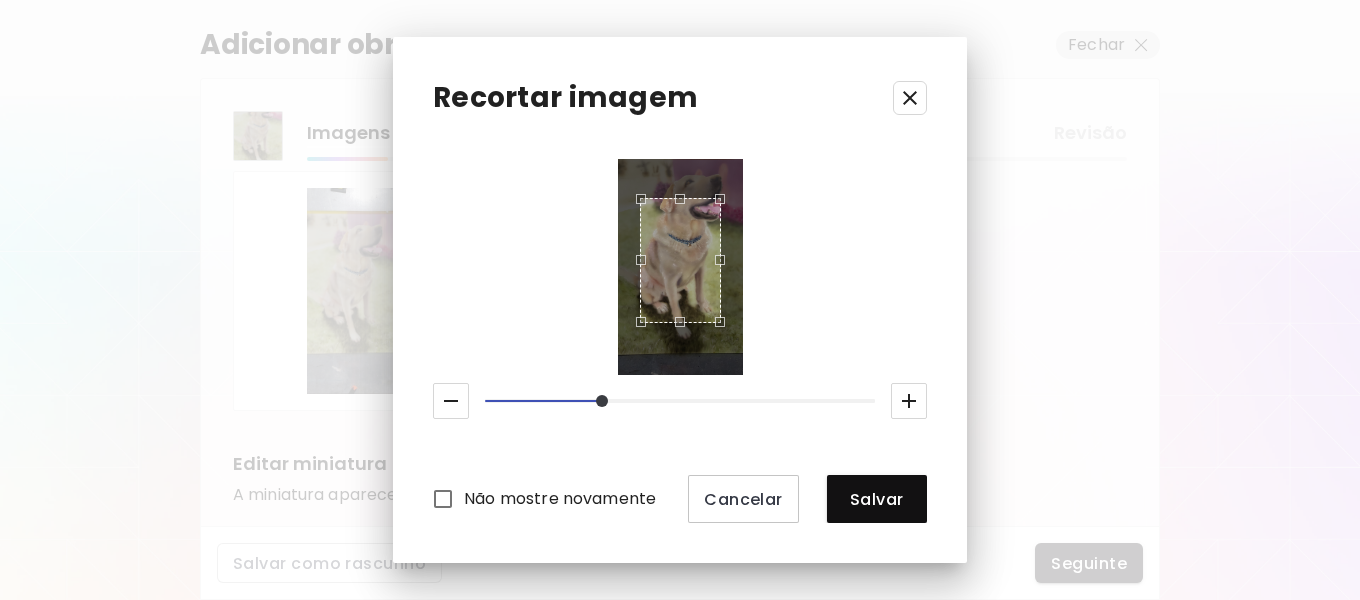 click 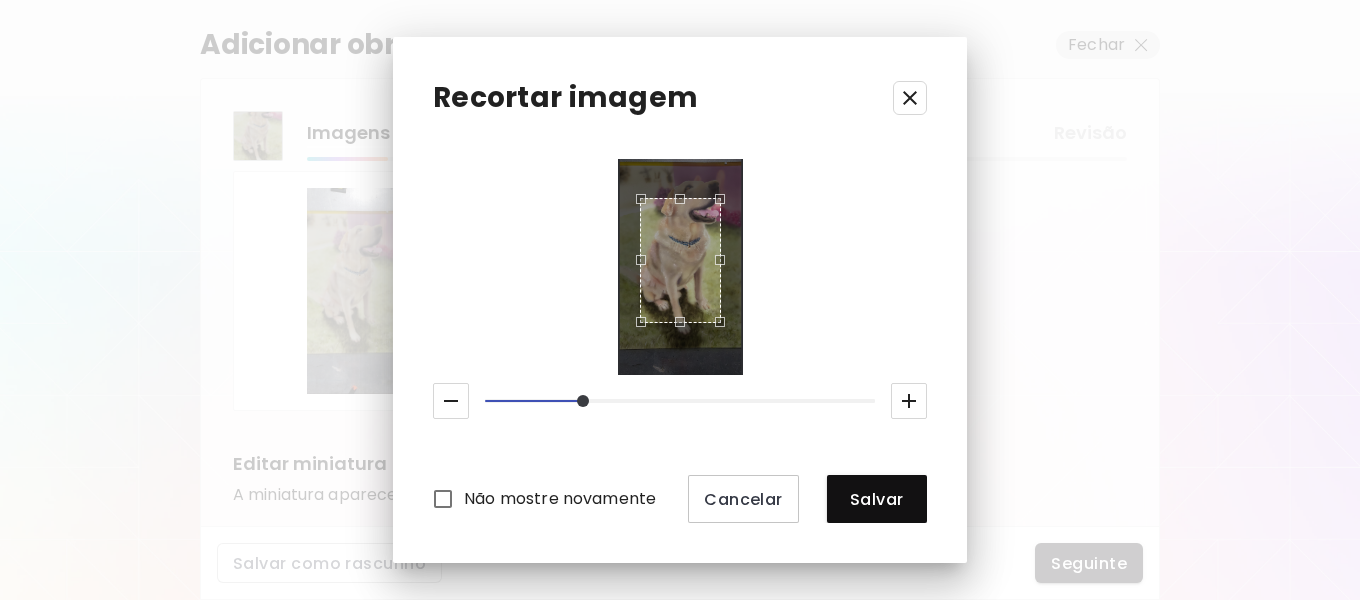 click 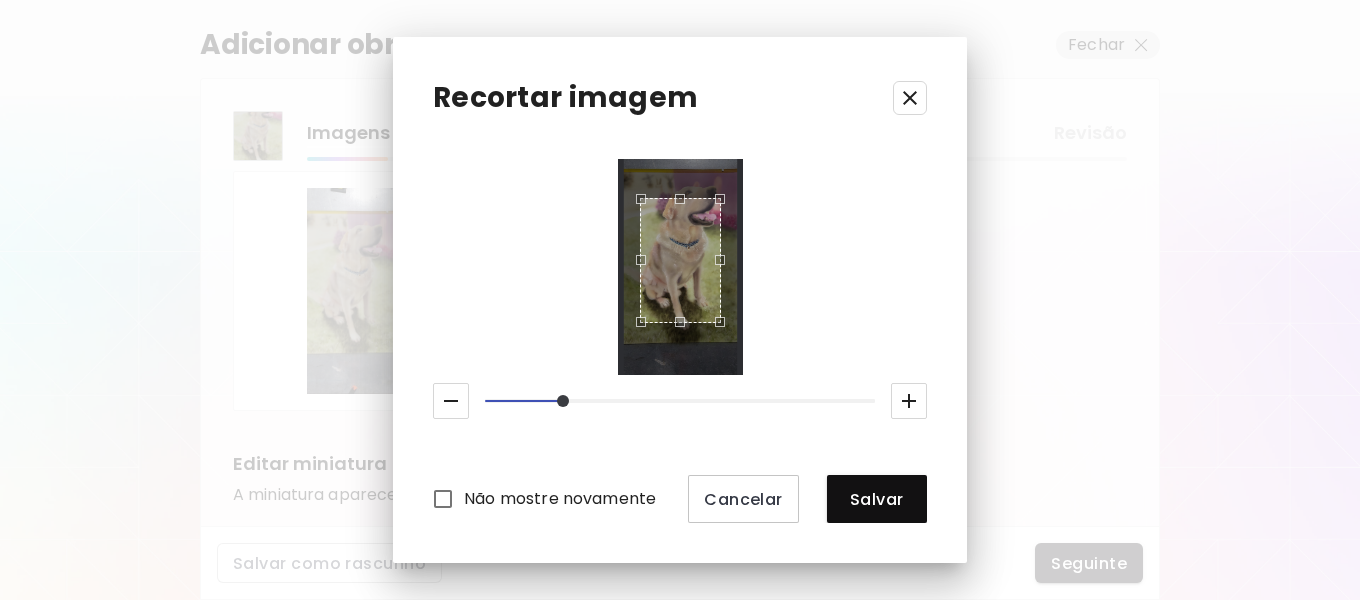 click 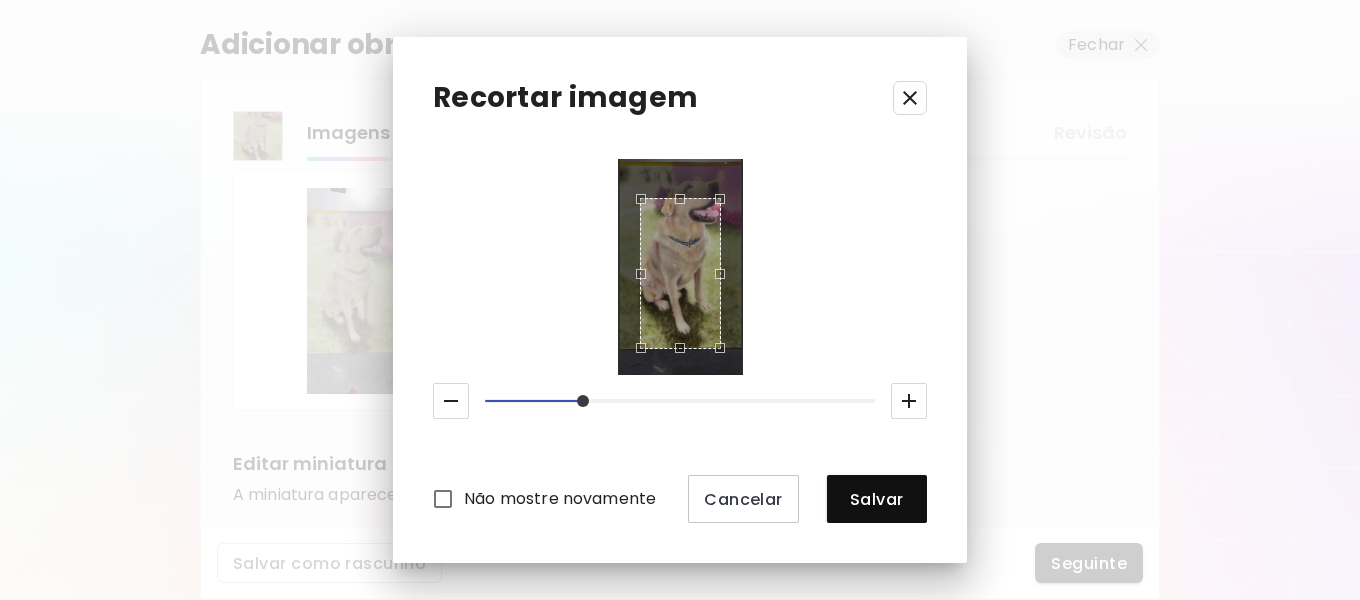 click at bounding box center [675, 353] 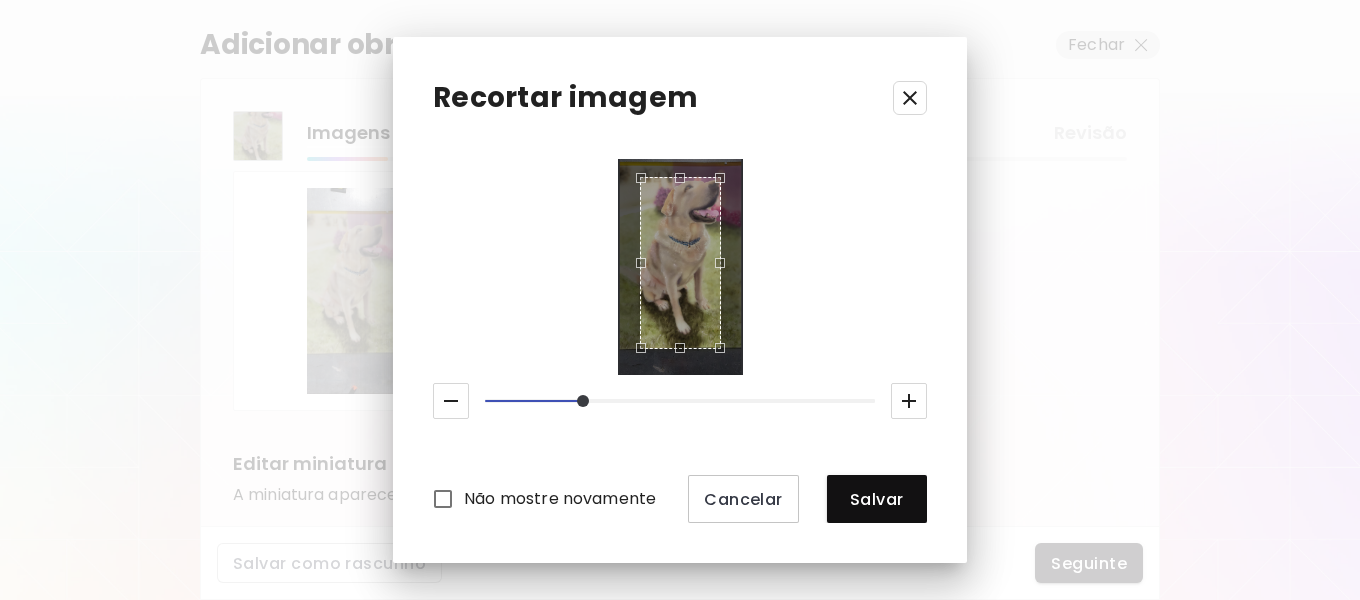 click on "Recortar imagem Não mostre novamente Cancelar Salvar" at bounding box center (680, 300) 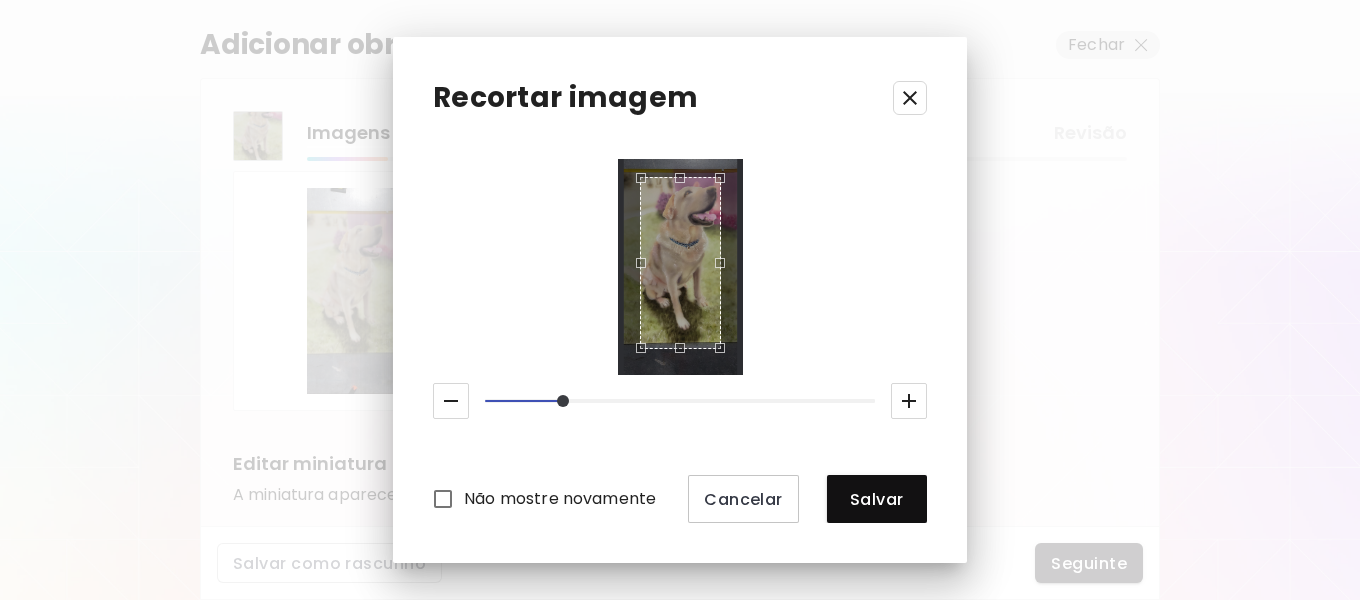 click 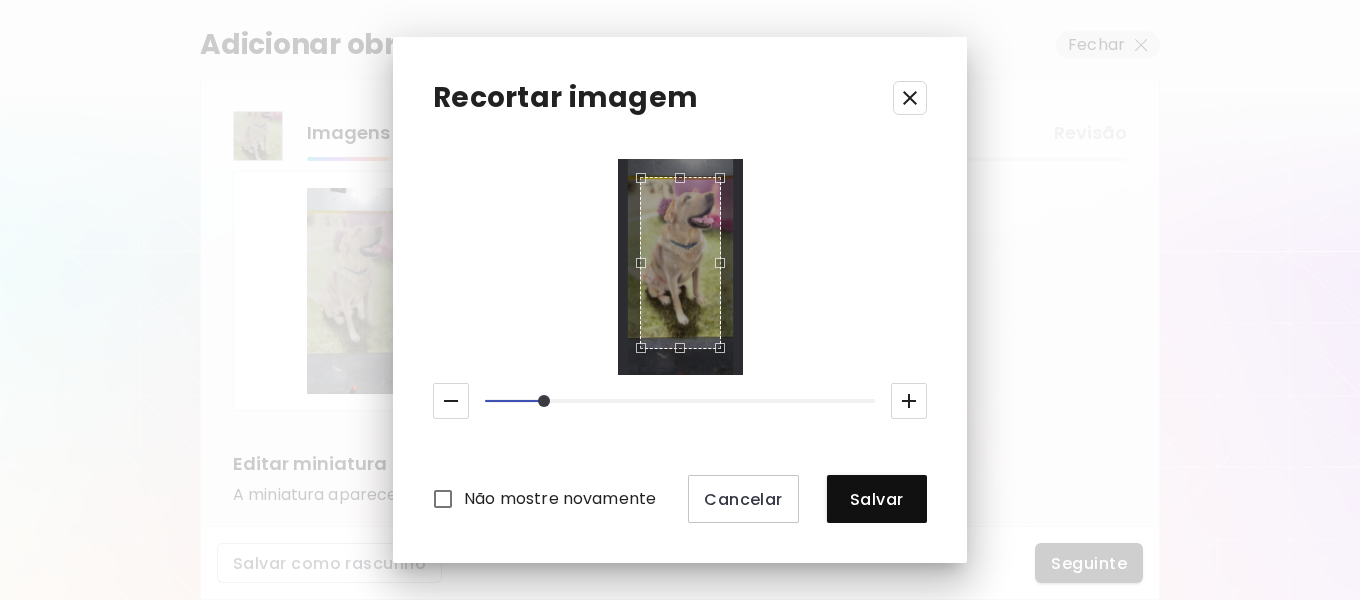 click 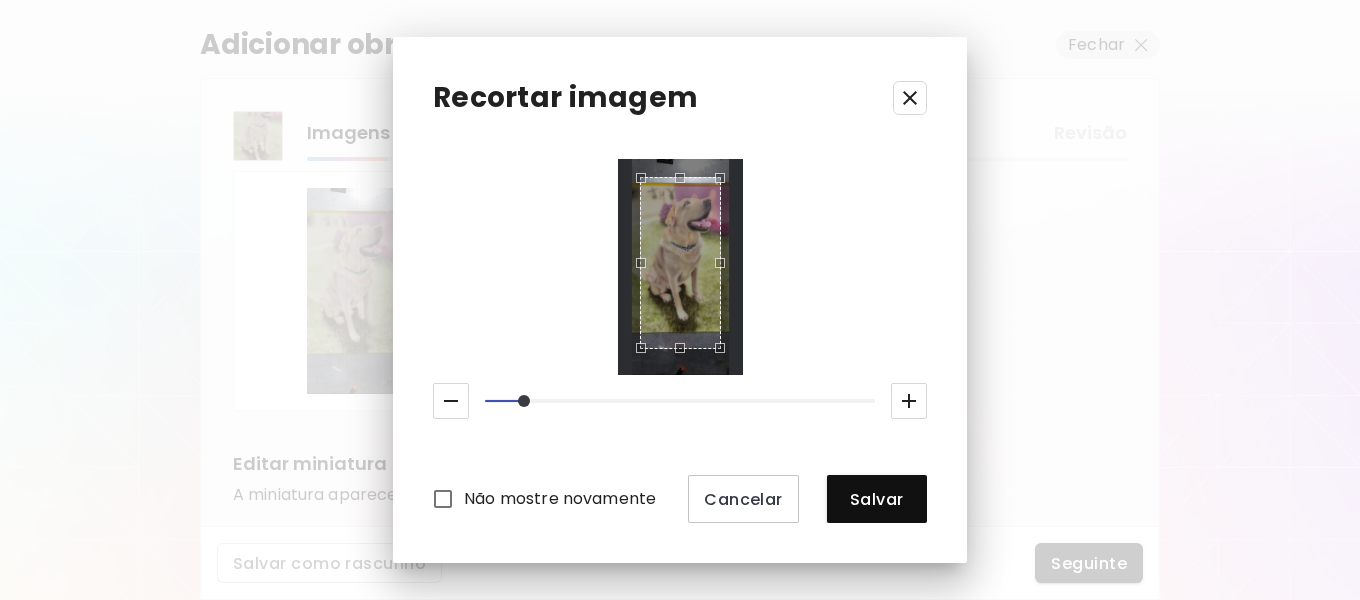 click 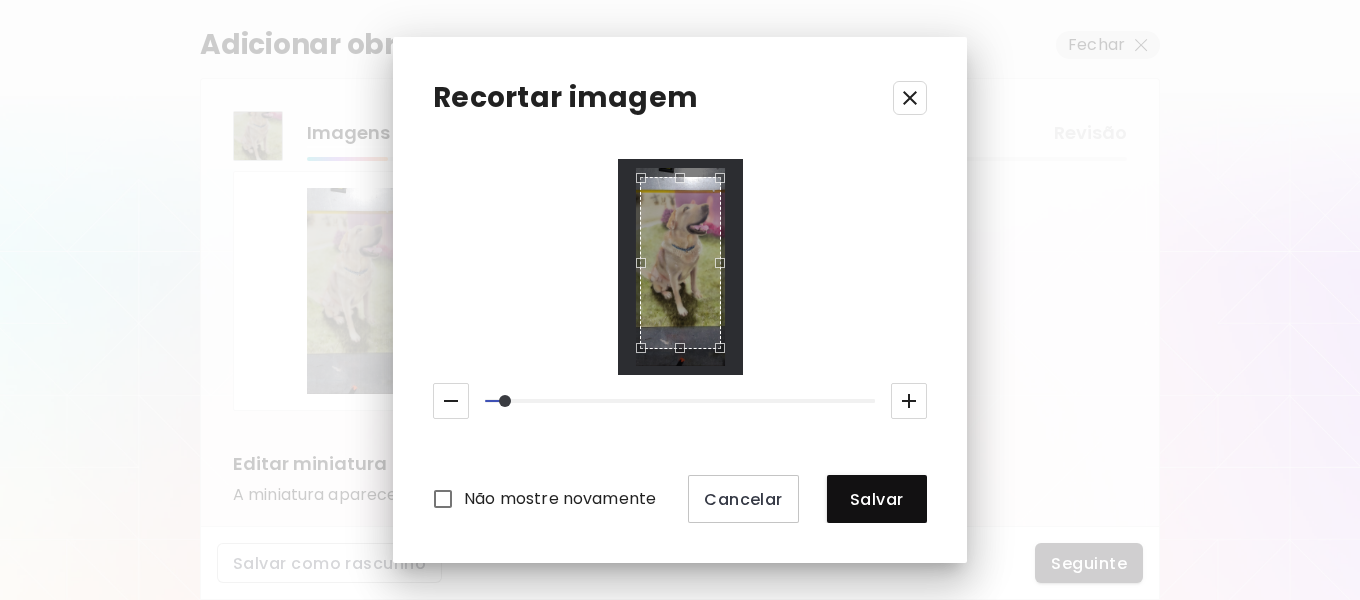 click 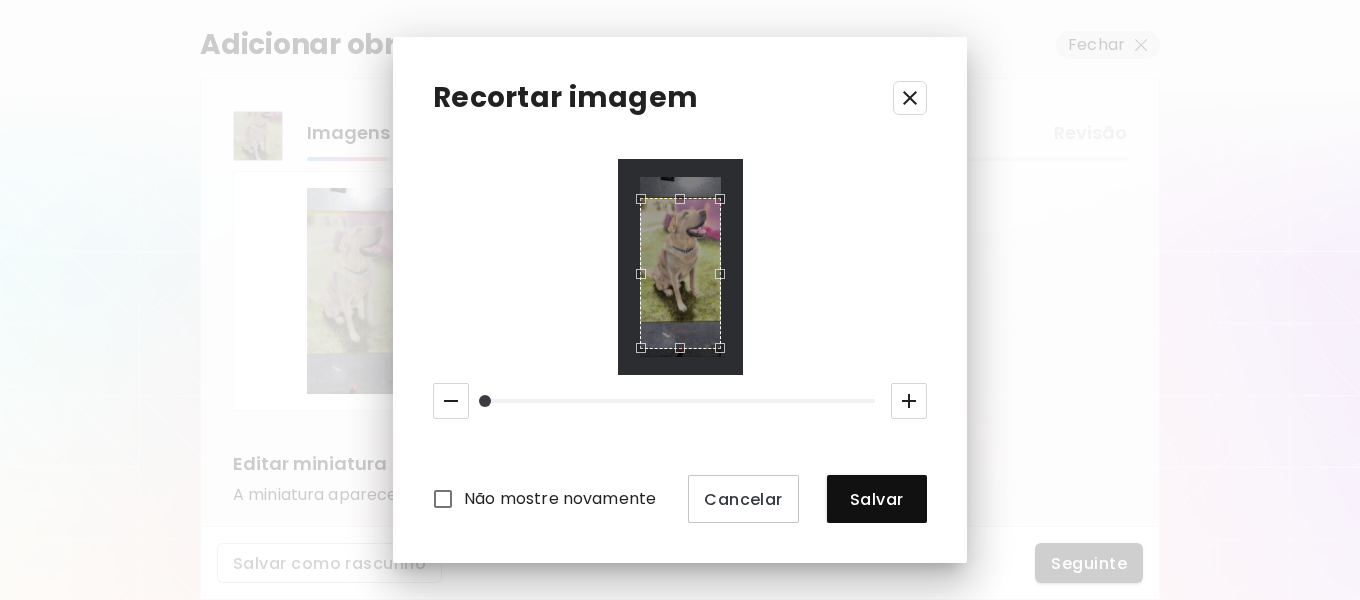 click at bounding box center [675, 199] 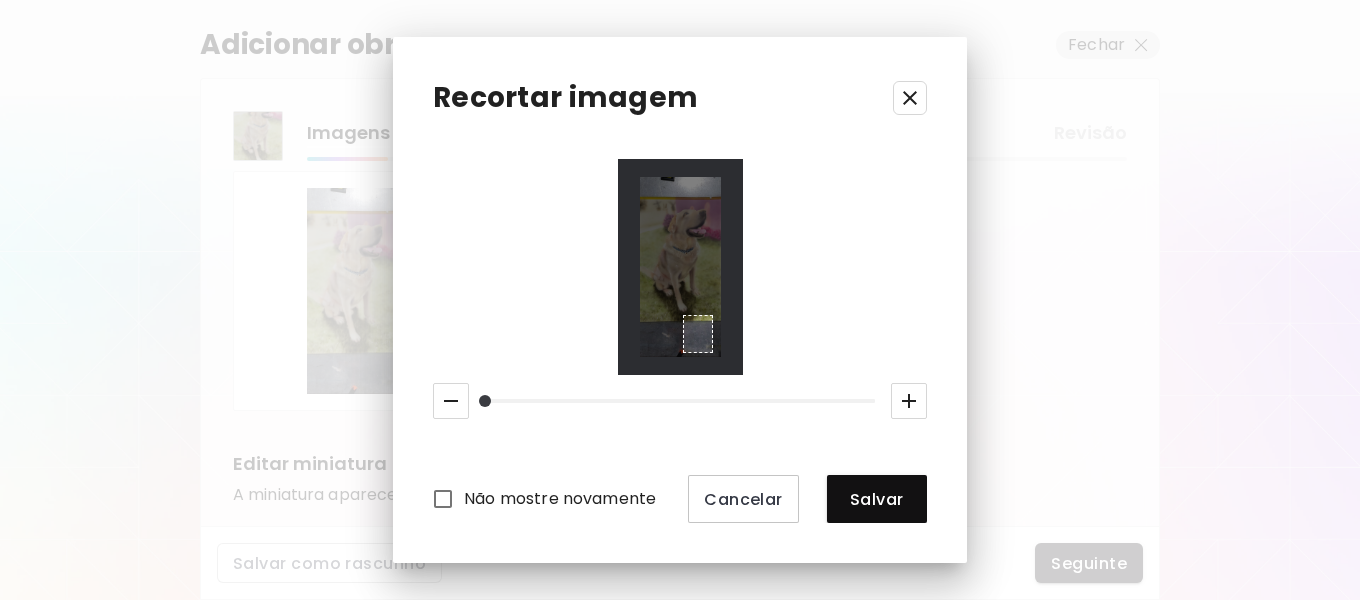 click at bounding box center [680, 267] 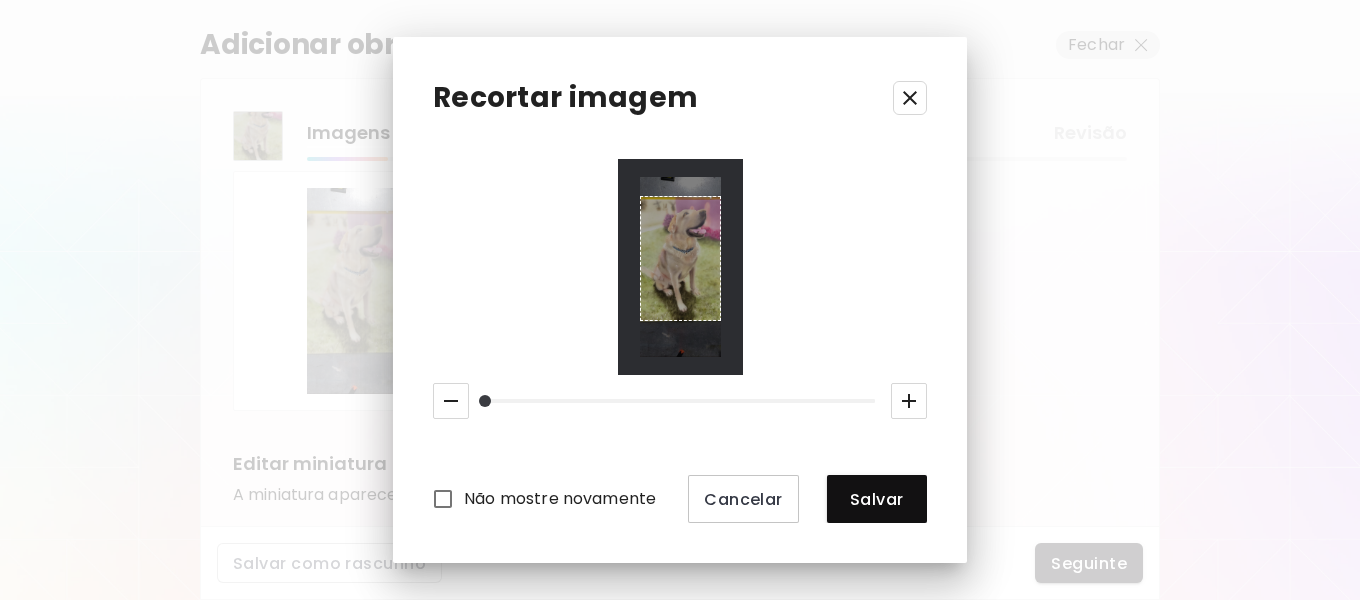 click at bounding box center [680, 267] 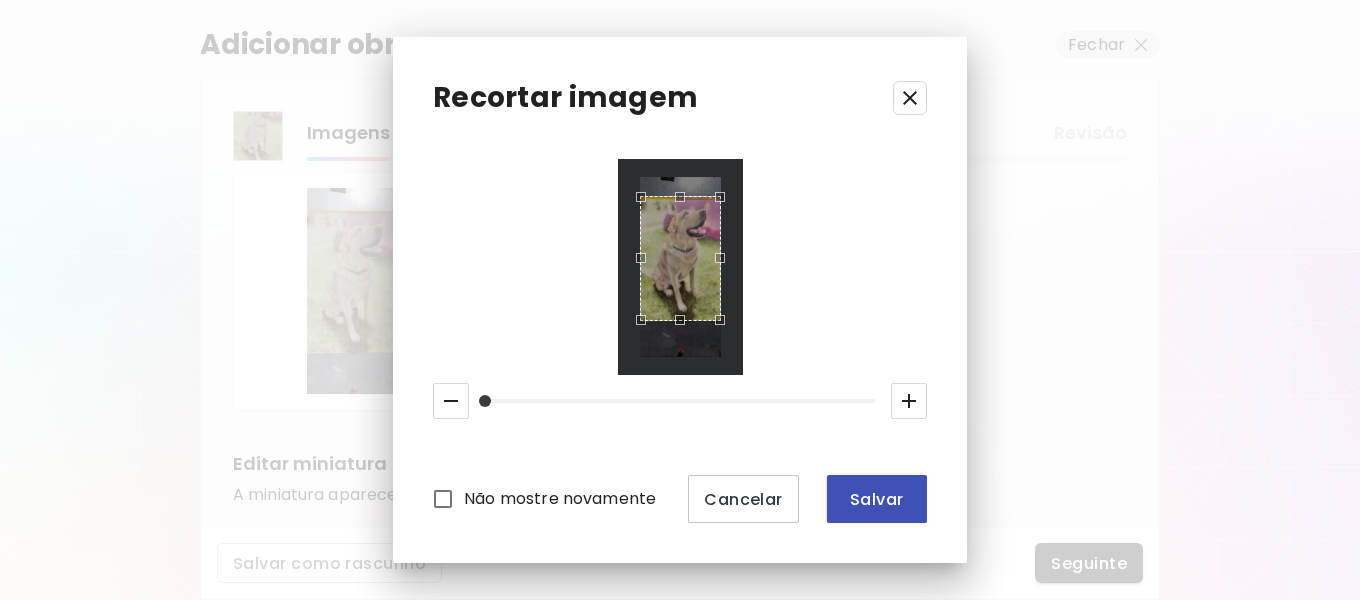 click on "Salvar" at bounding box center [877, 499] 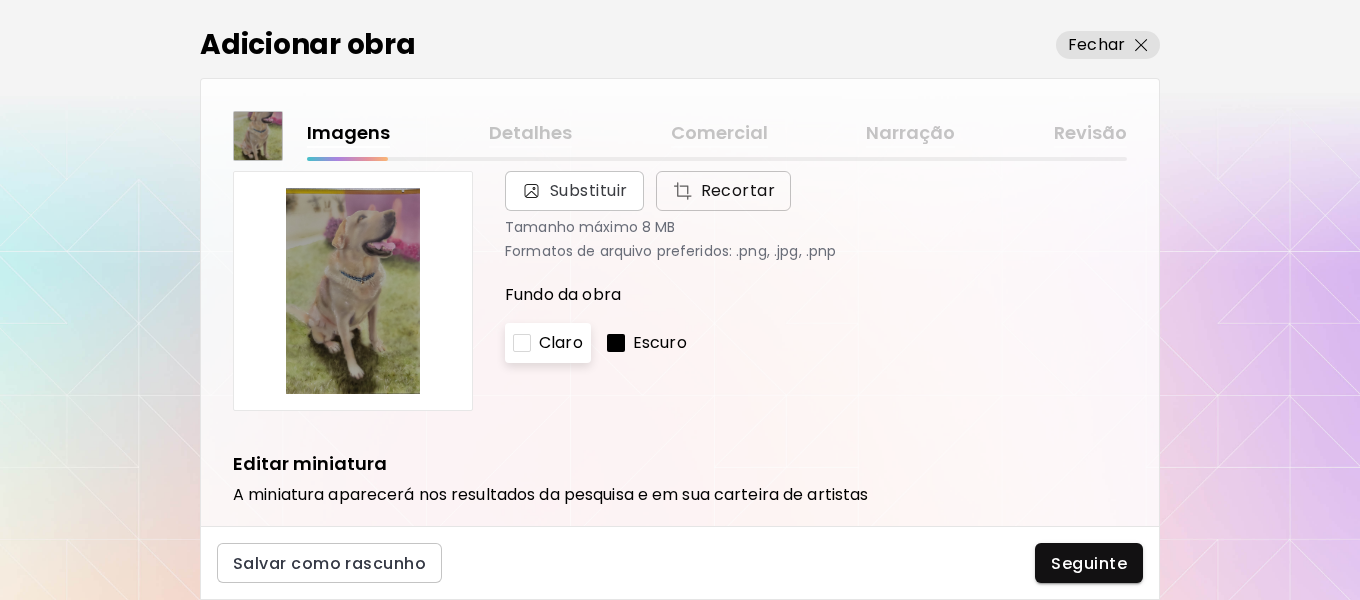 click on "Recortar" at bounding box center (724, 191) 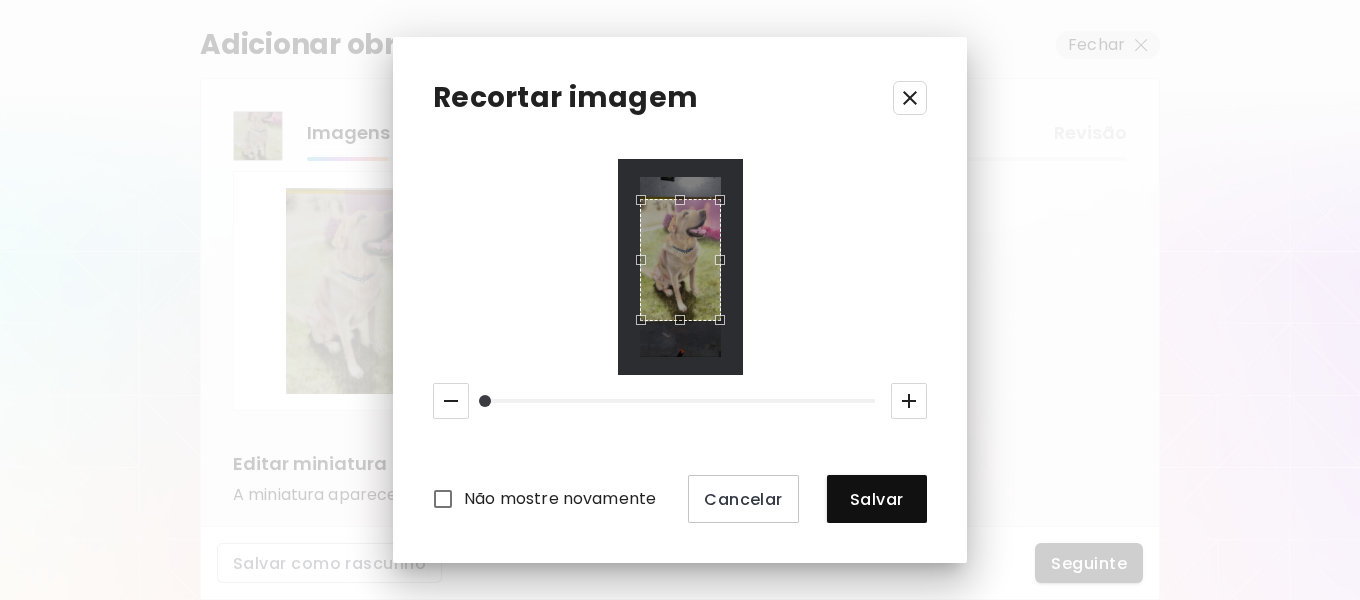 click at bounding box center (675, 195) 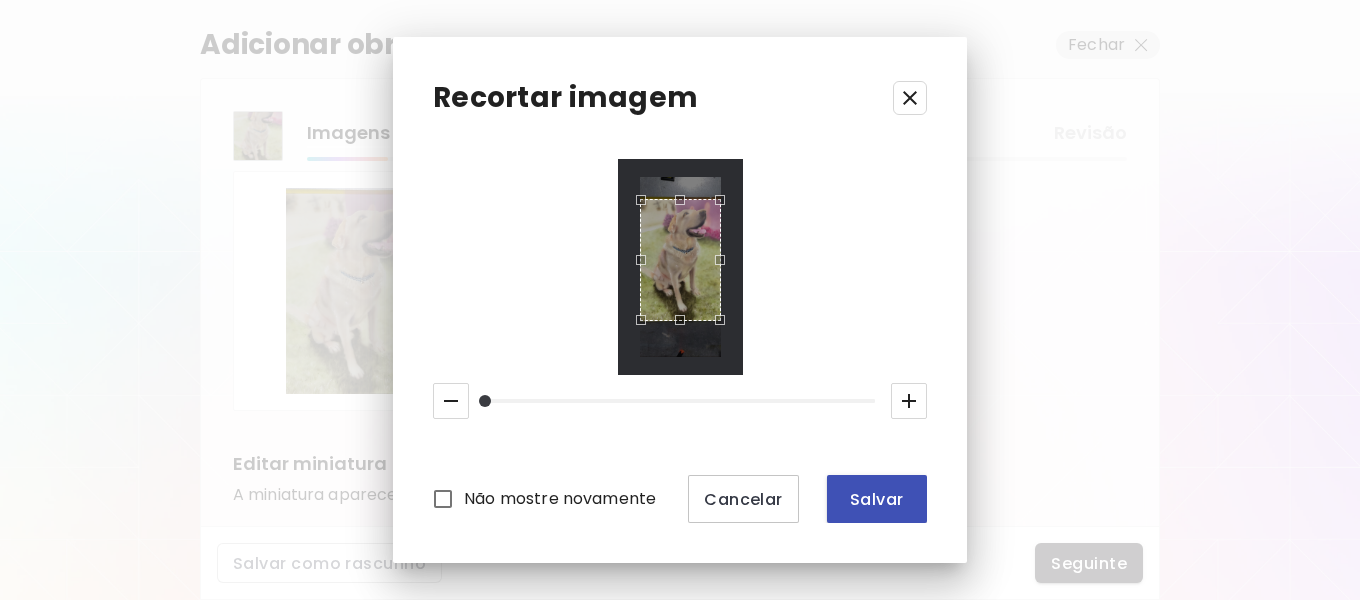 click on "Salvar" at bounding box center (877, 499) 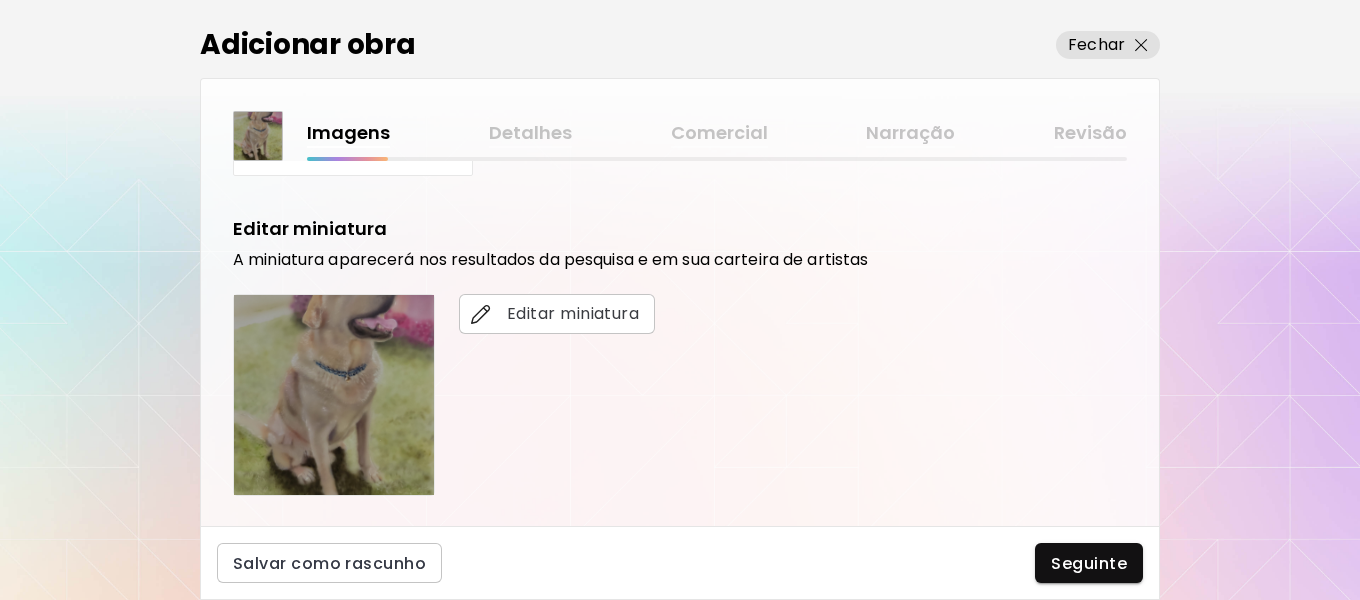 scroll, scrollTop: 300, scrollLeft: 0, axis: vertical 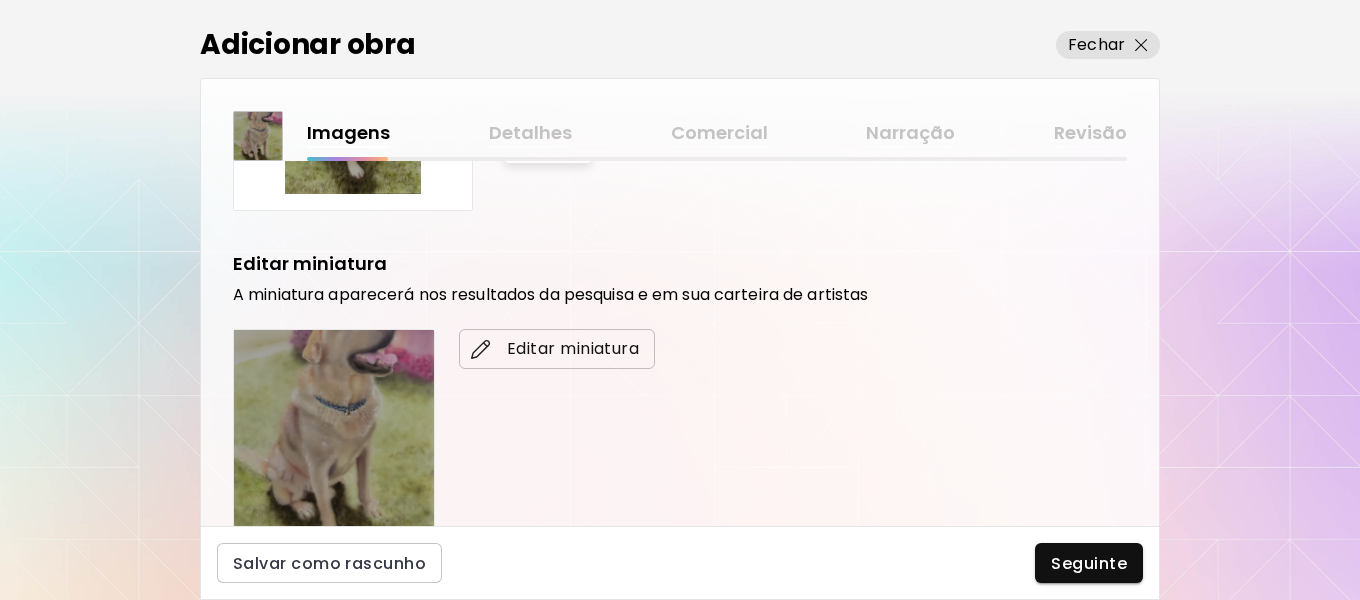 click on "Editar miniatura" at bounding box center (557, 349) 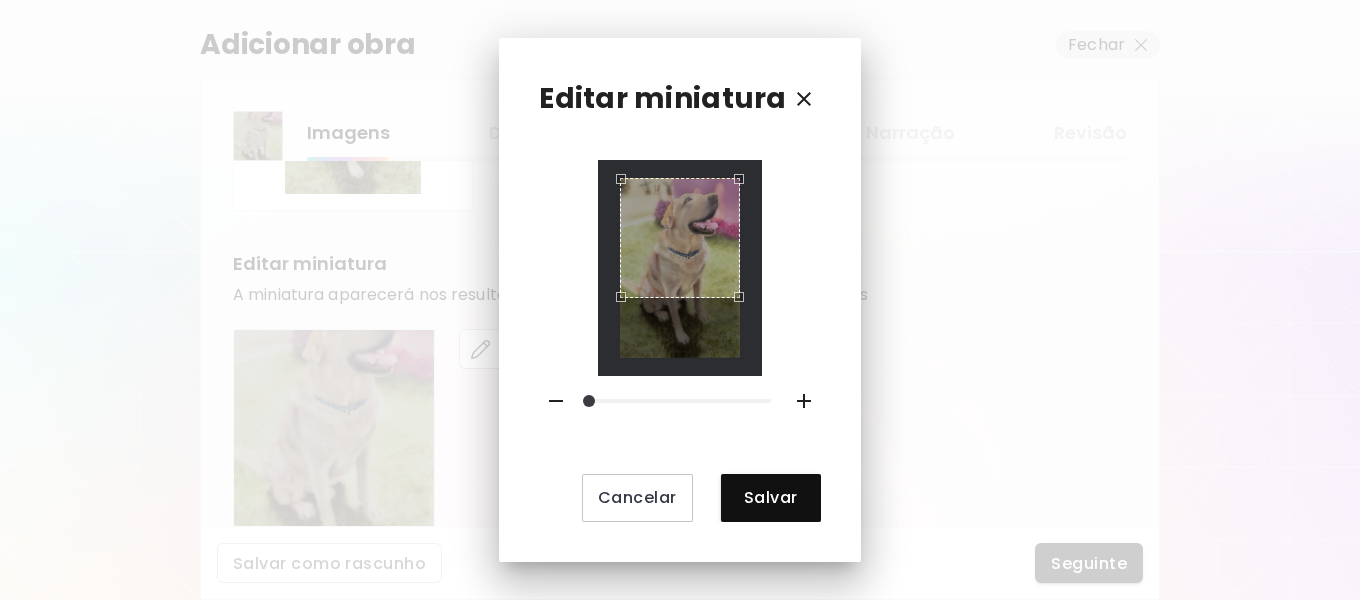 click at bounding box center [680, 238] 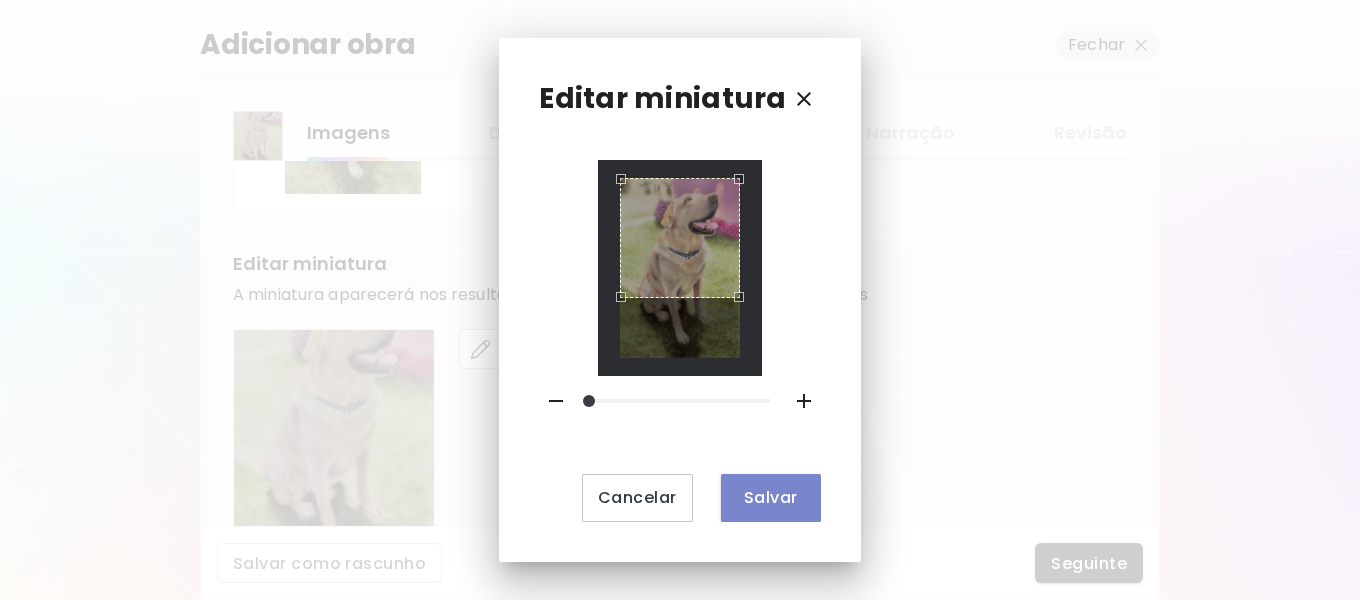 click on "Salvar" at bounding box center [771, 498] 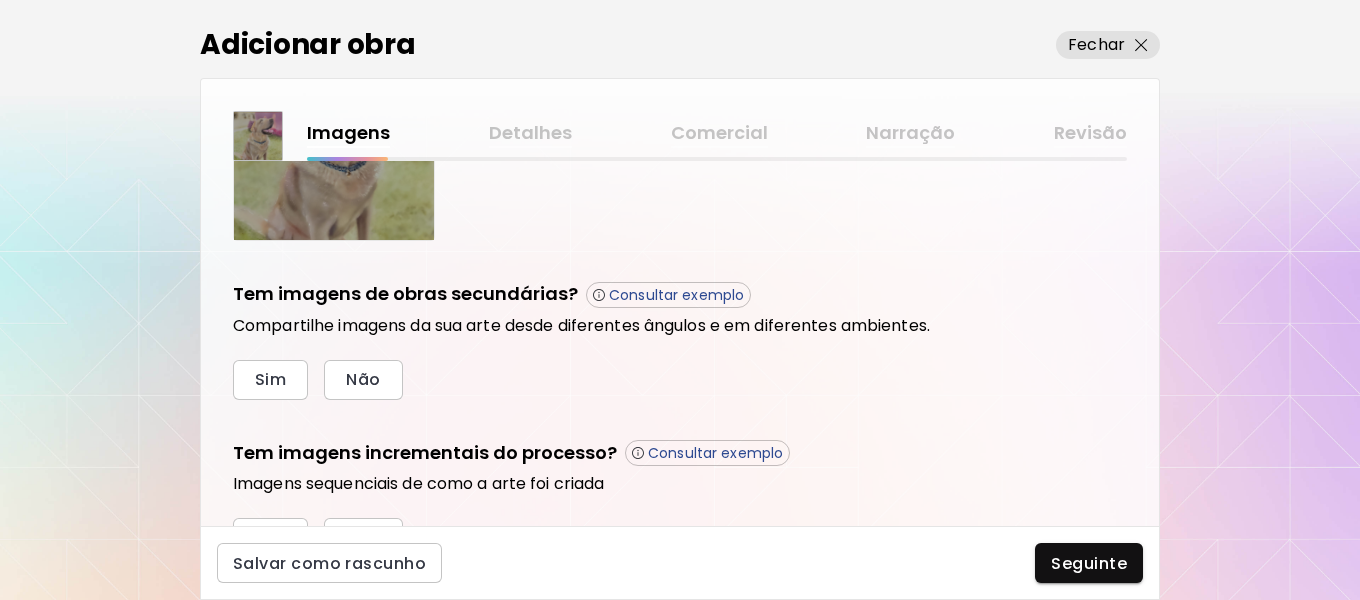 scroll, scrollTop: 600, scrollLeft: 0, axis: vertical 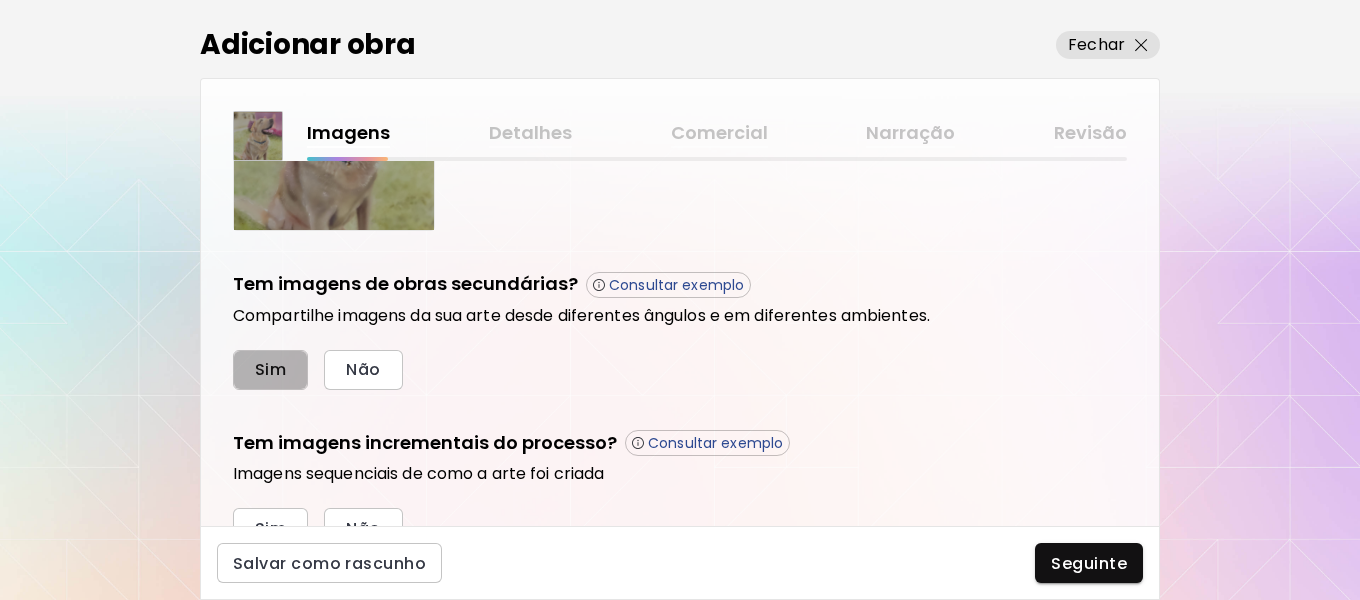 click on "Sim" at bounding box center (270, 369) 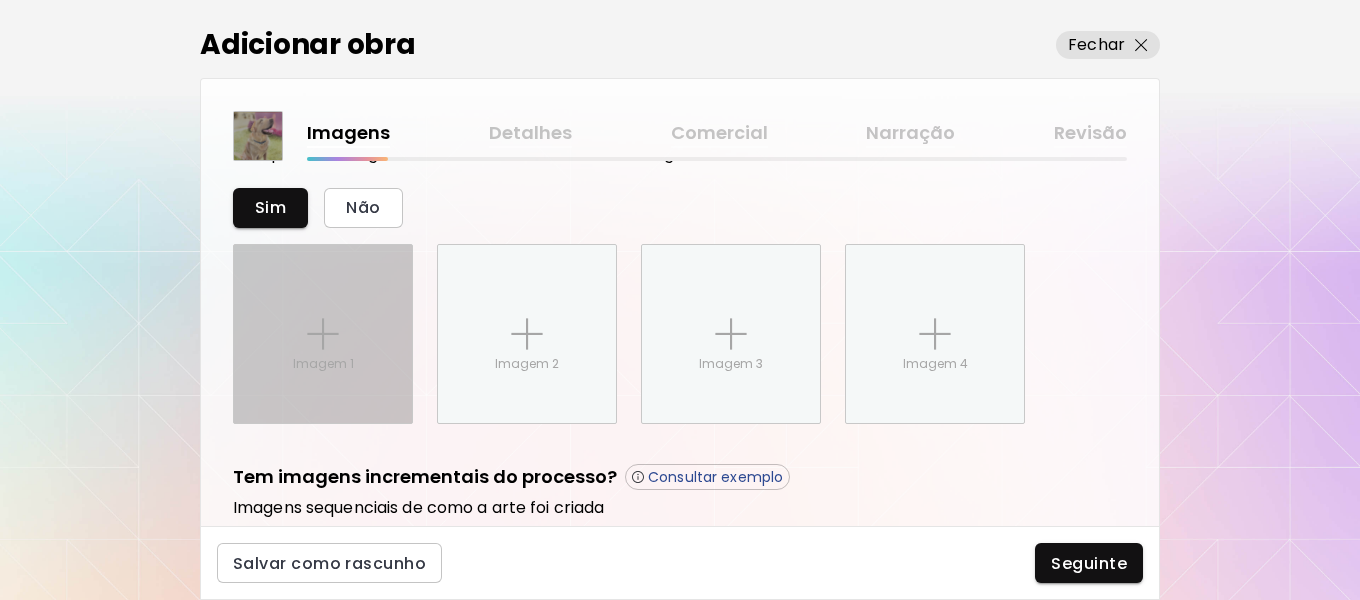 scroll, scrollTop: 645, scrollLeft: 0, axis: vertical 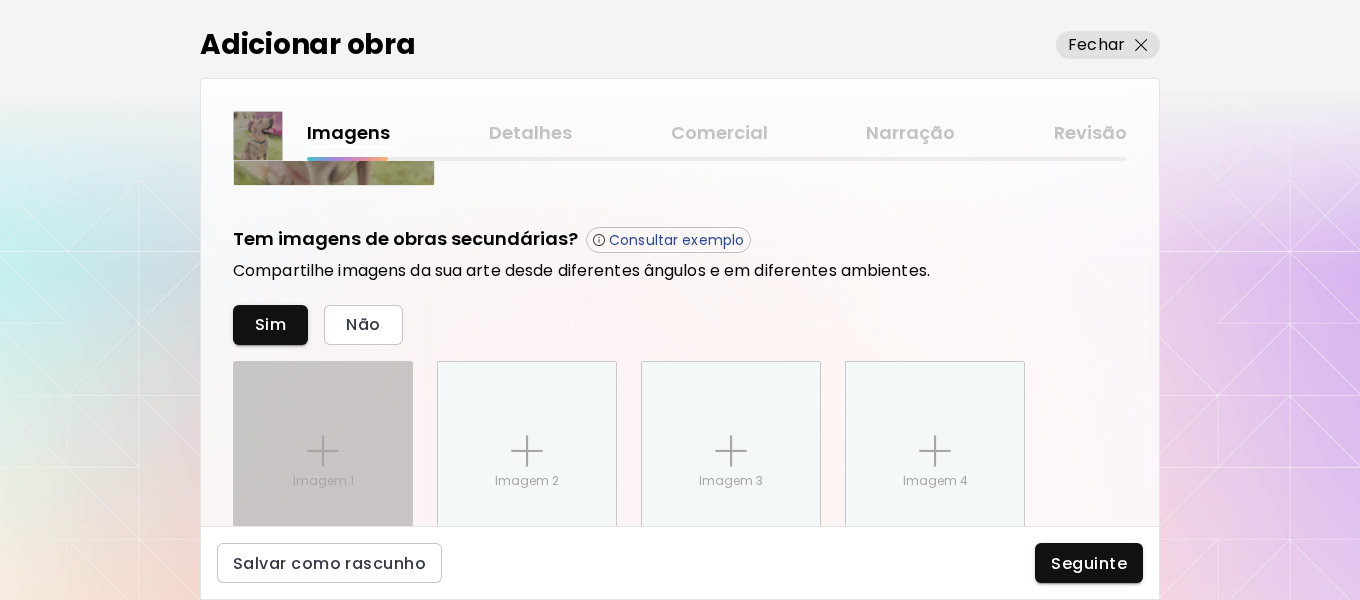 click on "Imagem 1" at bounding box center (323, 451) 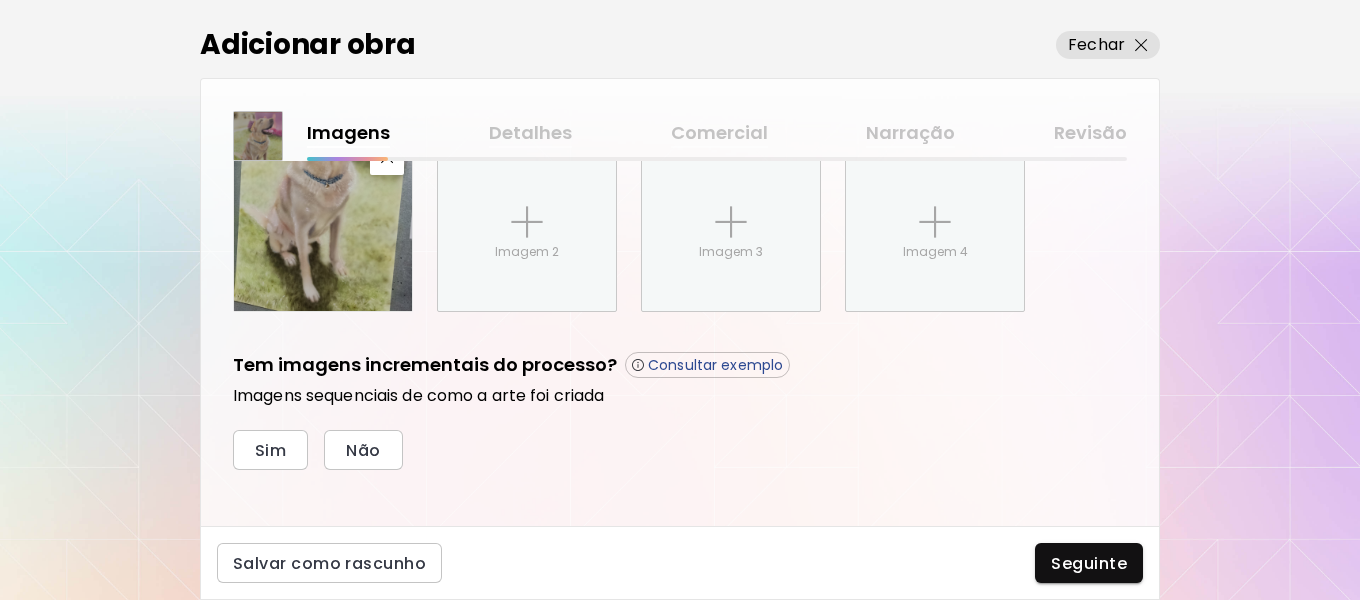 scroll, scrollTop: 890, scrollLeft: 0, axis: vertical 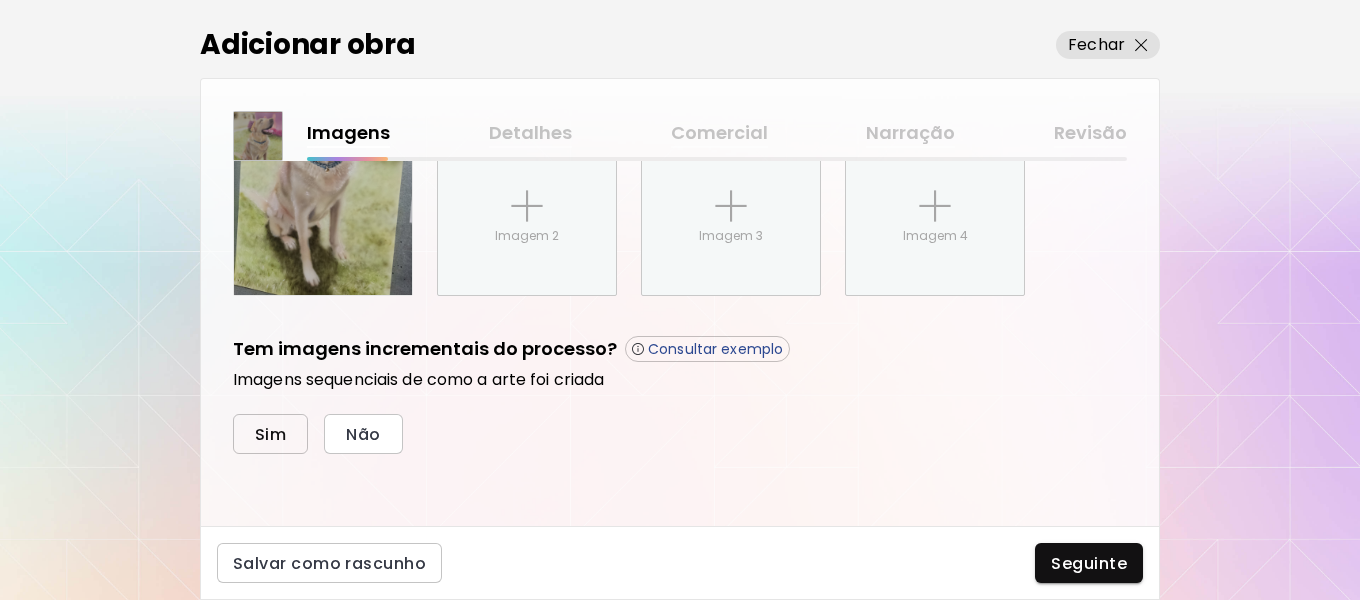 click on "Sim" at bounding box center [270, 434] 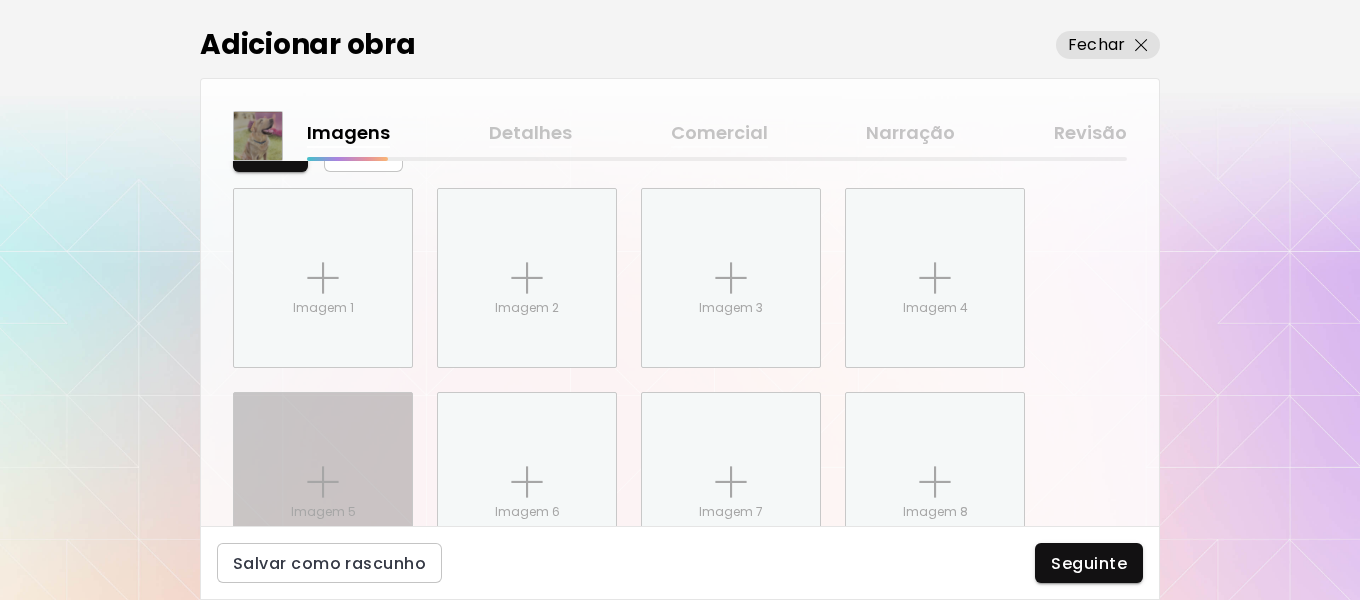 scroll, scrollTop: 1199, scrollLeft: 0, axis: vertical 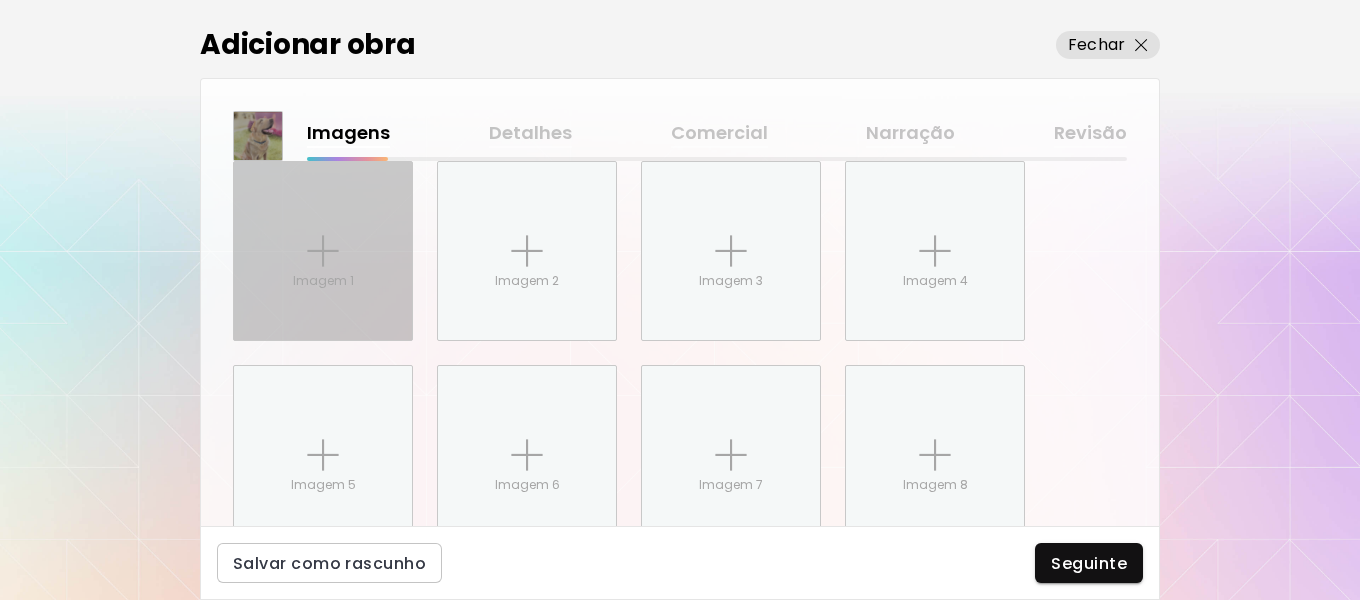 click at bounding box center (323, 251) 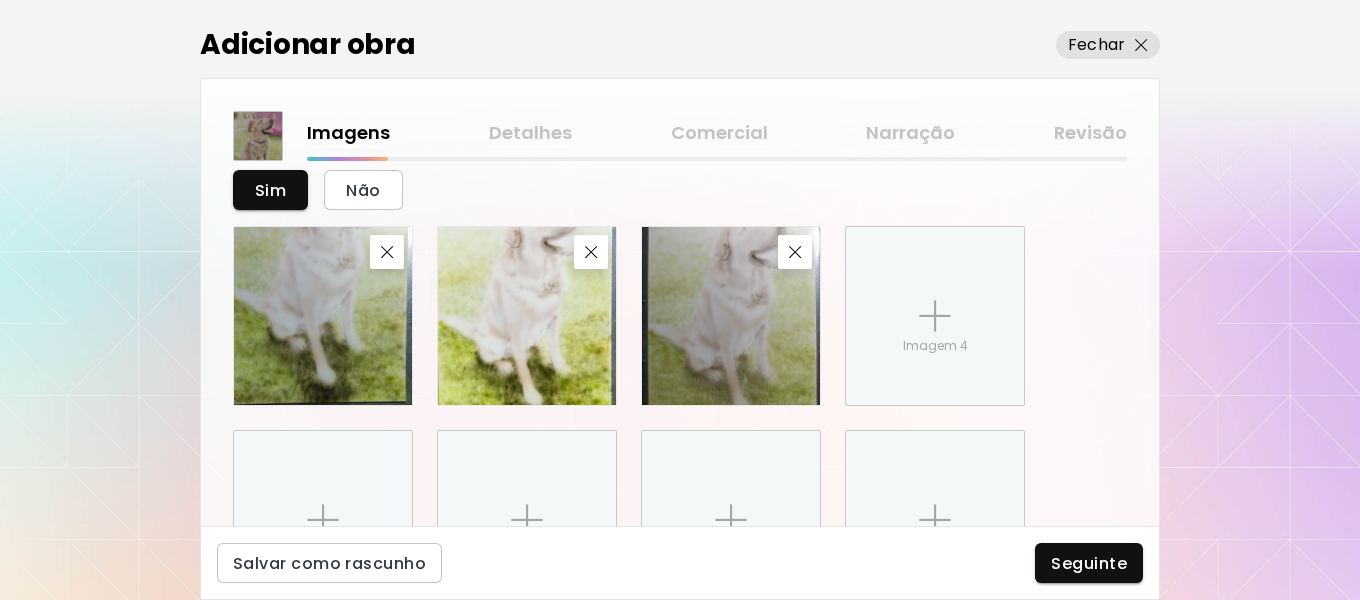 scroll, scrollTop: 1099, scrollLeft: 0, axis: vertical 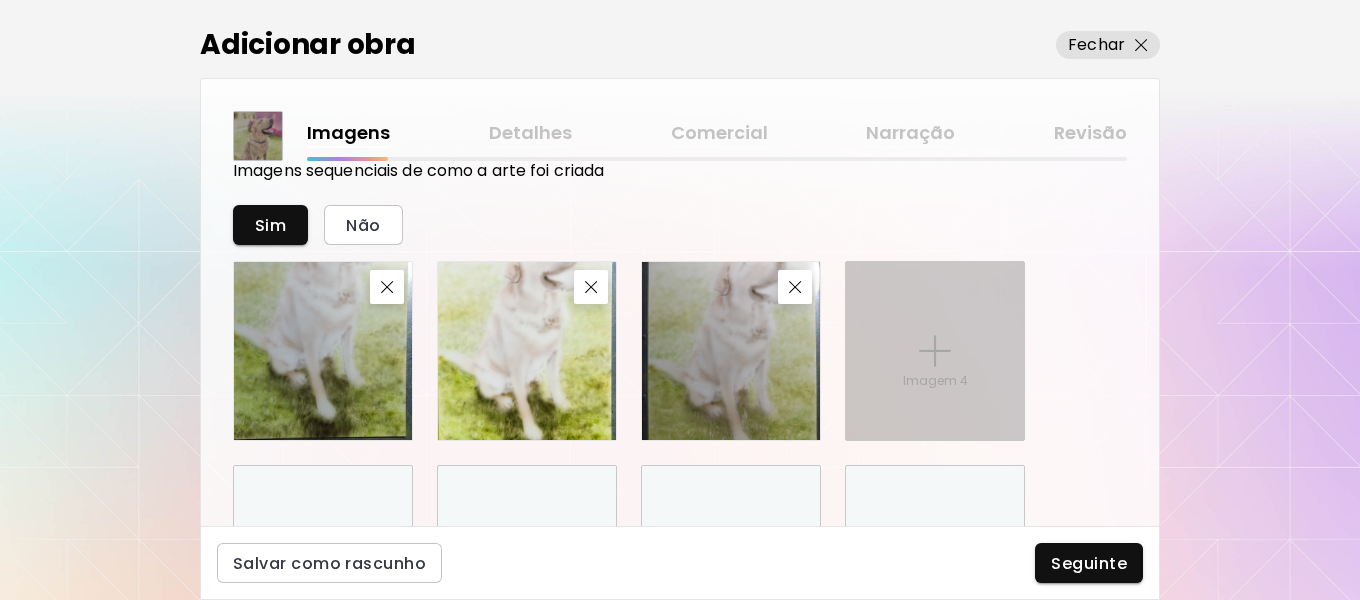 click on "Imagem 4" at bounding box center [935, 351] 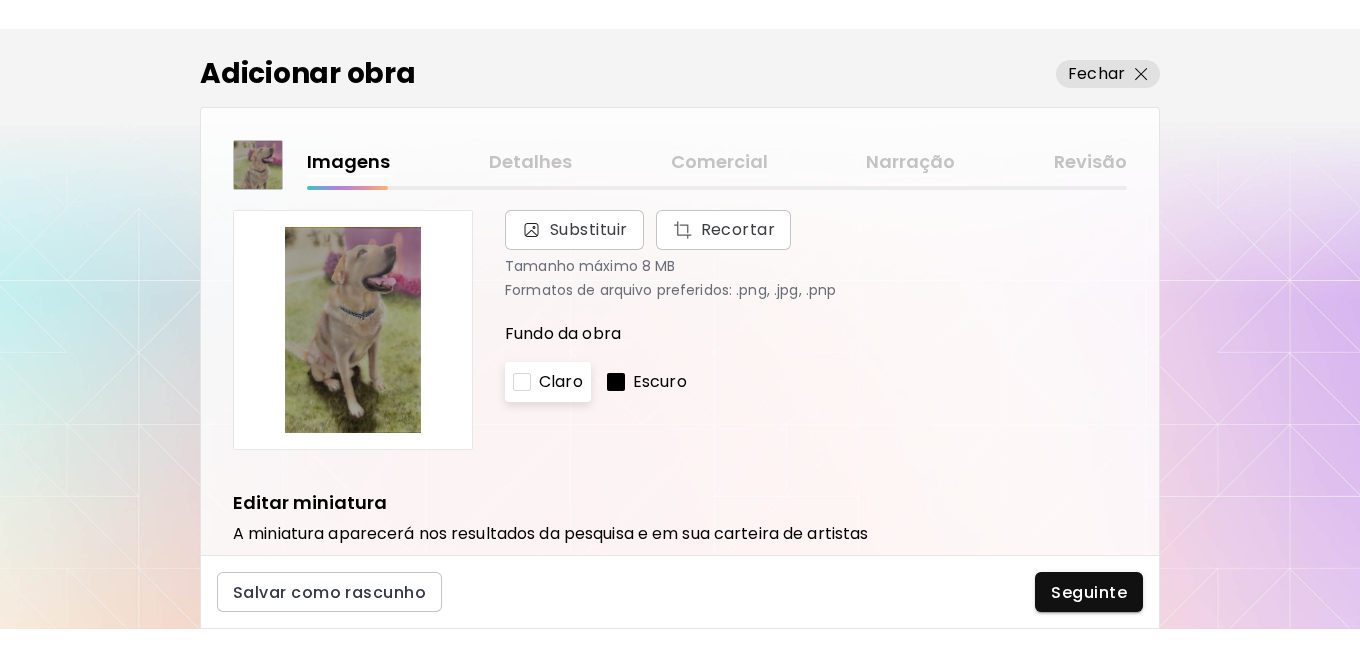 scroll, scrollTop: 0, scrollLeft: 0, axis: both 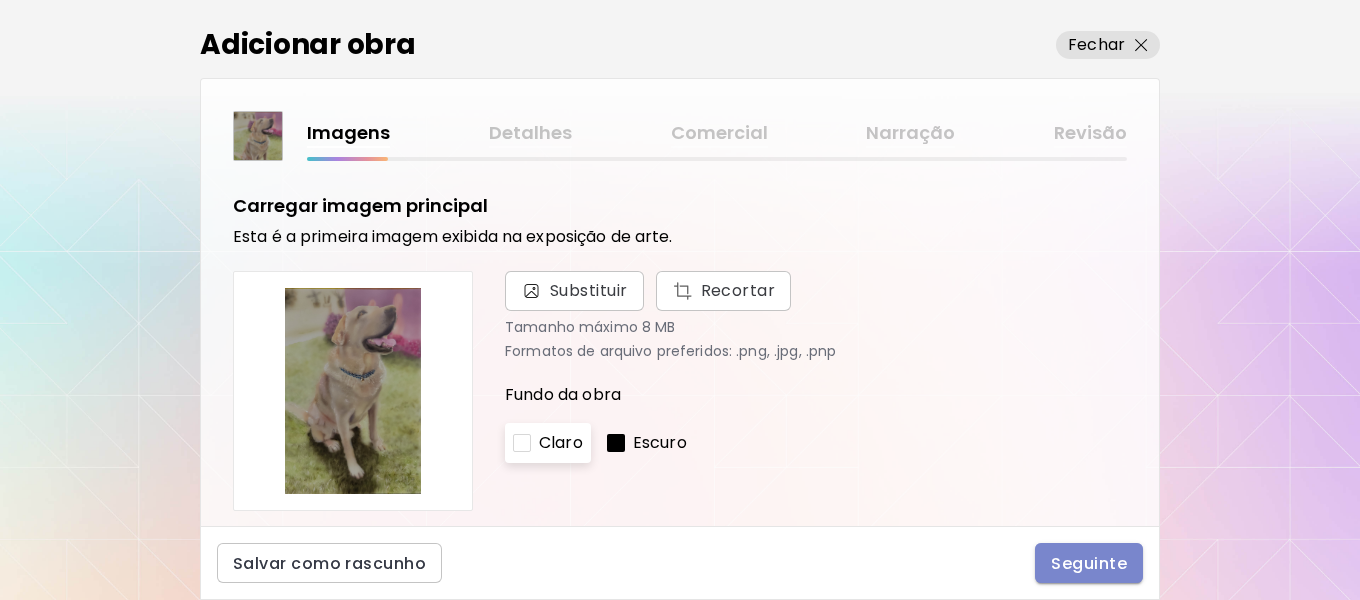 click on "Seguinte" at bounding box center (1089, 563) 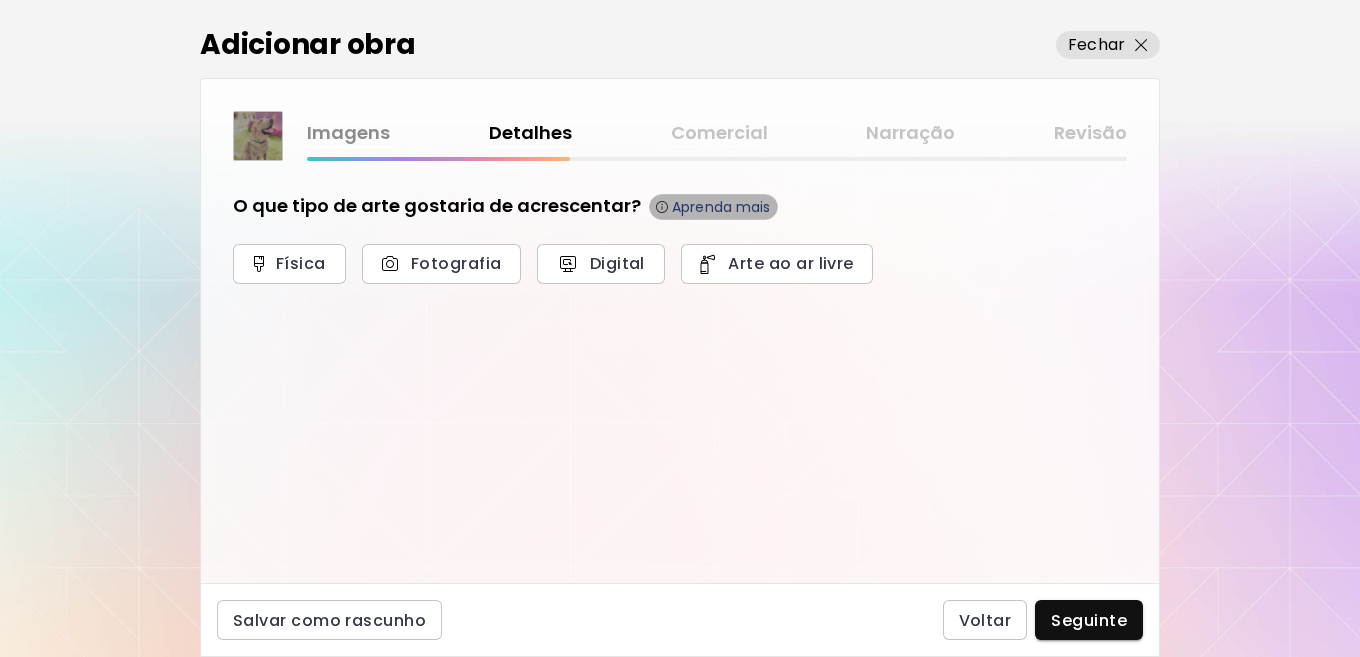 click on "Aprenda mais" at bounding box center (721, 207) 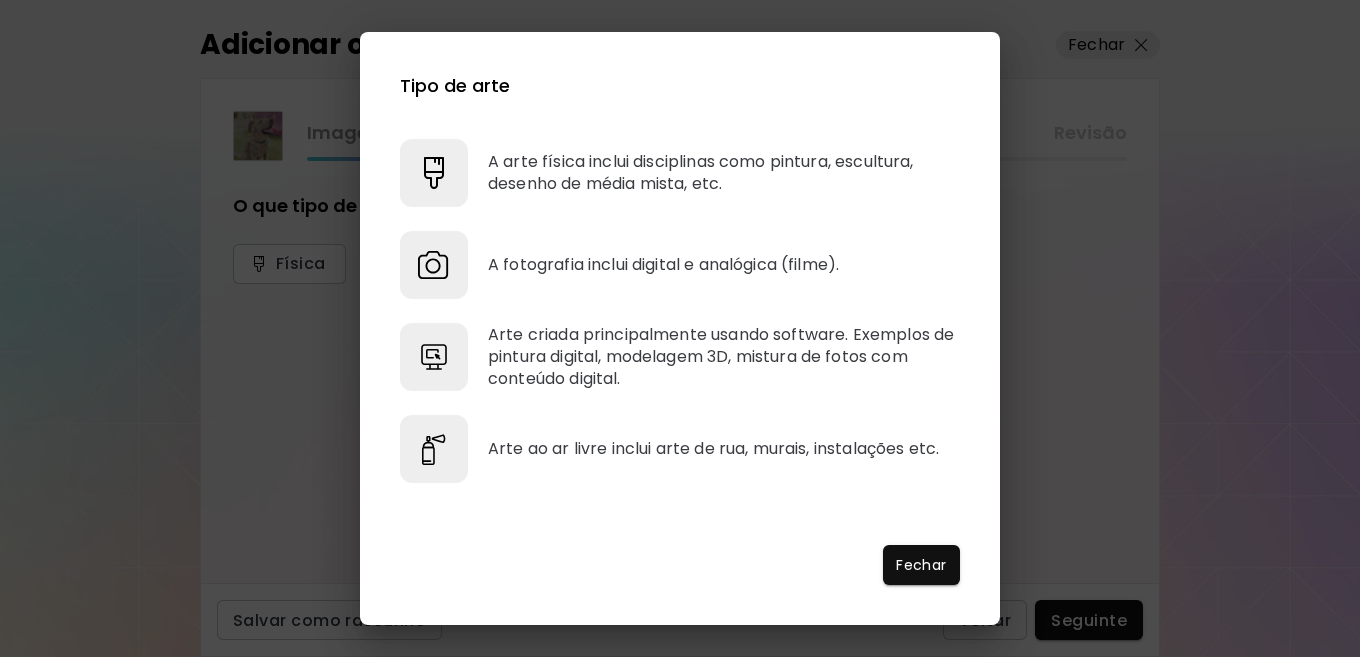 scroll, scrollTop: 2, scrollLeft: 0, axis: vertical 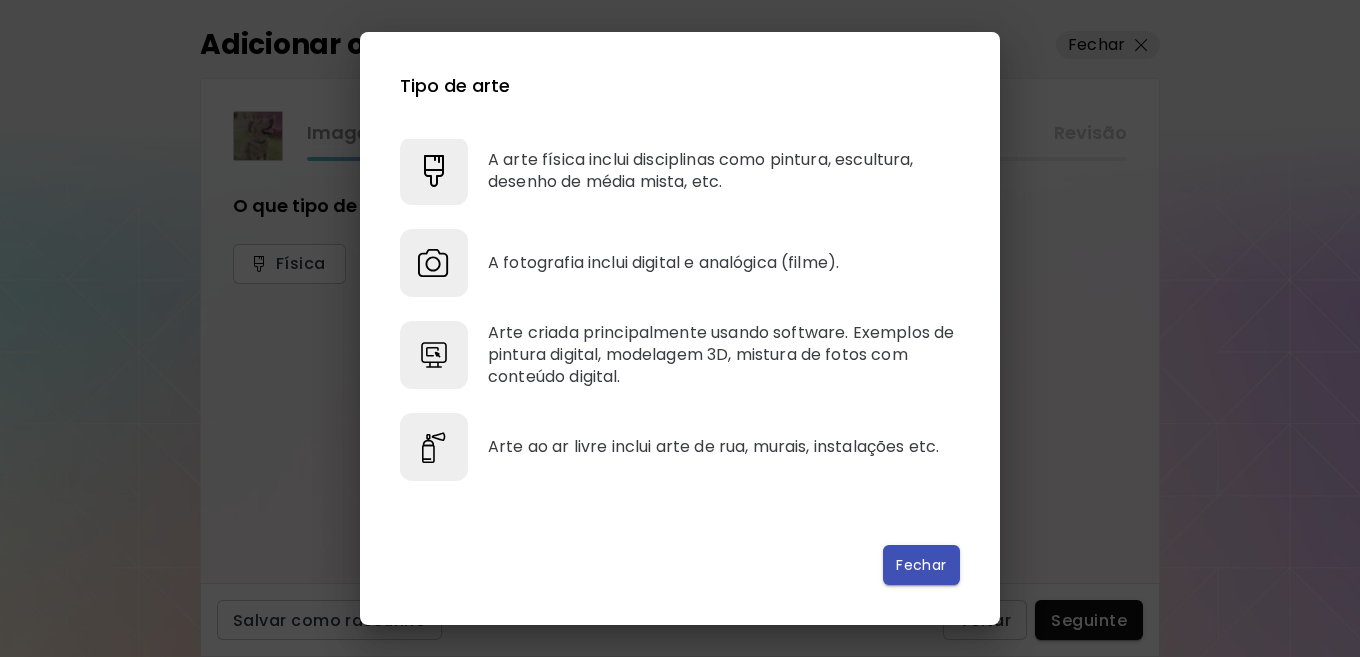 click on "Fechar" at bounding box center (921, 565) 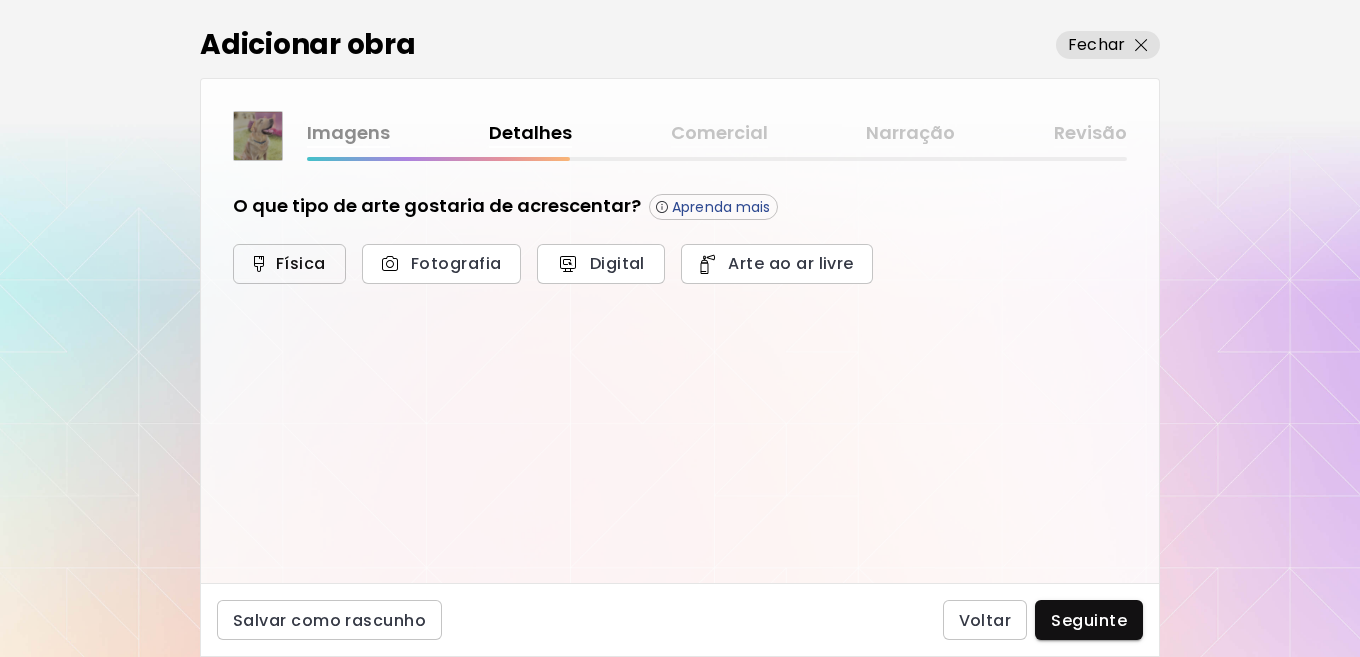 click on "Física" at bounding box center (289, 263) 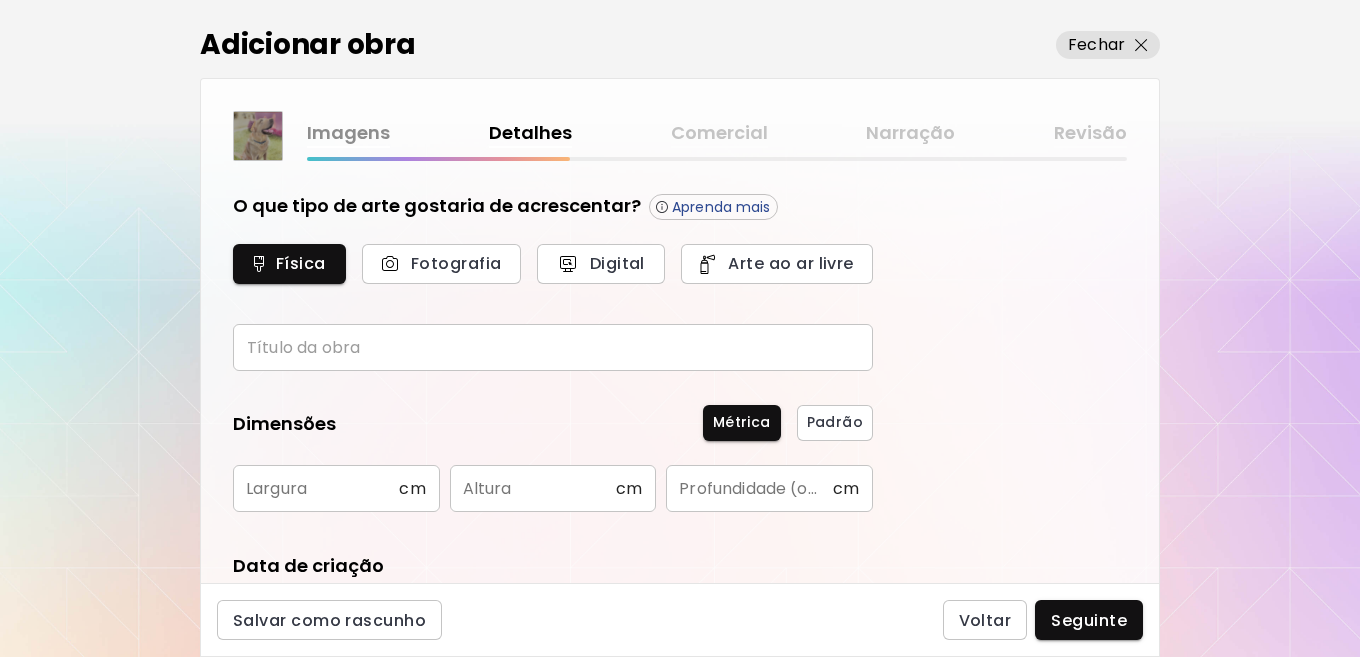 click at bounding box center (553, 347) 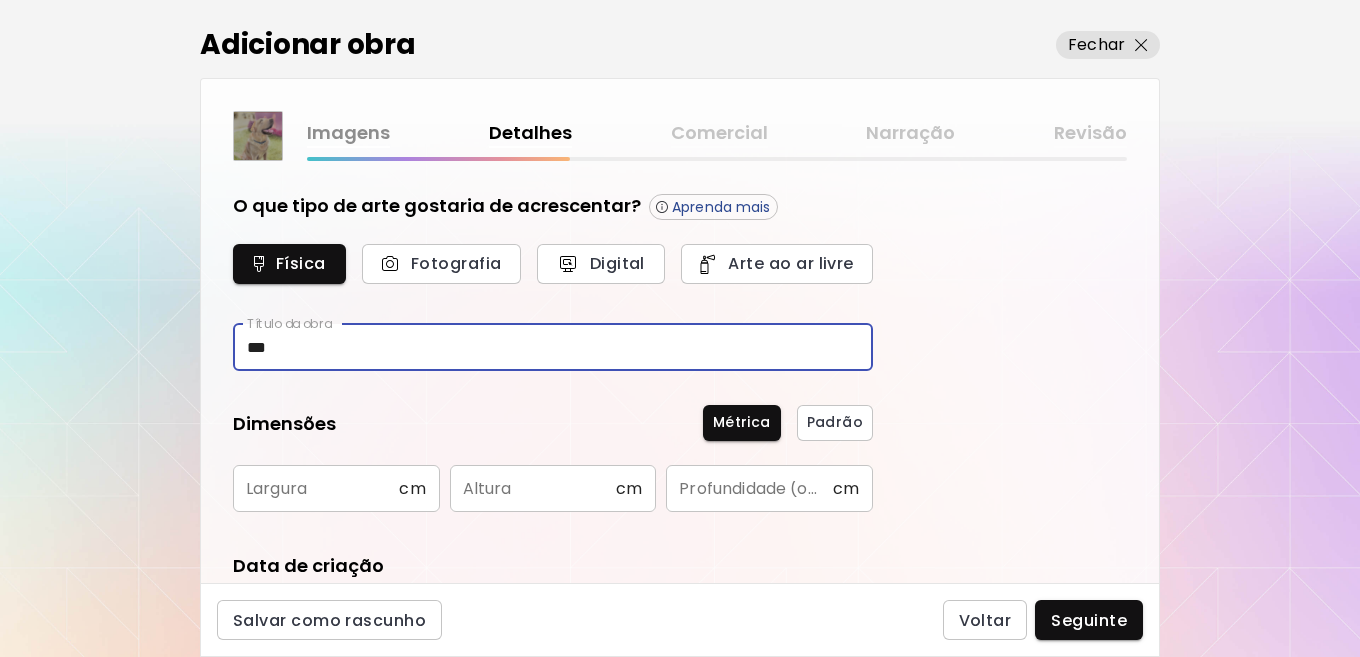 type on "***" 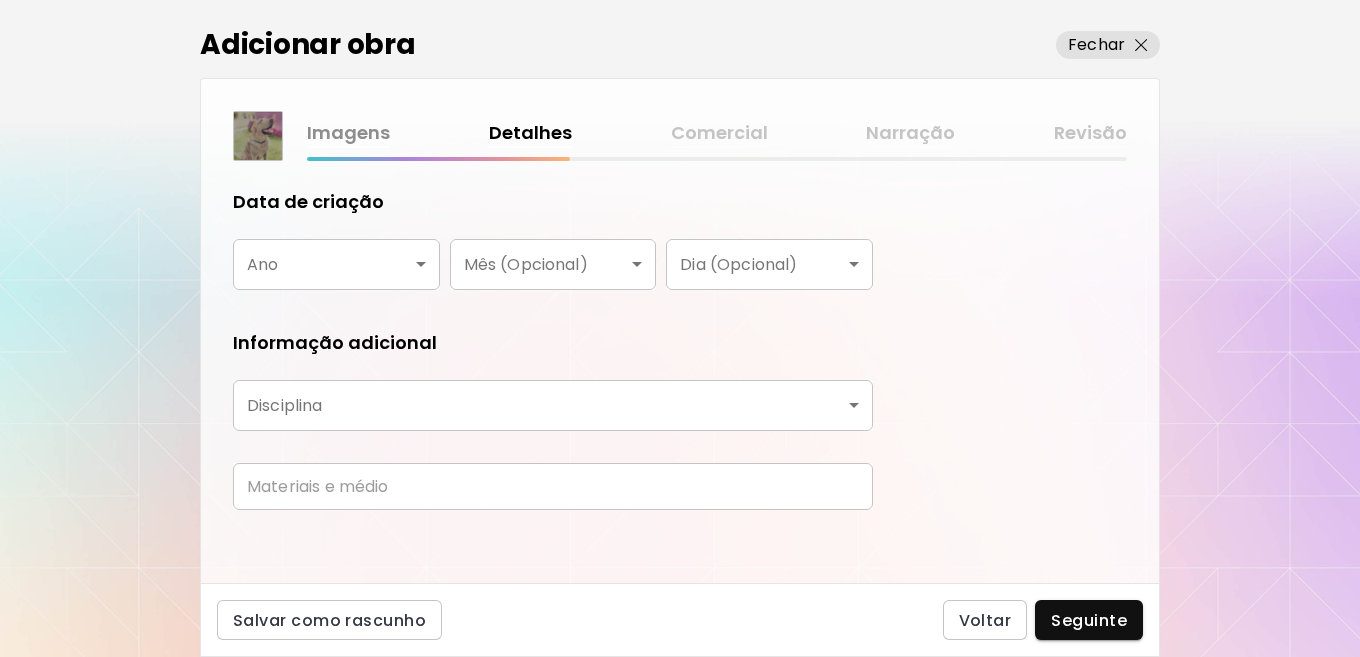 scroll, scrollTop: 371, scrollLeft: 0, axis: vertical 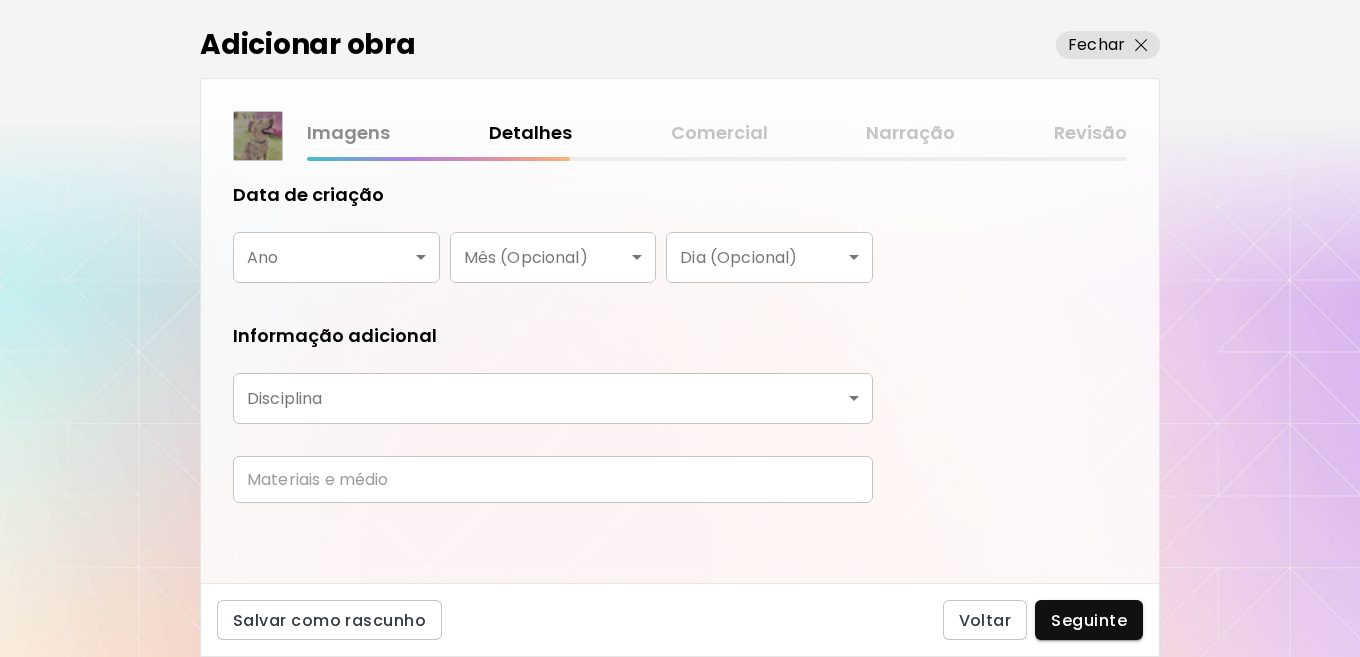 click on "kaleido.art/Sergio_F_Silva Adicionar obras Gerencie suas obras Editar Perfil My BioLink Comunidade Metas MyStudio Atualizar My Website My Showrooms My Documents My Subscribers My Provenance My Augmentations My Analytics Ajustes Ajuda 0 1 Adicionar obra Fechar Imagens Detalhes Comercial Narração Revisão O que tipo de arte gostaria de acrescentar? Aprenda mais Física Fotografia Digital Arte ao ar livre Título da obra *** Título da obra Dimensões Métrica Padrão Largura cm Largura Altura cm Altura Profundidade (opcional) cm Profundidade (opcional) Data de criação Ano ​ Ano Mês (Opcional) ​ Mês (Opcional) Dia (Opcional) ​ Dia (Opcional) Informação adicional Disciplina ​ Disciplina Materiais e médio Materiais e médio Salvar como rascunho Voltar Seguinte Pesquisa de artista Nome ou identificador Nome ou identificador País do artista País do artista Disciplina Todos Pintura Contemporânea Desenho e Ilustração Collage Esculturas e Instalações Fotografía Arte AR/VR Arte digital e NFT" at bounding box center (680, 328) 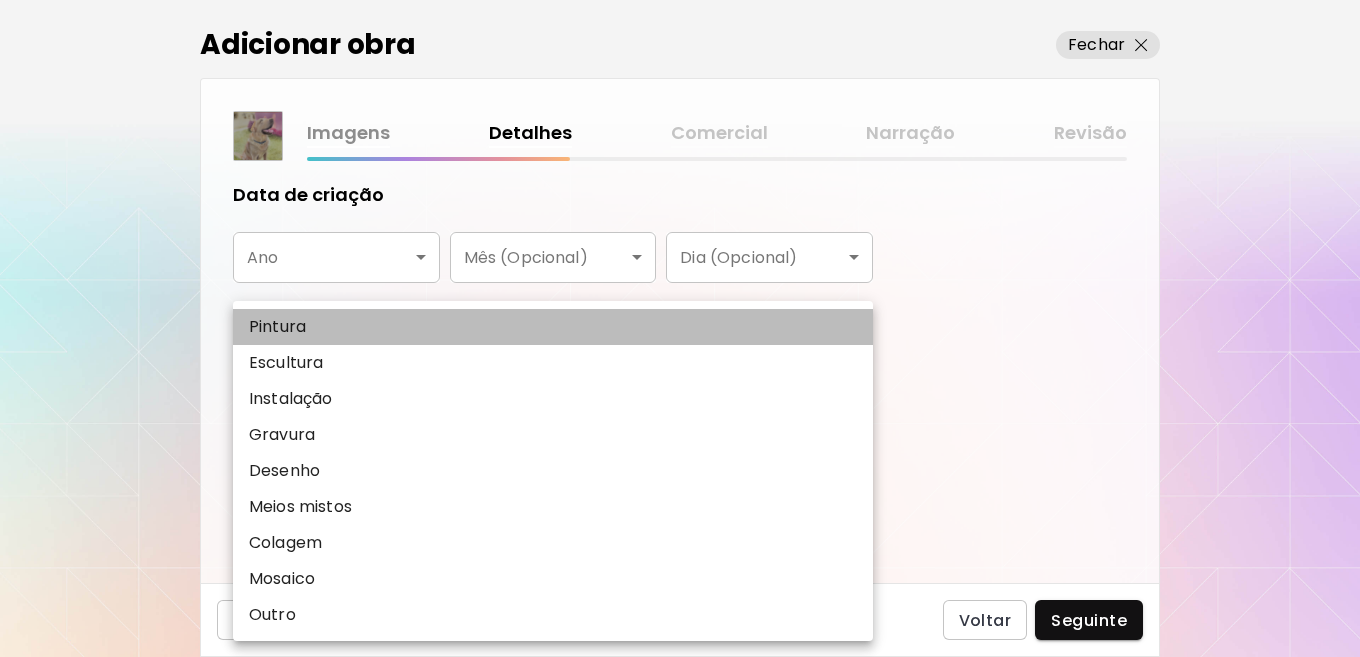 click on "Pintura" at bounding box center [553, 327] 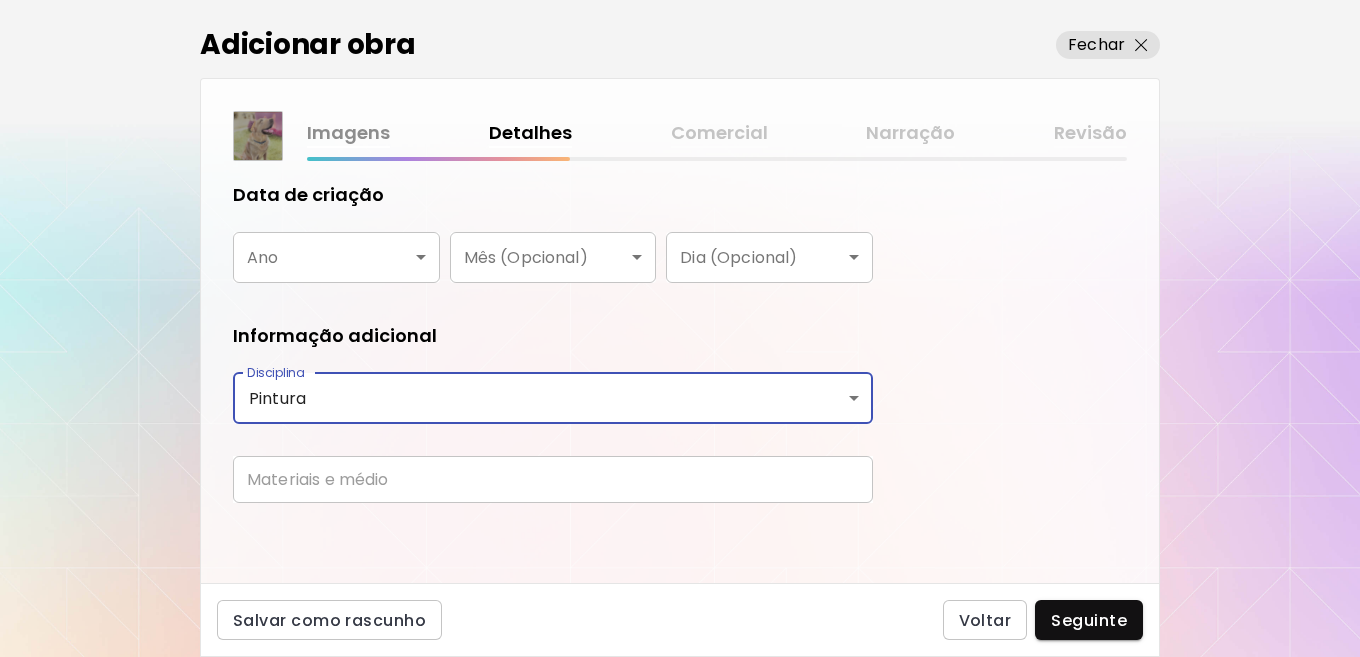click on "kaleido.art/Sergio_F_Silva Adicionar obras Gerencie suas obras Editar Perfil My BioLink Comunidade Metas MyStudio Atualizar My Website My Showrooms My Documents My Subscribers My Provenance My Augmentations My Analytics Ajustes Ajuda 0 1 Adicionar obra Fechar Imagens Detalhes Comercial Narração Revisão O que tipo de arte gostaria de acrescentar? Aprenda mais Física Fotografia Digital Arte ao ar livre Título da obra *** Título da obra Dimensões Métrica Padrão Largura cm Largura Altura cm Altura Profundidade (opcional) cm Profundidade (opcional) Data de criação Ano ​ Ano Mês (Opcional) ​ Mês (Opcional) Dia (Opcional) ​ Dia (Opcional) Informação adicional Disciplina Pintura ******** Disciplina Materiais e médio Materiais e médio Salvar como rascunho Voltar Seguinte Pesquisa de artista Nome ou identificador Nome ou identificador País do artista País do artista Disciplina Todos Pintura Contemporânea Desenho e Ilustração Collage Esculturas e Instalações Fotografía Arte AR/VR Géneros" at bounding box center (680, 328) 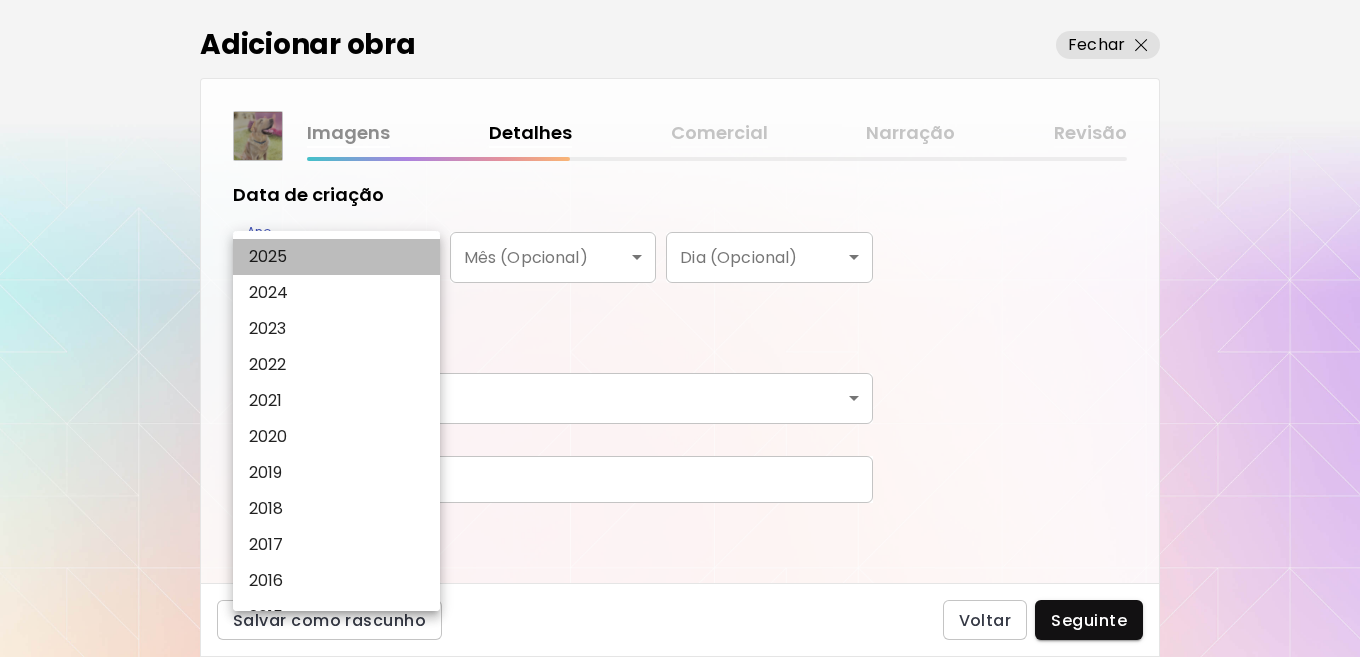 click on "2025" at bounding box center [340, 257] 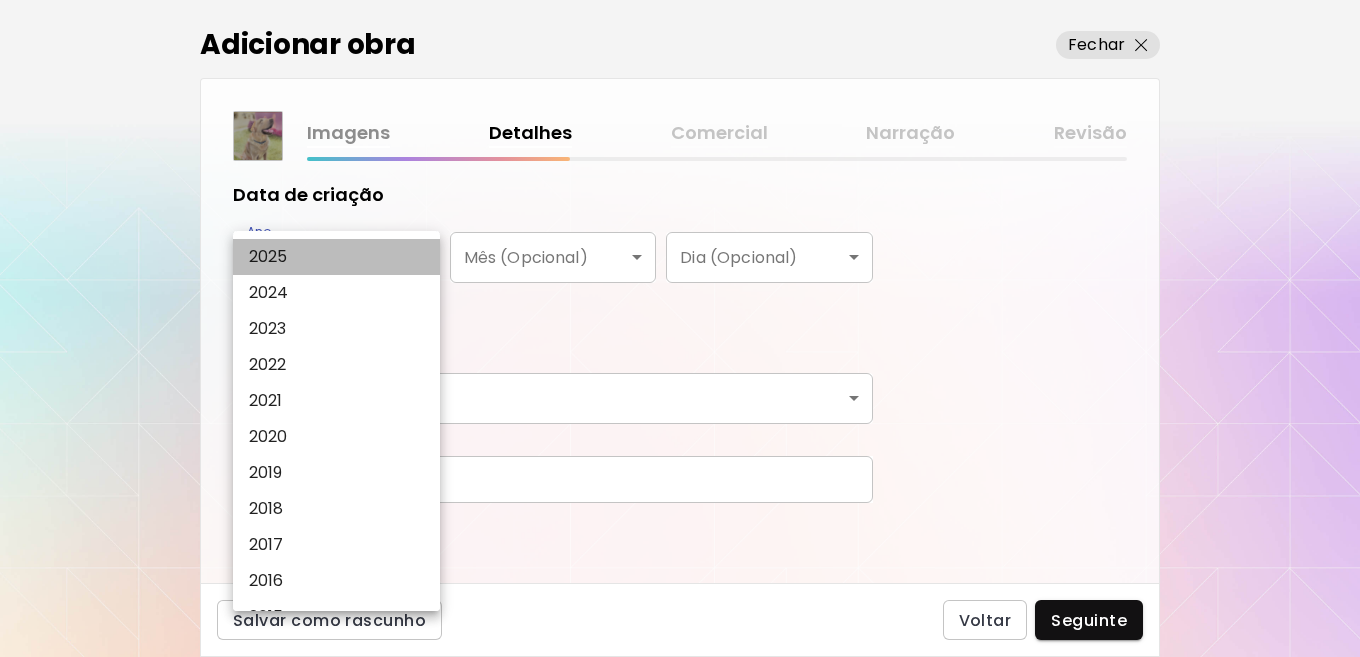 type on "****" 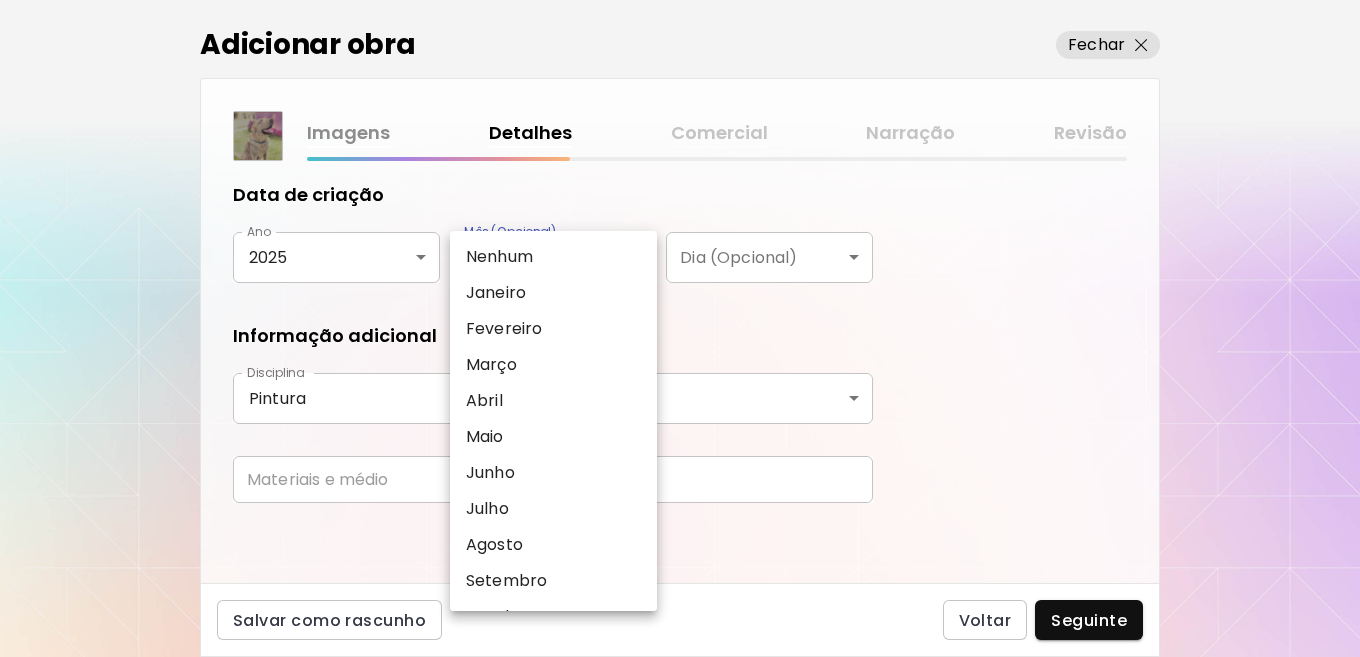 click on "kaleido.art/Sergio_F_Silva Adicionar obras Gerencie suas obras Editar Perfil My BioLink Comunidade Metas MyStudio Atualizar My Website My Showrooms My Documents My Subscribers My Provenance My Augmentations My Analytics Ajustes Ajuda 0 1 Adicionar obra Fechar Imagens Detalhes Comercial Narração Revisão O que tipo de arte gostaria de acrescentar? Aprenda mais Física Fotografia Digital Arte ao ar livre Título da obra *** Título da obra Dimensões Métrica Padrão Largura cm Largura Altura cm Altura Profundidade (opcional) cm Profundidade (opcional) Data de criação Ano 2025 **** Ano Mês (Opcional) ​ Mês (Opcional) Dia (Opcional) ​ Dia (Opcional) Informação adicional Disciplina Pintura ******** Disciplina Materiais e médio Materiais e médio Salvar como rascunho Voltar Seguinte Pesquisa de artista Nome ou identificador Nome ou identificador País do artista País do artista Disciplina Todos Pintura Contemporânea Desenho e Ilustração Collage Esculturas e Instalações Fotografía Arte AR/VR" at bounding box center (680, 328) 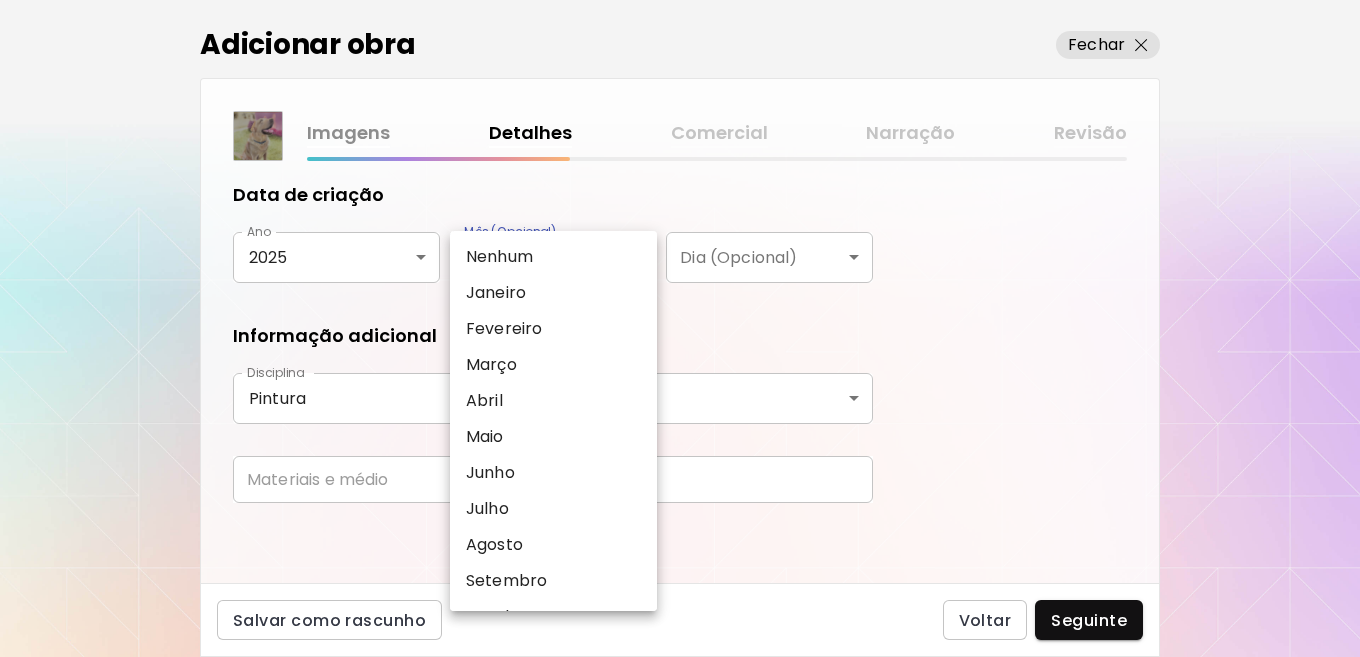type on "****" 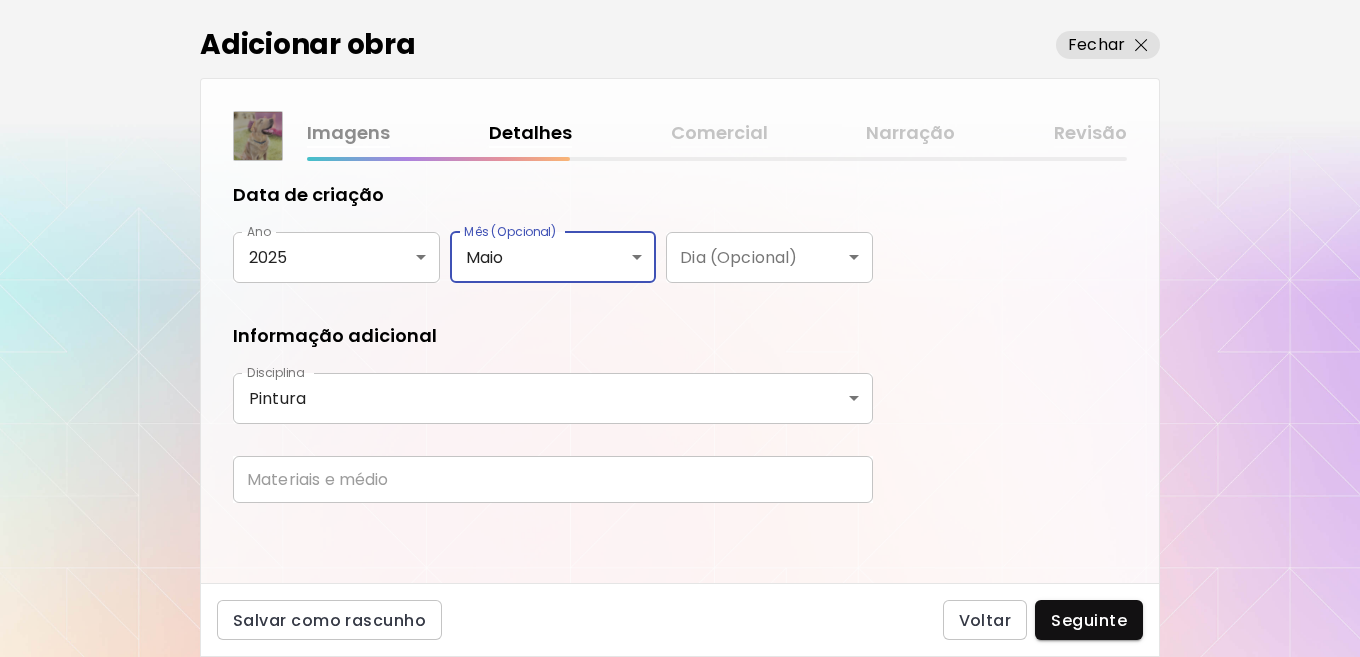 click at bounding box center [553, 479] 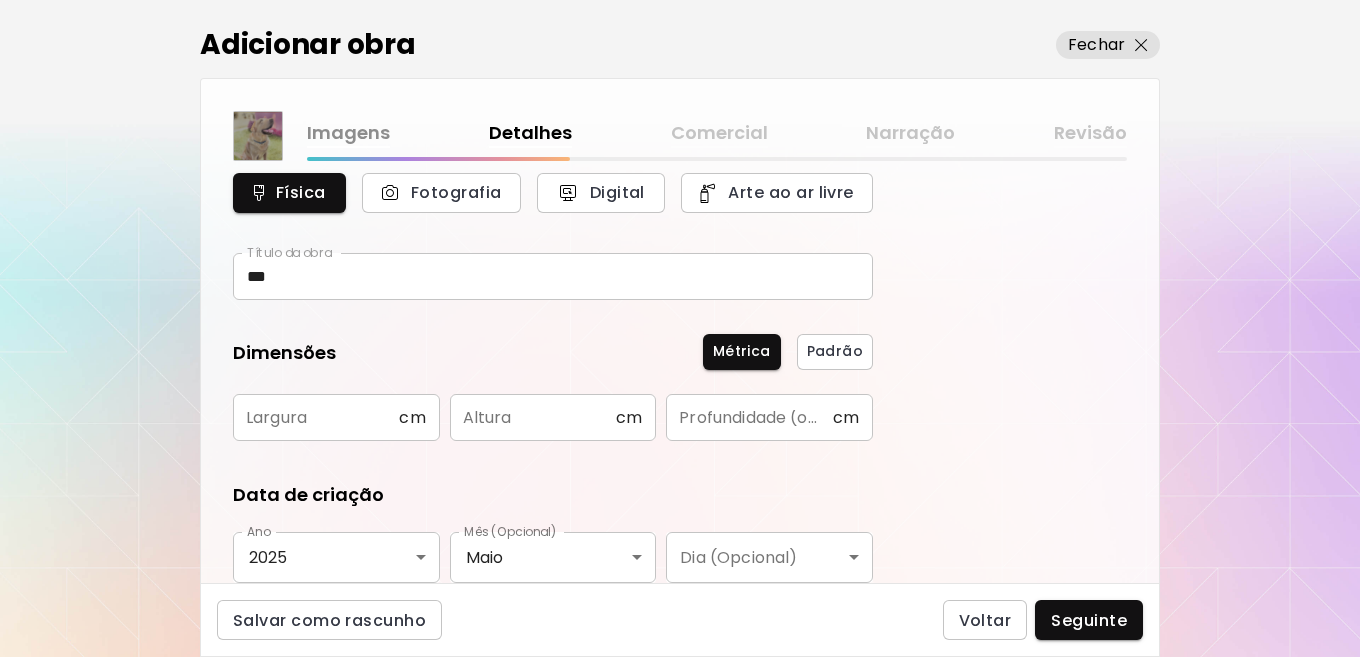 scroll, scrollTop: 0, scrollLeft: 0, axis: both 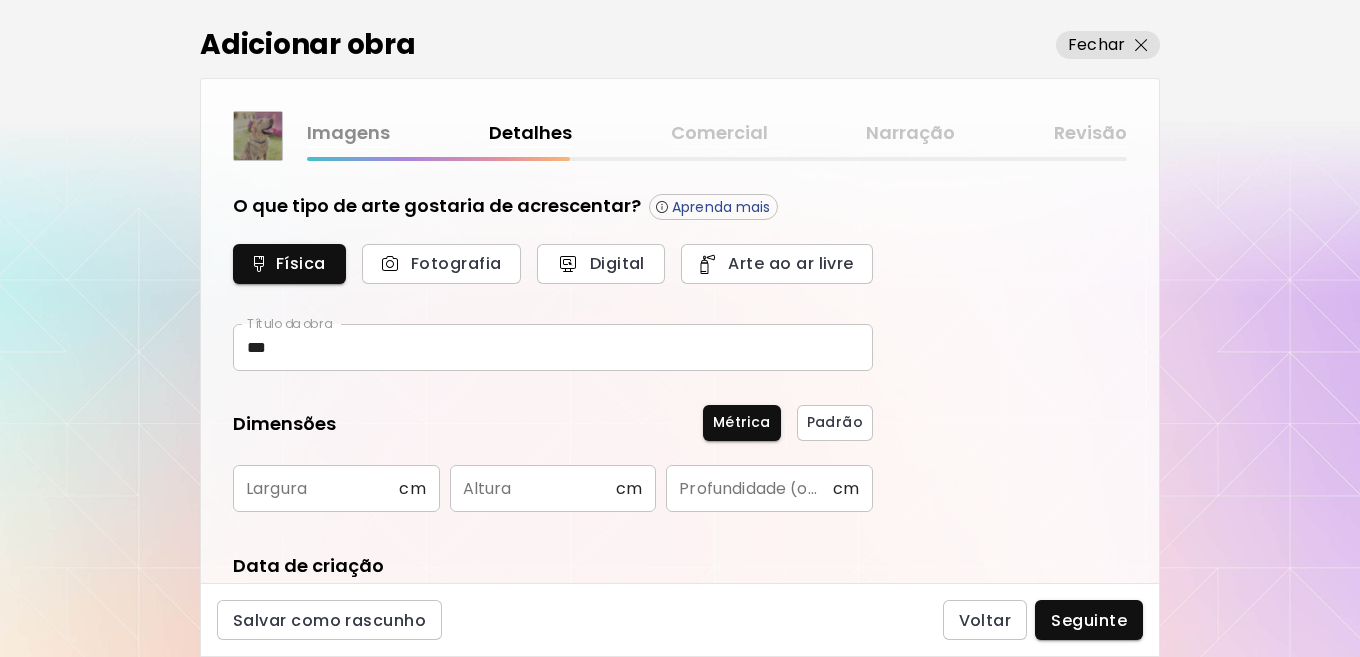 type on "**********" 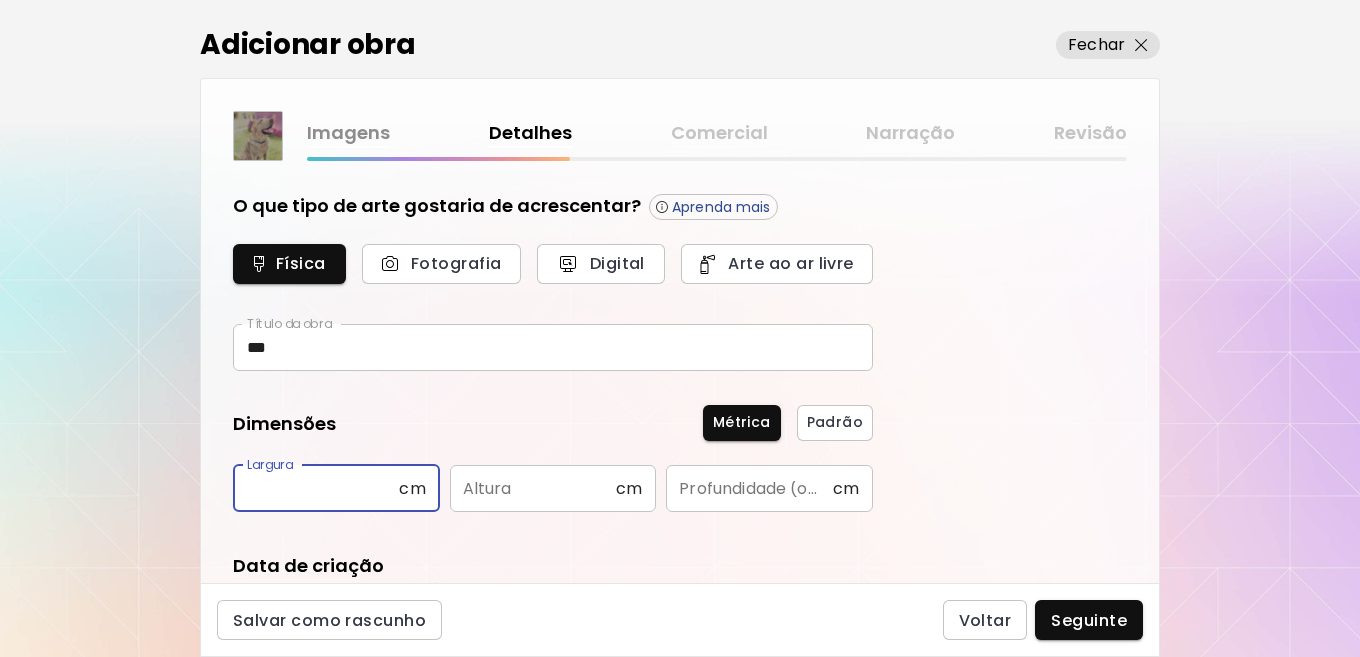 click at bounding box center [316, 488] 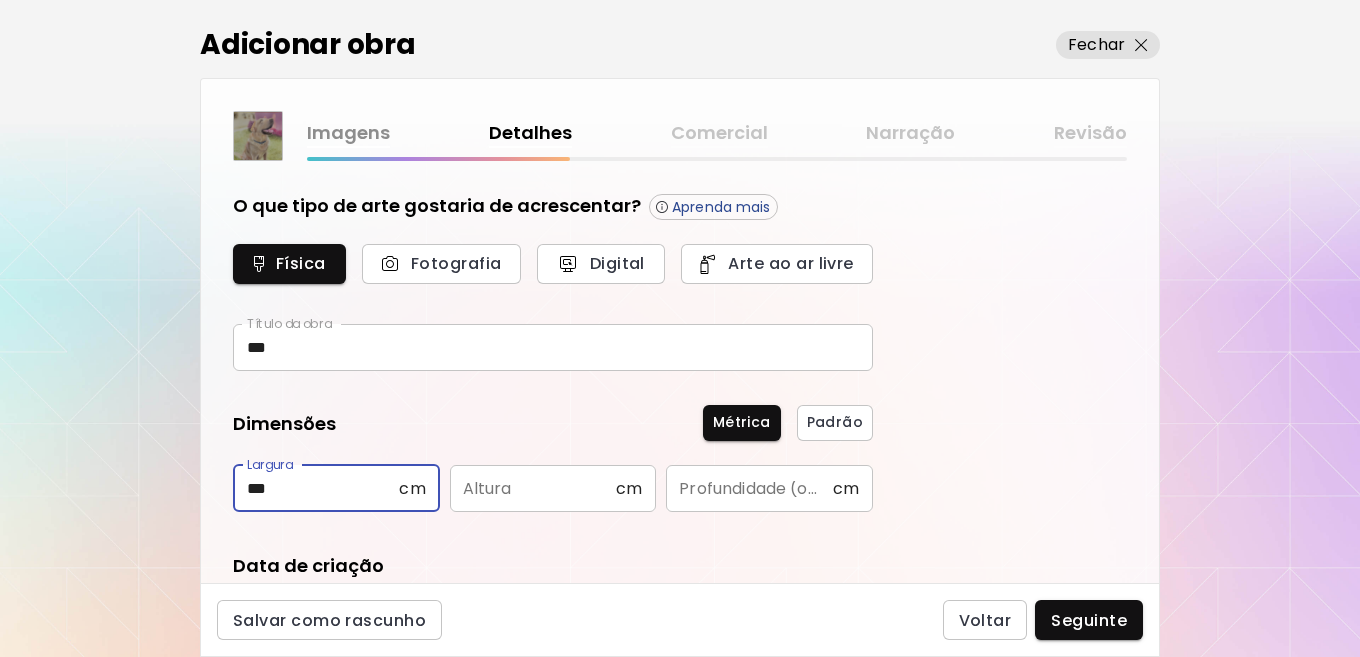type on "***" 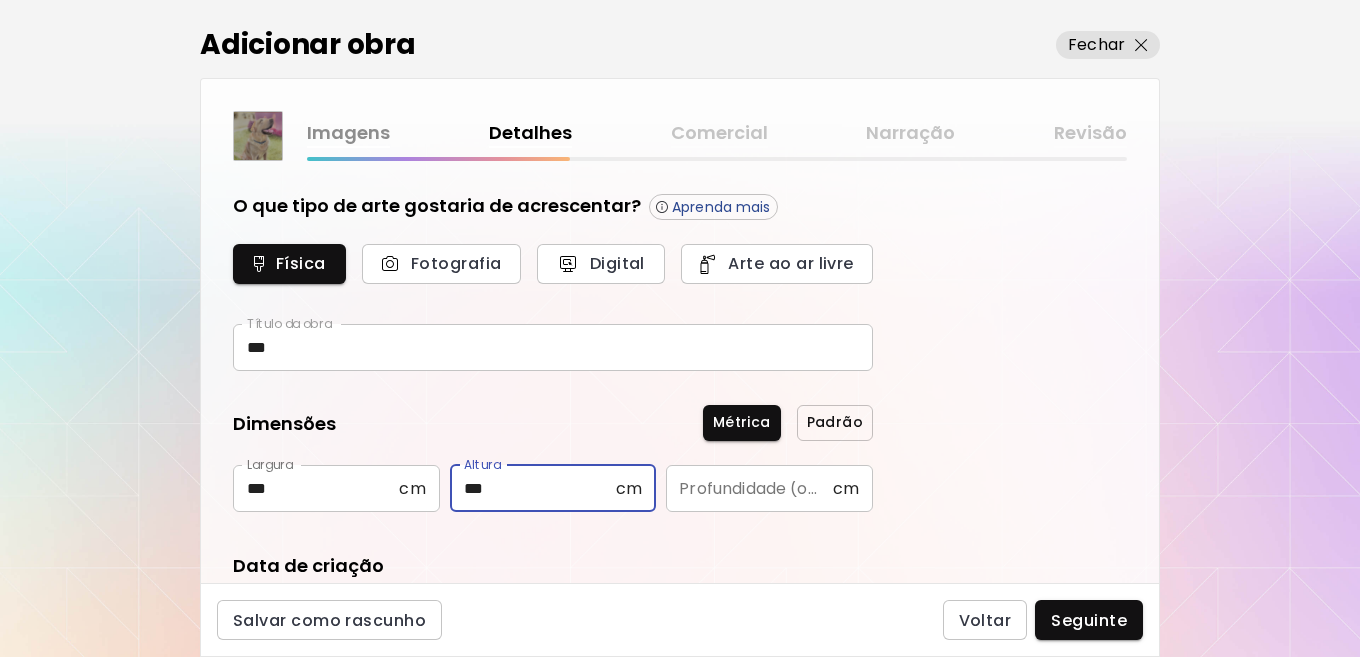 type on "***" 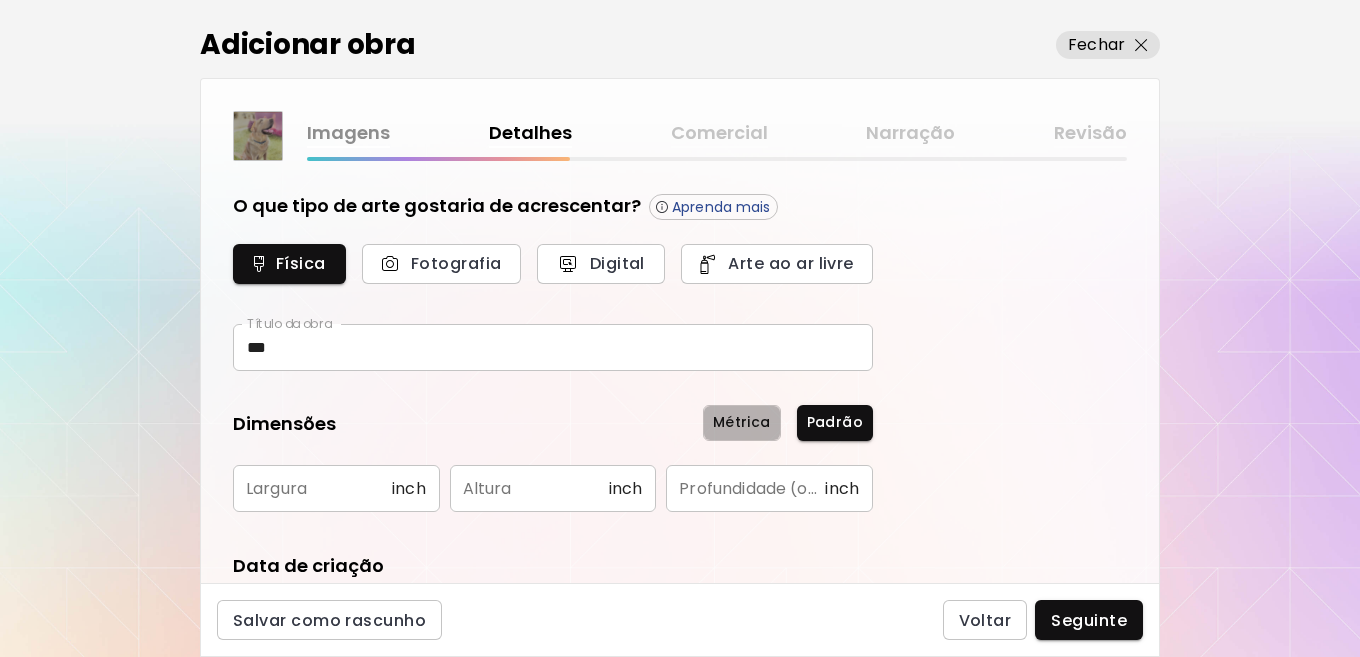 click on "Métrica" at bounding box center [742, 422] 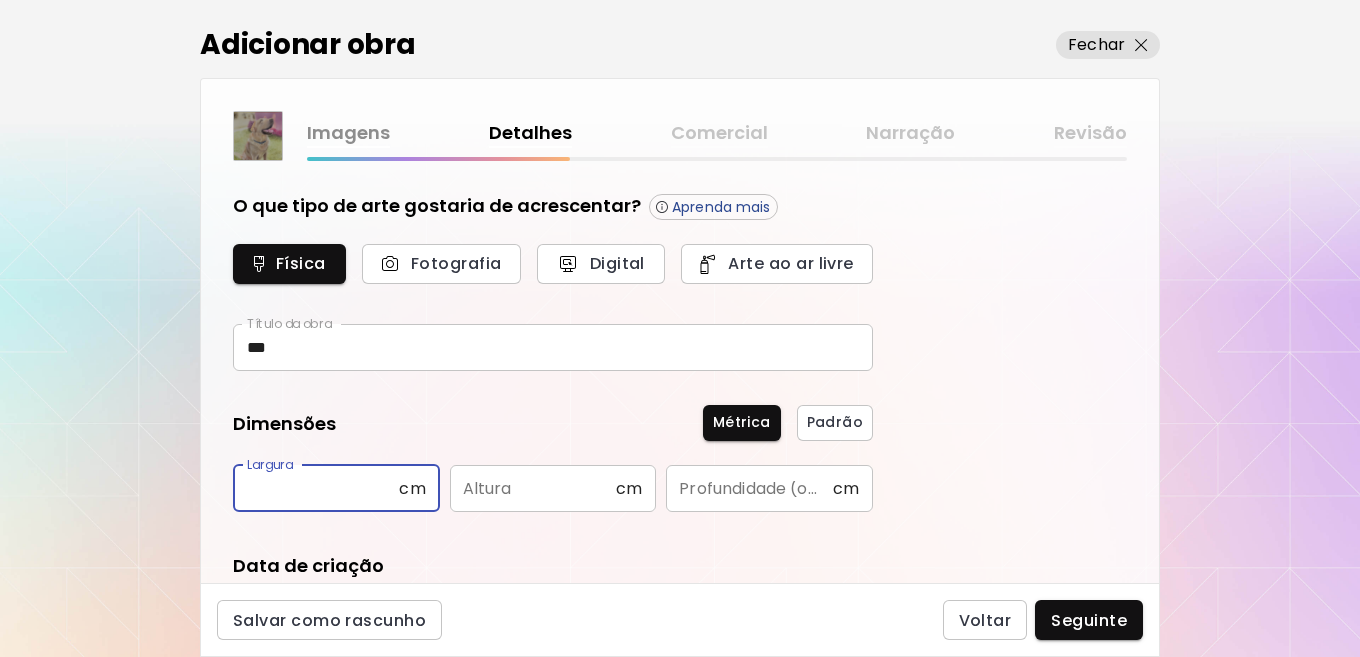 click at bounding box center (316, 488) 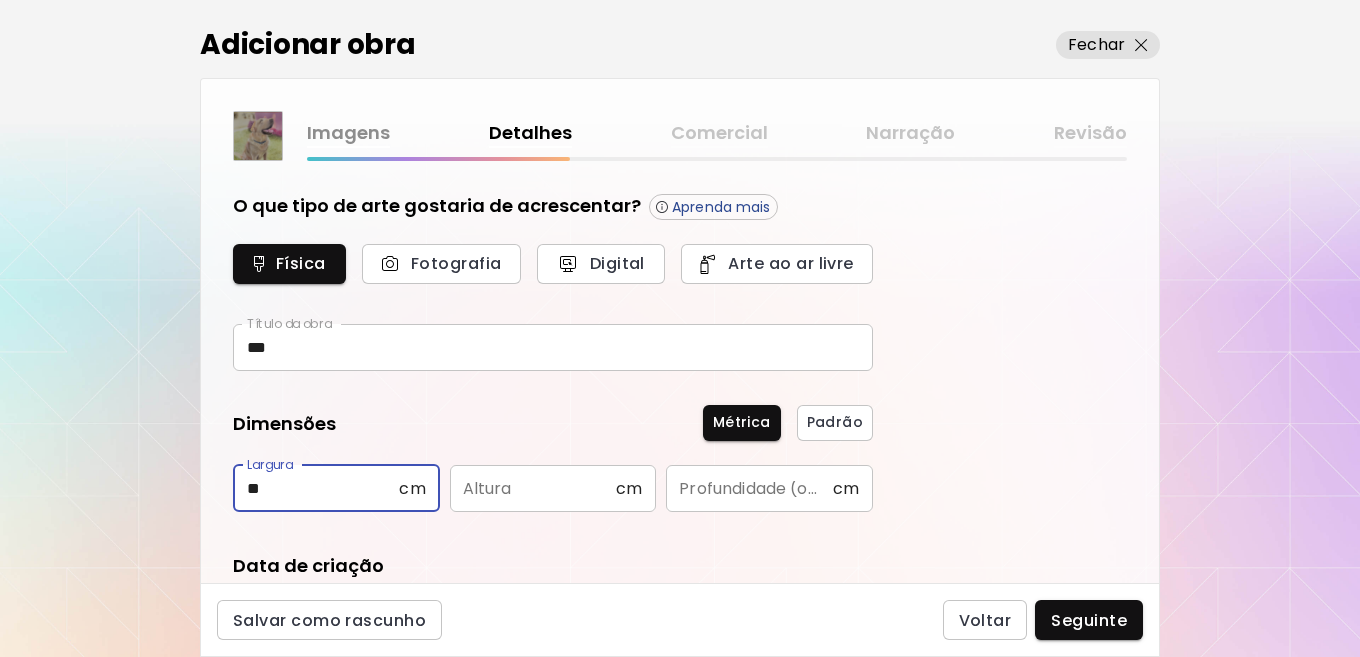 type on "**" 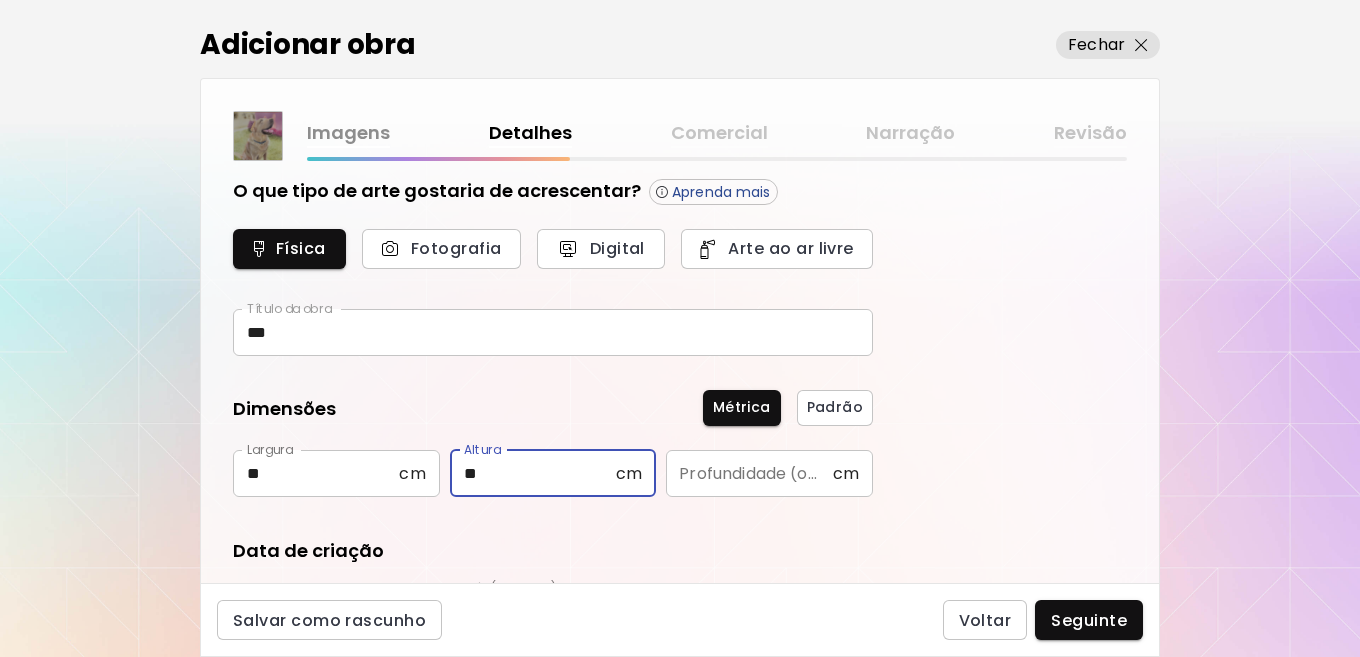 scroll, scrollTop: 0, scrollLeft: 0, axis: both 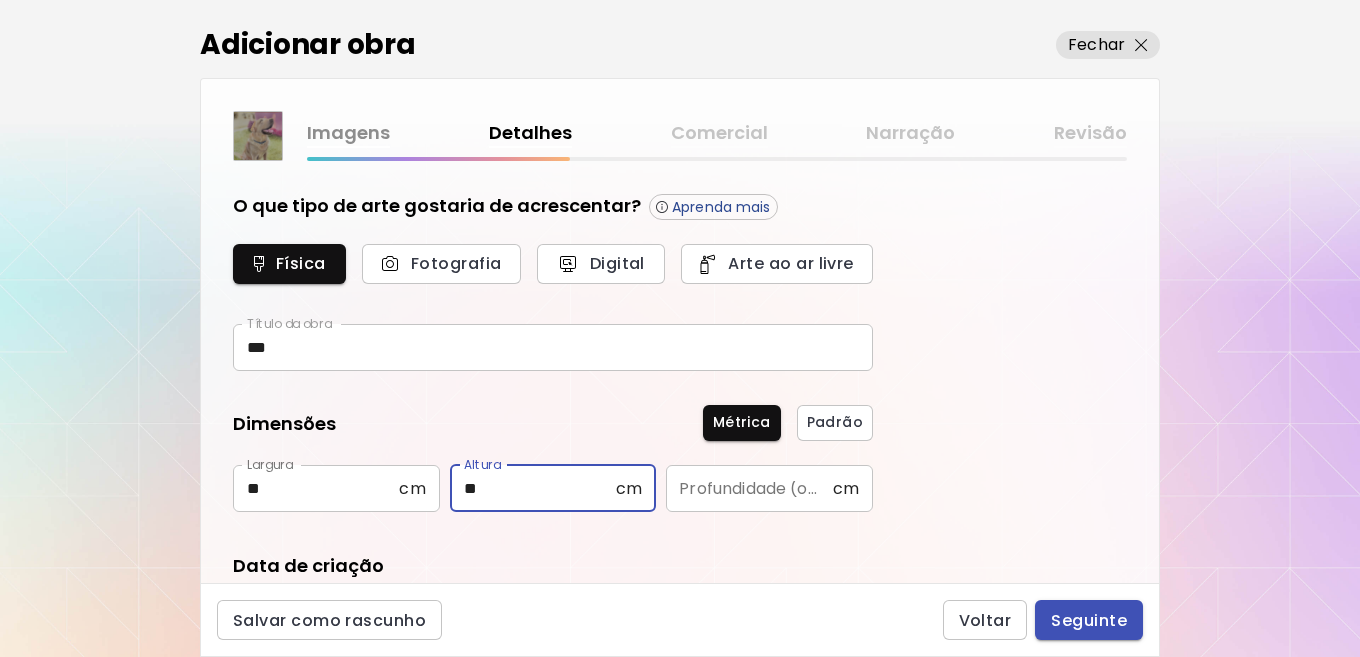 type on "**" 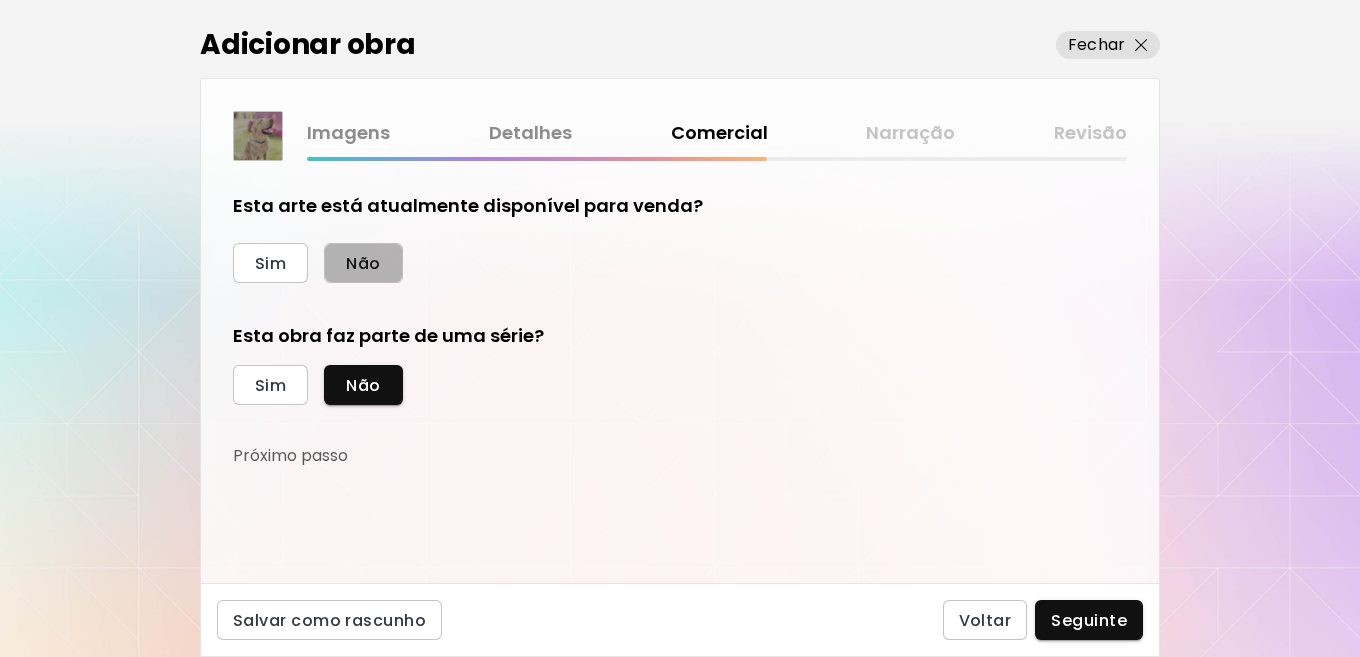 click on "Não" at bounding box center (363, 263) 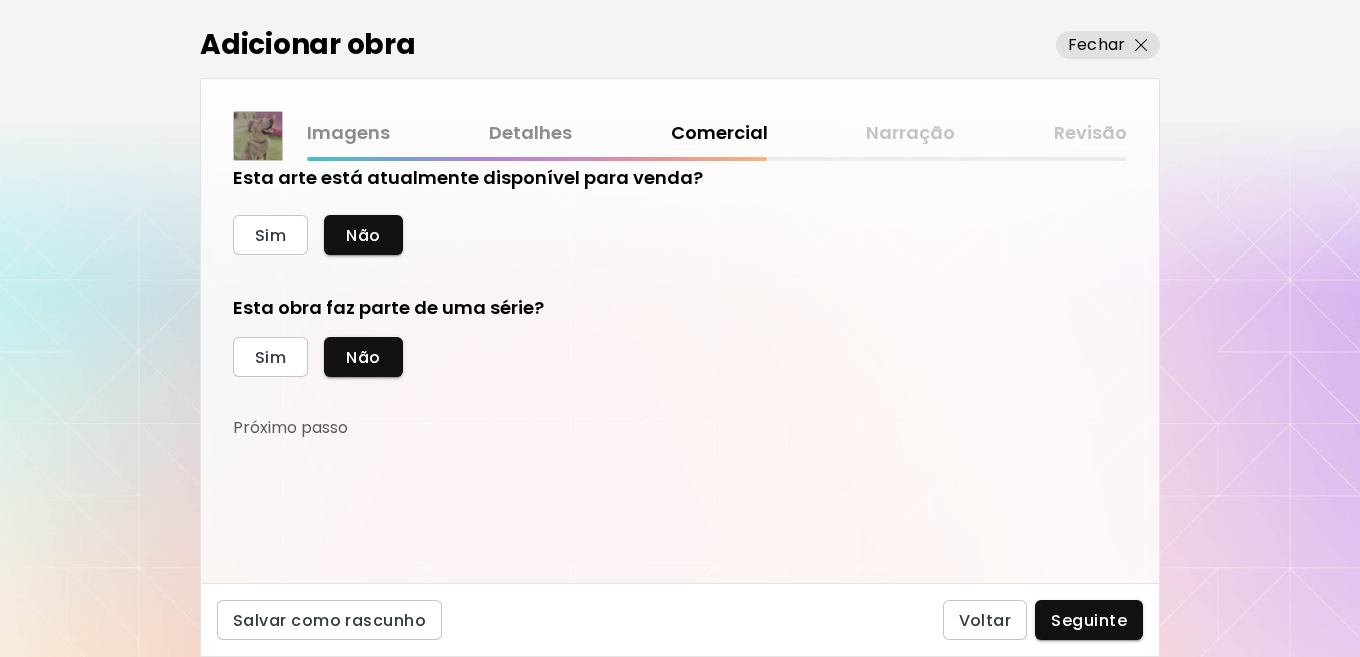 scroll, scrollTop: 0, scrollLeft: 0, axis: both 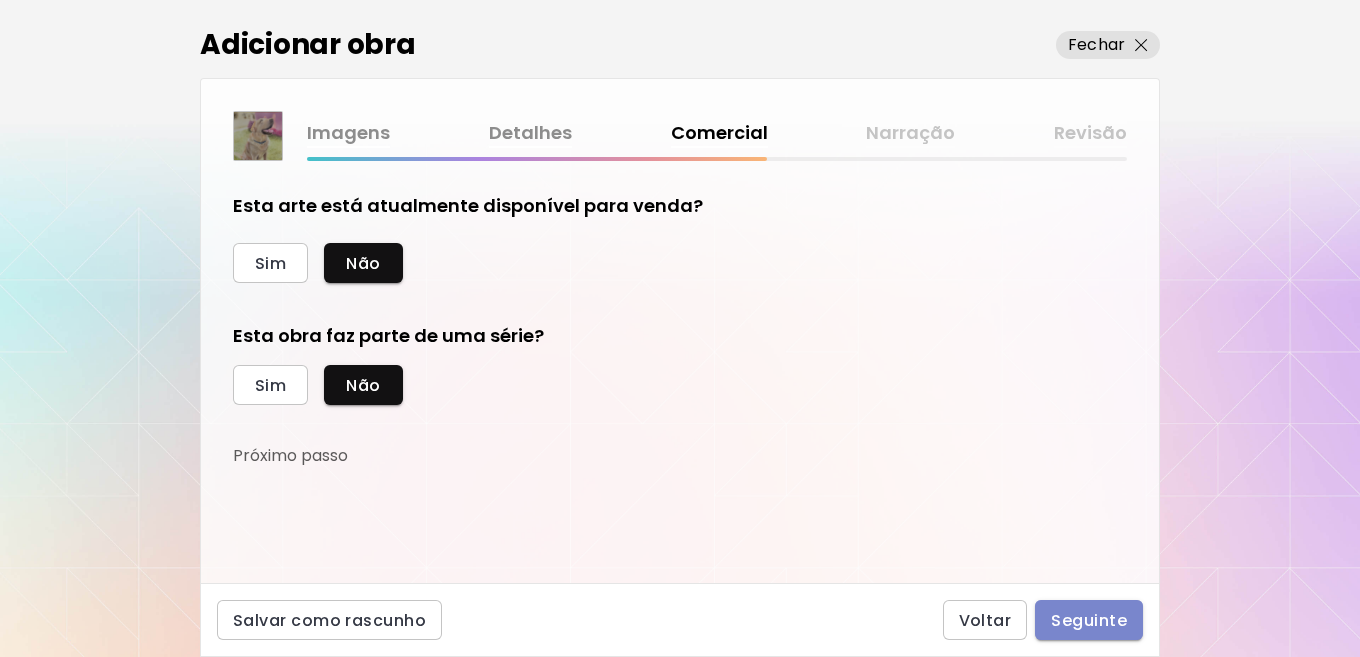 click on "Seguinte" at bounding box center [1089, 620] 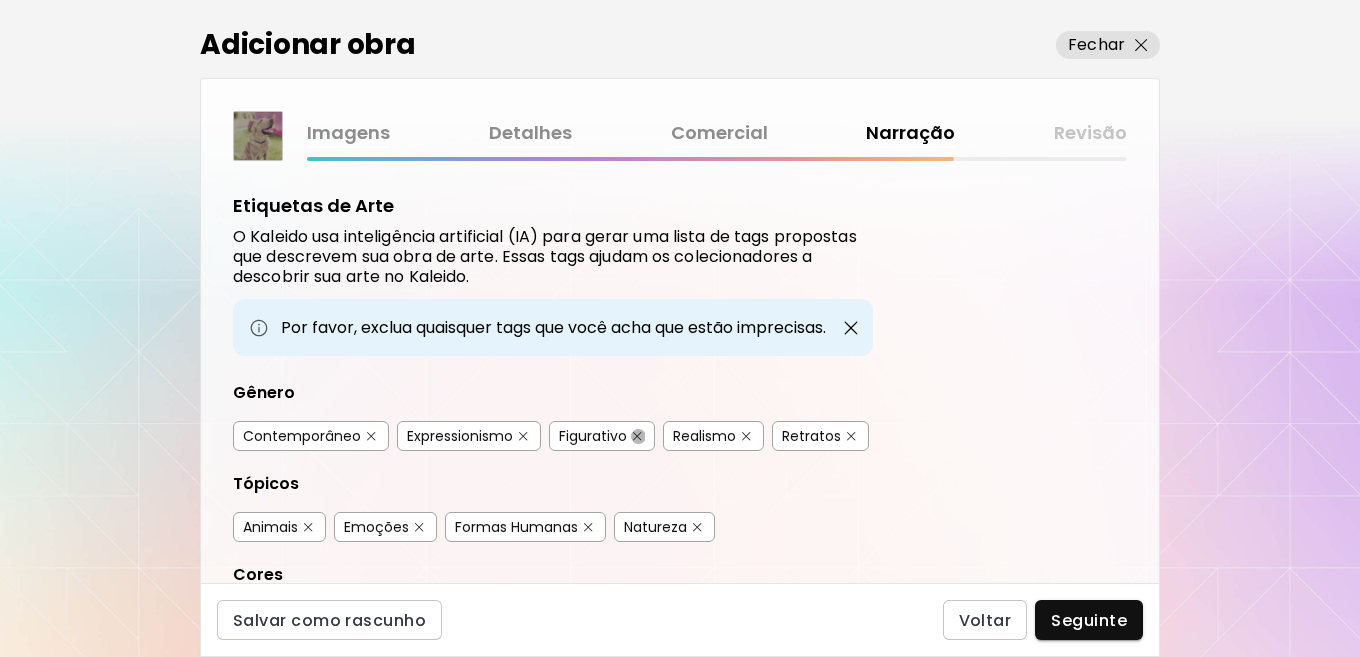 click at bounding box center [637, 436] 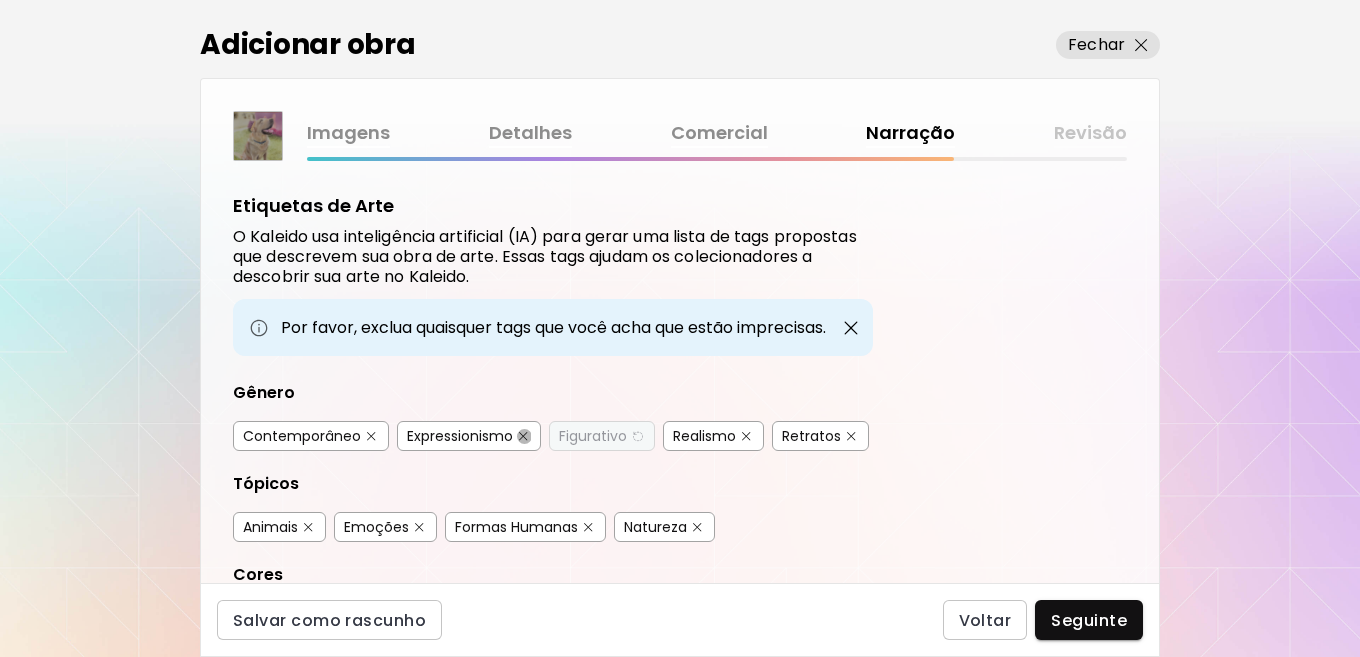 click at bounding box center (523, 436) 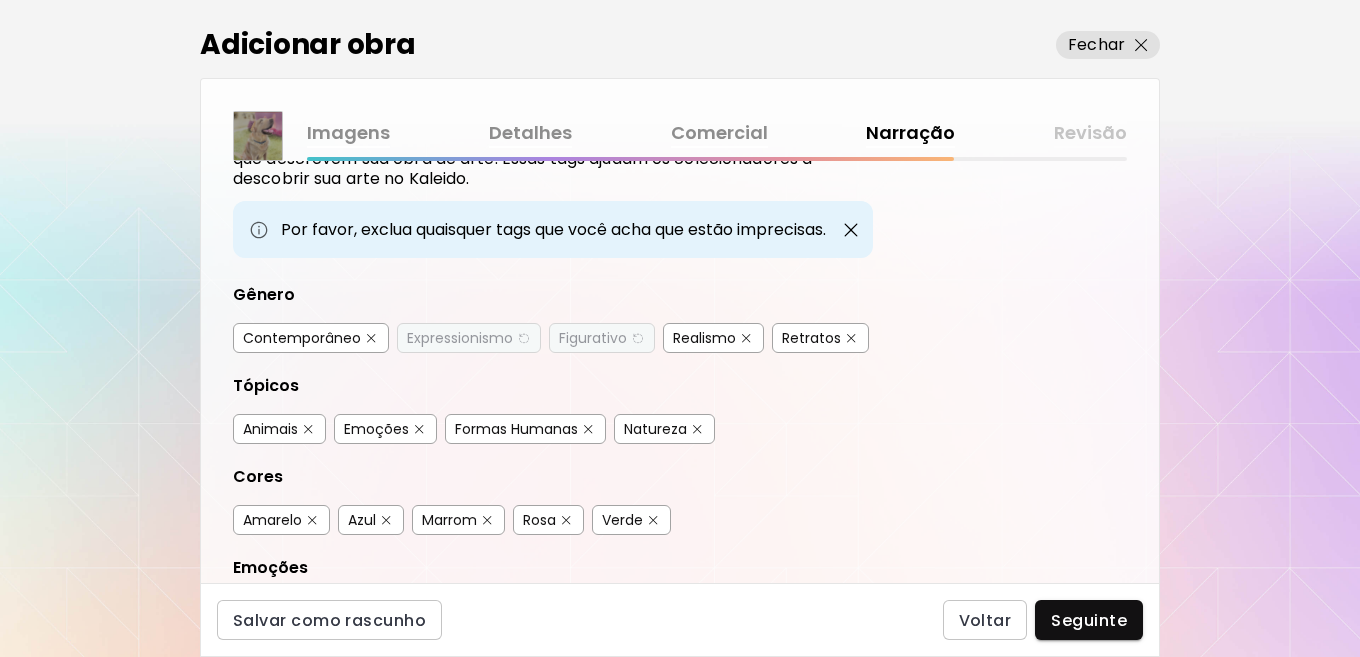 scroll, scrollTop: 200, scrollLeft: 0, axis: vertical 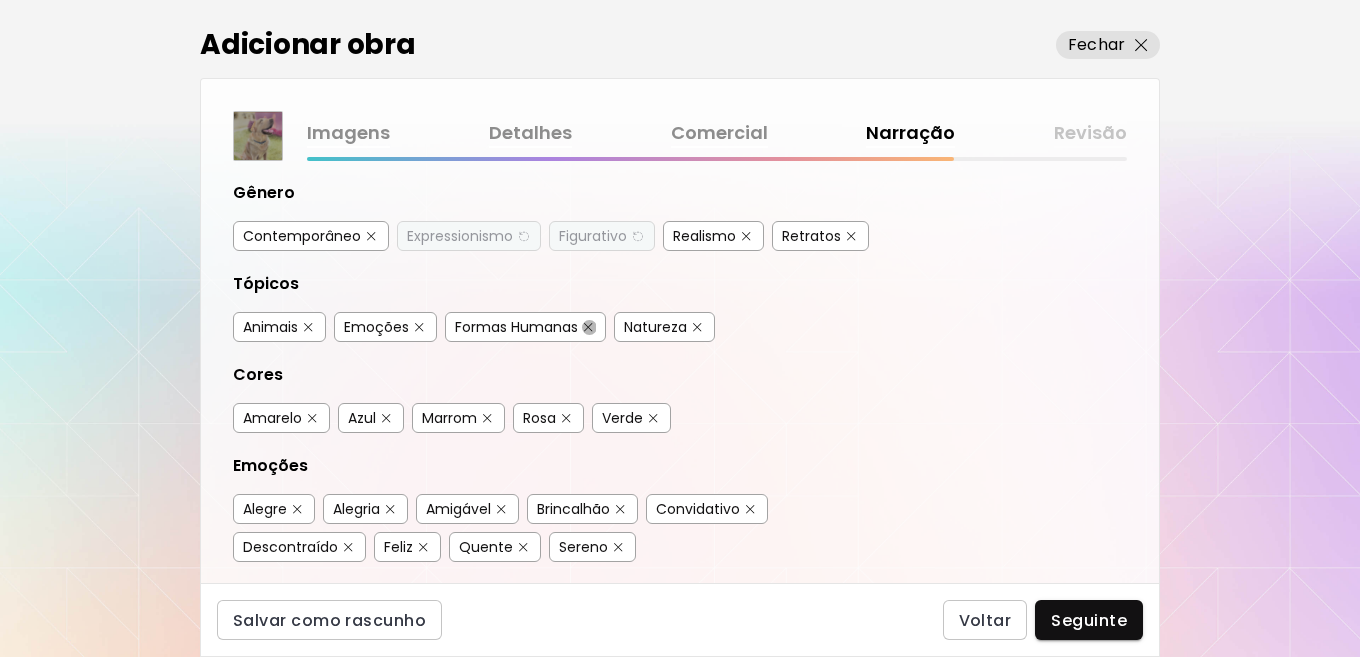 click at bounding box center [588, 327] 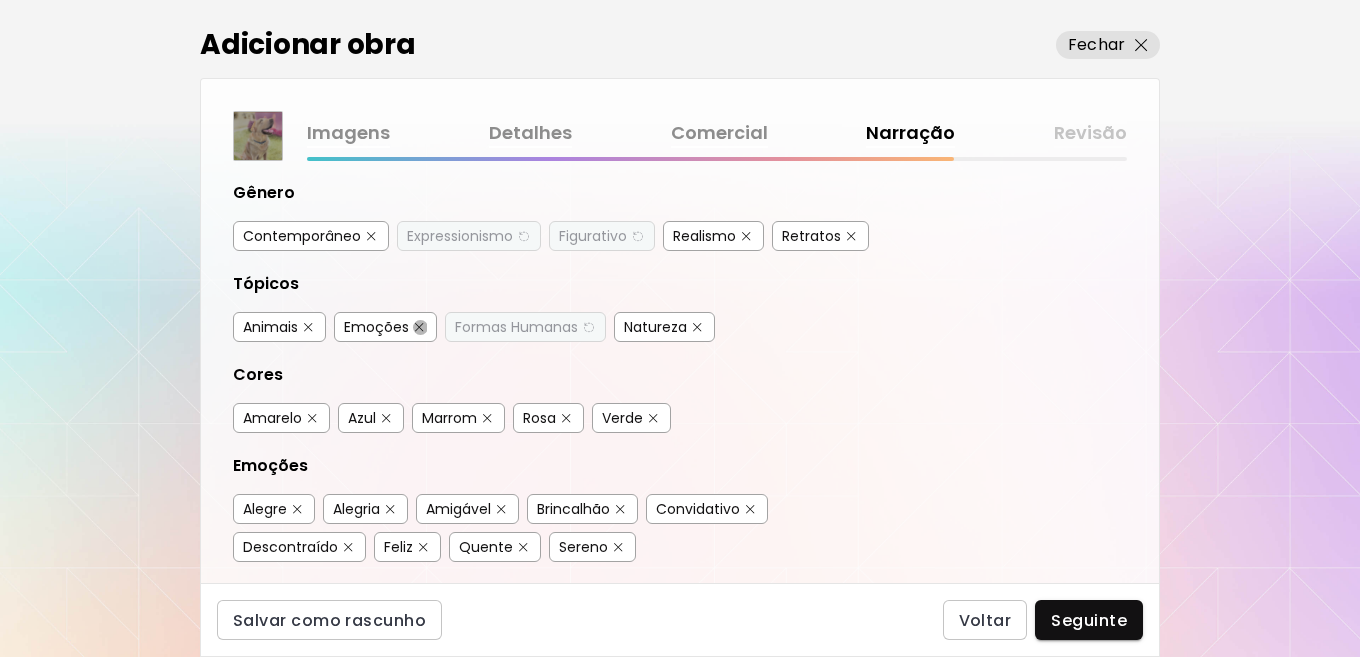 click at bounding box center [419, 327] 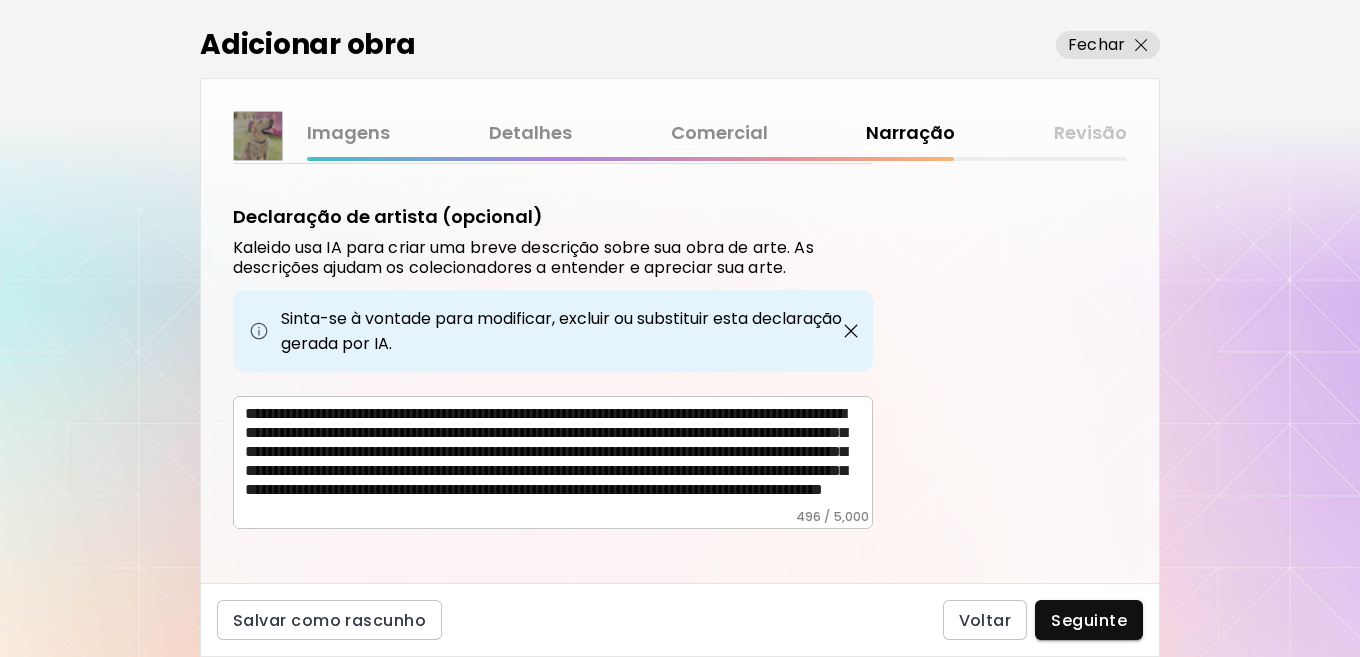 scroll, scrollTop: 653, scrollLeft: 0, axis: vertical 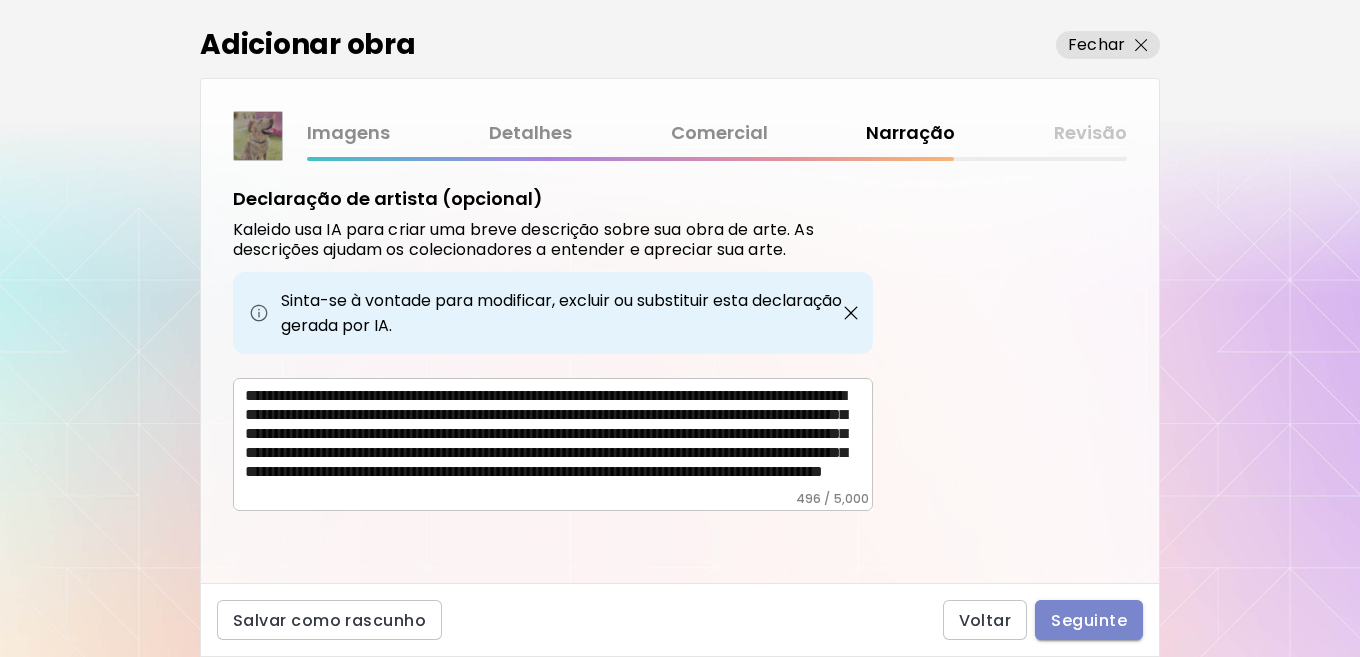 click on "Seguinte" at bounding box center [1089, 620] 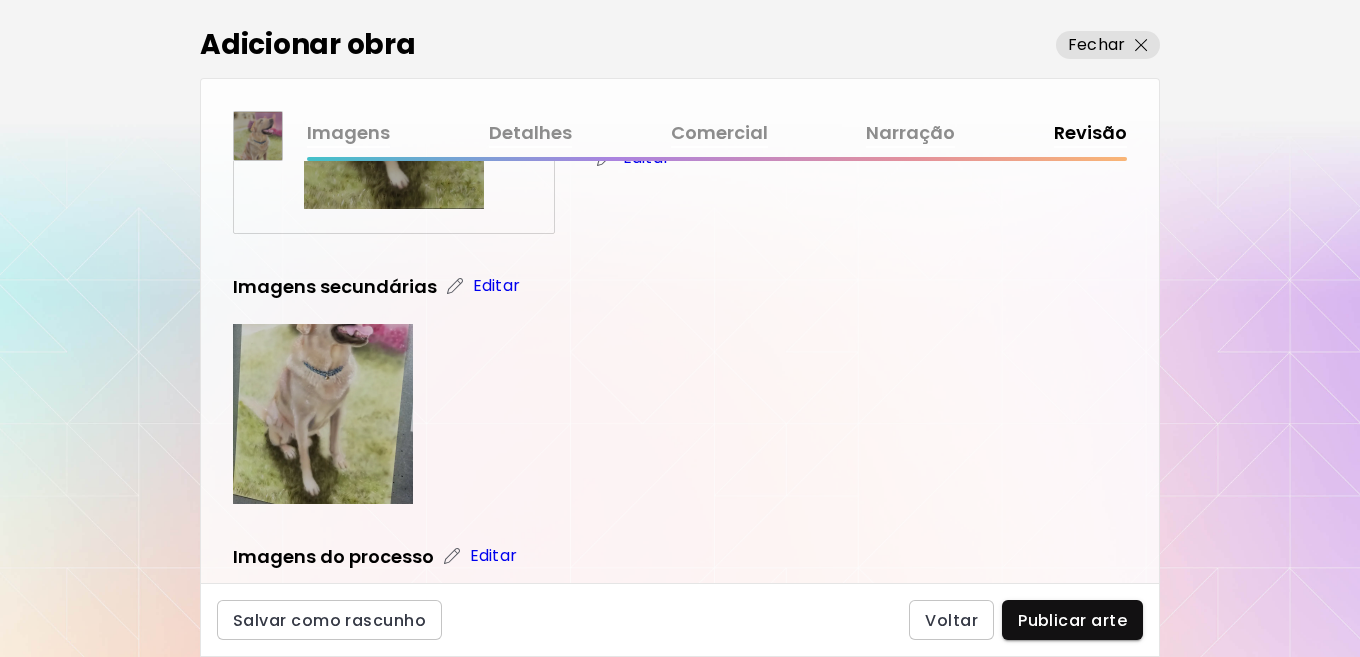 scroll, scrollTop: 300, scrollLeft: 0, axis: vertical 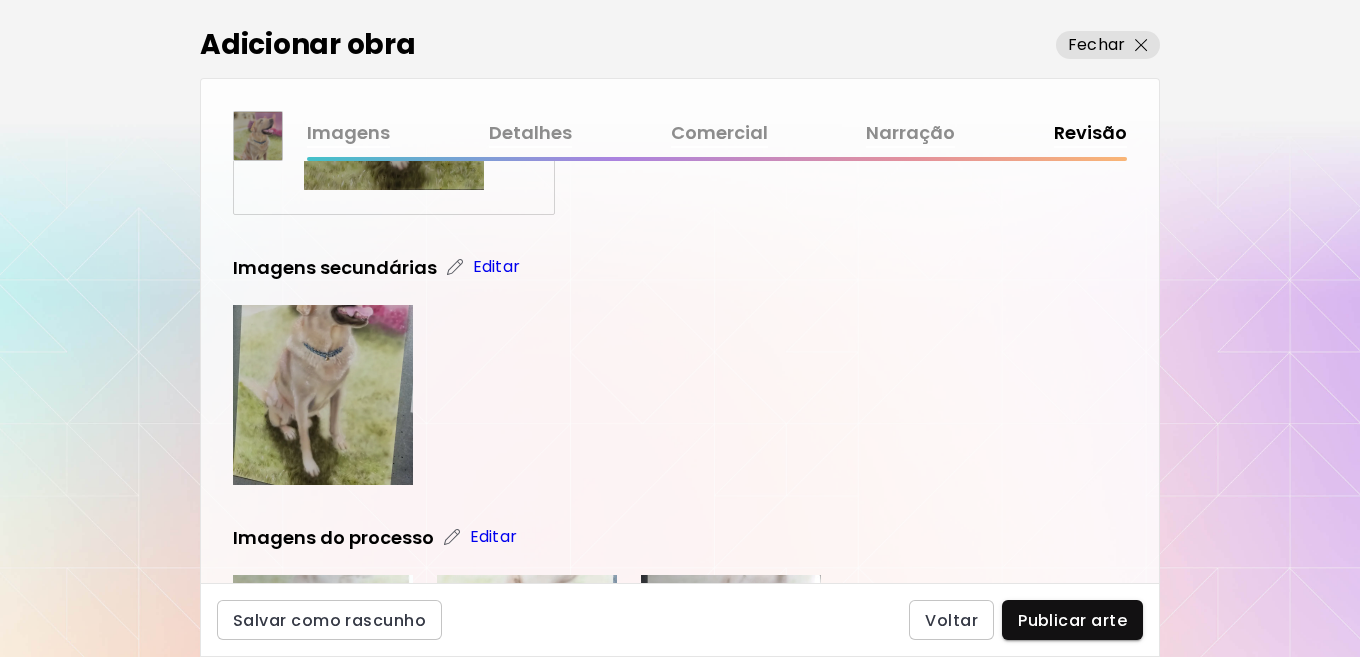 click on "Editar" at bounding box center [496, 267] 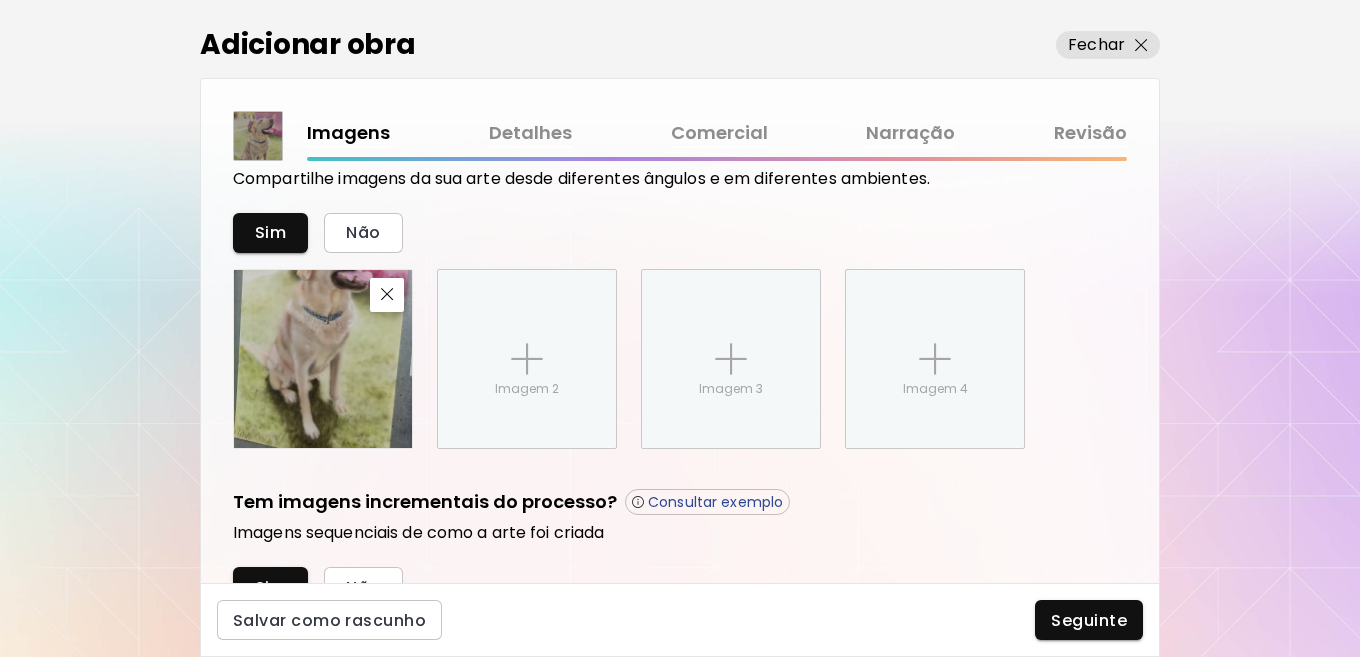 scroll, scrollTop: 800, scrollLeft: 0, axis: vertical 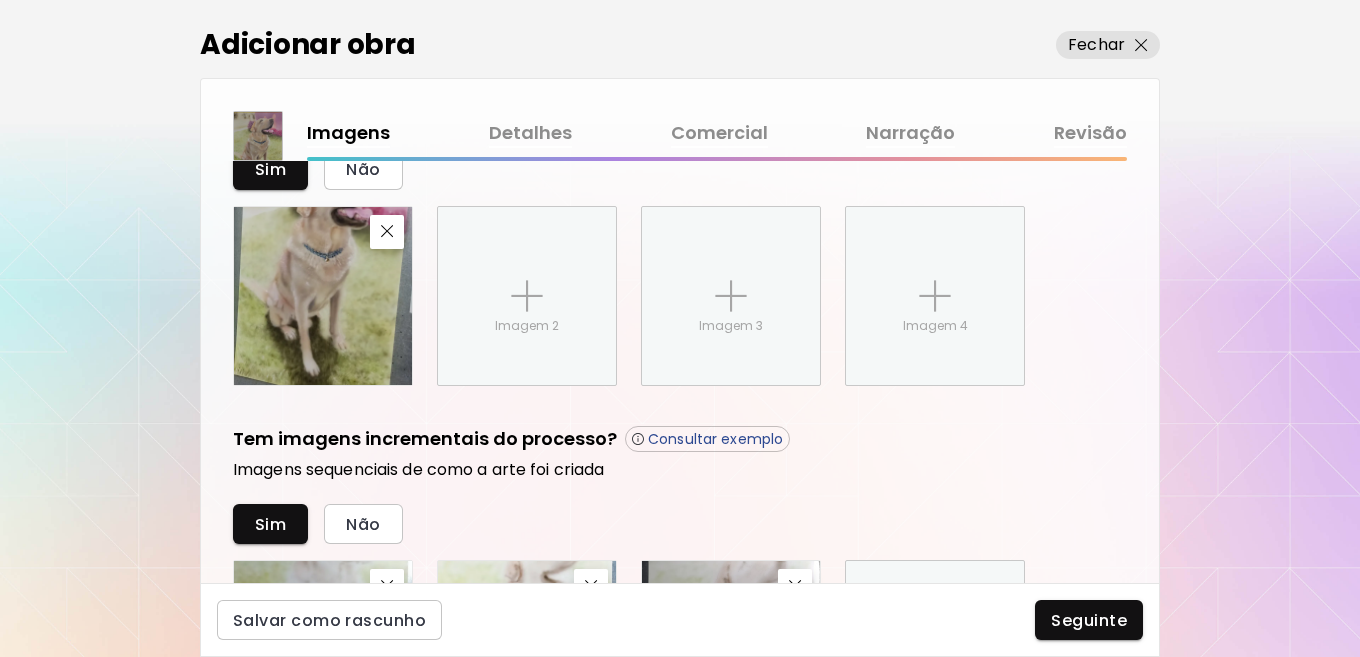 click at bounding box center [323, 296] 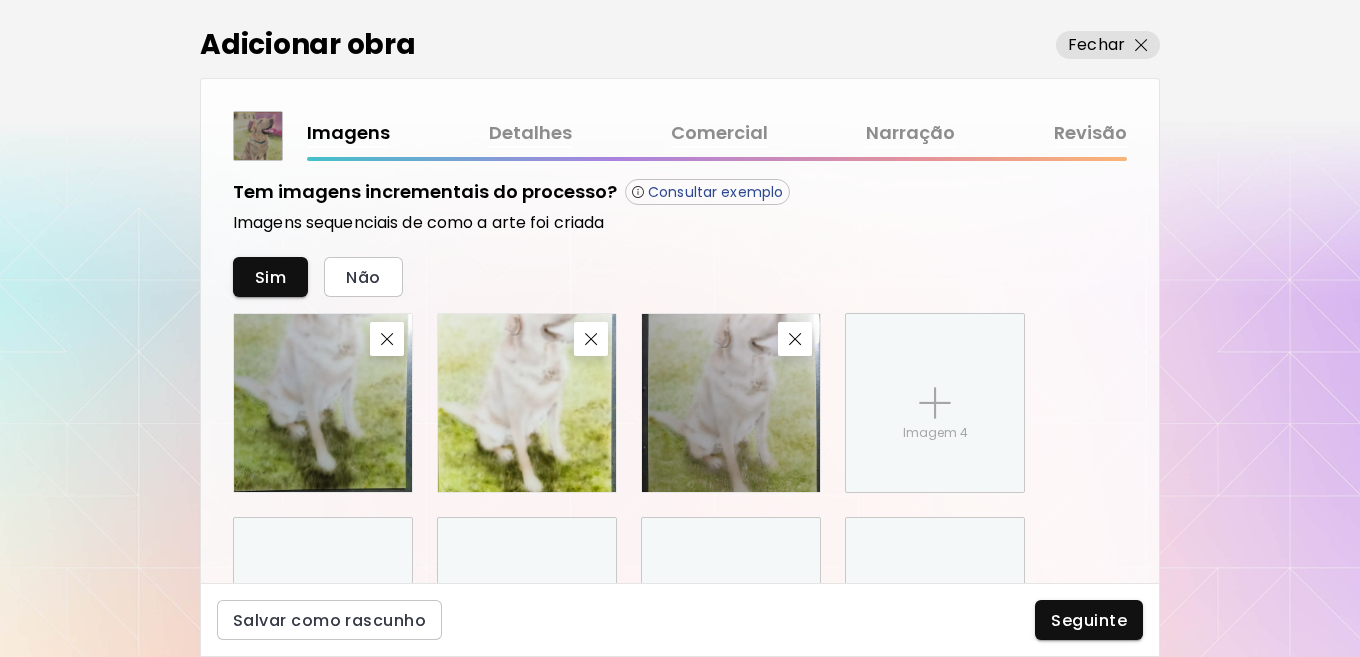 scroll, scrollTop: 1233, scrollLeft: 0, axis: vertical 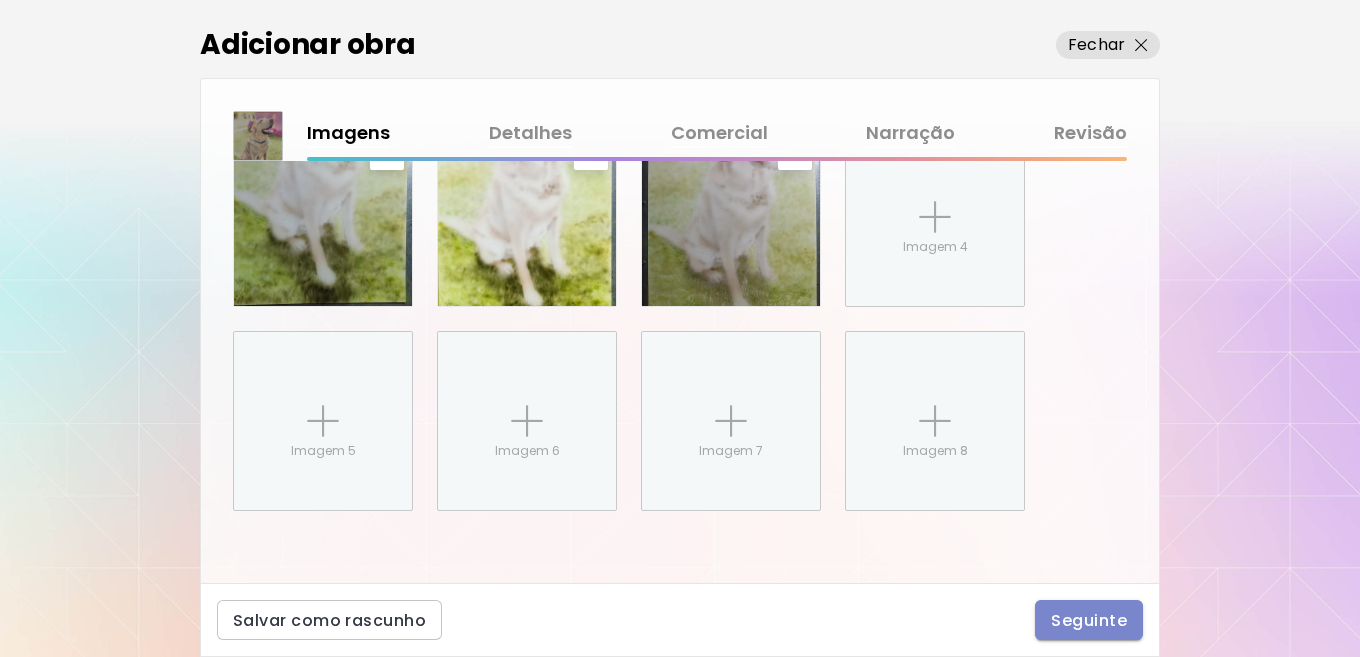 click on "Seguinte" at bounding box center (1089, 620) 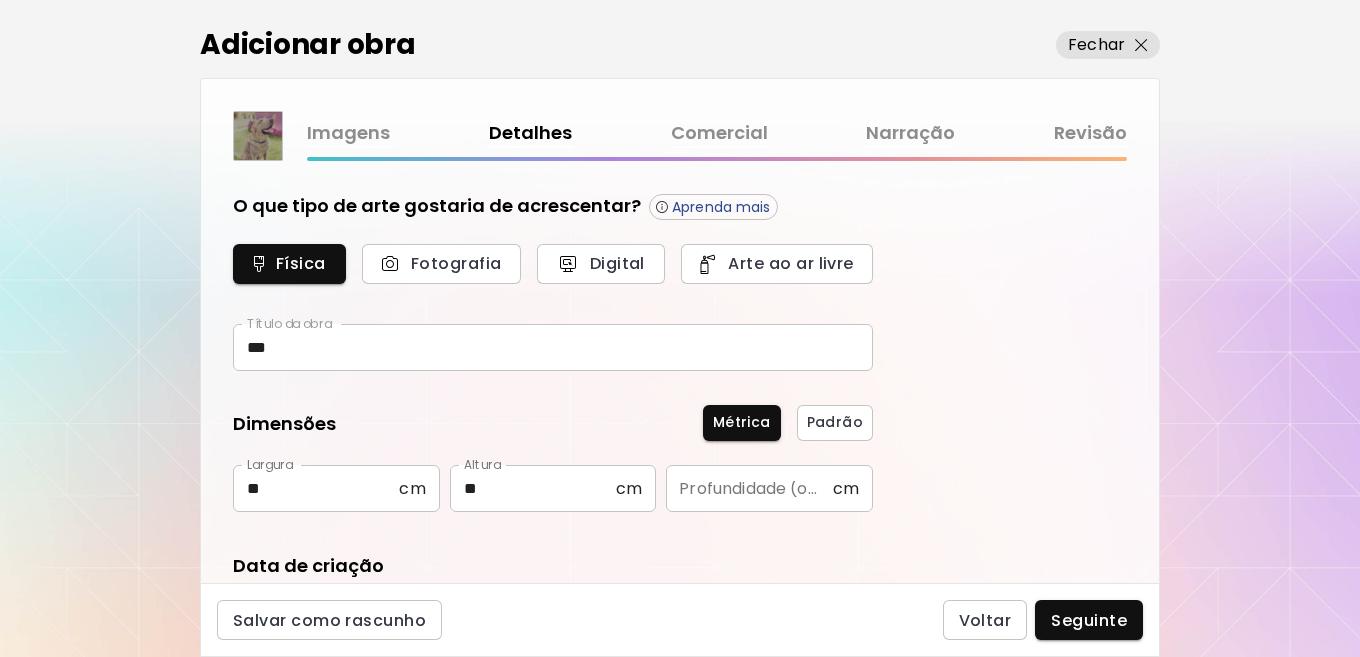 type on "********" 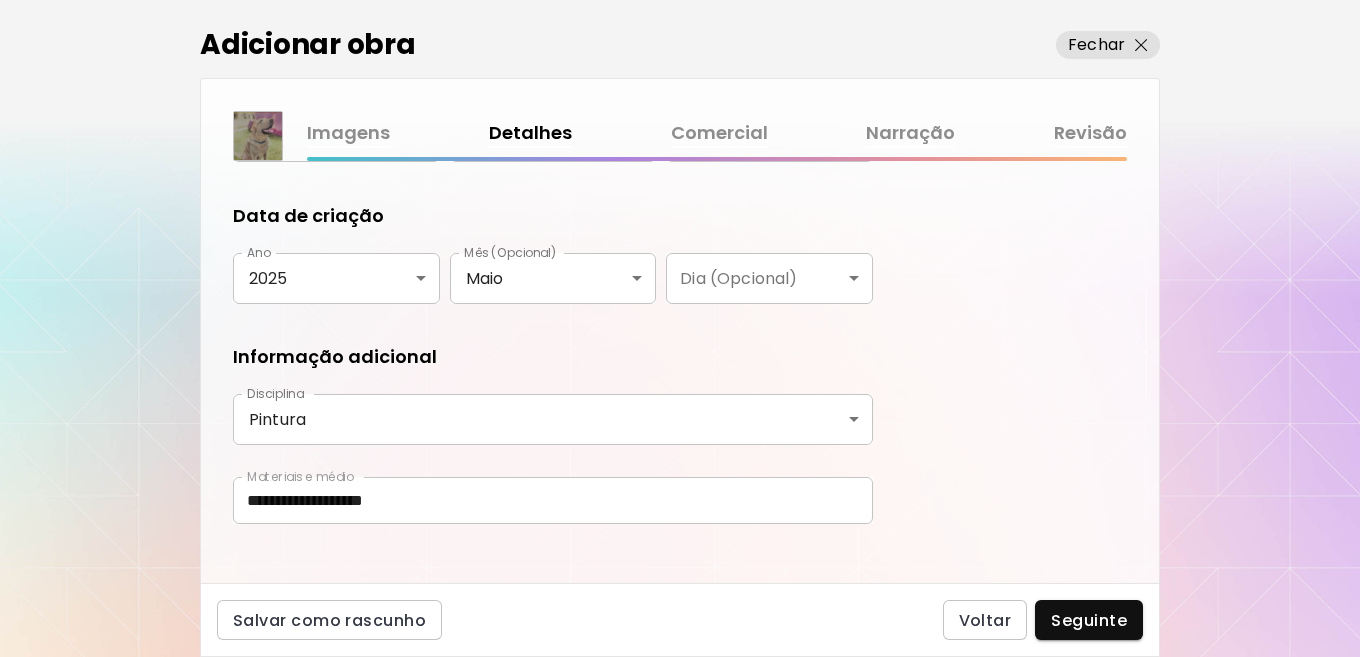 scroll, scrollTop: 371, scrollLeft: 0, axis: vertical 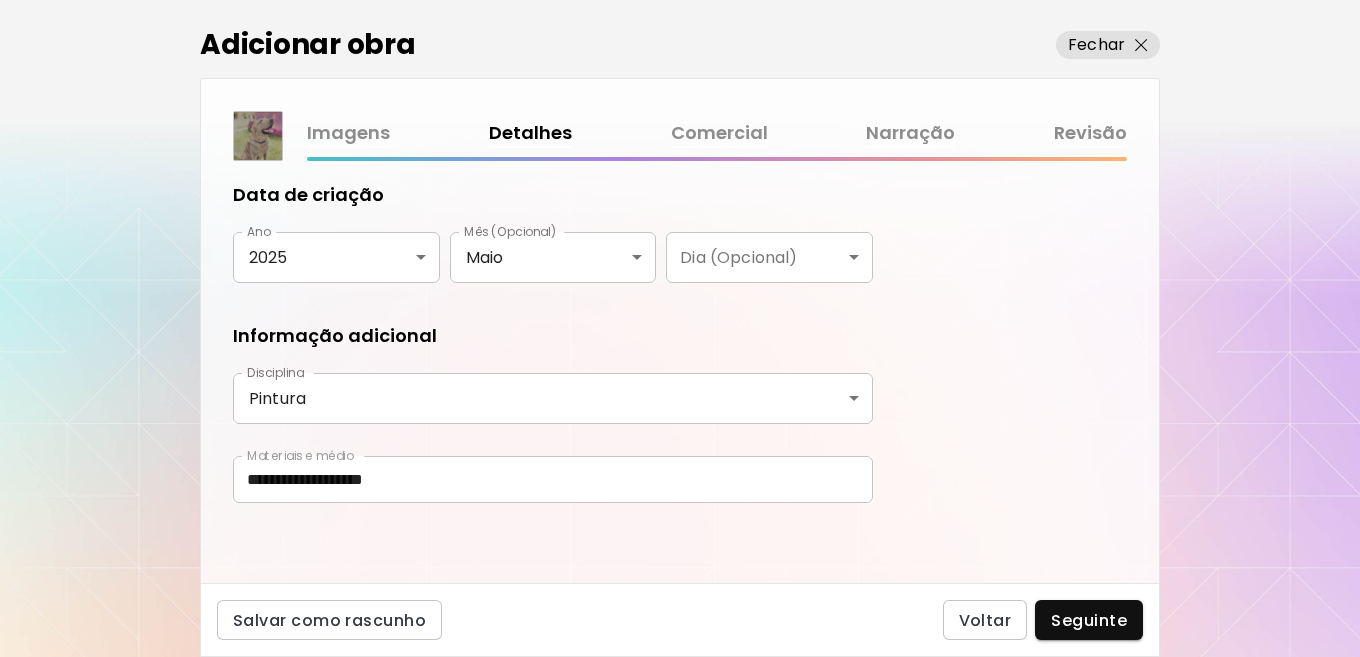 click on "**********" at bounding box center [680, 328] 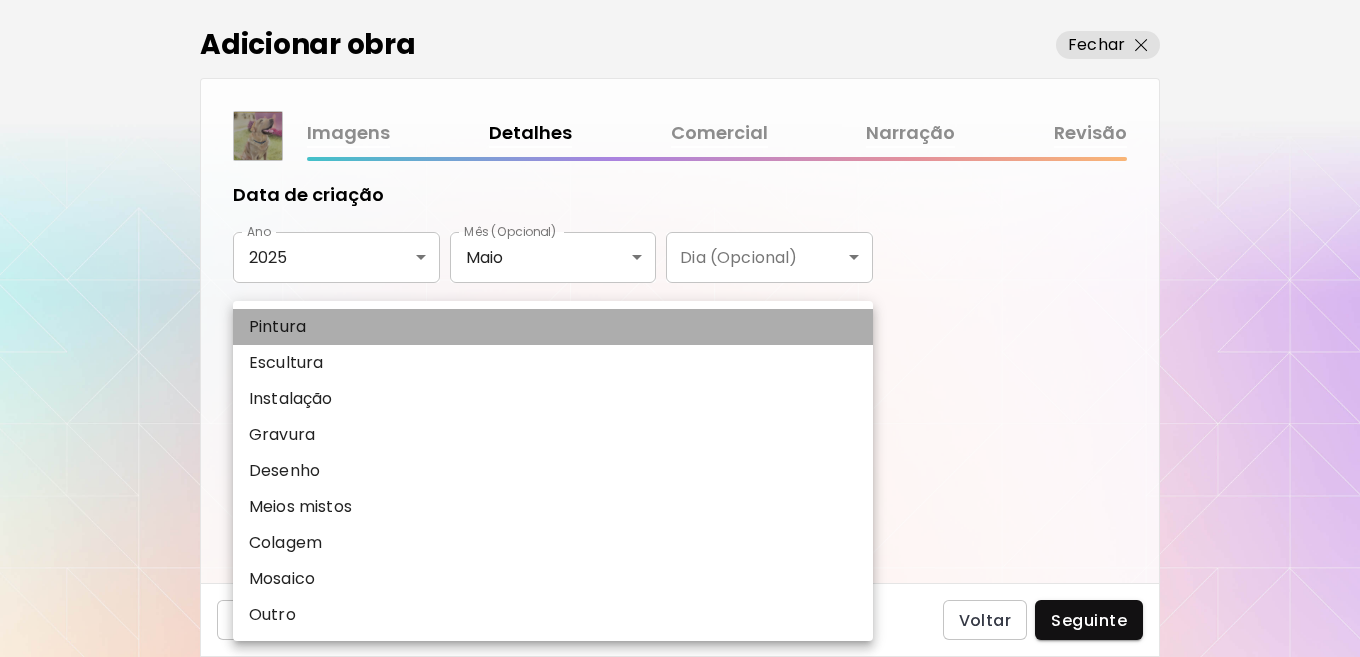 click on "Pintura" at bounding box center [553, 327] 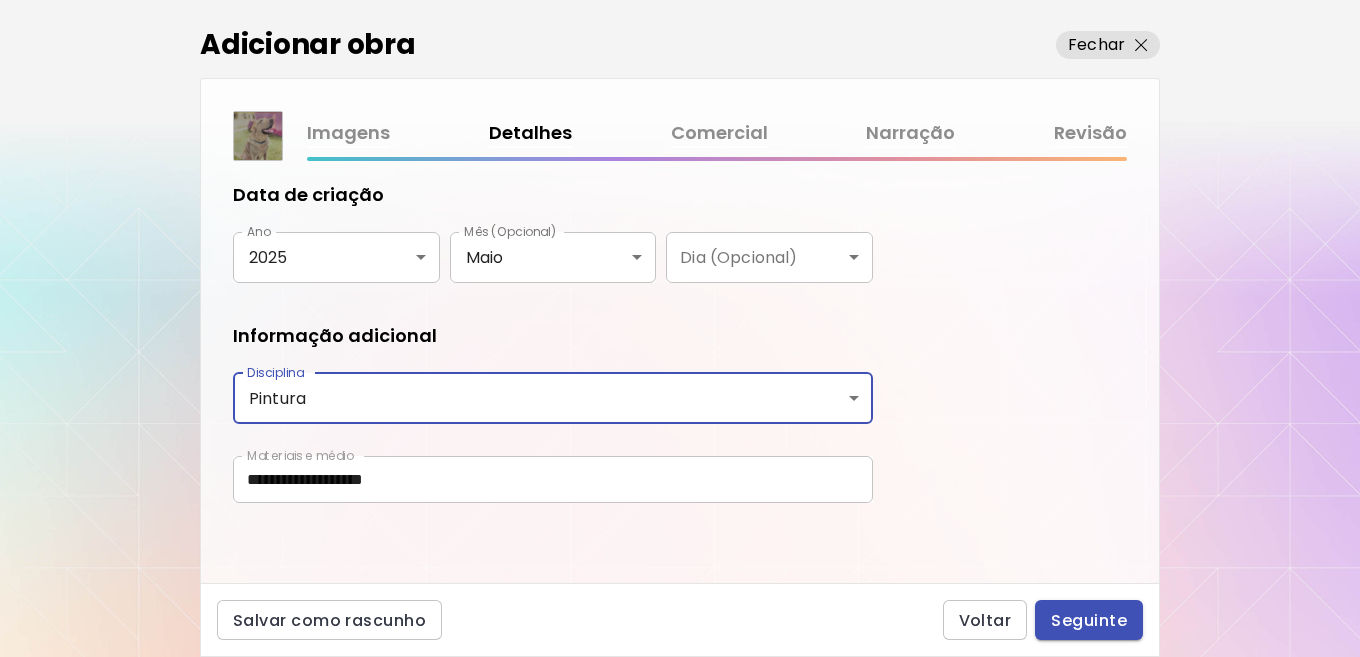 click on "Seguinte" at bounding box center [1089, 620] 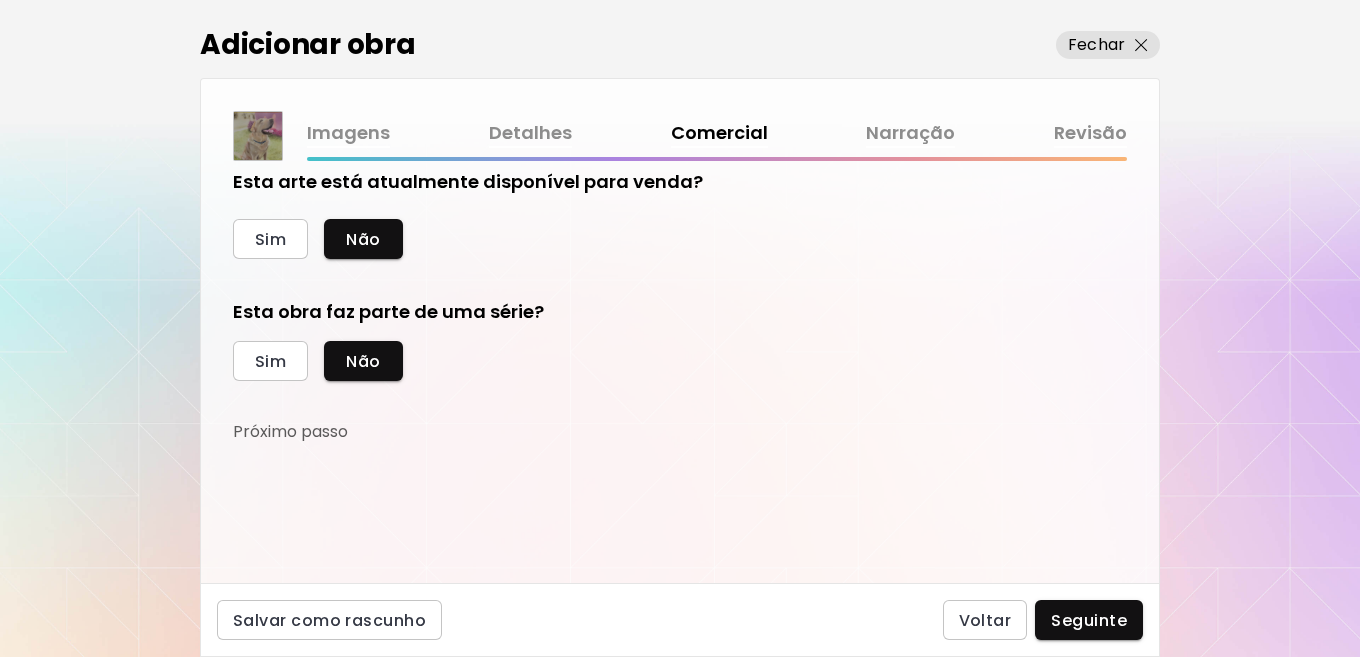 scroll, scrollTop: 32, scrollLeft: 0, axis: vertical 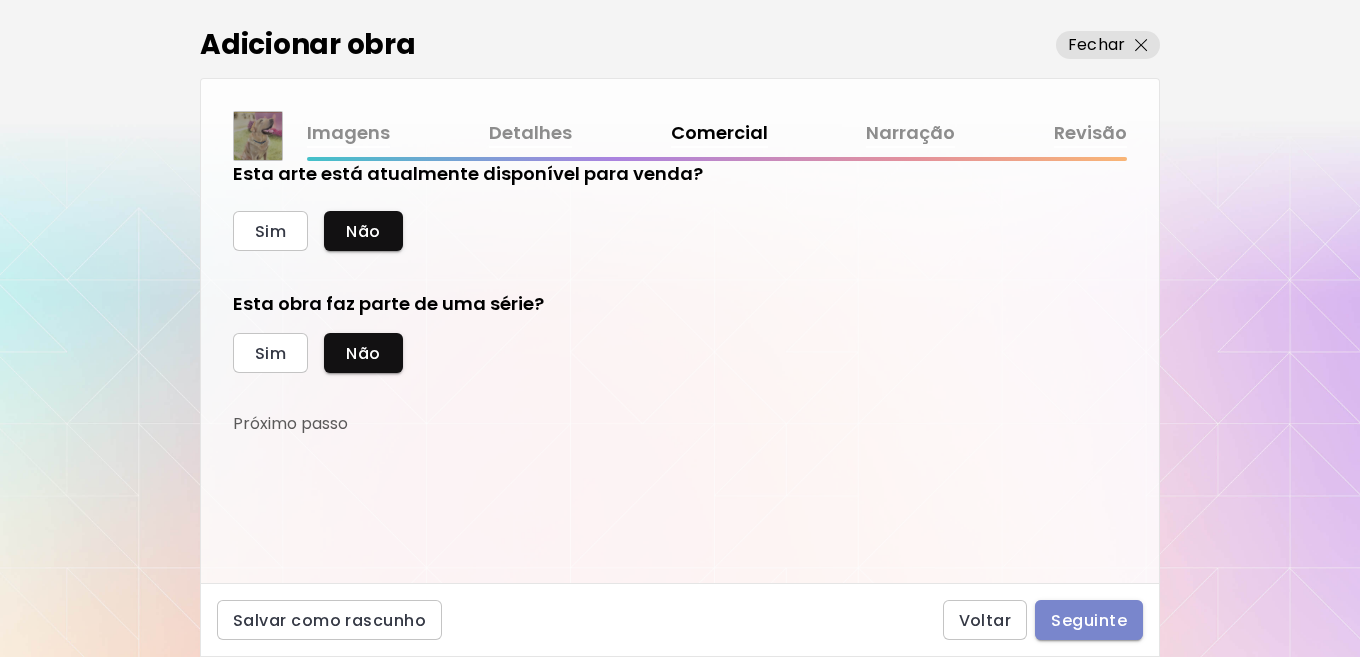 click on "Seguinte" at bounding box center (1089, 620) 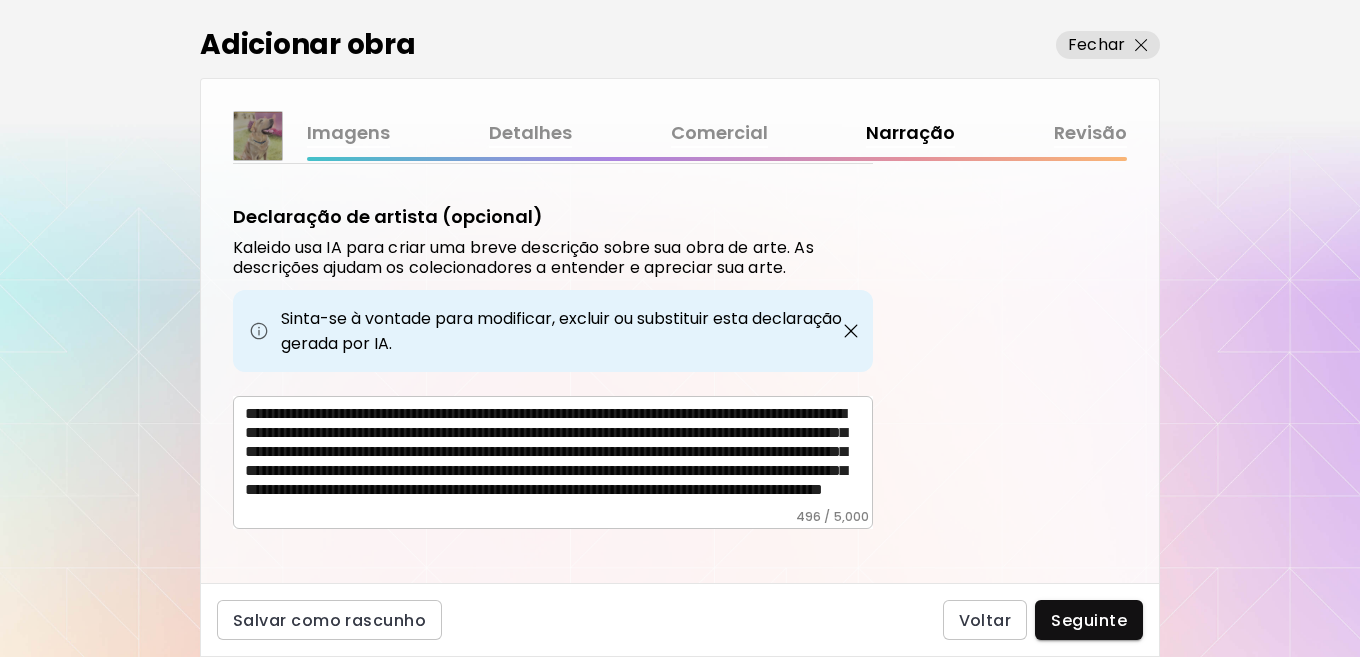 scroll, scrollTop: 653, scrollLeft: 0, axis: vertical 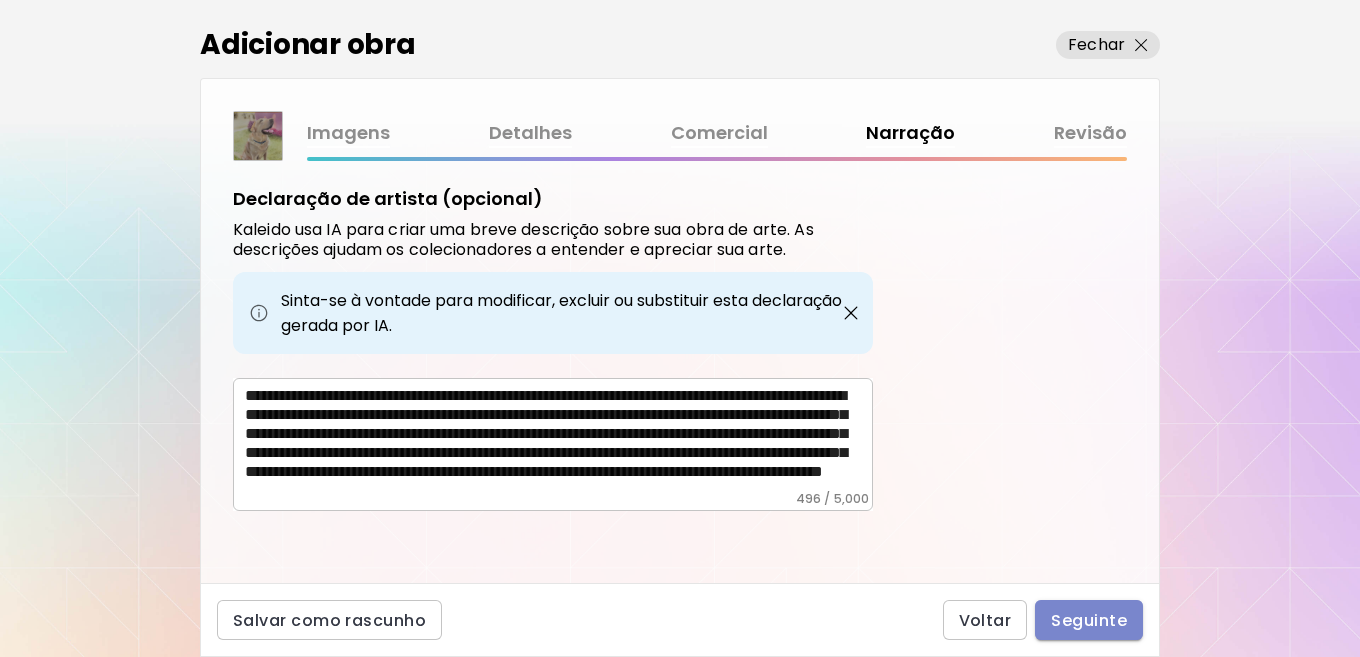click on "Seguinte" at bounding box center (1089, 620) 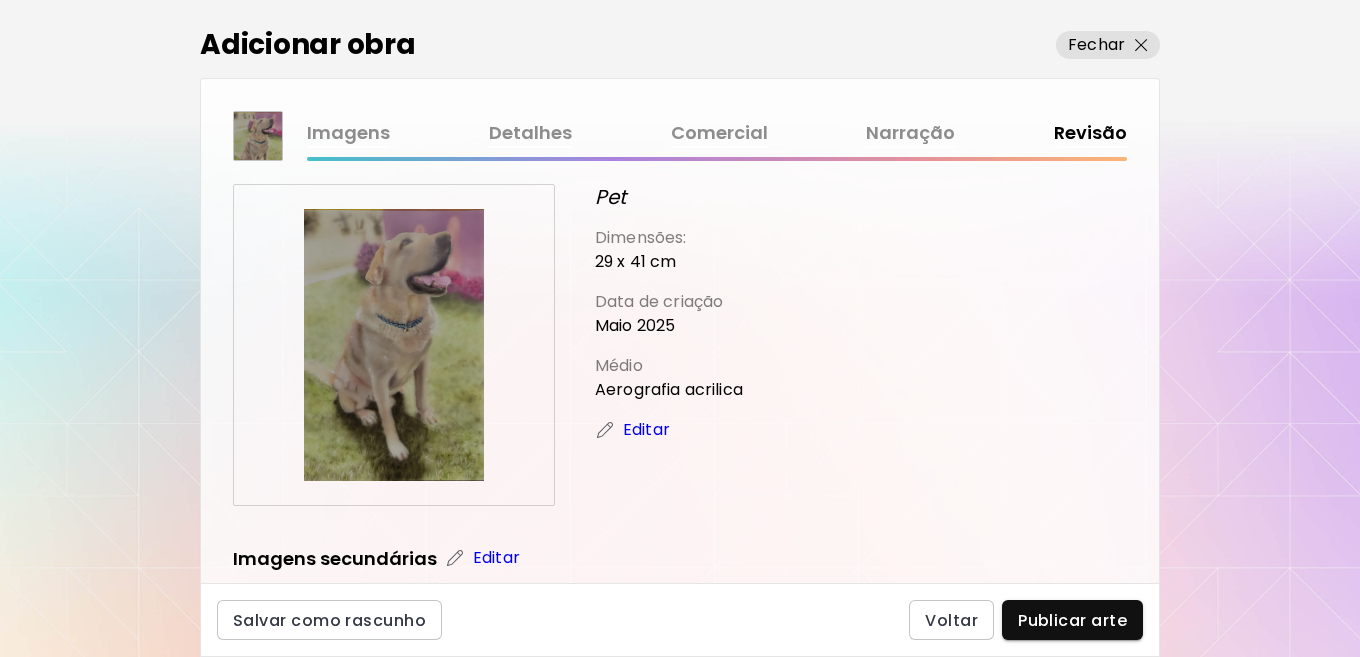 scroll, scrollTop: 0, scrollLeft: 0, axis: both 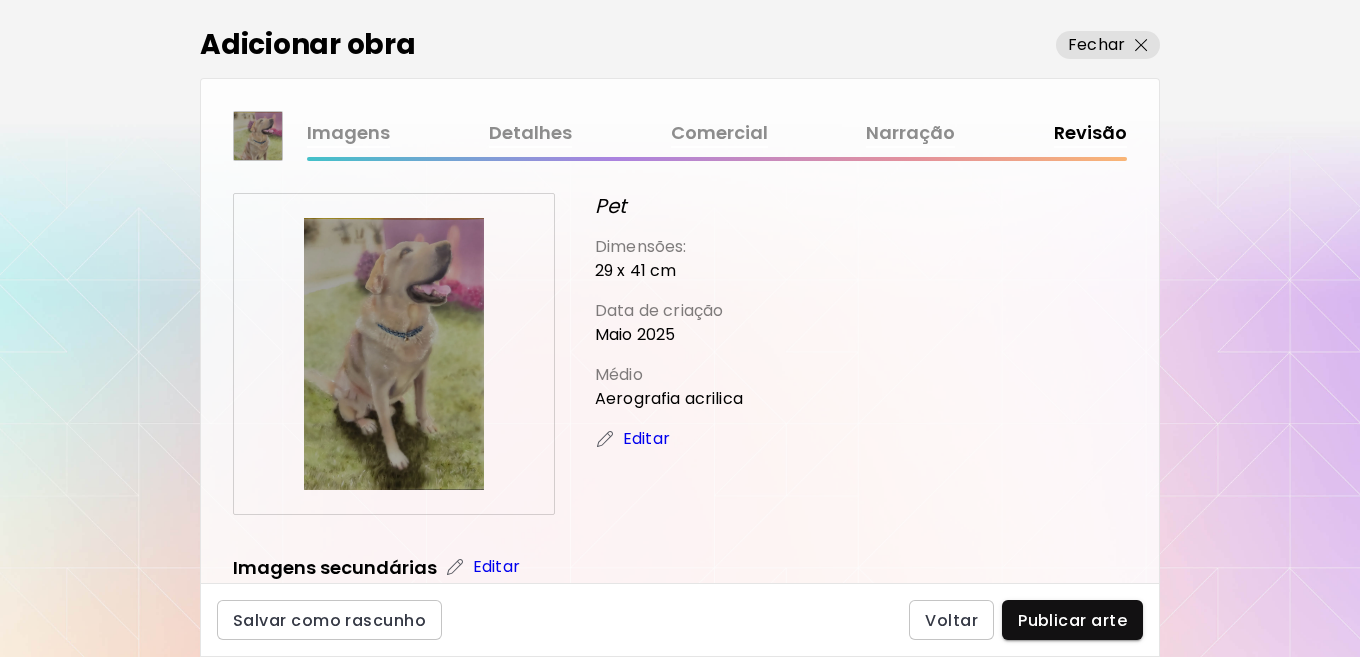 click on "Editar" at bounding box center (646, 439) 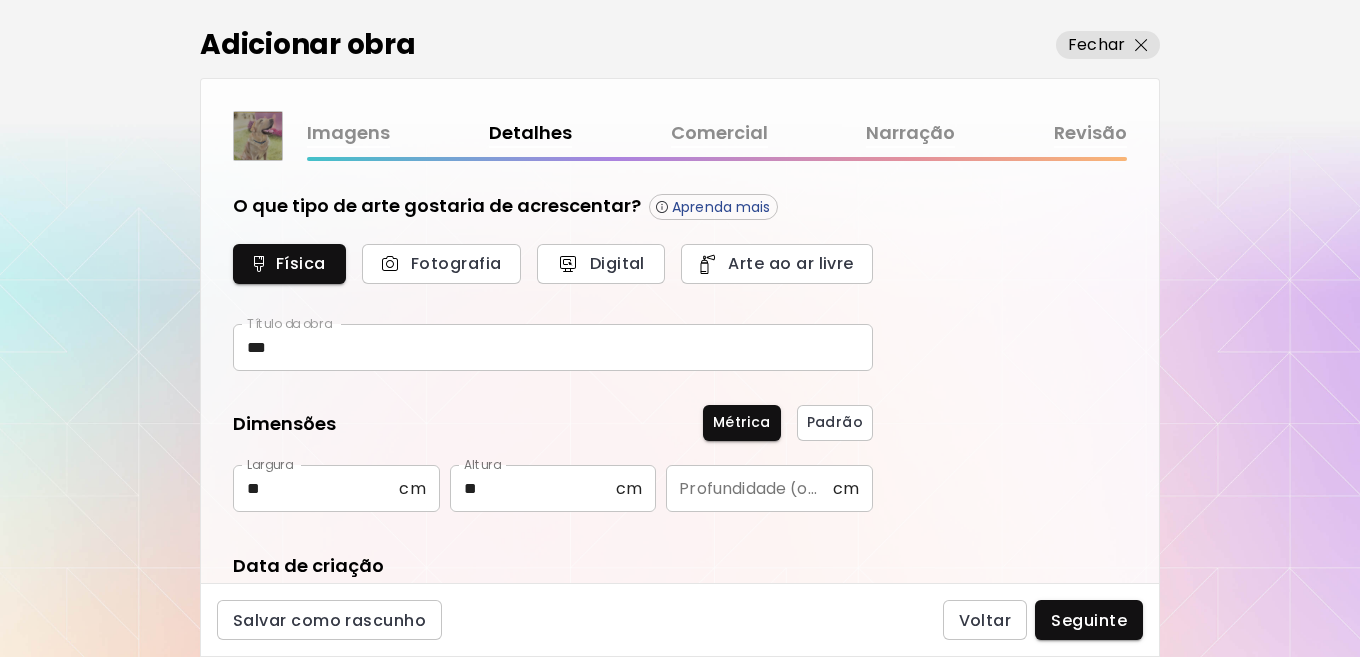type on "********" 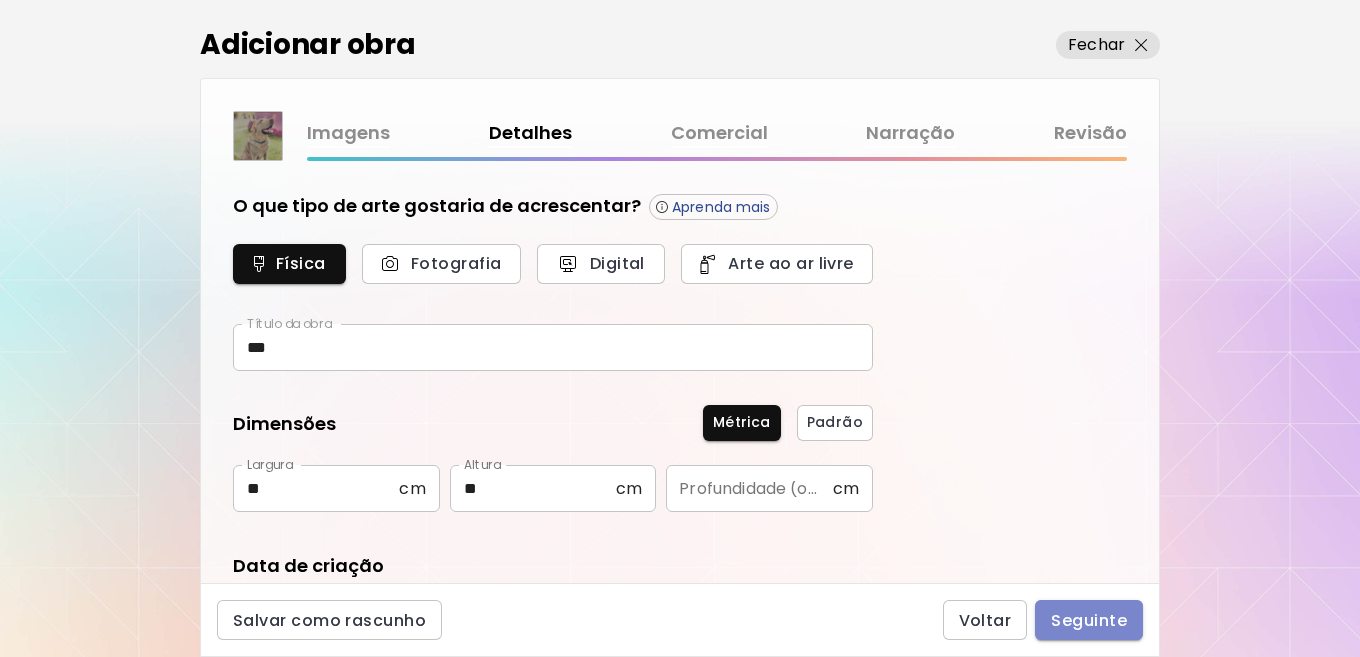 click on "Seguinte" at bounding box center (1089, 620) 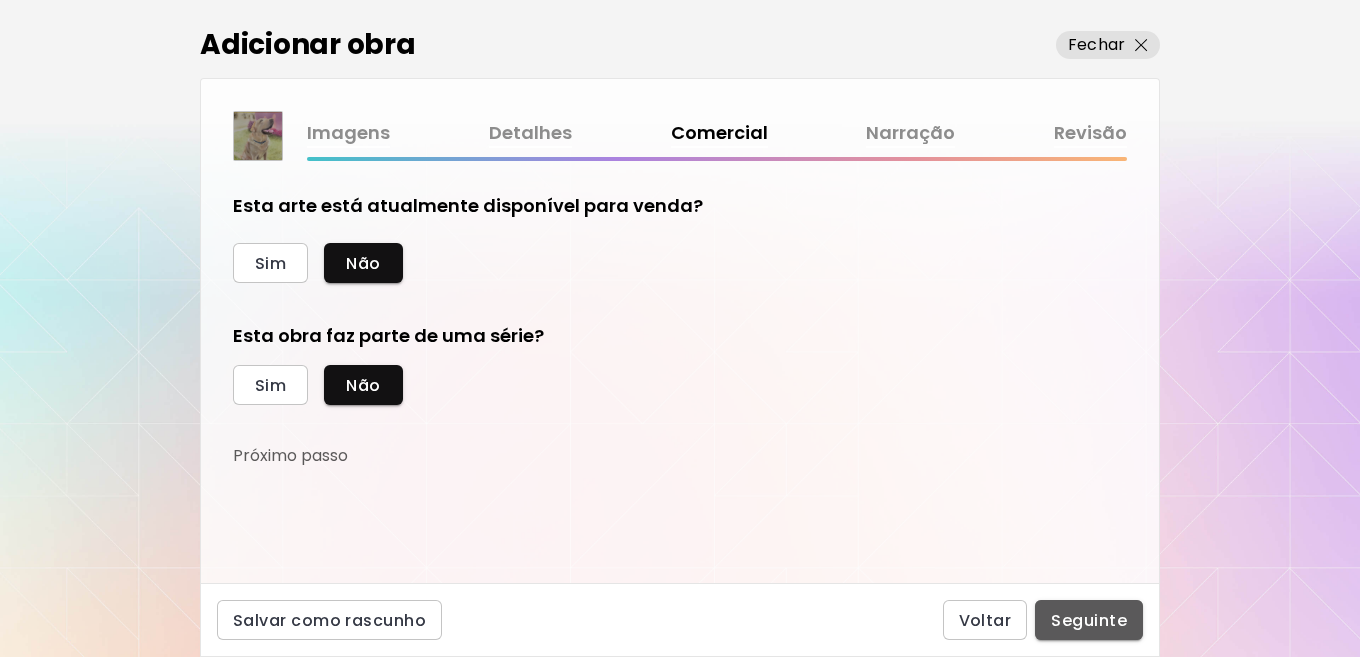 click on "Seguinte" at bounding box center [1089, 620] 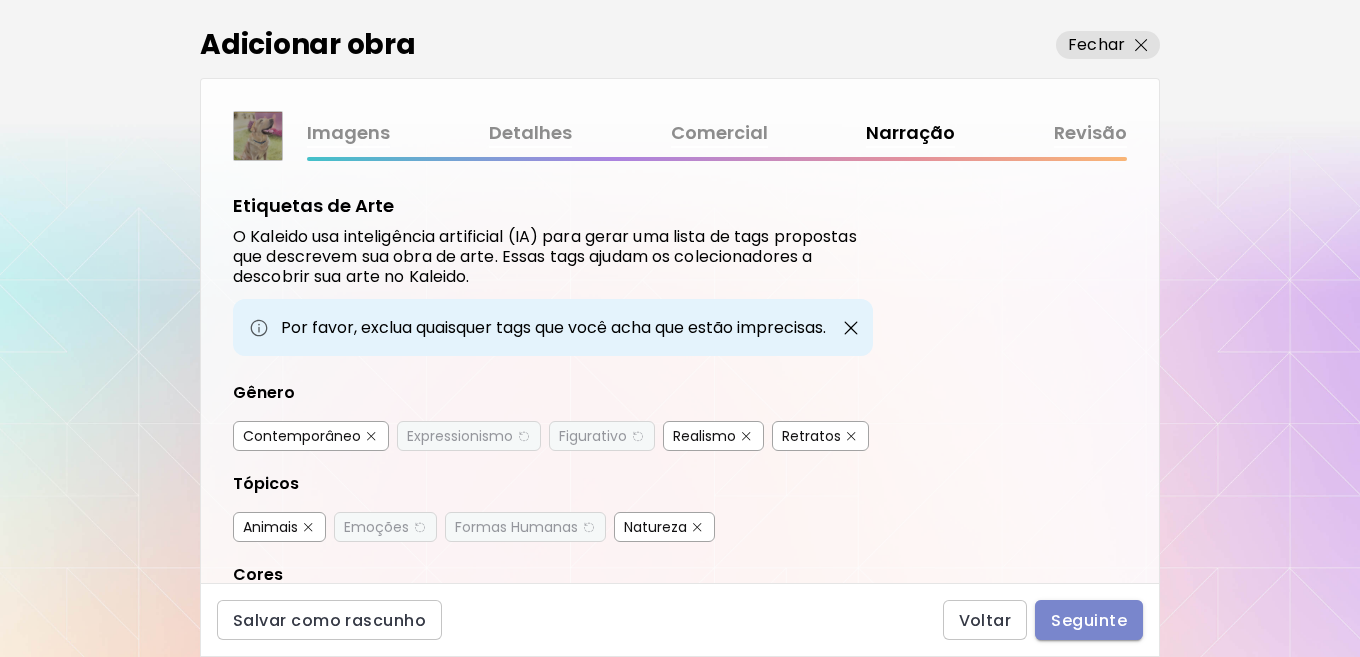 click on "Seguinte" at bounding box center (1089, 620) 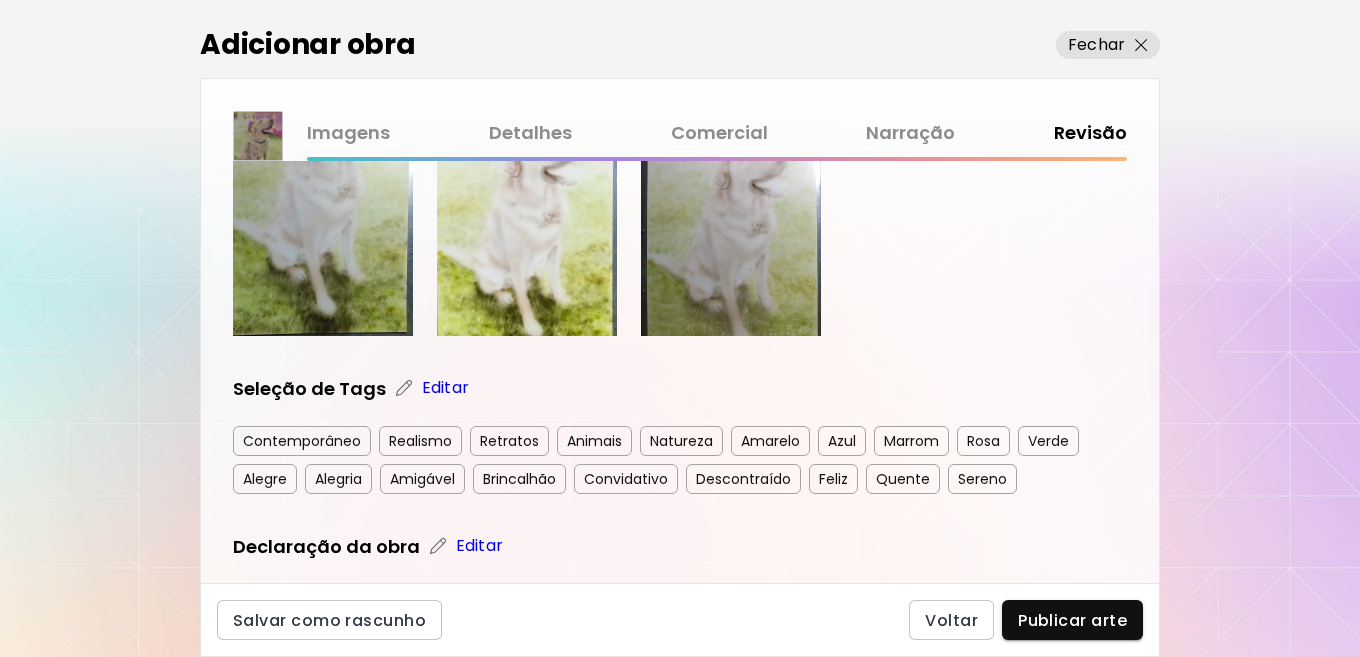 scroll, scrollTop: 700, scrollLeft: 0, axis: vertical 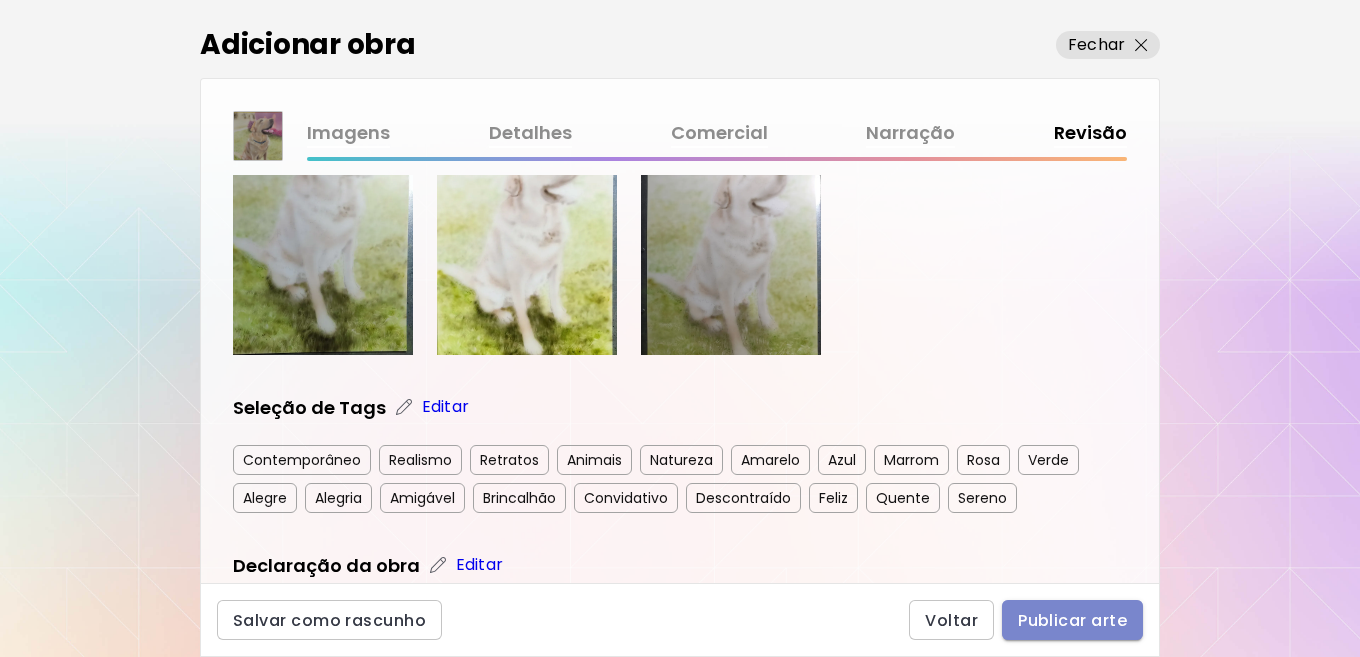 click on "Publicar arte" at bounding box center [1072, 620] 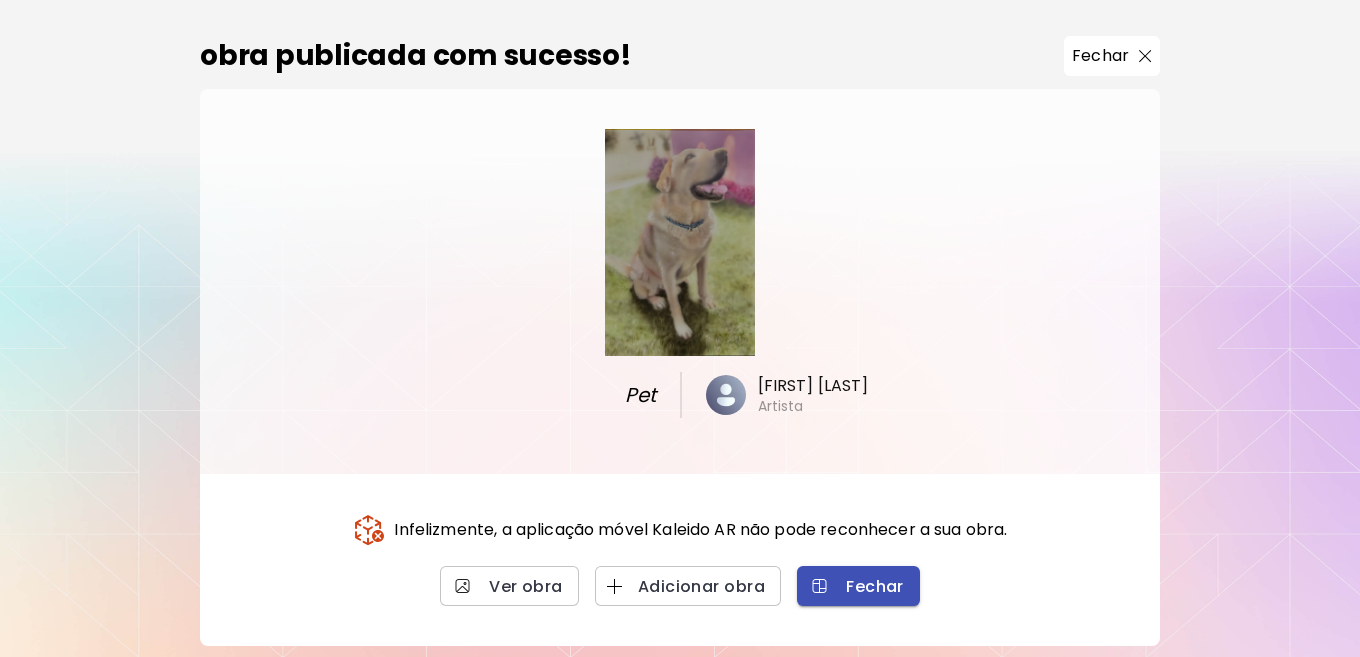 click on "Fechar" at bounding box center [858, 586] 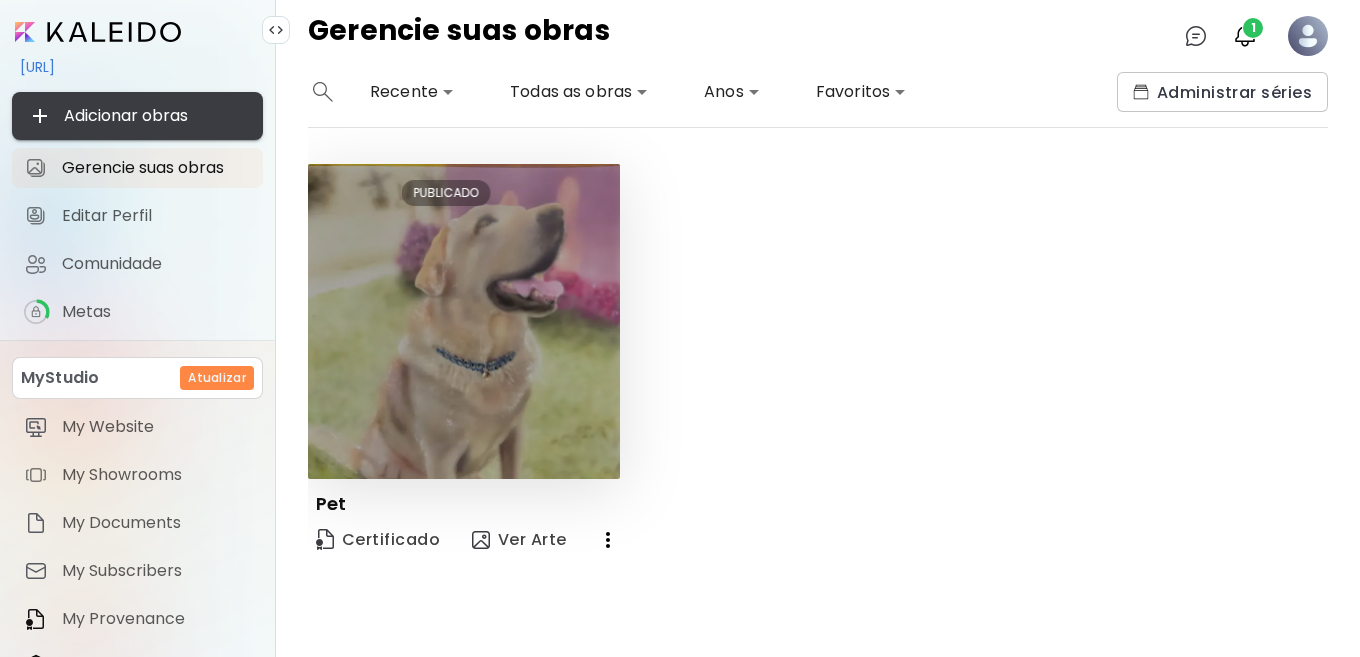 click on "Adicionar obras" at bounding box center [137, 116] 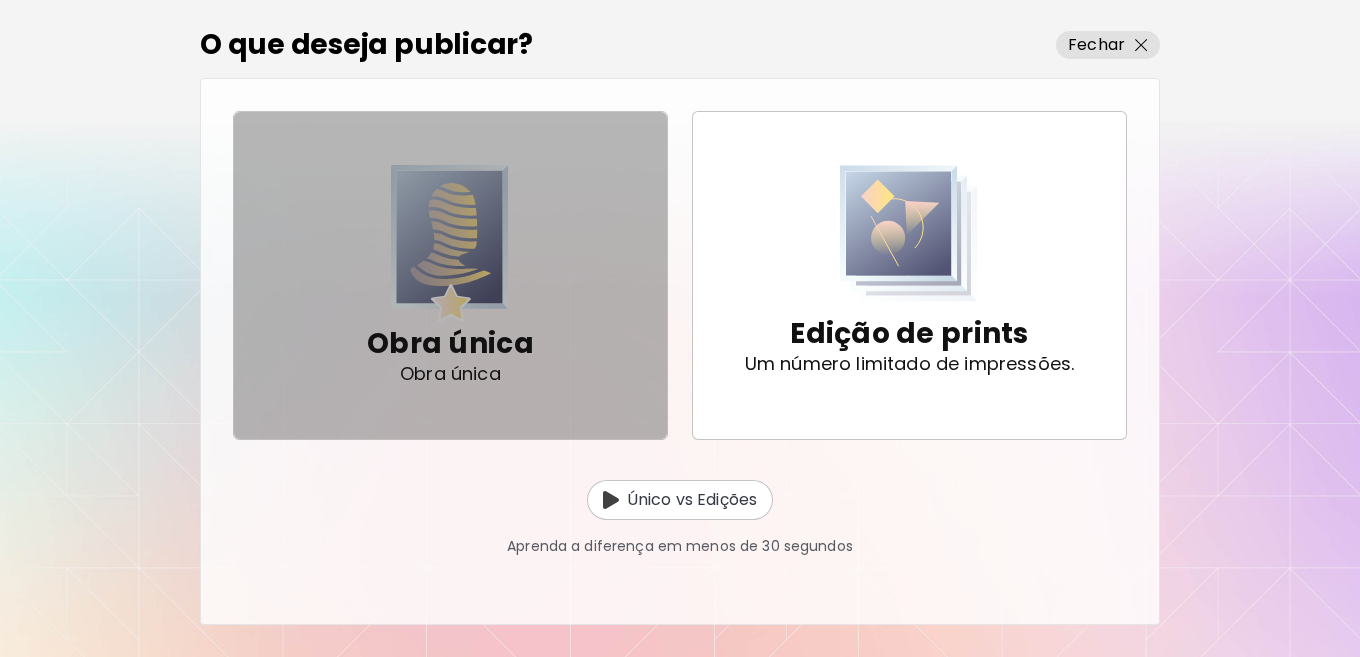 click at bounding box center [450, 243] 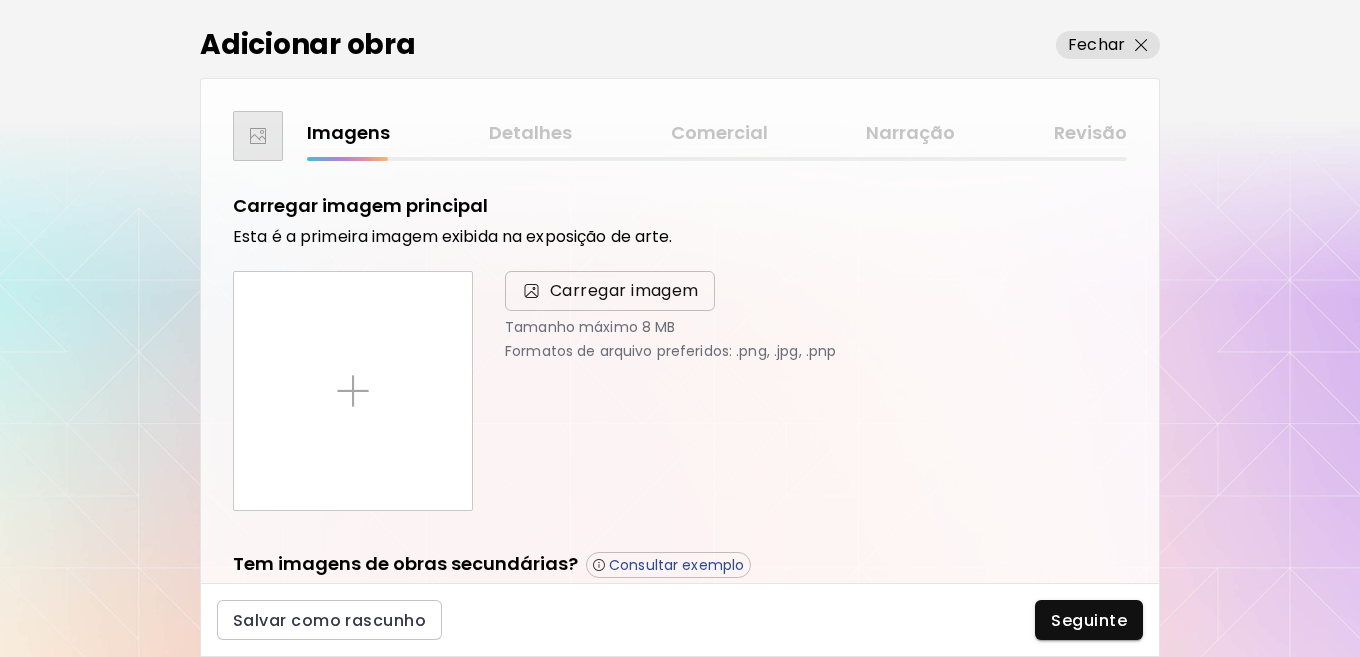 click on "Carregar imagem" at bounding box center (624, 291) 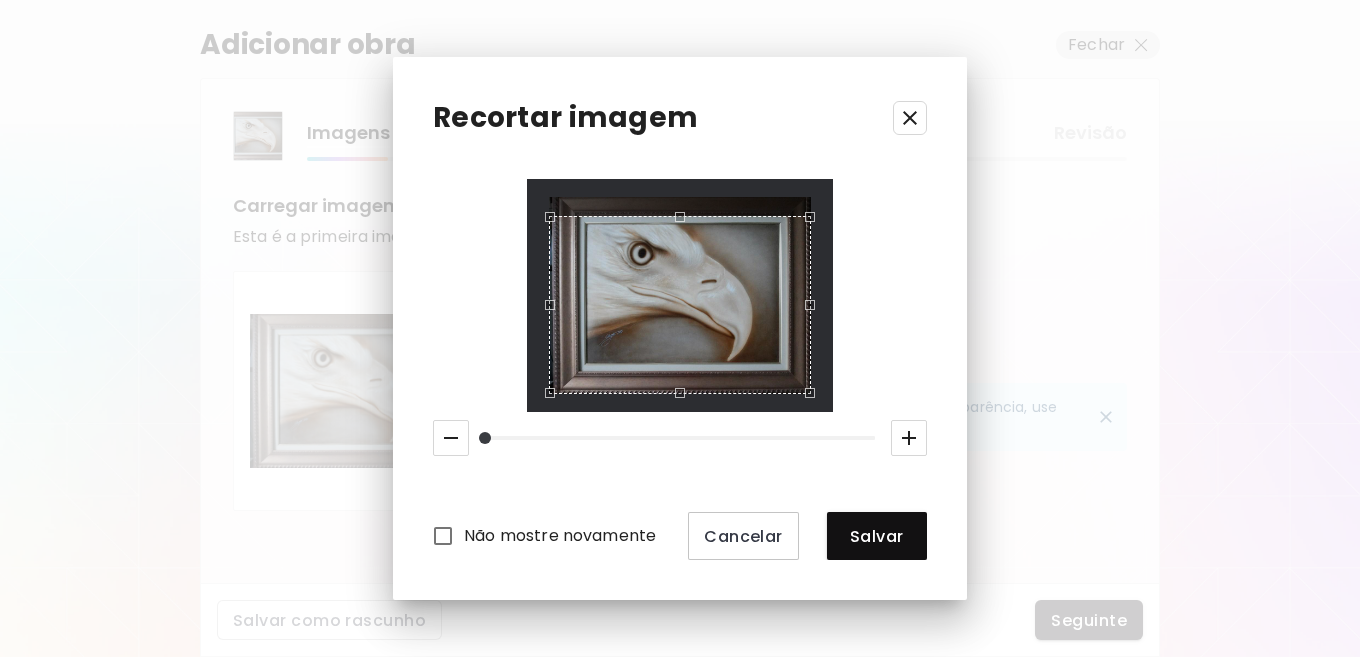 click at bounding box center [680, 305] 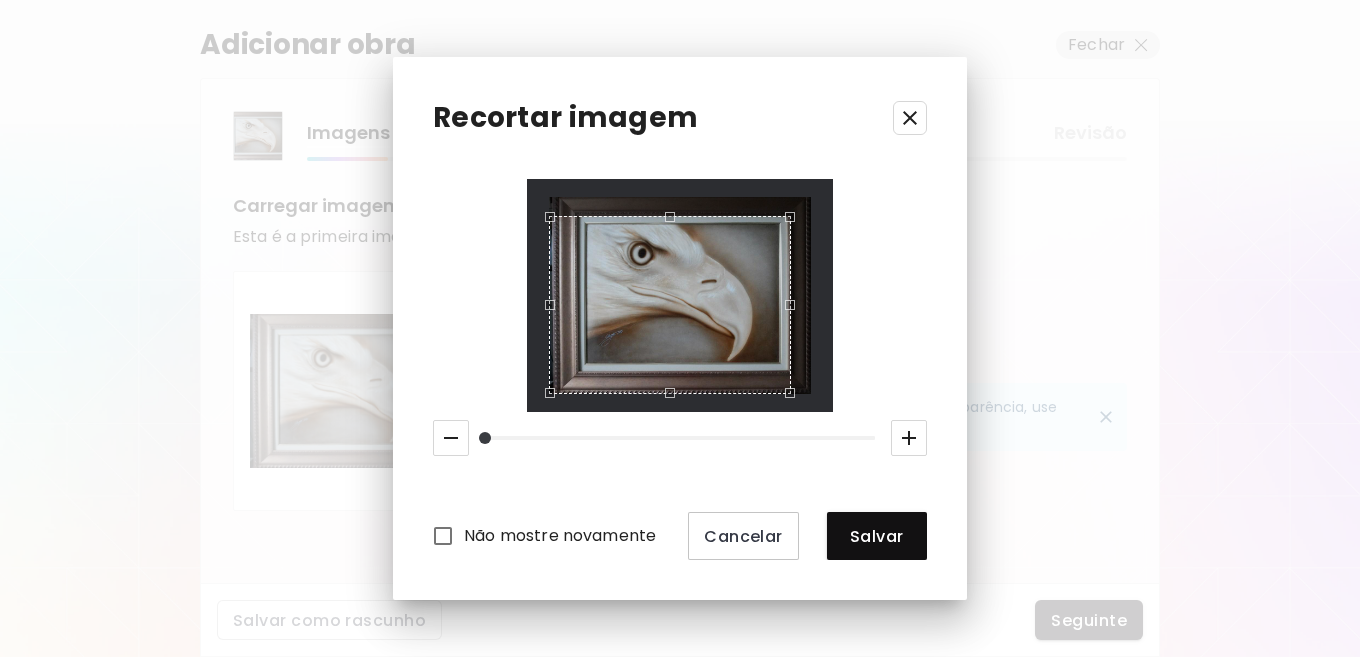 click at bounding box center (670, 217) 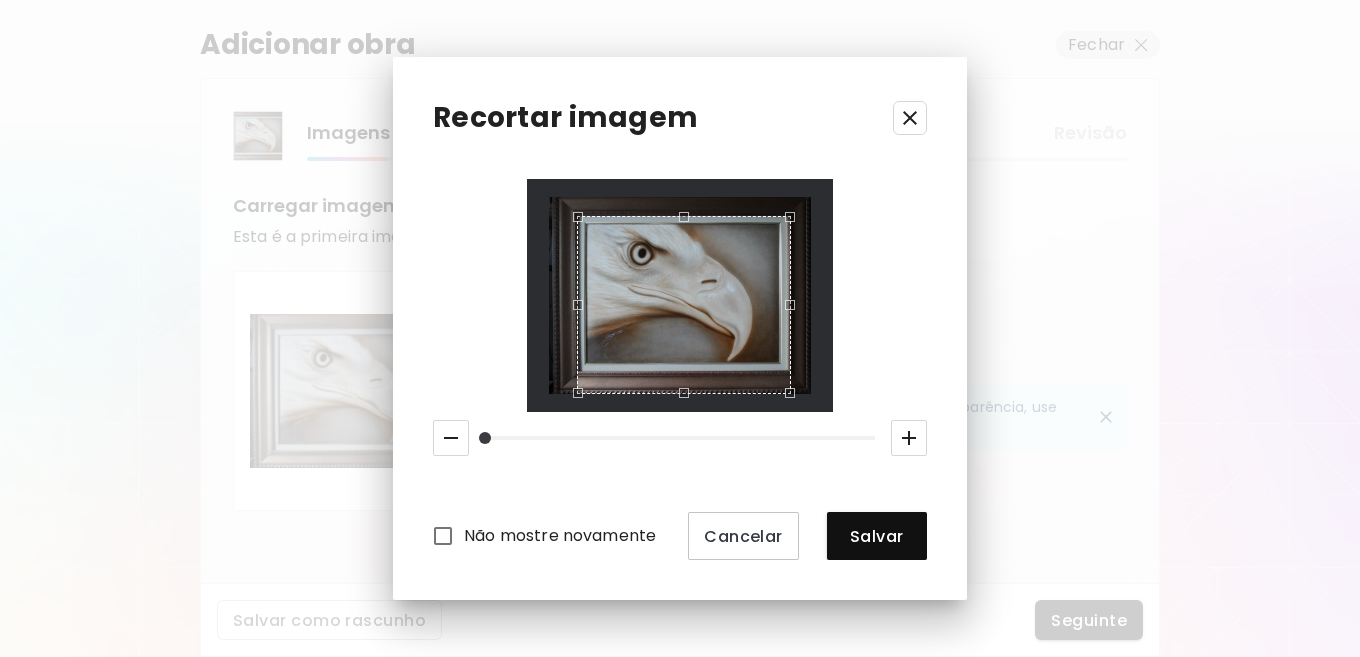 click at bounding box center [573, 300] 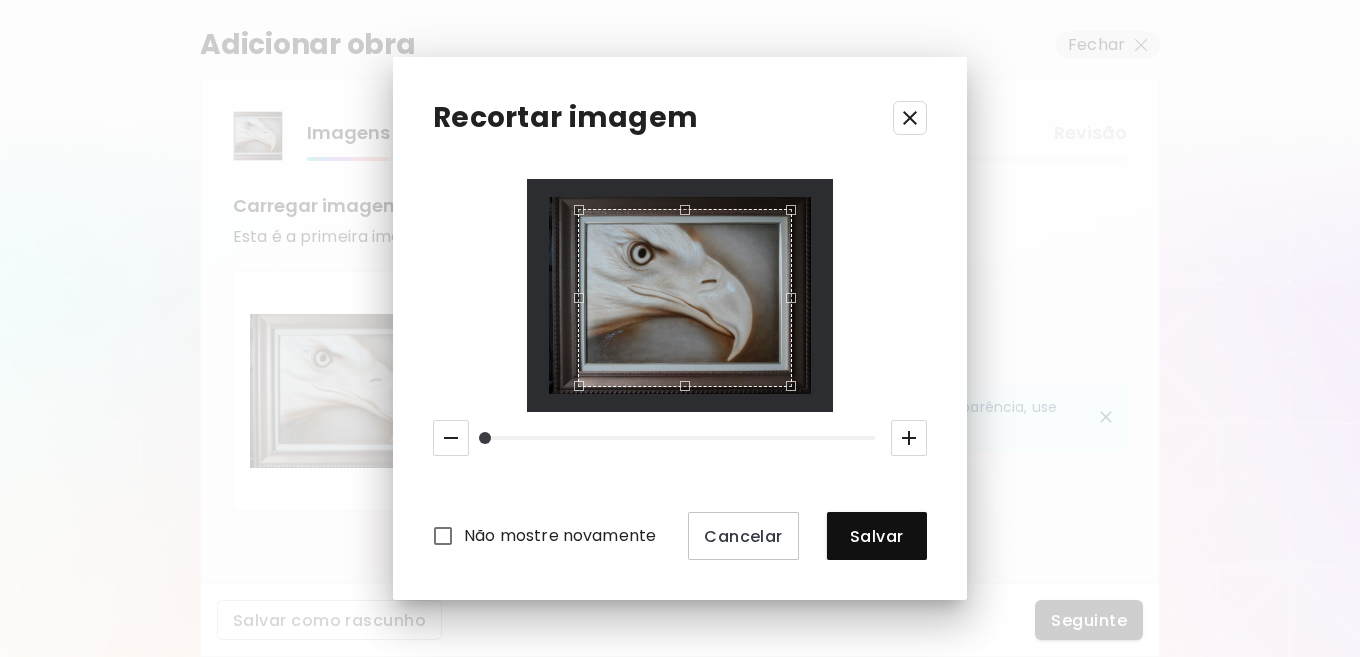 click at bounding box center (685, 298) 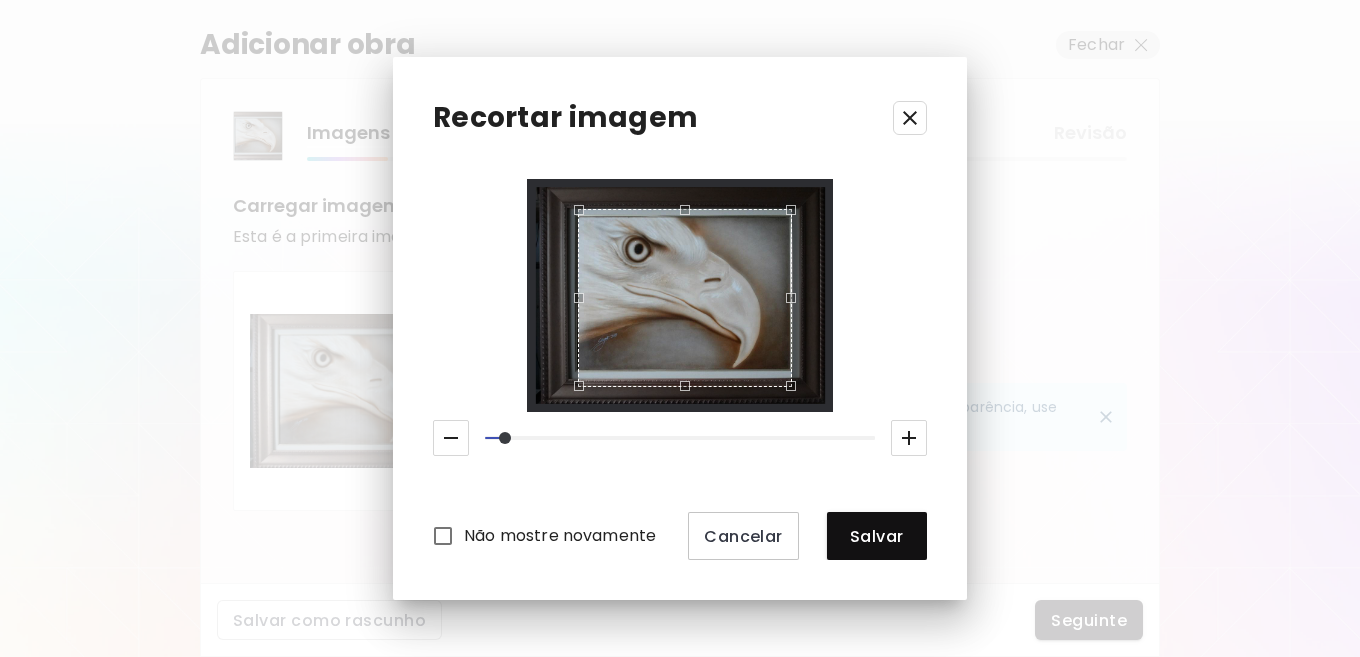 click at bounding box center [685, 298] 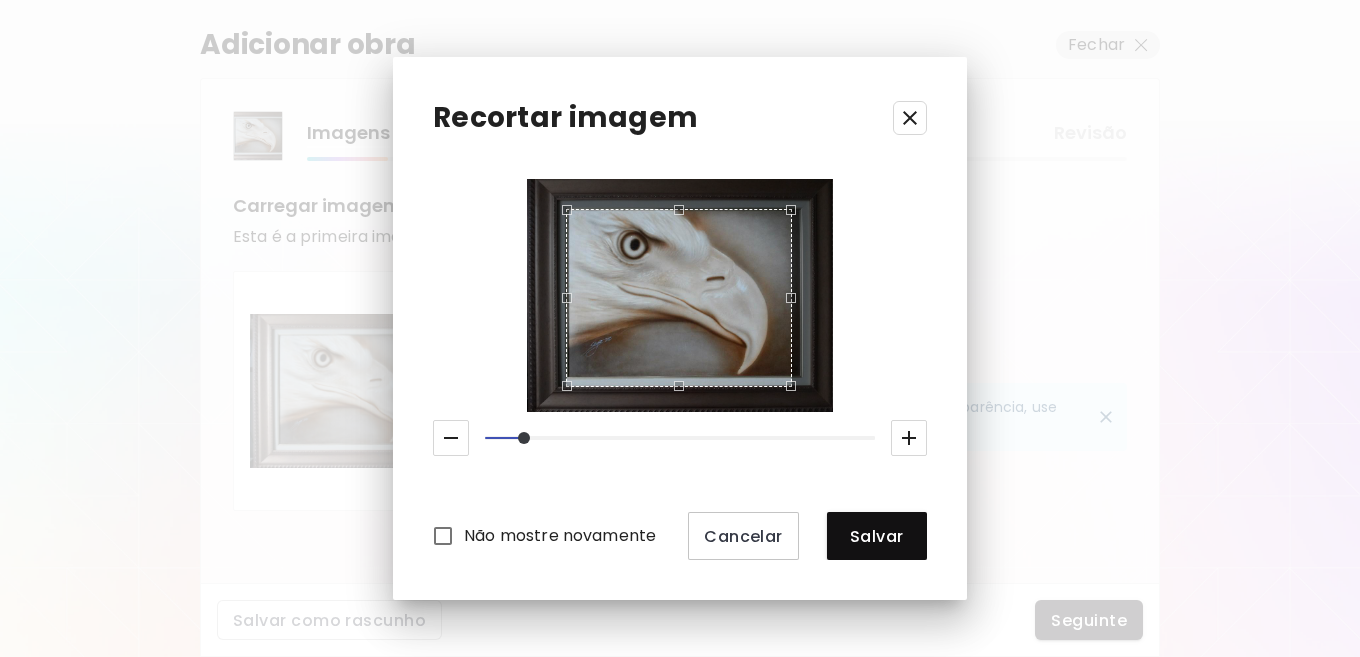 click at bounding box center (562, 293) 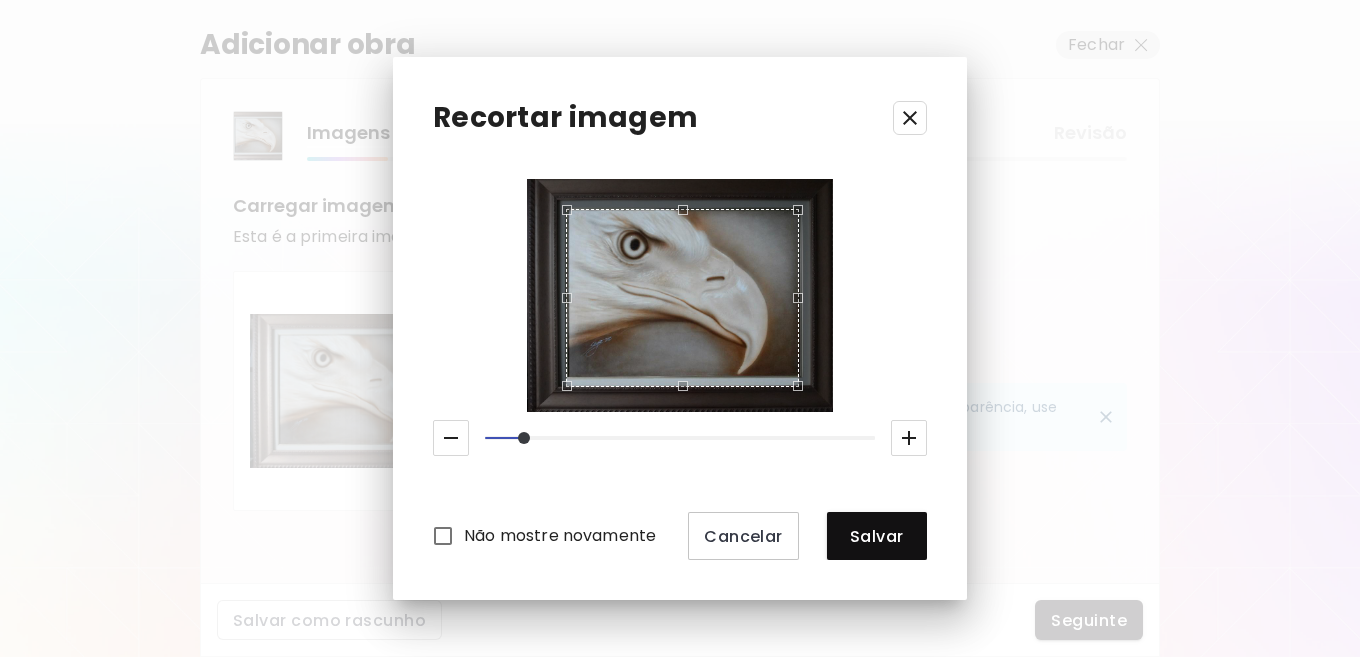 click at bounding box center (803, 293) 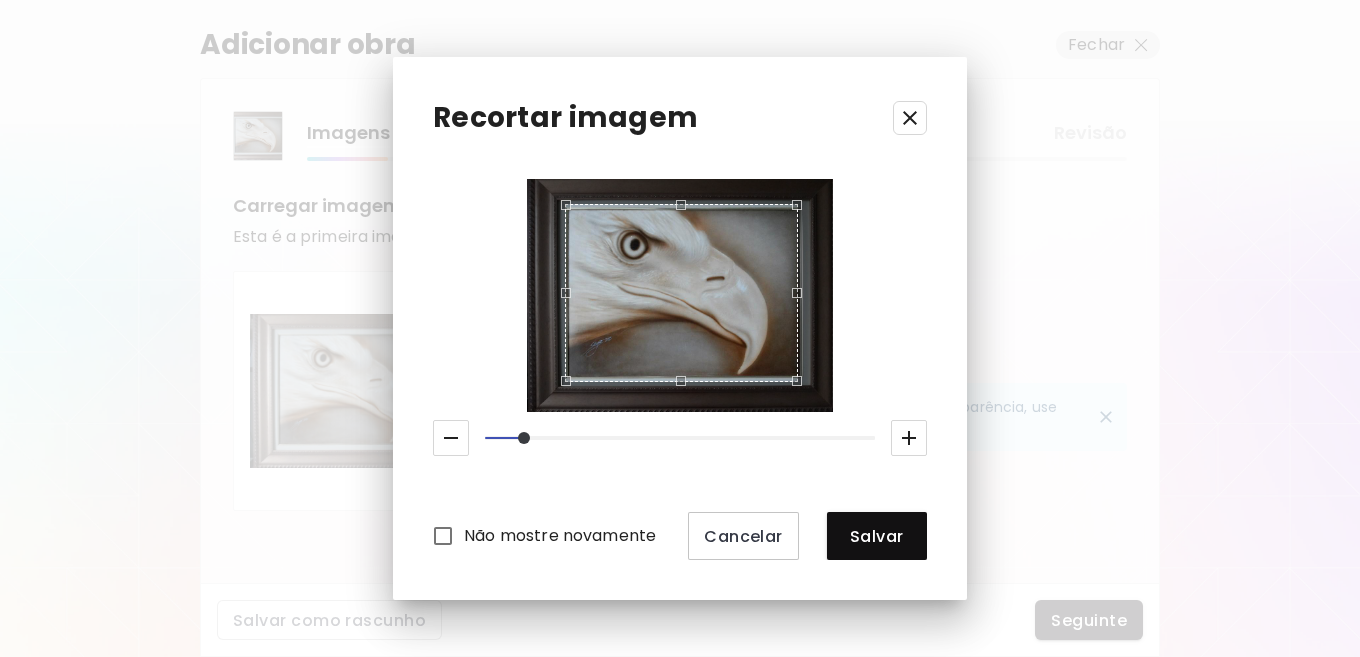 click at bounding box center (682, 293) 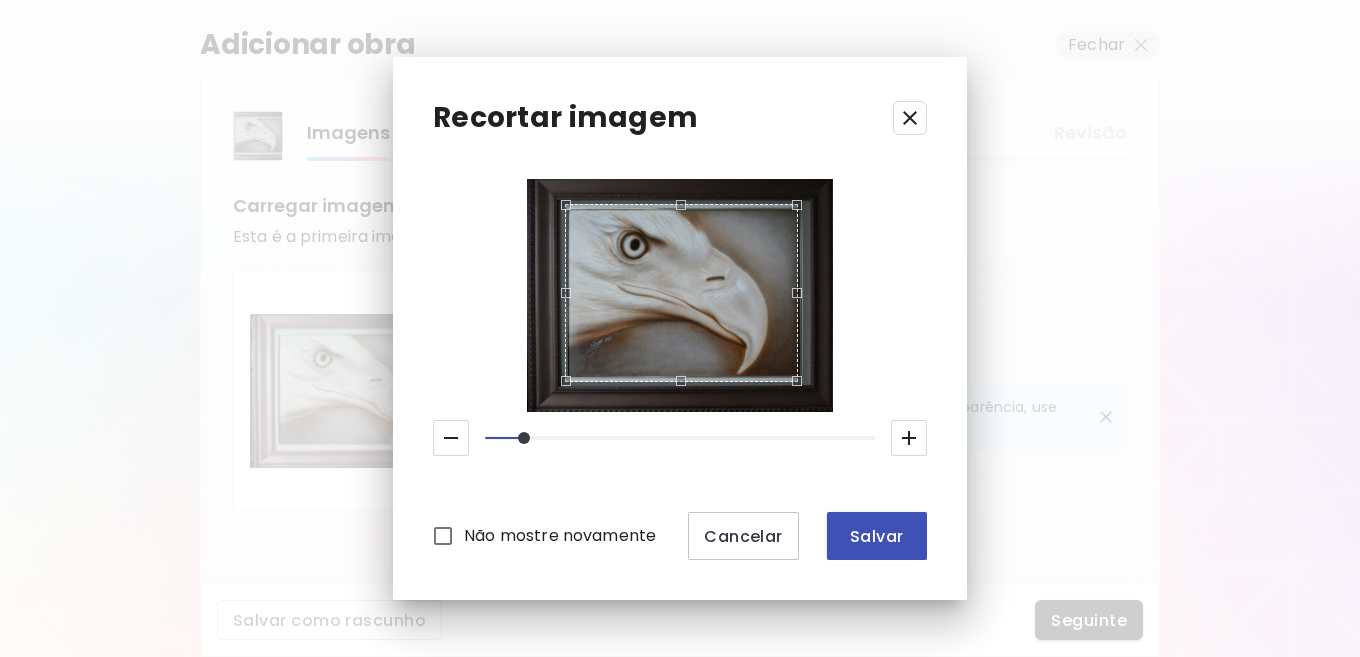 click on "Salvar" at bounding box center (877, 536) 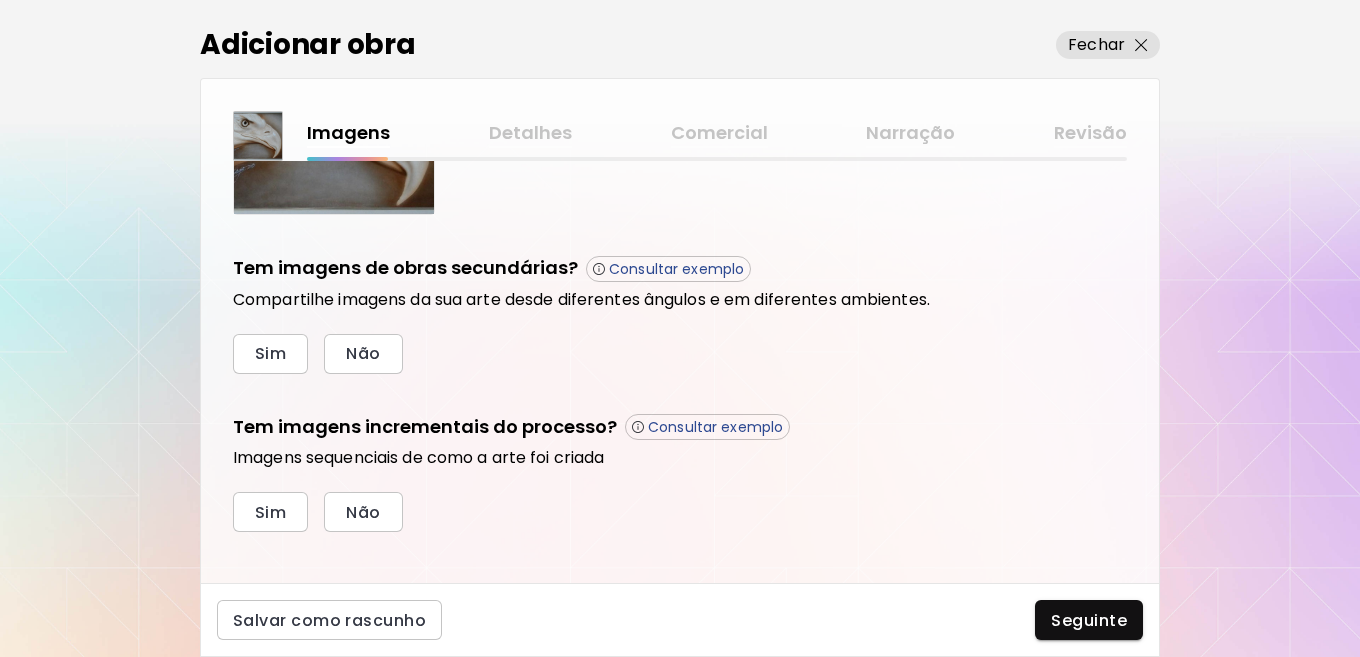 scroll, scrollTop: 681, scrollLeft: 0, axis: vertical 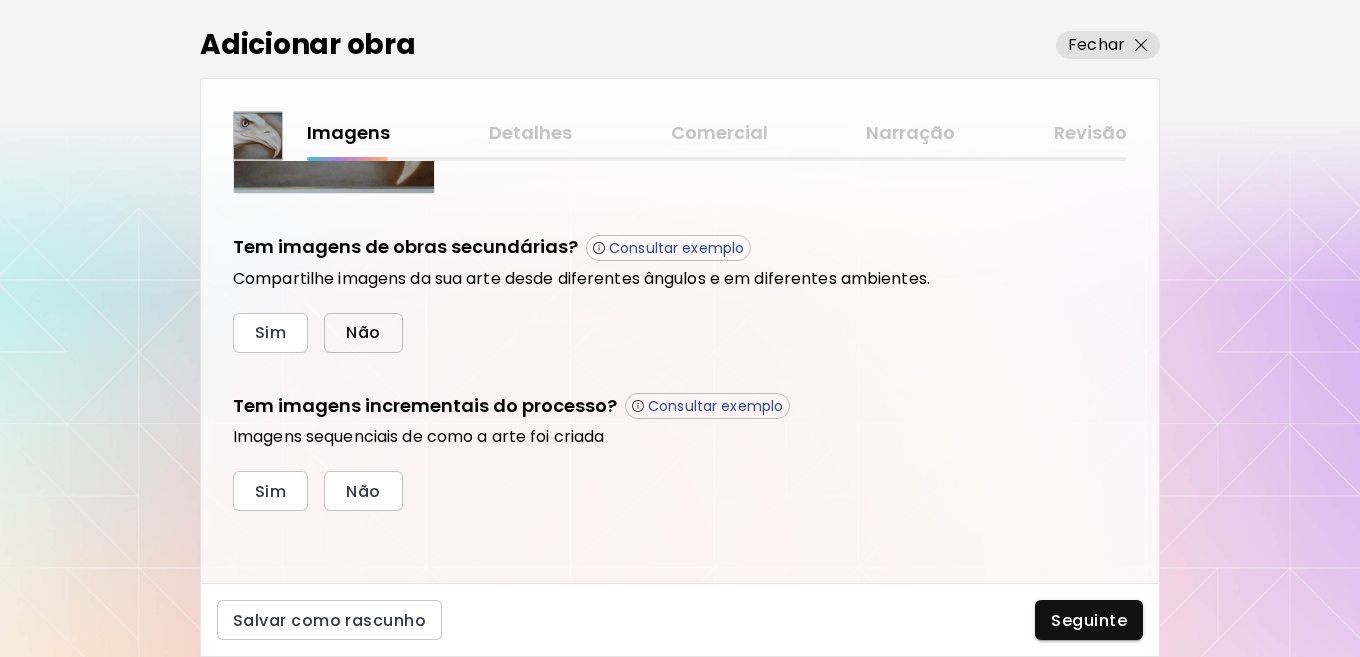 click on "Não" at bounding box center (363, 332) 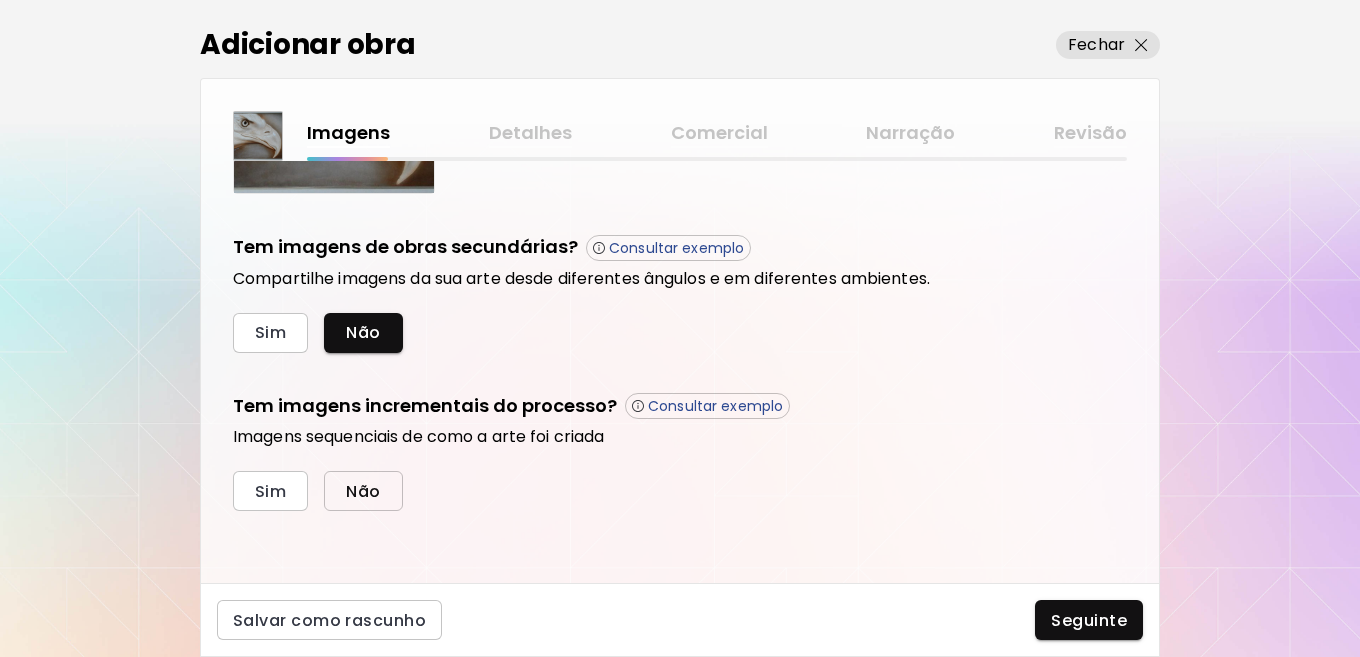 click on "Não" at bounding box center [363, 491] 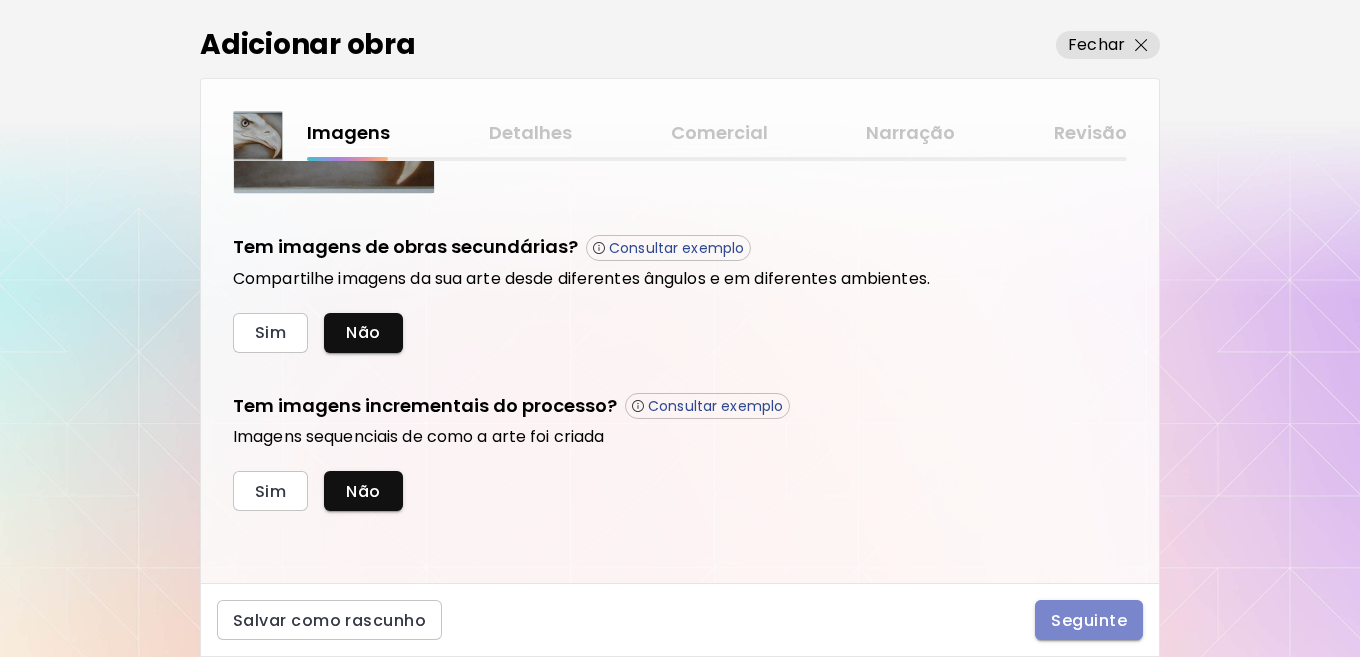 click on "Seguinte" at bounding box center [1089, 620] 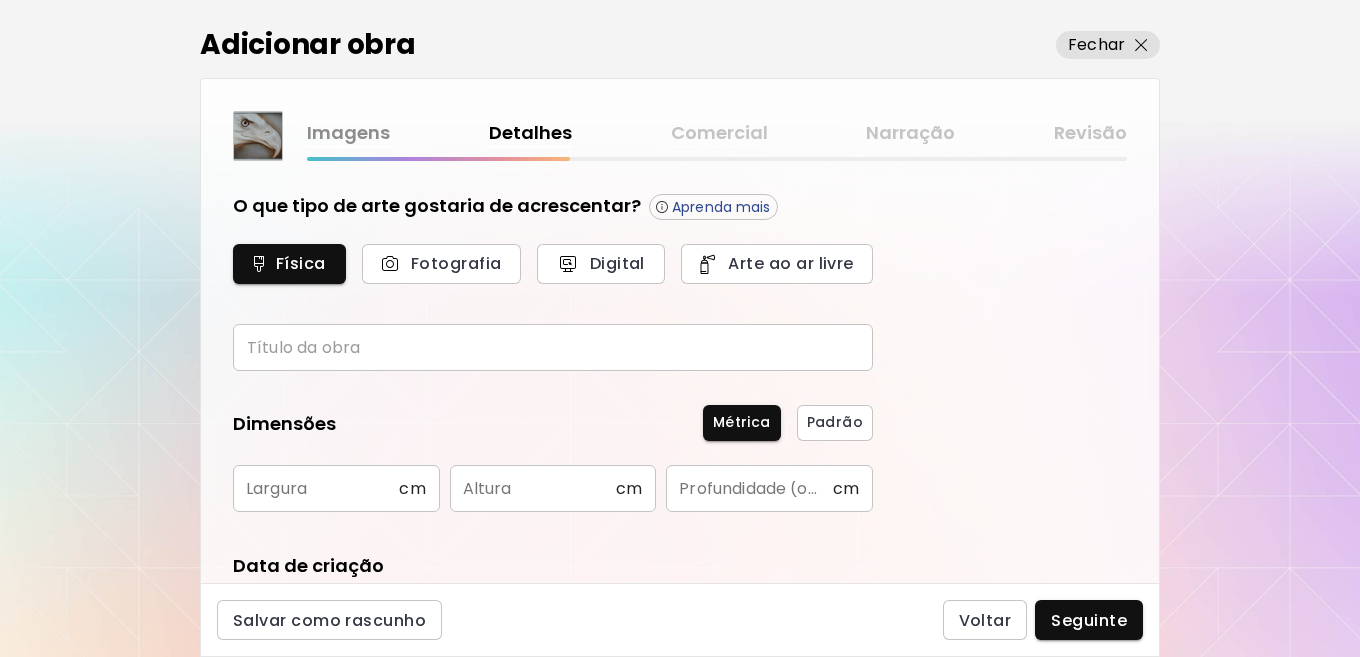 click at bounding box center (553, 347) 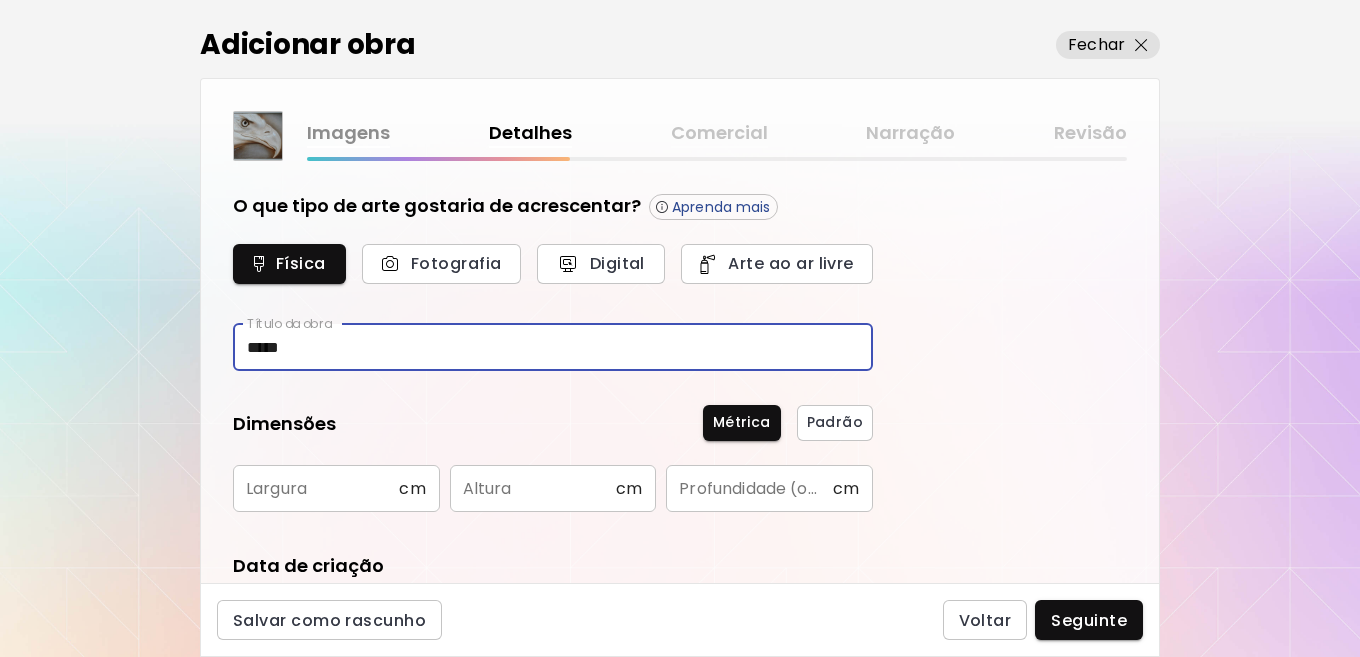 type on "*****" 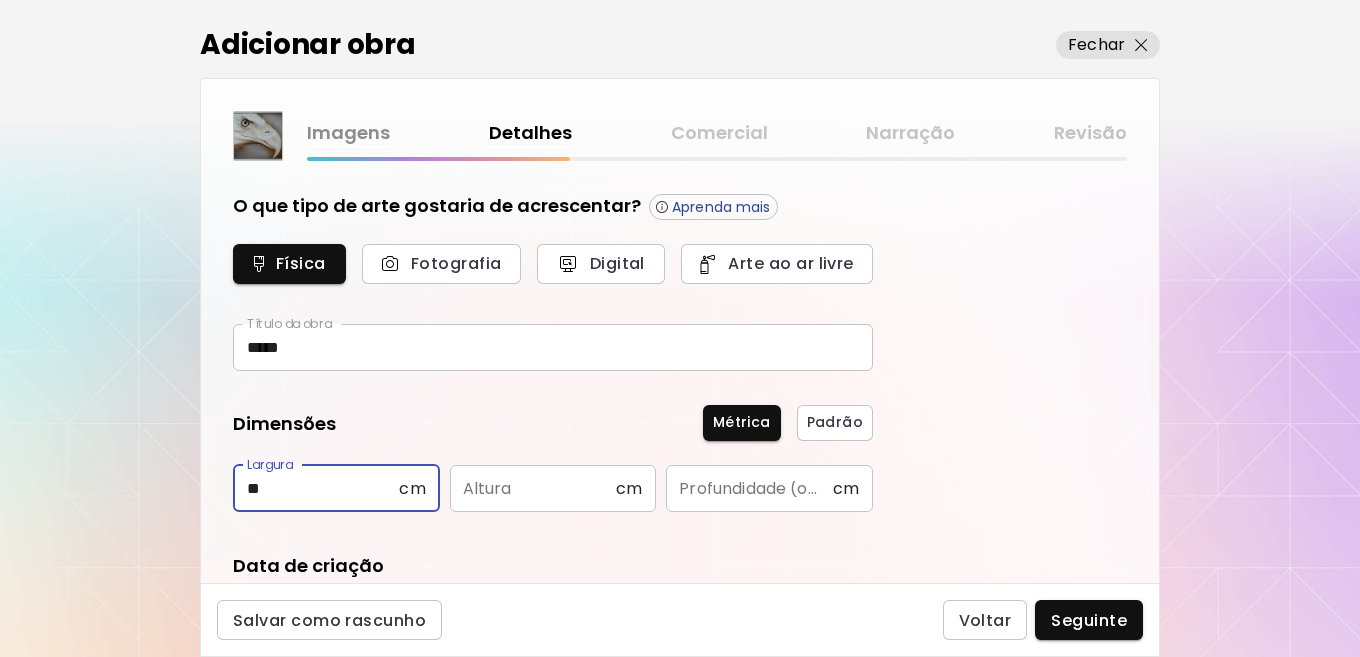 type on "**" 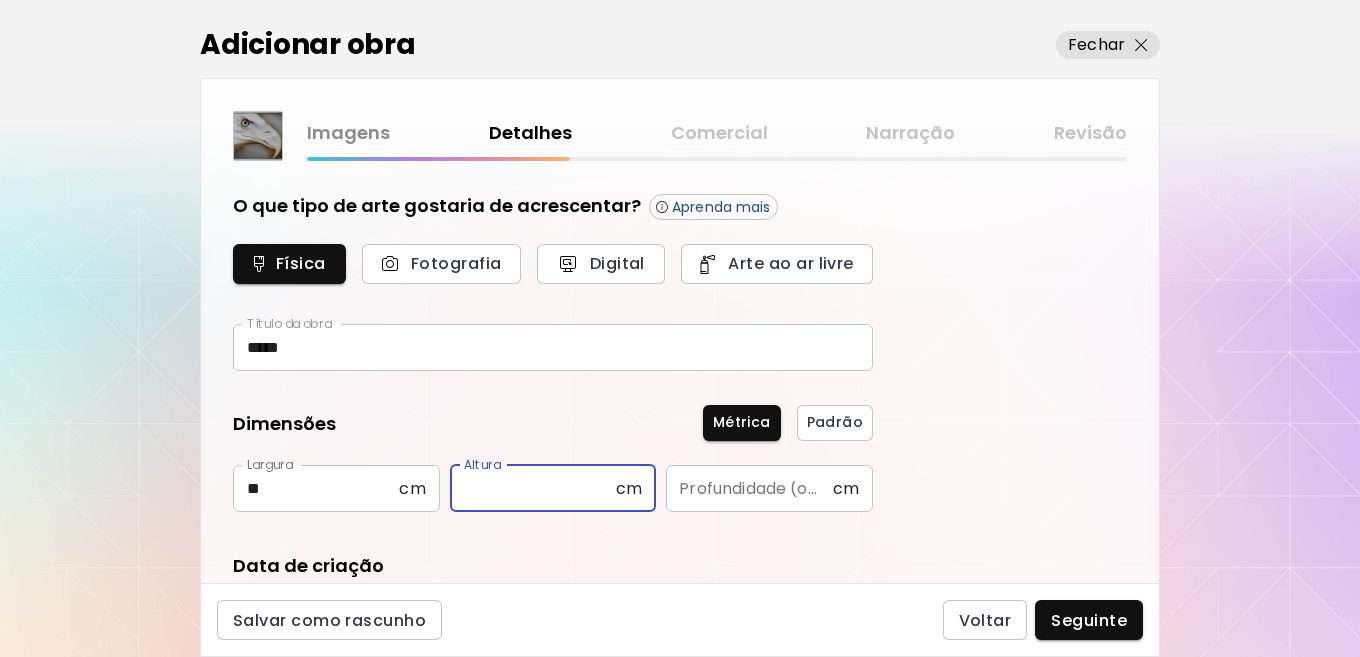 drag, startPoint x: 494, startPoint y: 504, endPoint x: 522, endPoint y: 514, distance: 29.732138 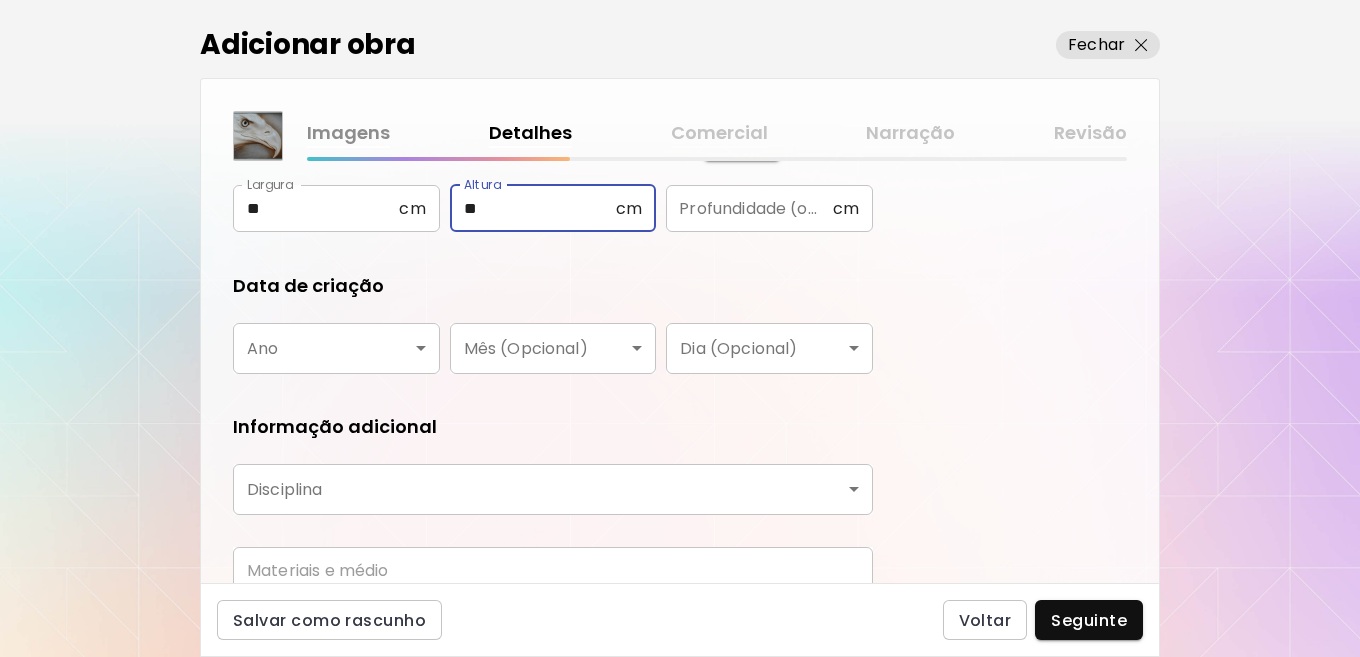 scroll, scrollTop: 300, scrollLeft: 0, axis: vertical 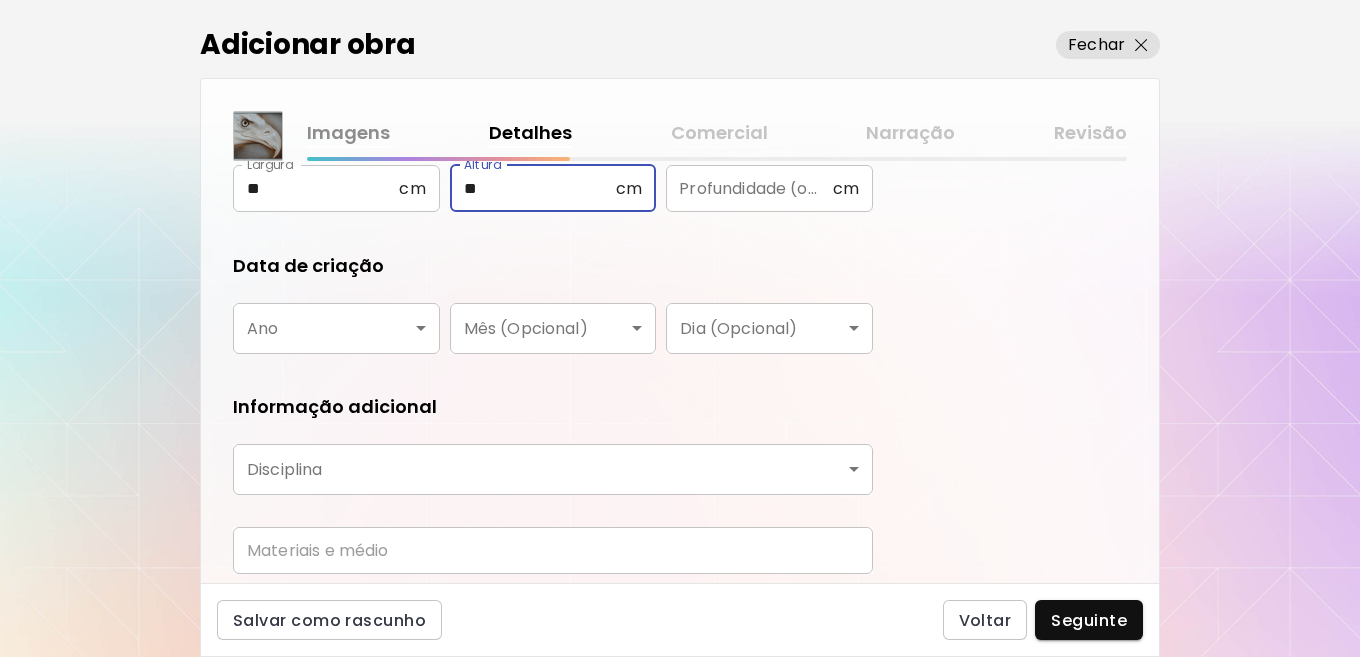 type on "**" 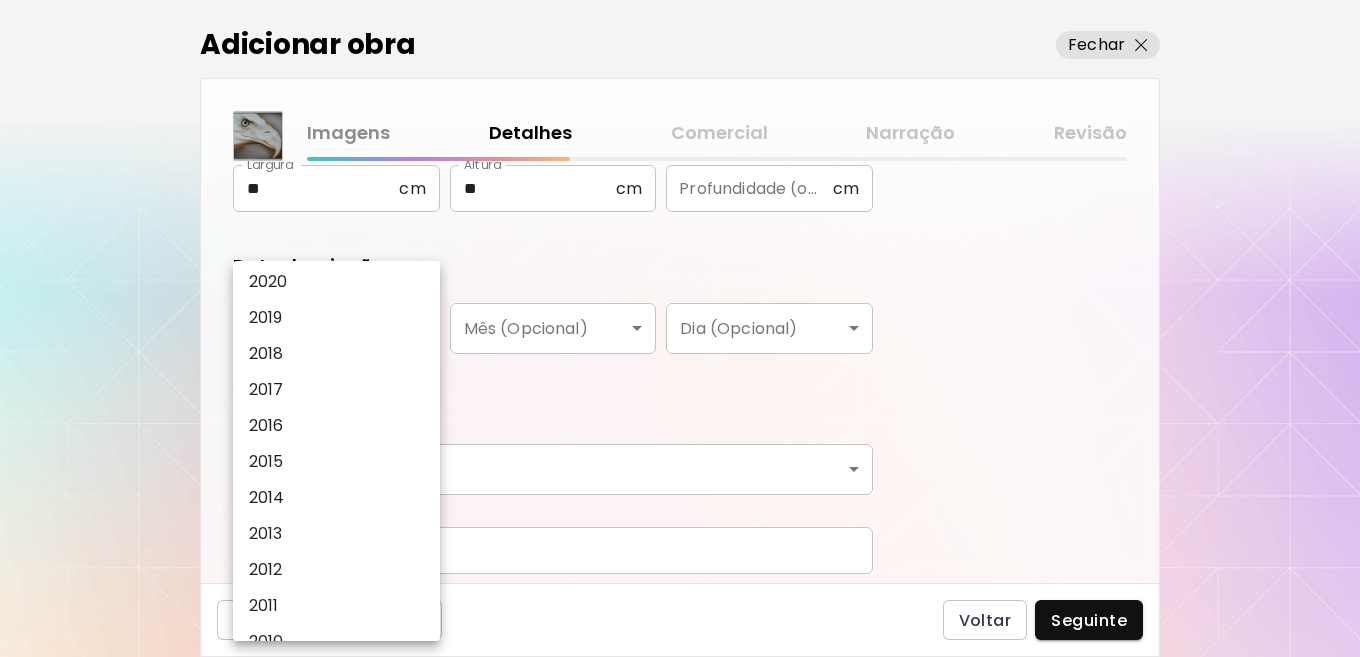 scroll, scrollTop: 200, scrollLeft: 0, axis: vertical 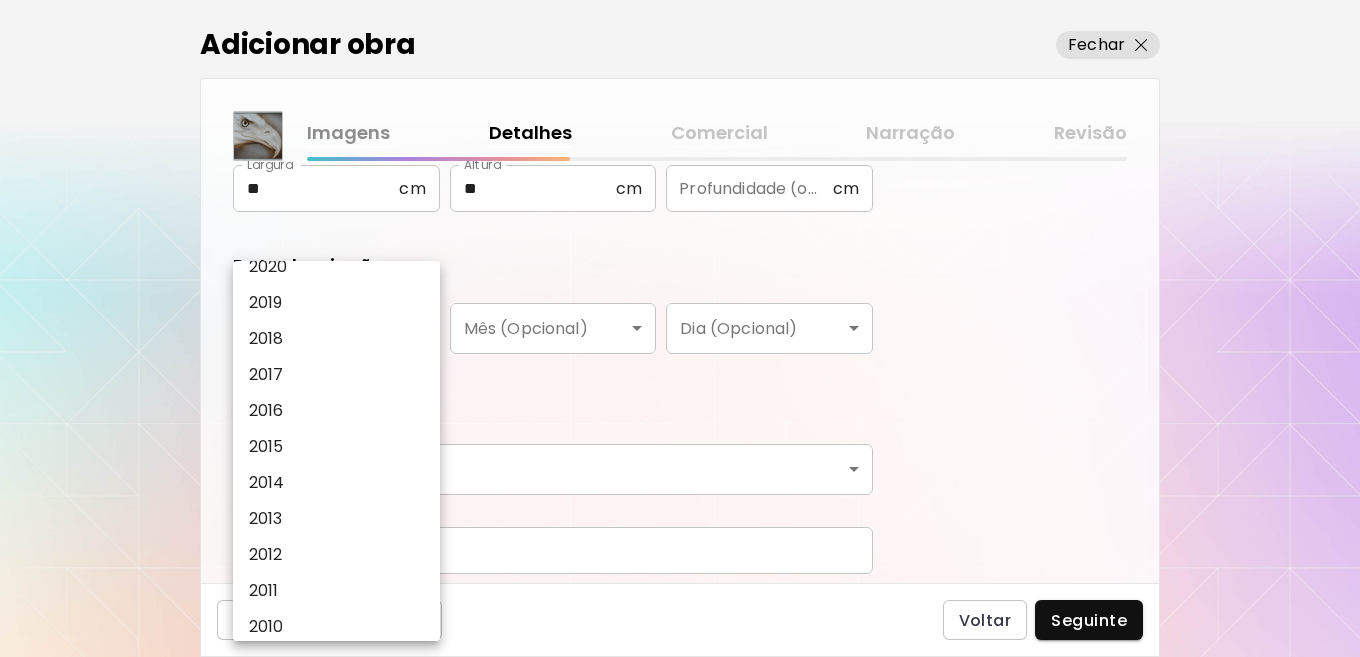 click on "2013" at bounding box center (340, 519) 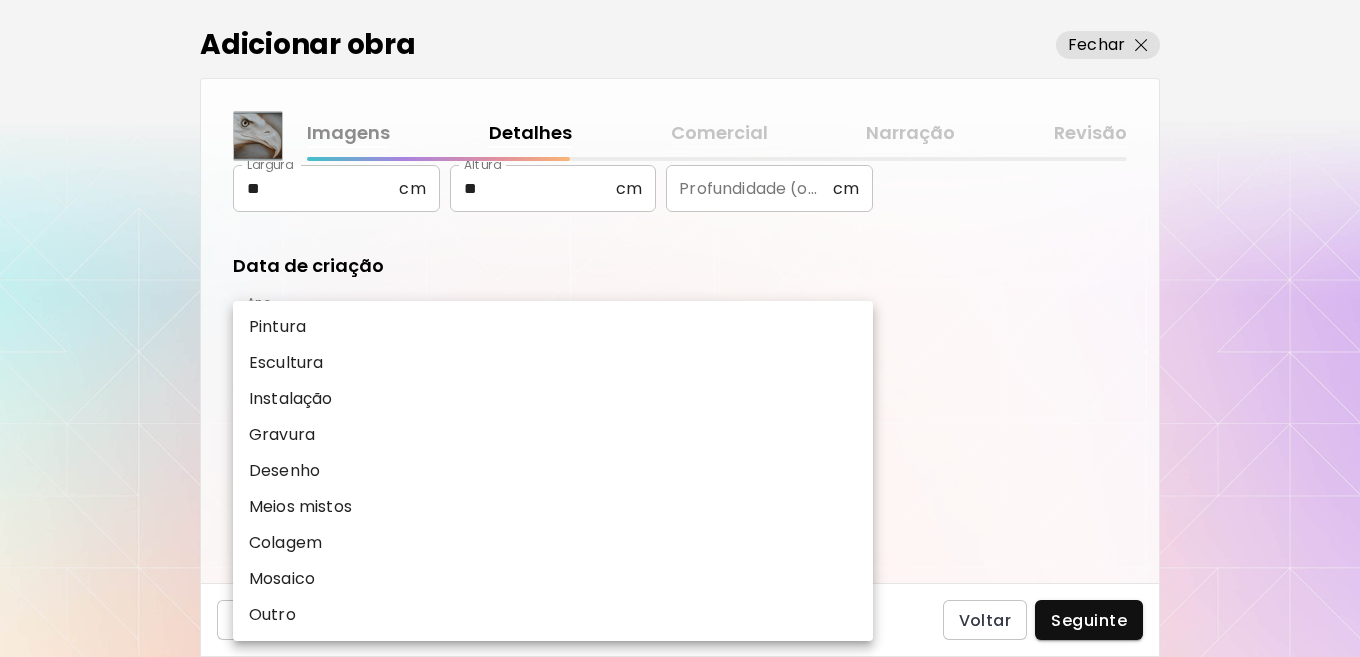 click on "kaleido.art/Sergio_F_Silva Adicionar obras Gerencie suas obras Editar Perfil My BioLink Comunidade Metas MyStudio Atualizar My Website My Showrooms My Documents My Subscribers My Provenance My Augmentations My Analytics Ajustes Ajuda 0 1 Adicionar obra Fechar Imagens Detalhes Comercial Narração Revisão O que tipo de arte gostaria de acrescentar? Aprenda mais Física Fotografia Digital Arte ao ar livre Título da obra ***** Título da obra Dimensões Métrica Padrão Largura ** cm Largura Altura ** cm Altura Profundidade (opcional) cm Profundidade (opcional) Data de criação Ano 2013 **** Ano Mês (Opcional) ​ Mês (Opcional) Dia (Opcional) ​ Dia (Opcional) Informação adicional Disciplina ​ Disciplina Materiais e médio Materiais e médio Salvar como rascunho Voltar Seguinte Pesquisa de artista Nome ou identificador Nome ou identificador País do artista País do artista Disciplina Todos Pintura Contemporânea Desenho e Ilustração Collage Esculturas e Instalações Fotografía Arte AR/VR Géneros" at bounding box center [680, 328] 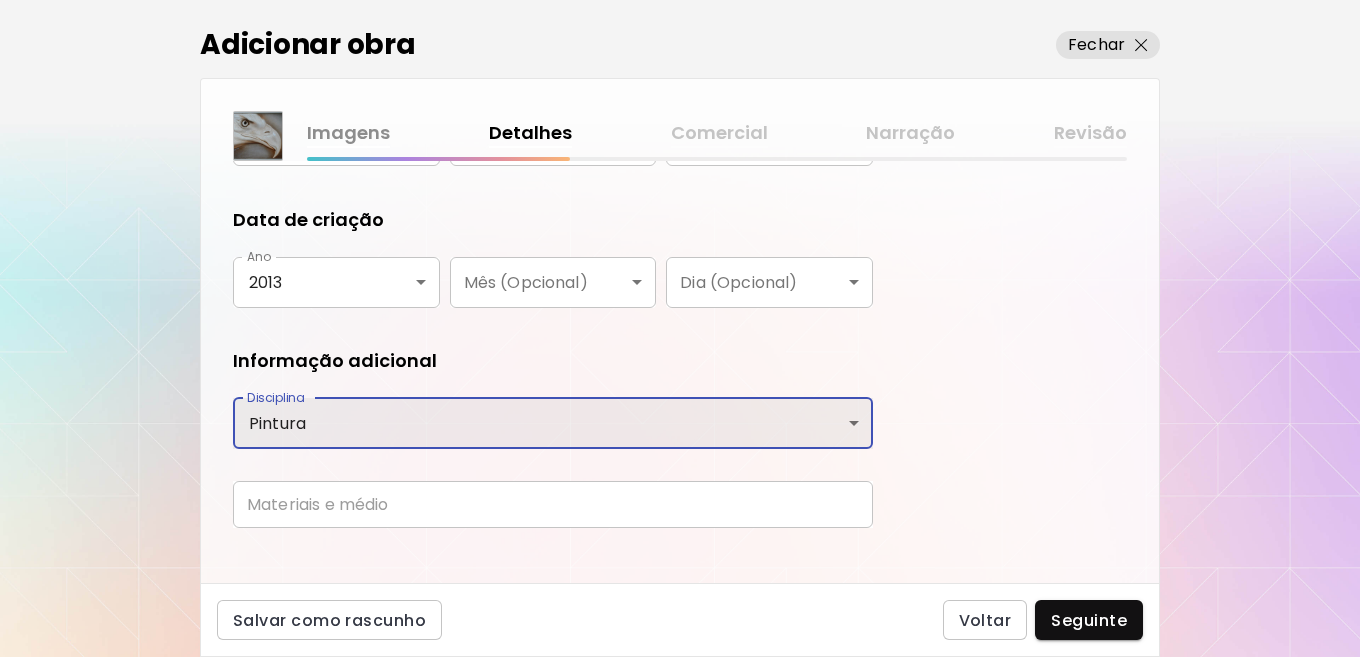 scroll, scrollTop: 371, scrollLeft: 0, axis: vertical 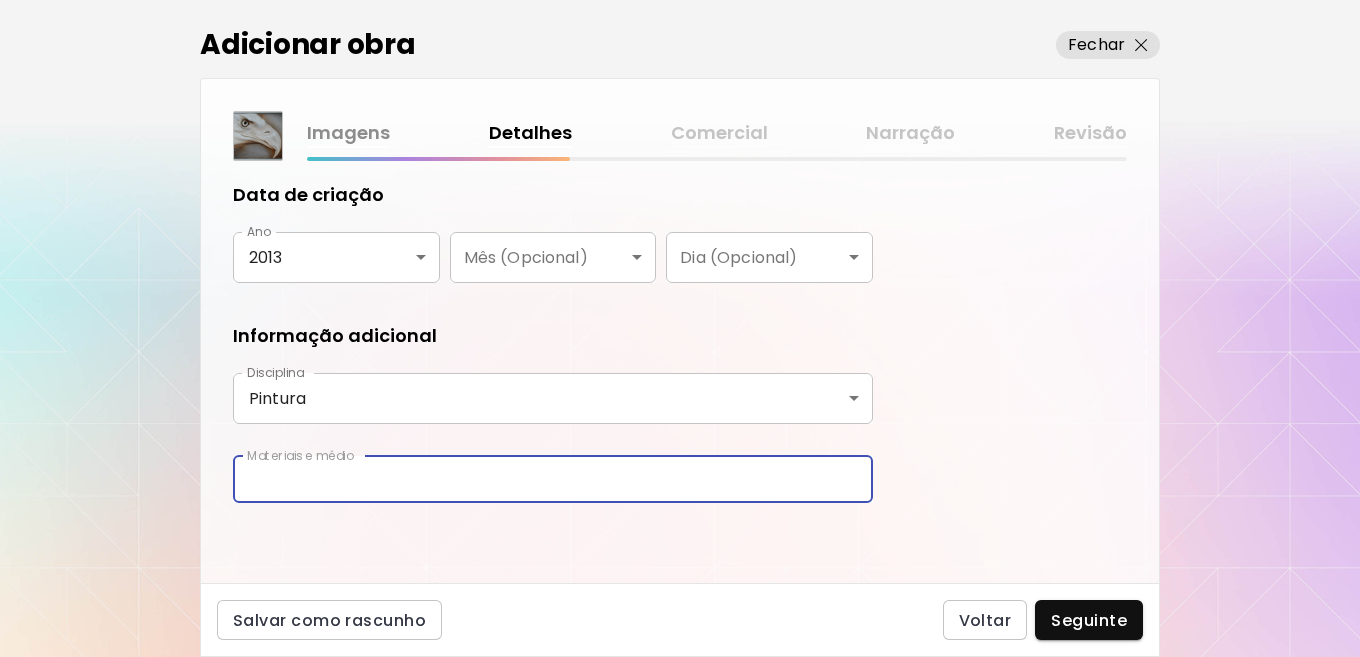 click at bounding box center (553, 479) 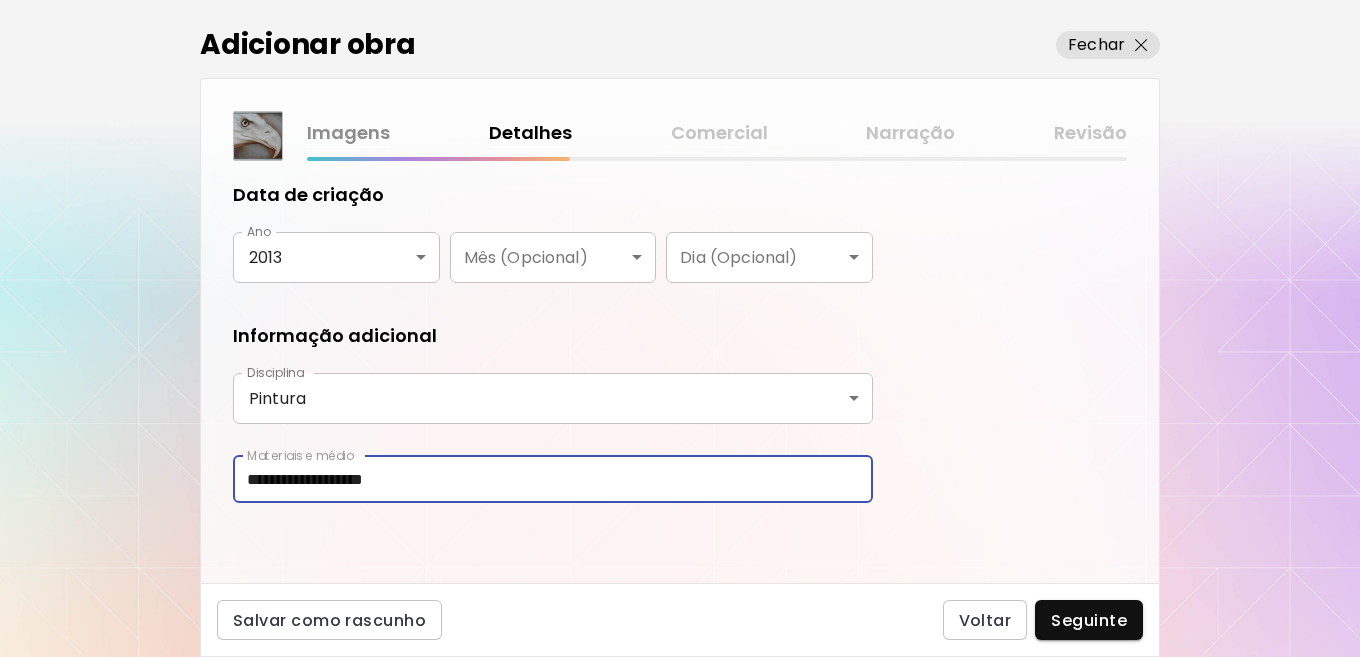 click on "**********" at bounding box center [553, 479] 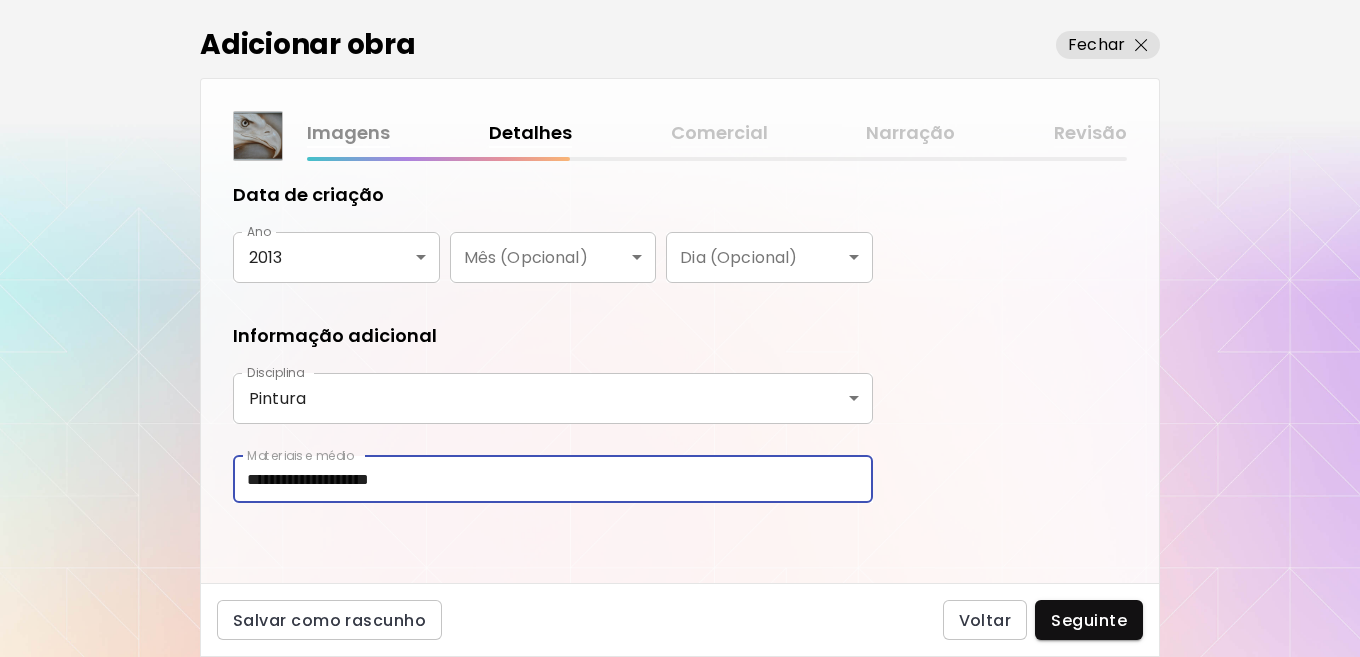 type on "**********" 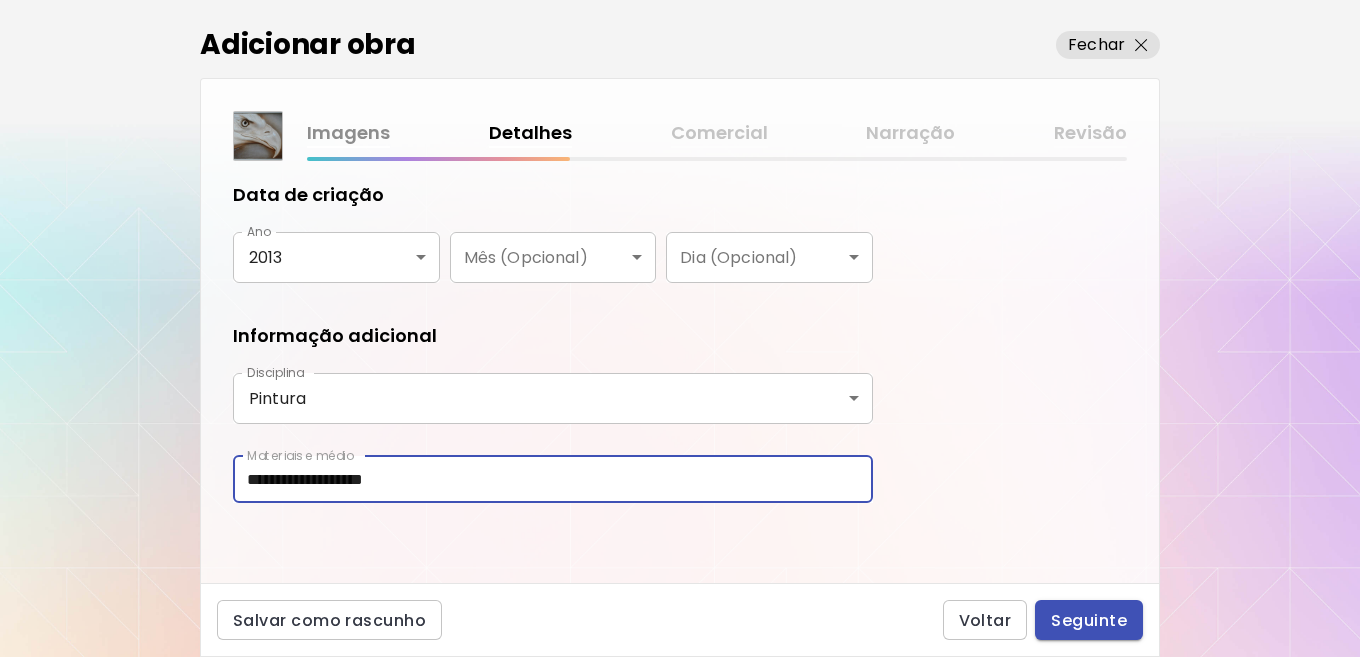 click on "Seguinte" at bounding box center [1089, 620] 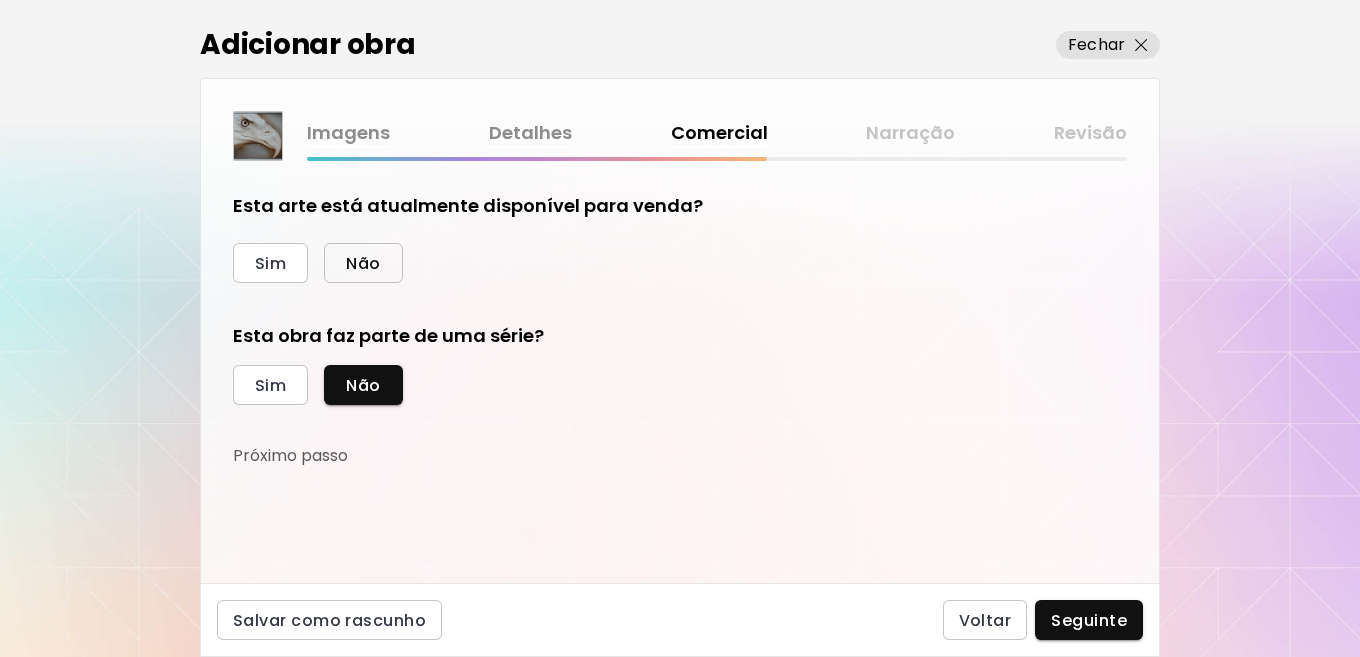 click on "Não" at bounding box center (363, 263) 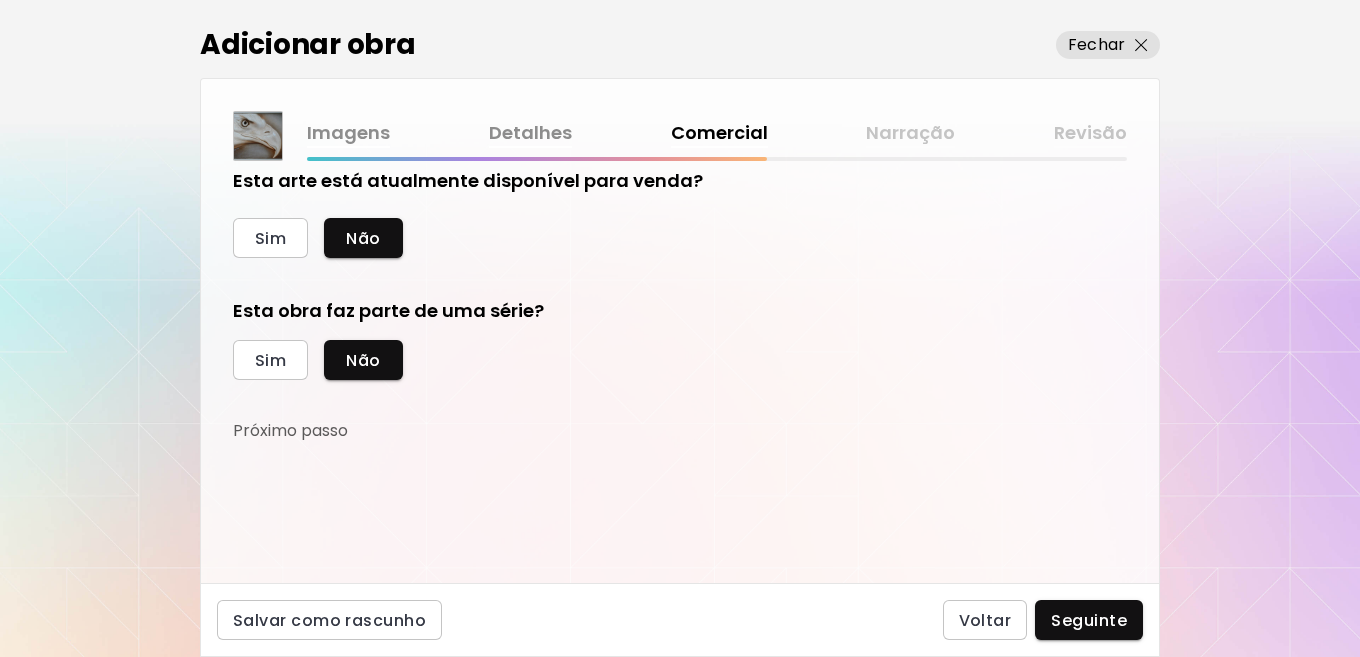 scroll, scrollTop: 32, scrollLeft: 0, axis: vertical 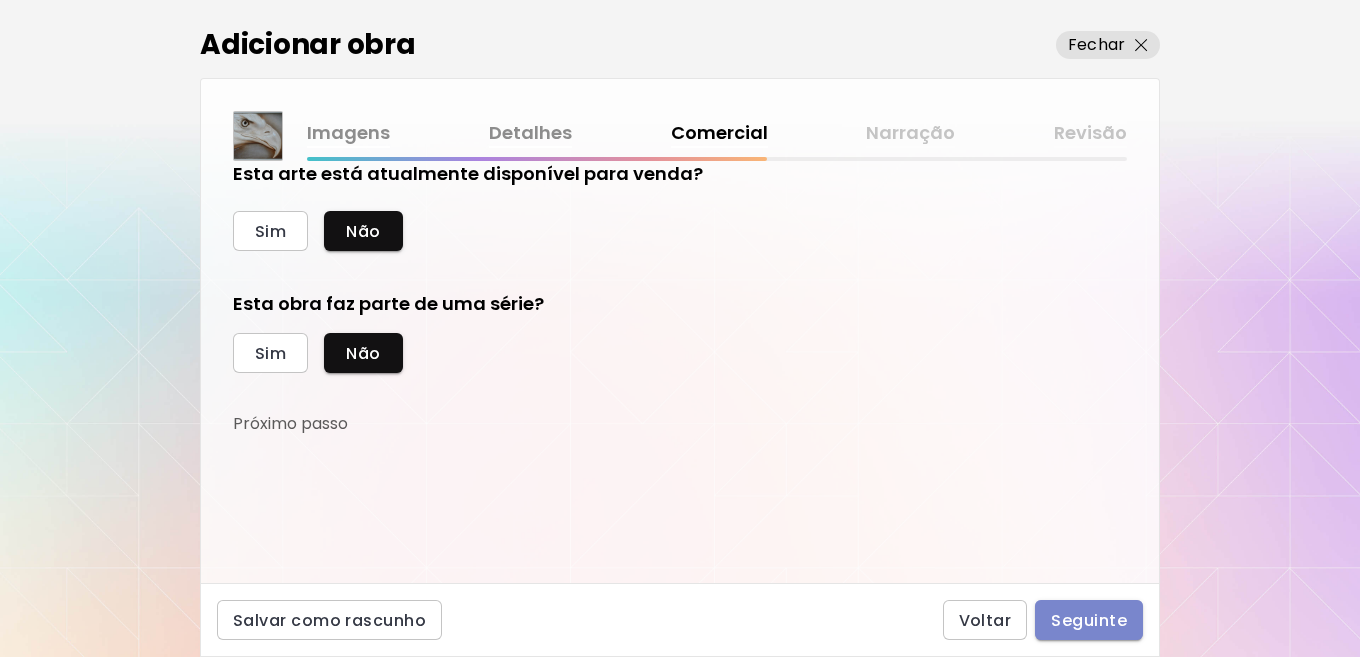 click on "Seguinte" at bounding box center (1089, 620) 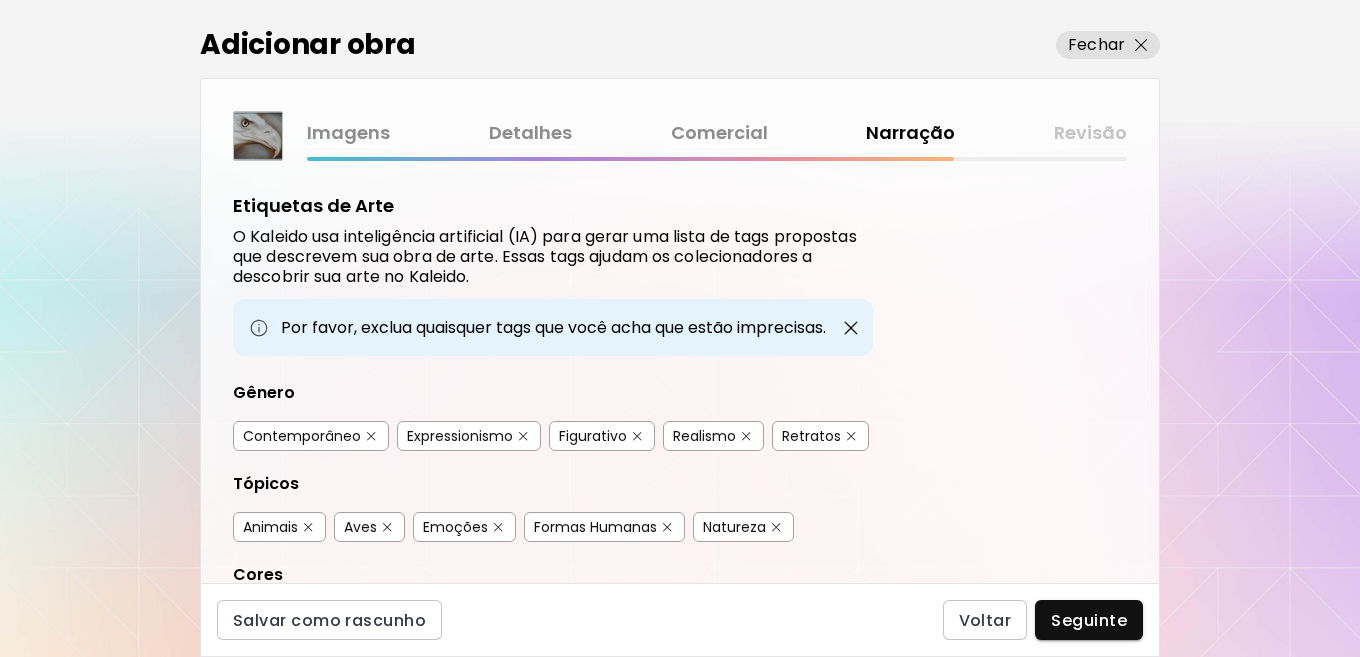click at bounding box center (637, 436) 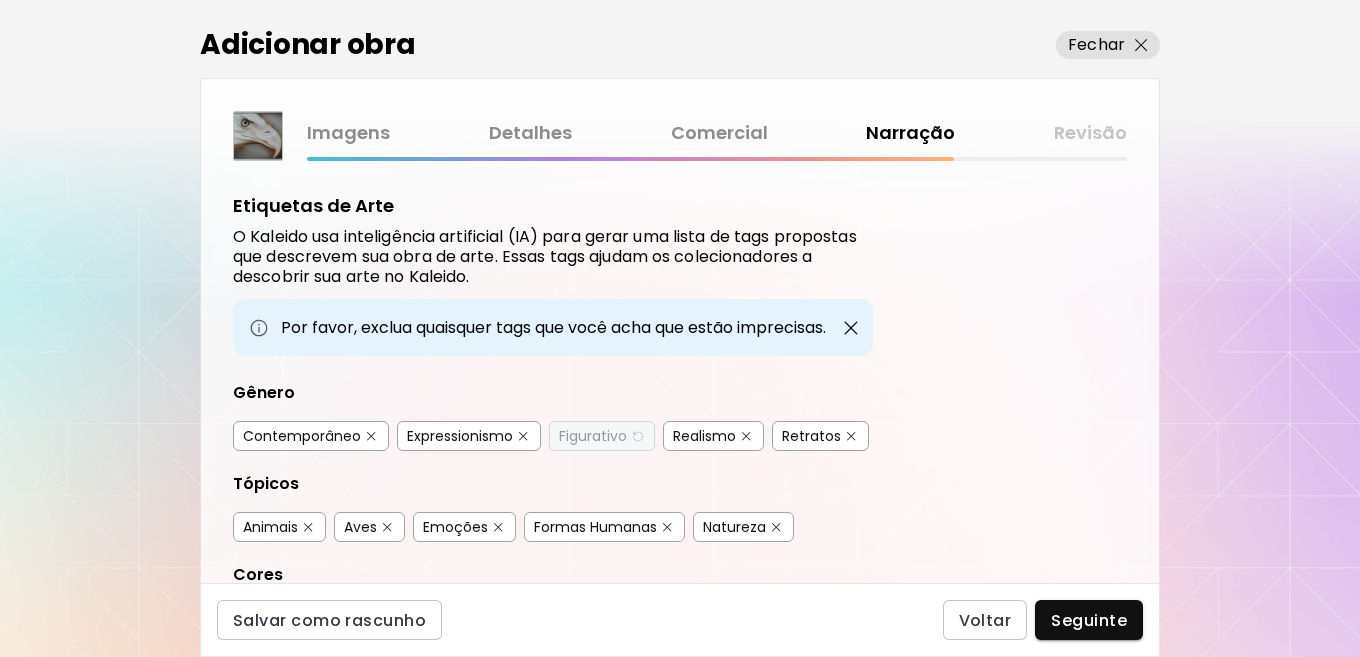 click at bounding box center (523, 436) 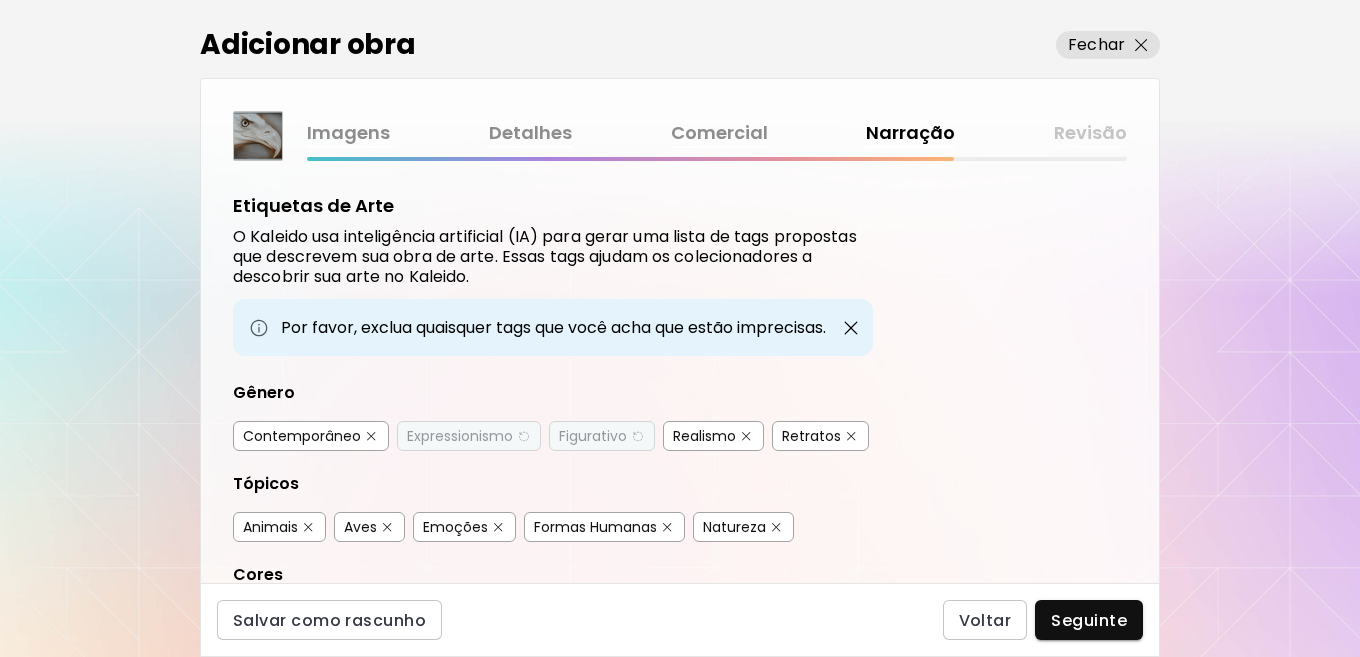 click at bounding box center (308, 527) 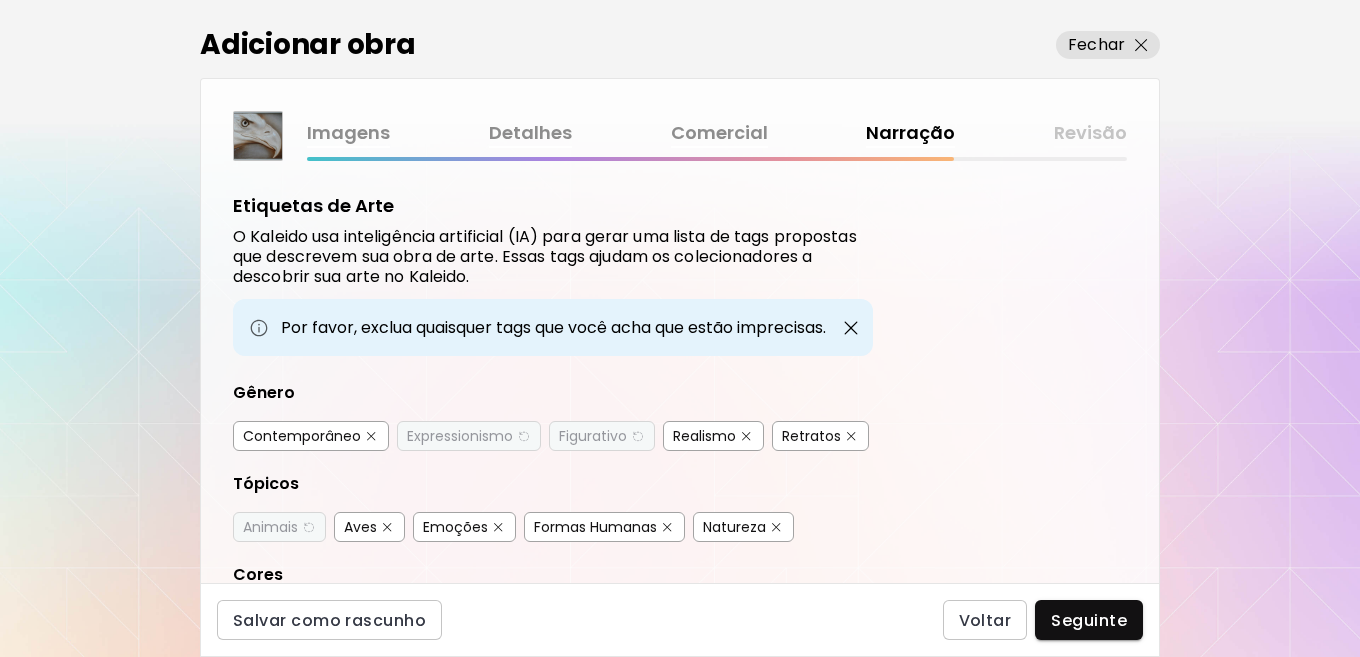 click at bounding box center [667, 527] 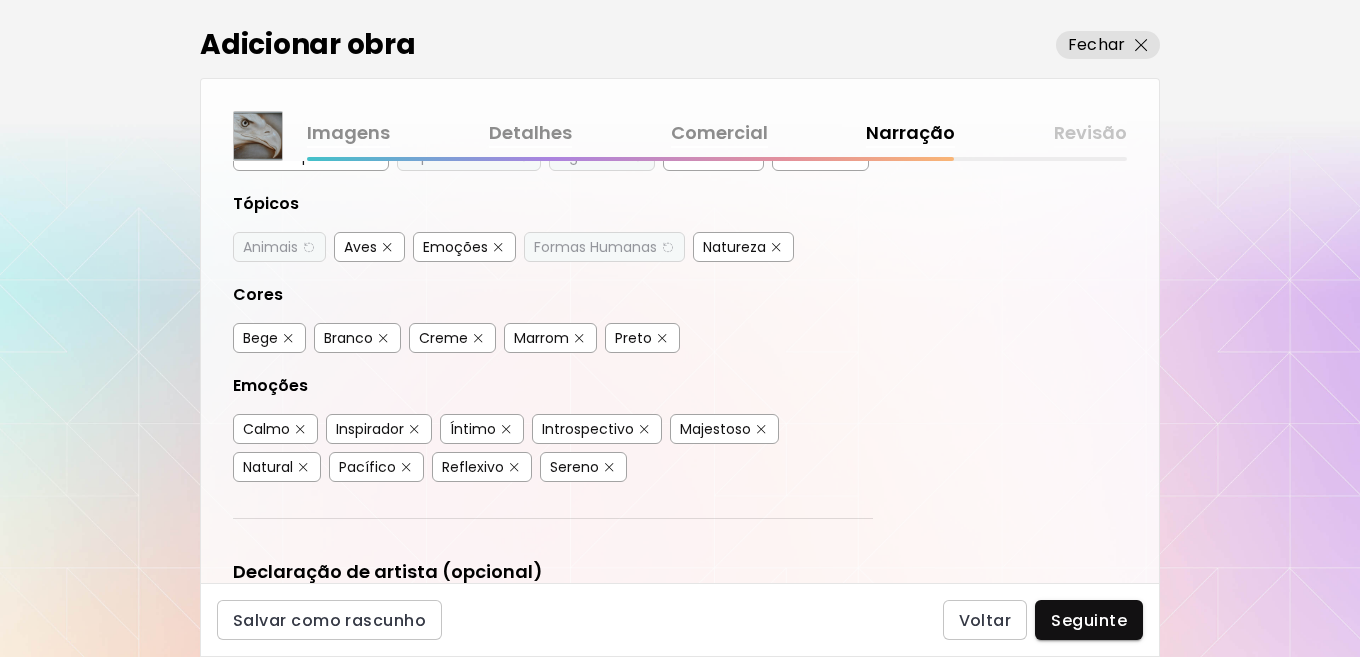 scroll, scrollTop: 300, scrollLeft: 0, axis: vertical 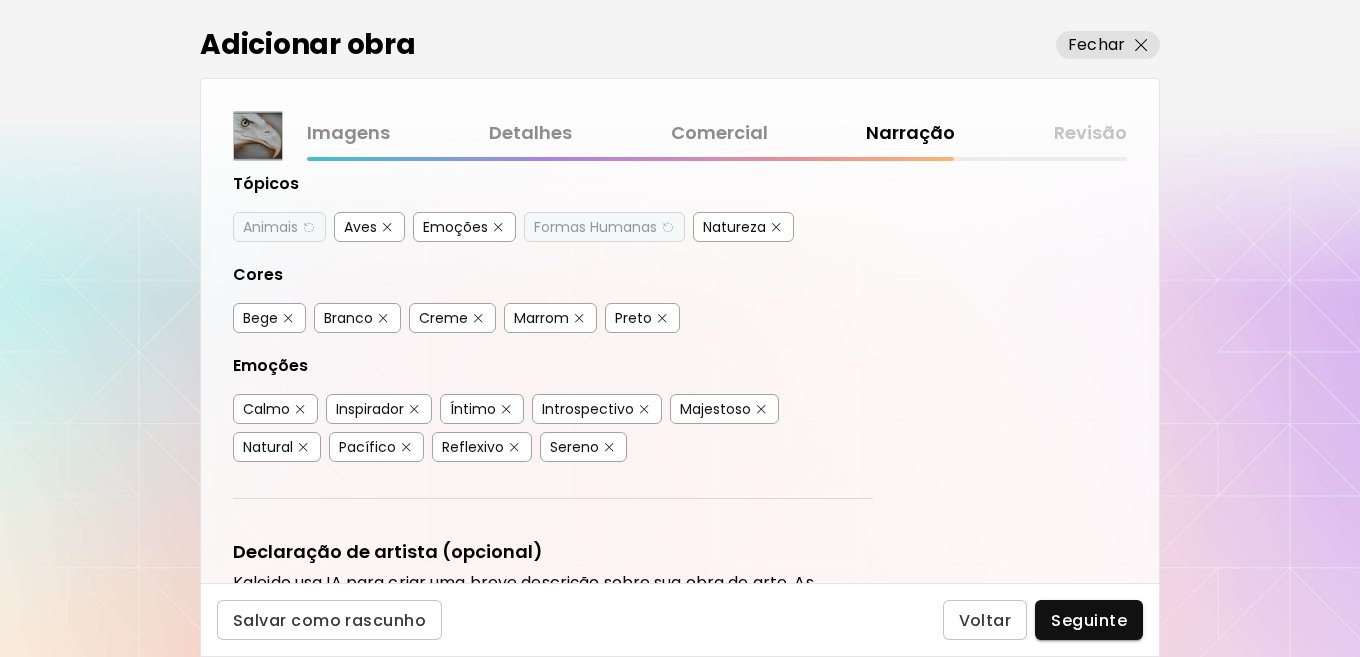 click at bounding box center [644, 409] 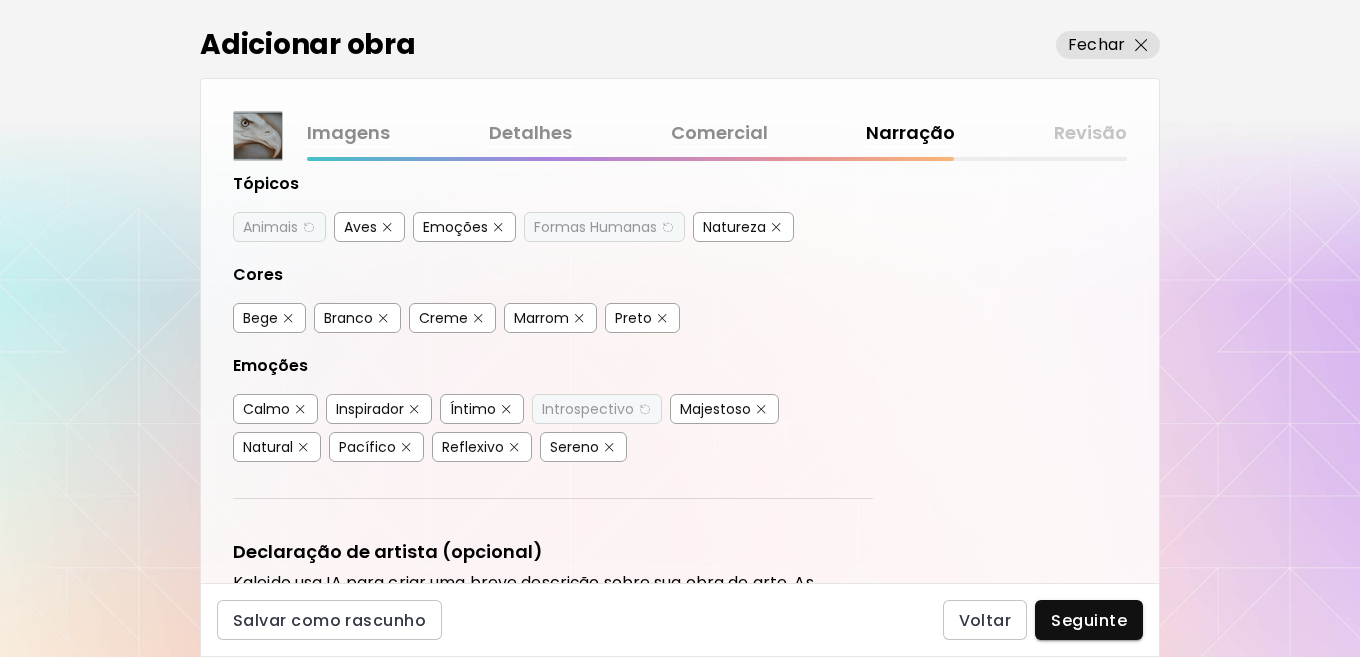 click at bounding box center [506, 409] 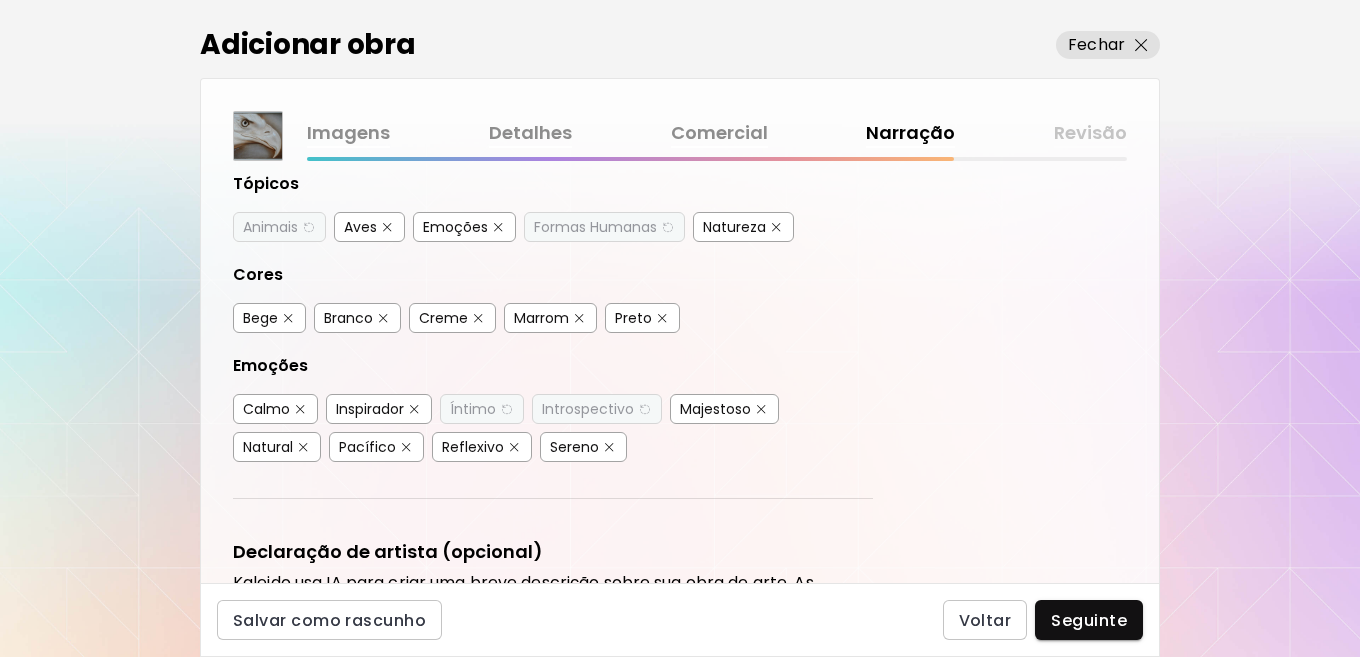 click at bounding box center [300, 409] 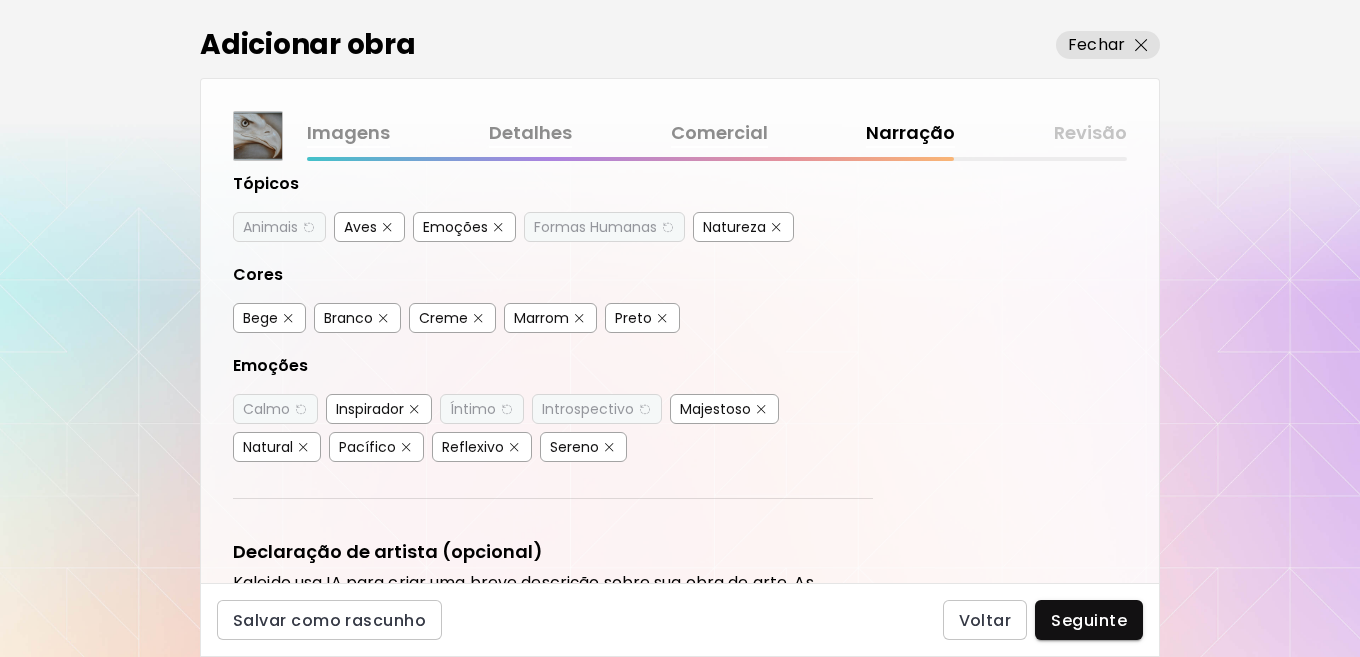 click at bounding box center [609, 447] 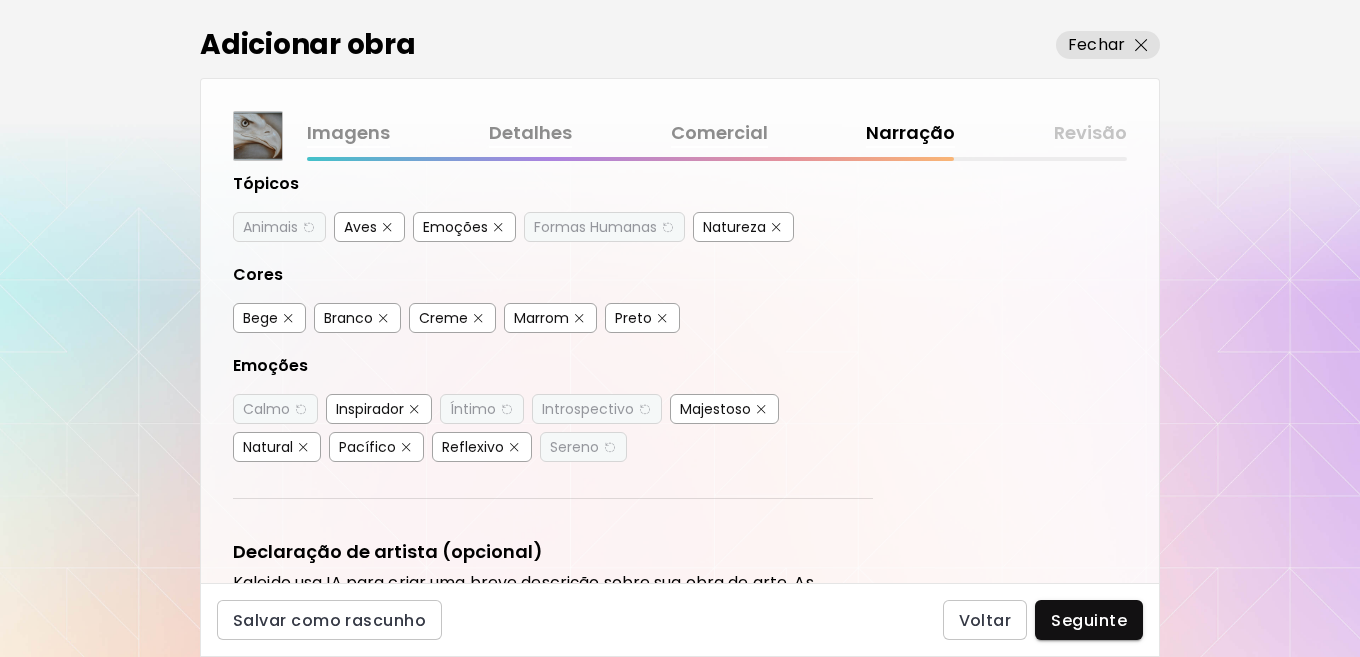 click at bounding box center [406, 447] 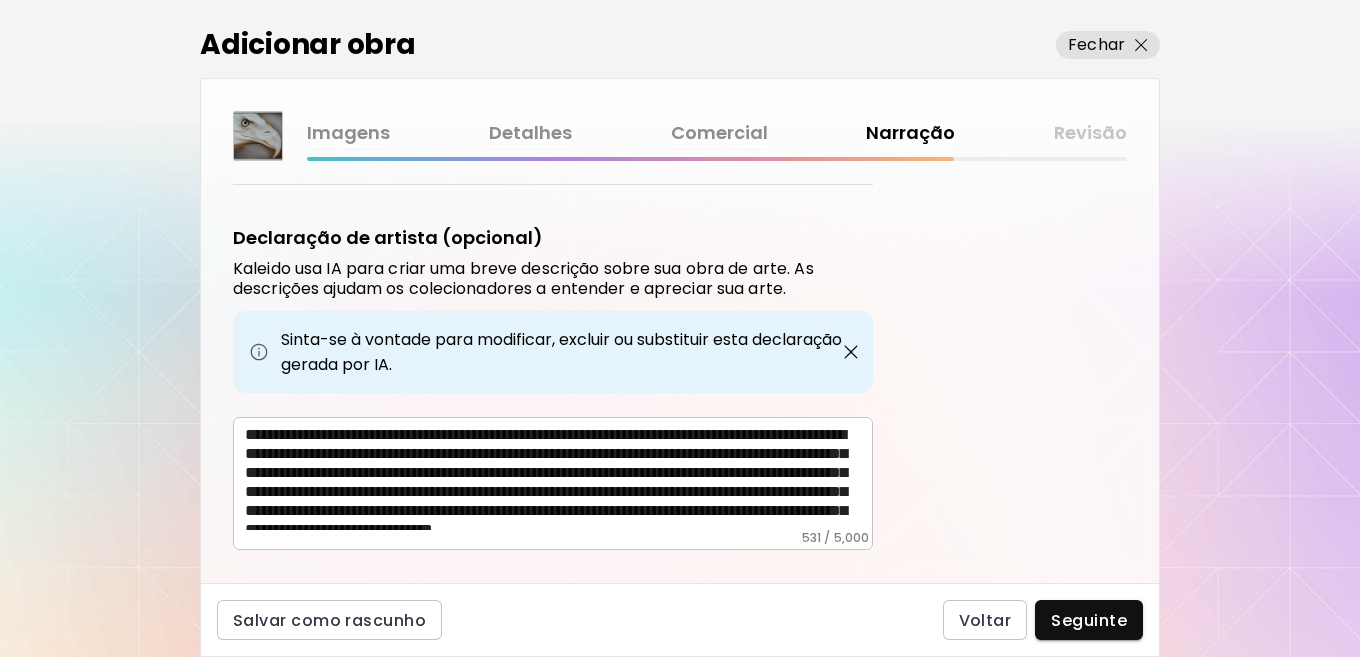 scroll, scrollTop: 653, scrollLeft: 0, axis: vertical 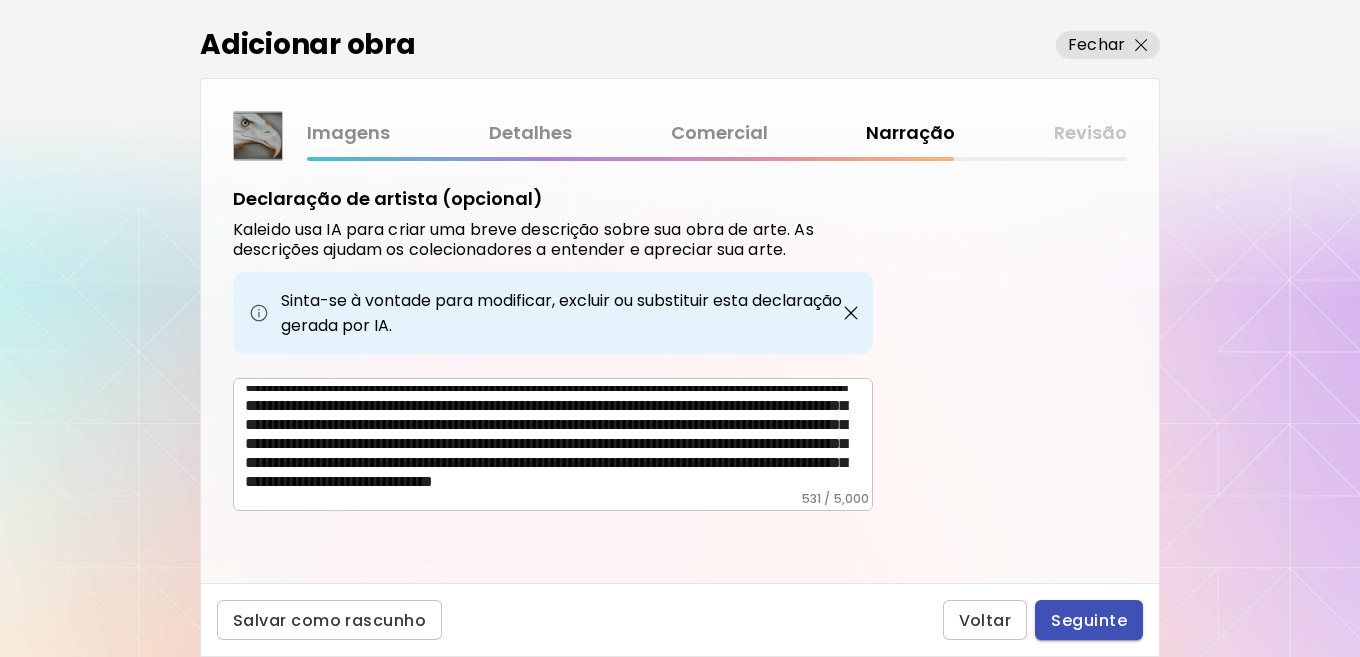 click on "Seguinte" at bounding box center (1089, 620) 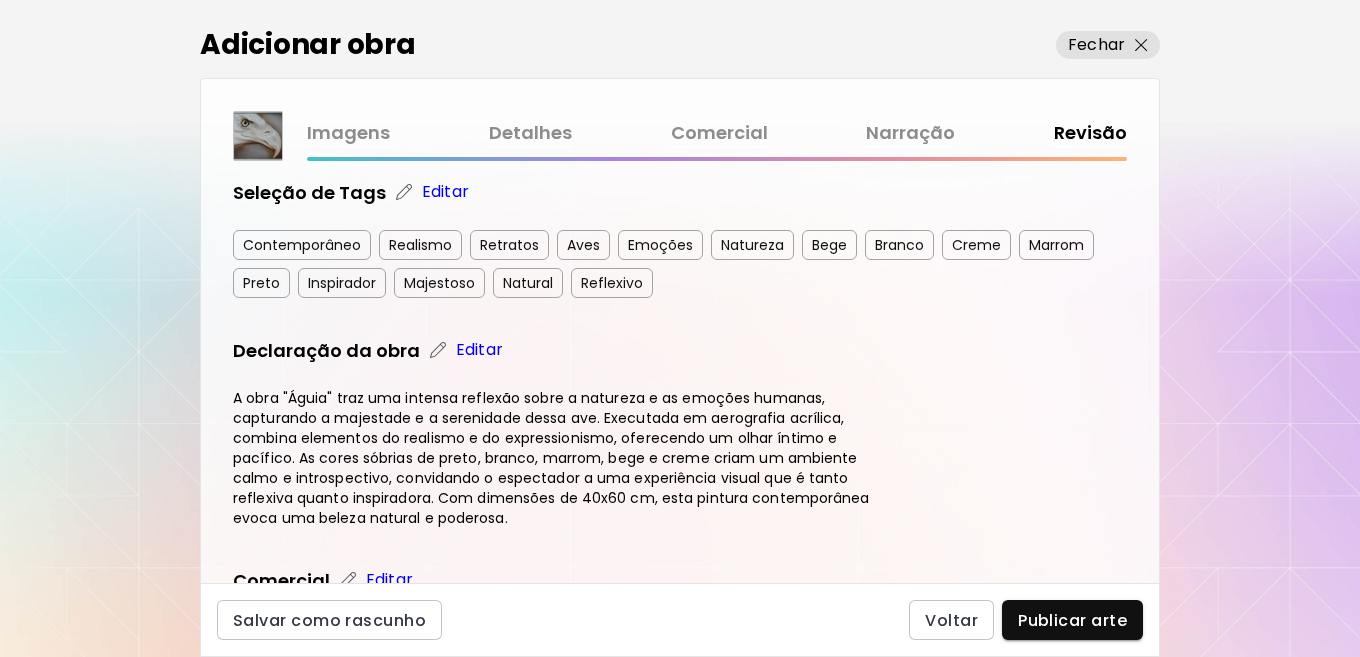 scroll, scrollTop: 627, scrollLeft: 0, axis: vertical 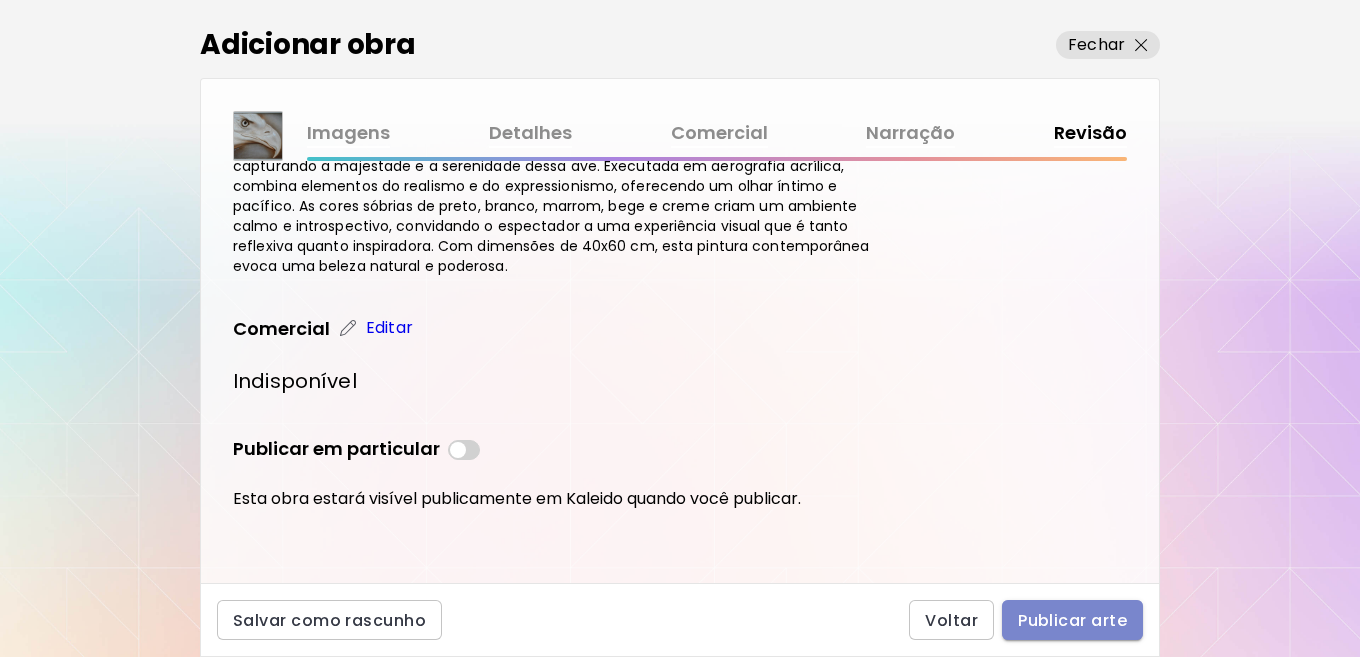 click on "Publicar arte" at bounding box center [1072, 620] 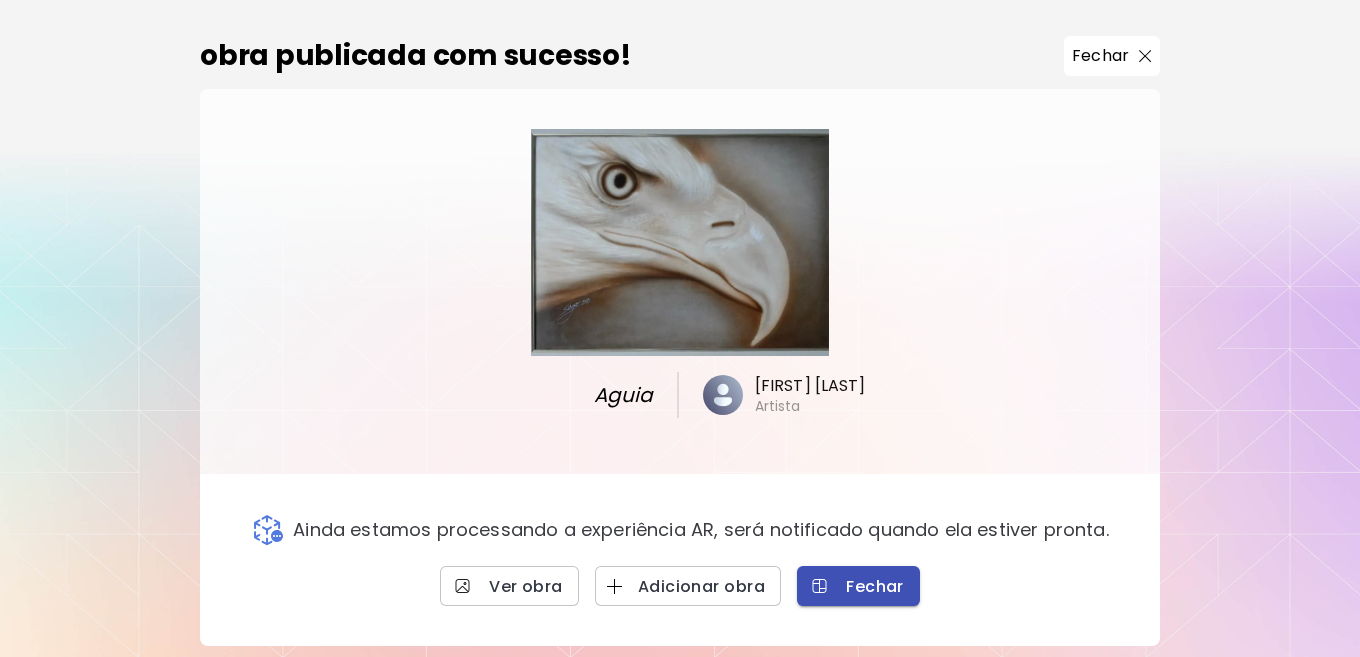 click on "Fechar" at bounding box center [858, 586] 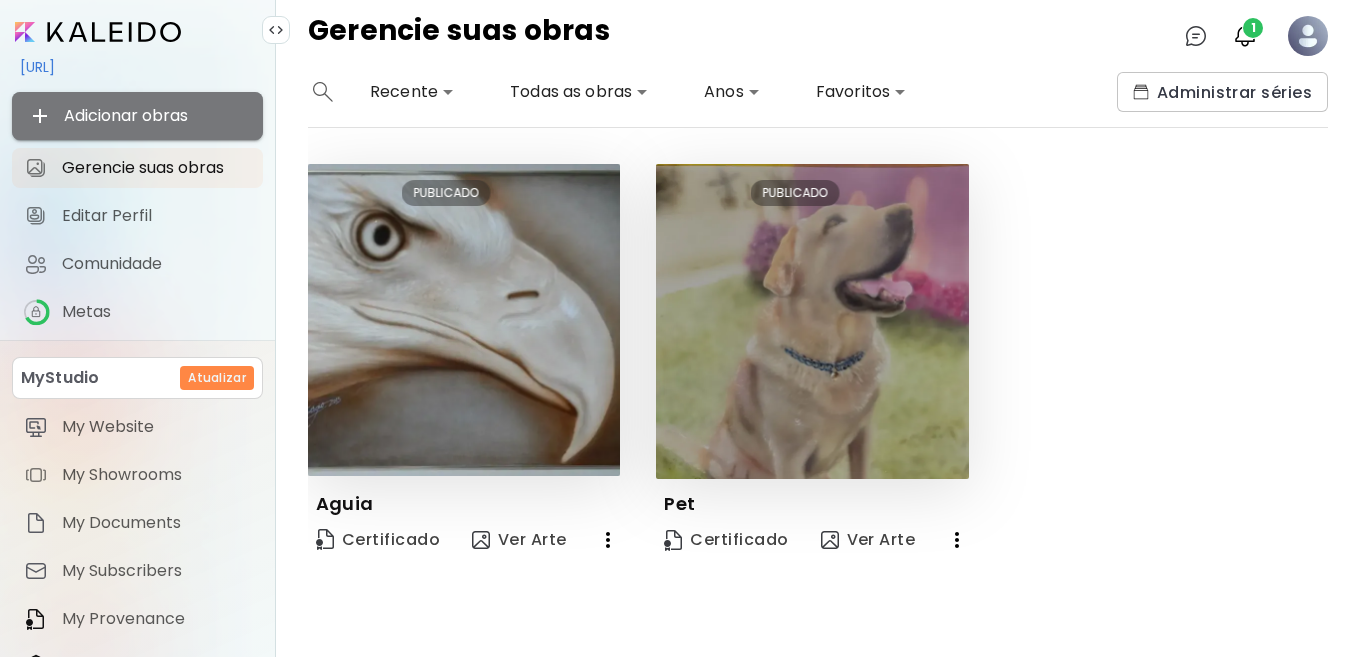 click on "Adicionar obras" at bounding box center (137, 116) 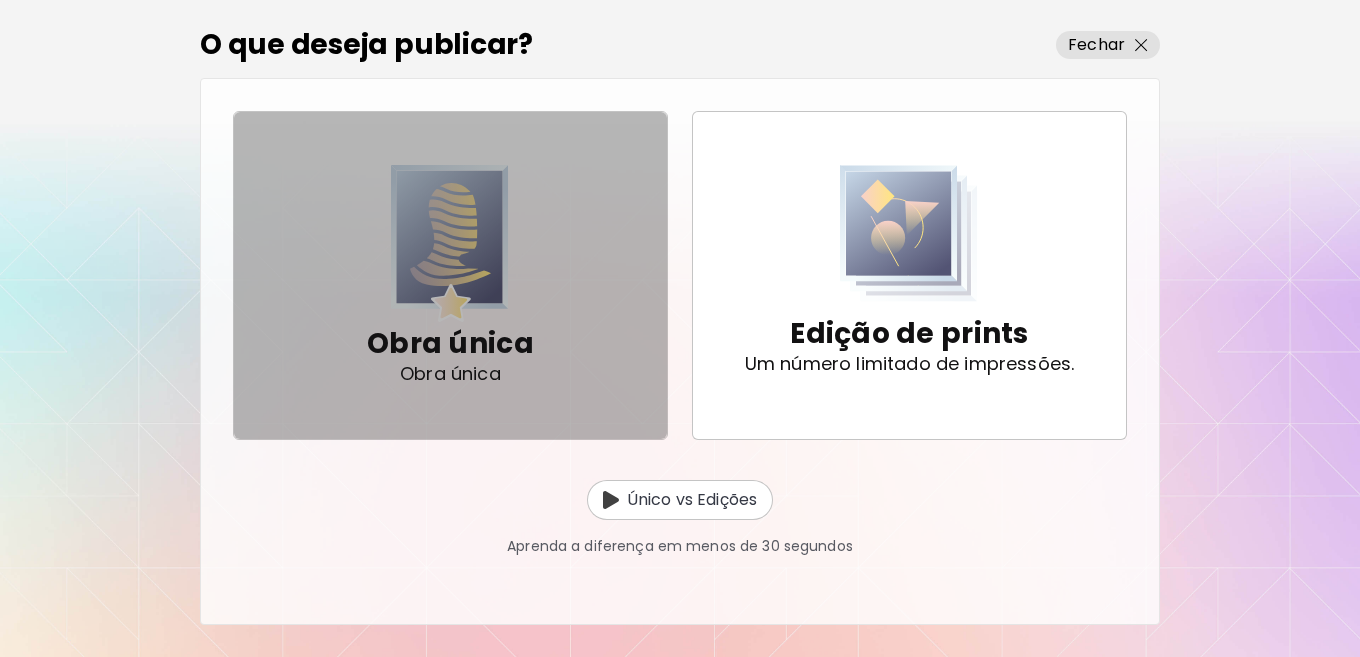 click at bounding box center [450, 243] 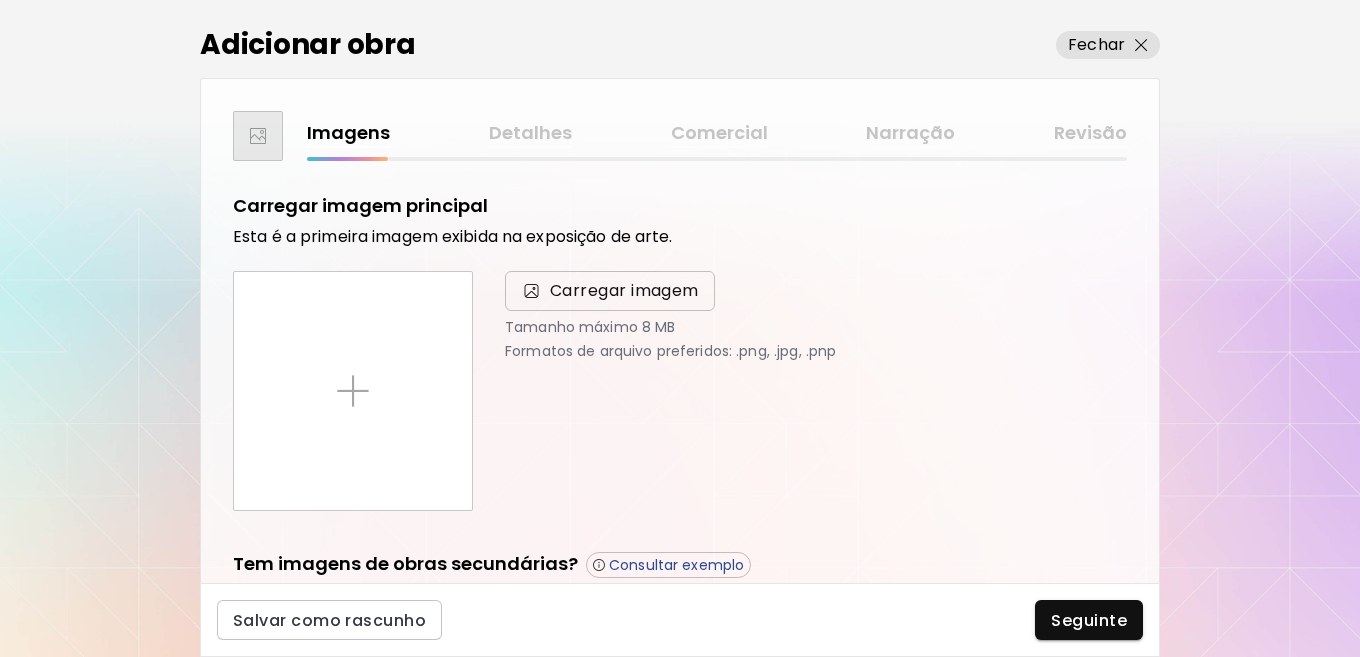 click on "Carregar imagem" at bounding box center [624, 291] 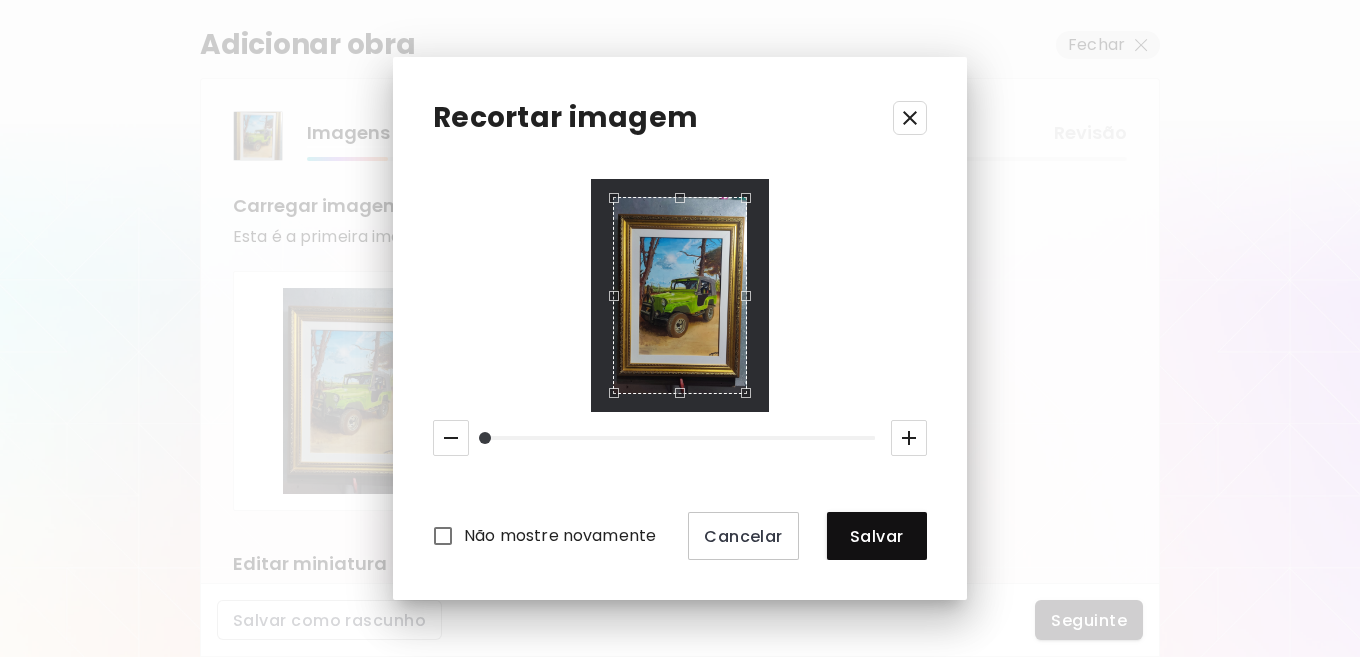 click 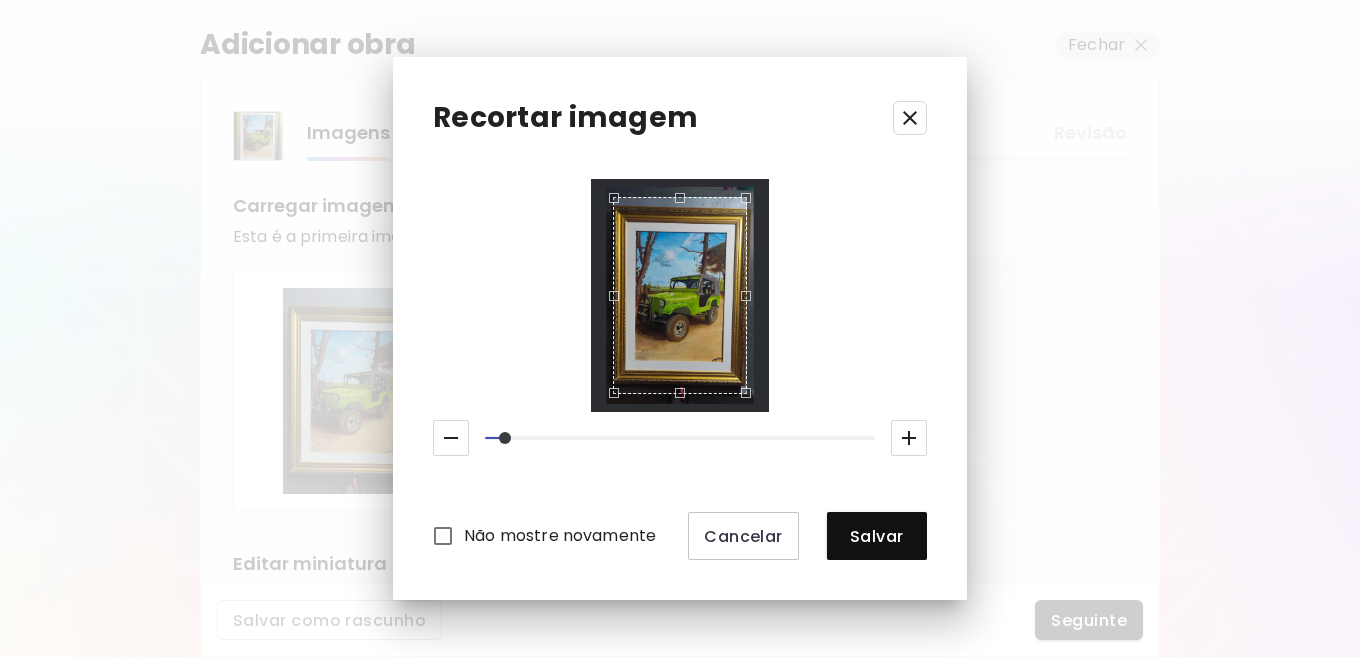 click 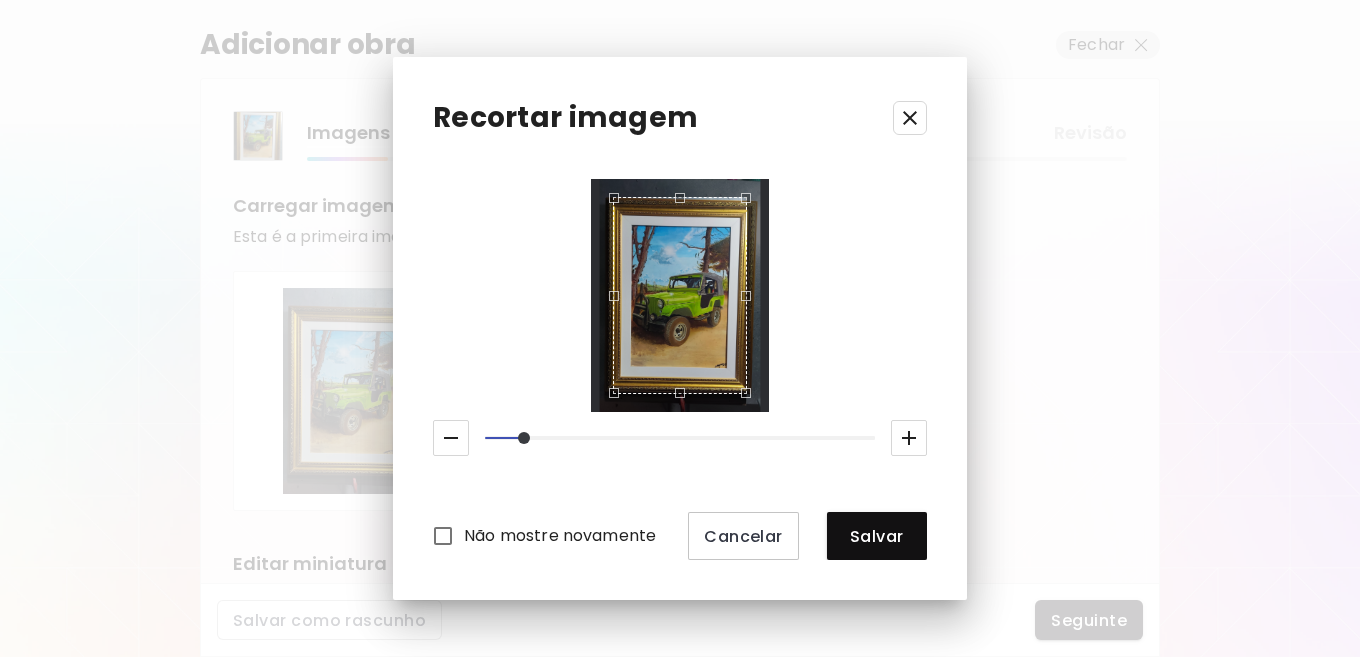 click 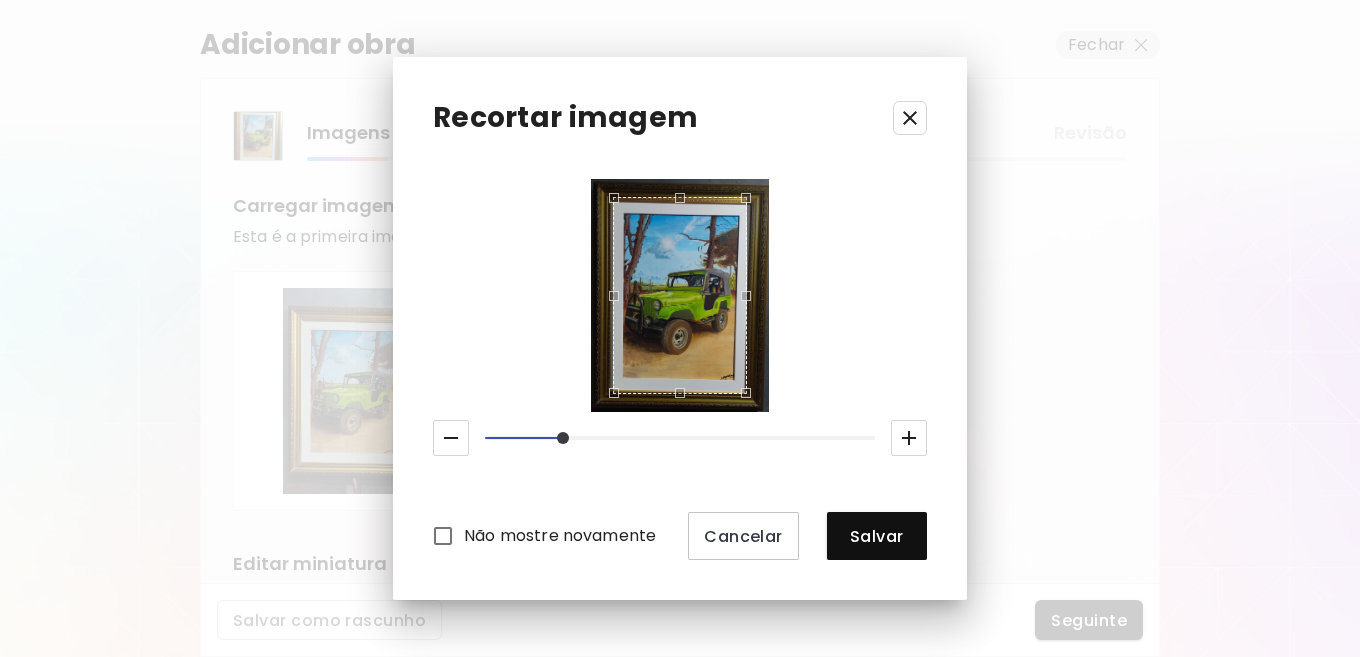 click 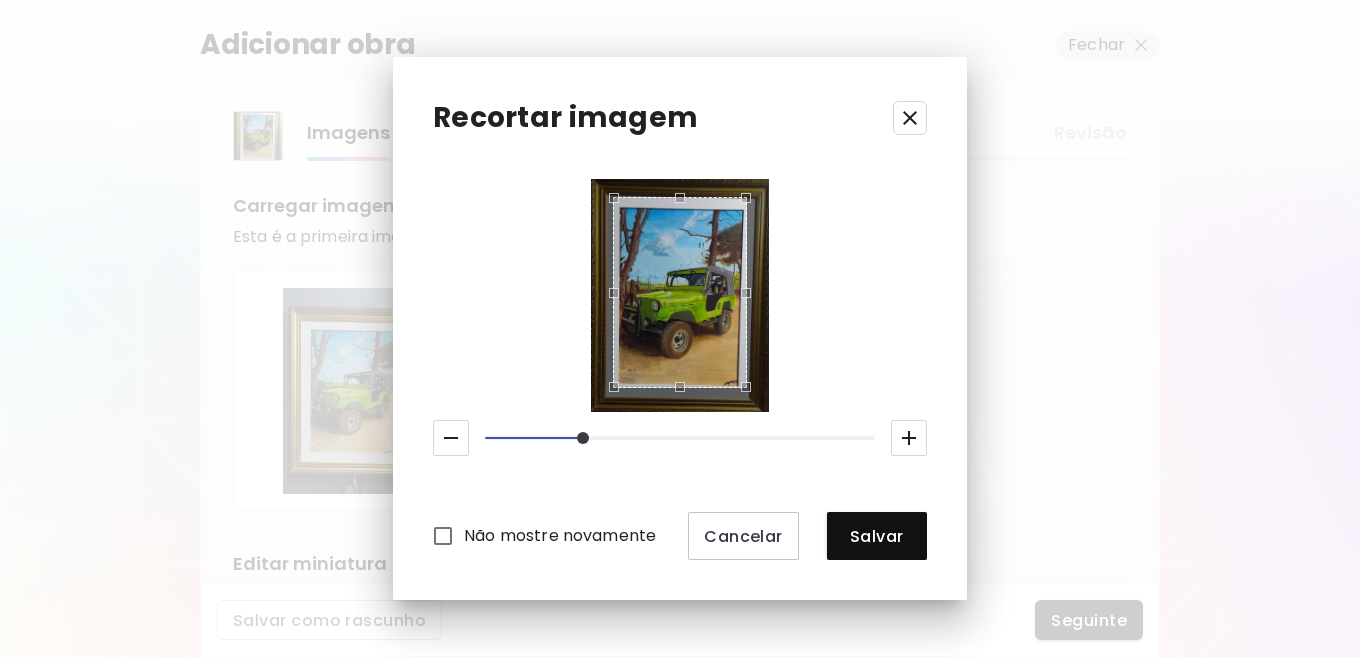 click at bounding box center [675, 392] 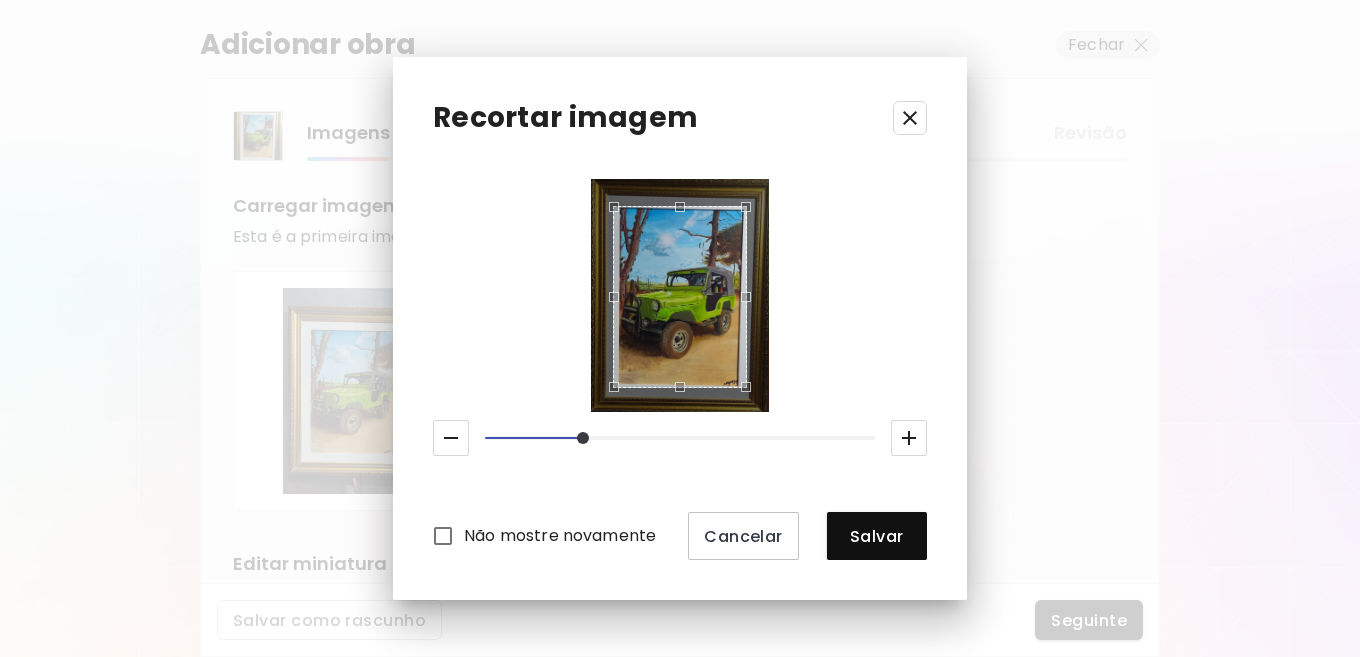 click at bounding box center [675, 202] 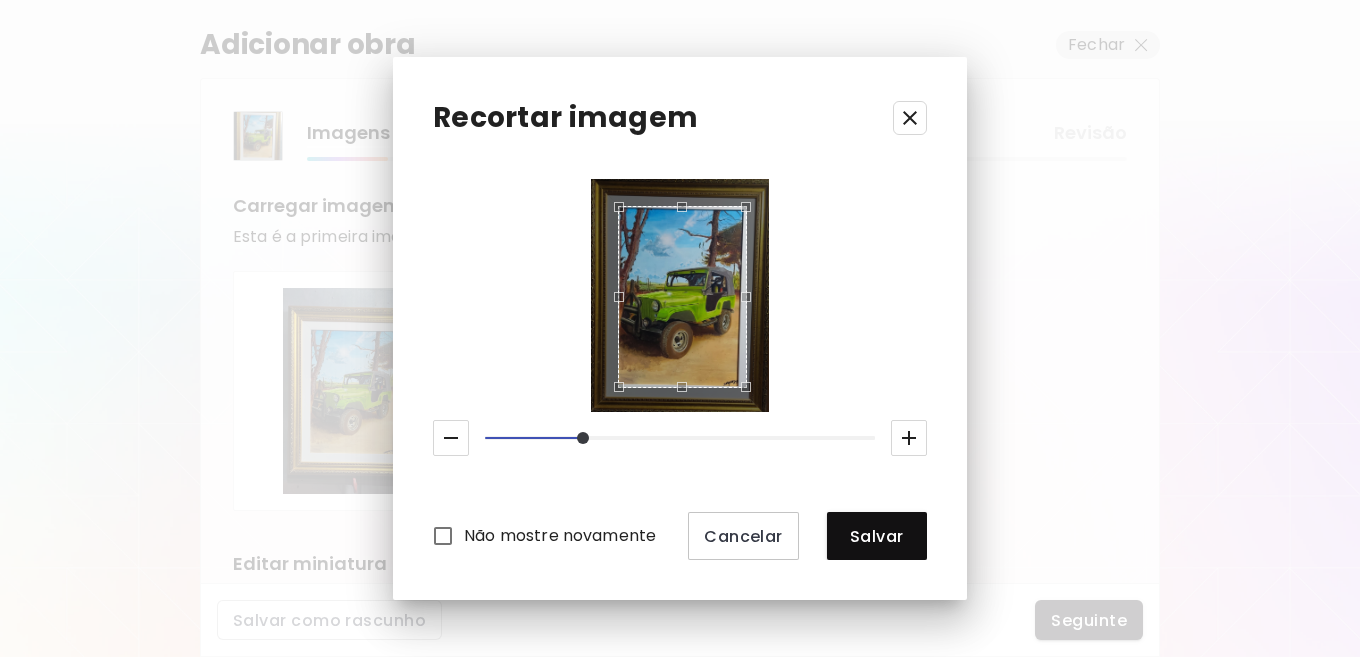 click at bounding box center (614, 292) 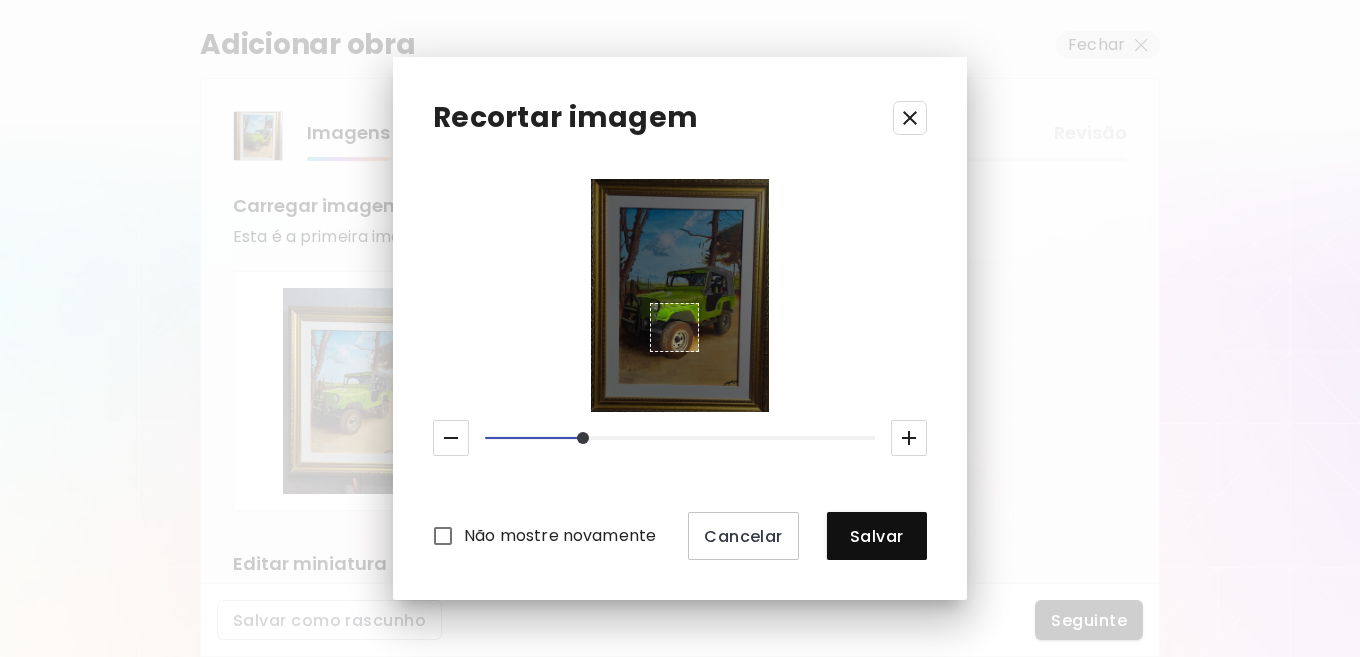 click at bounding box center (679, 296) 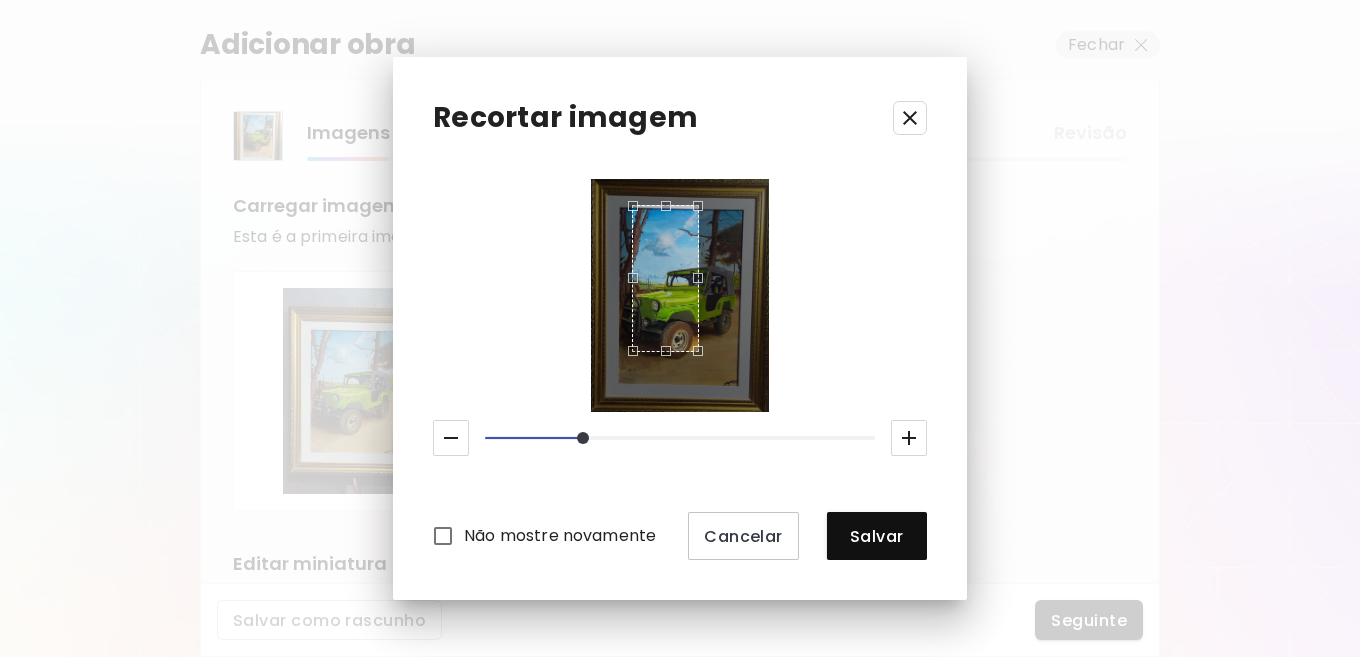 click at bounding box center [628, 201] 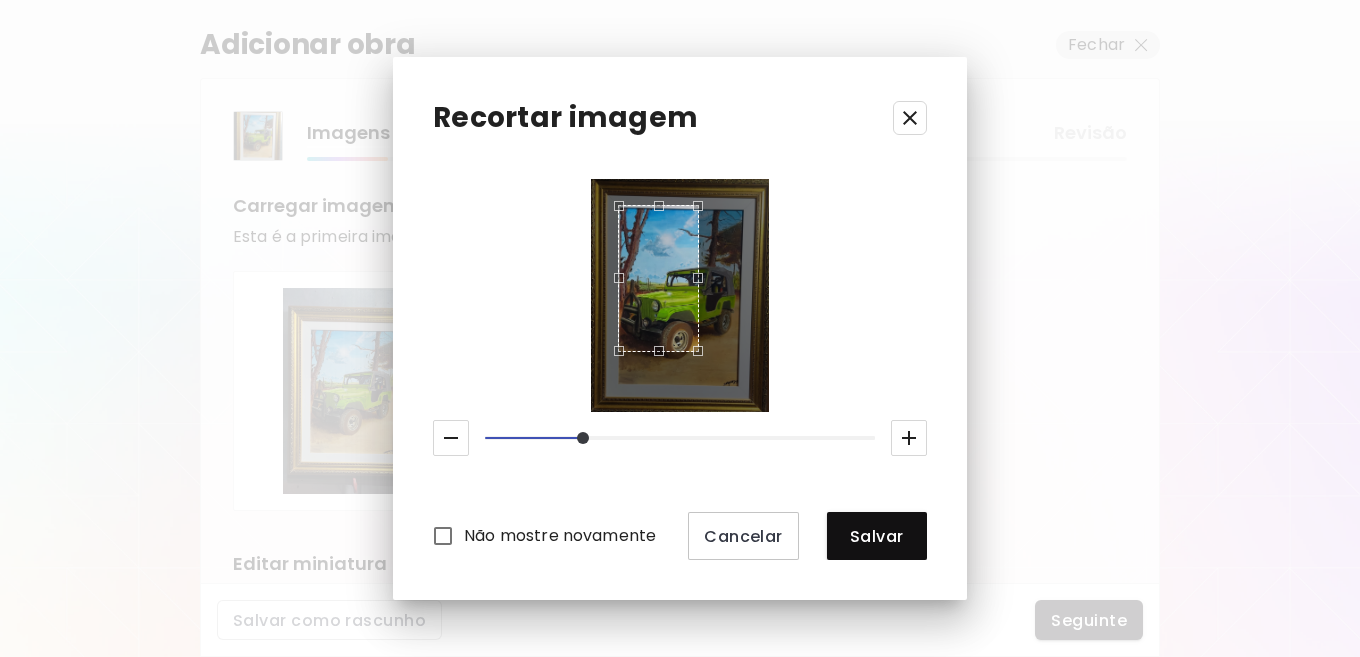click at bounding box center (614, 273) 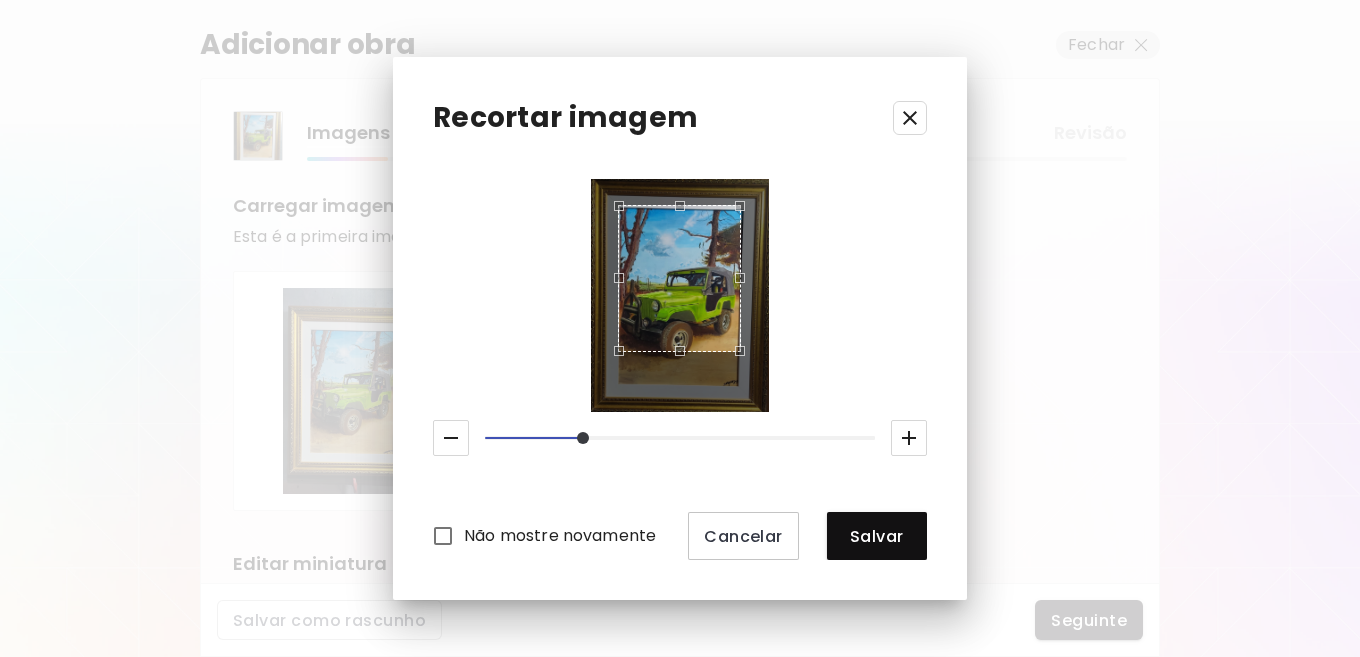 click at bounding box center (745, 273) 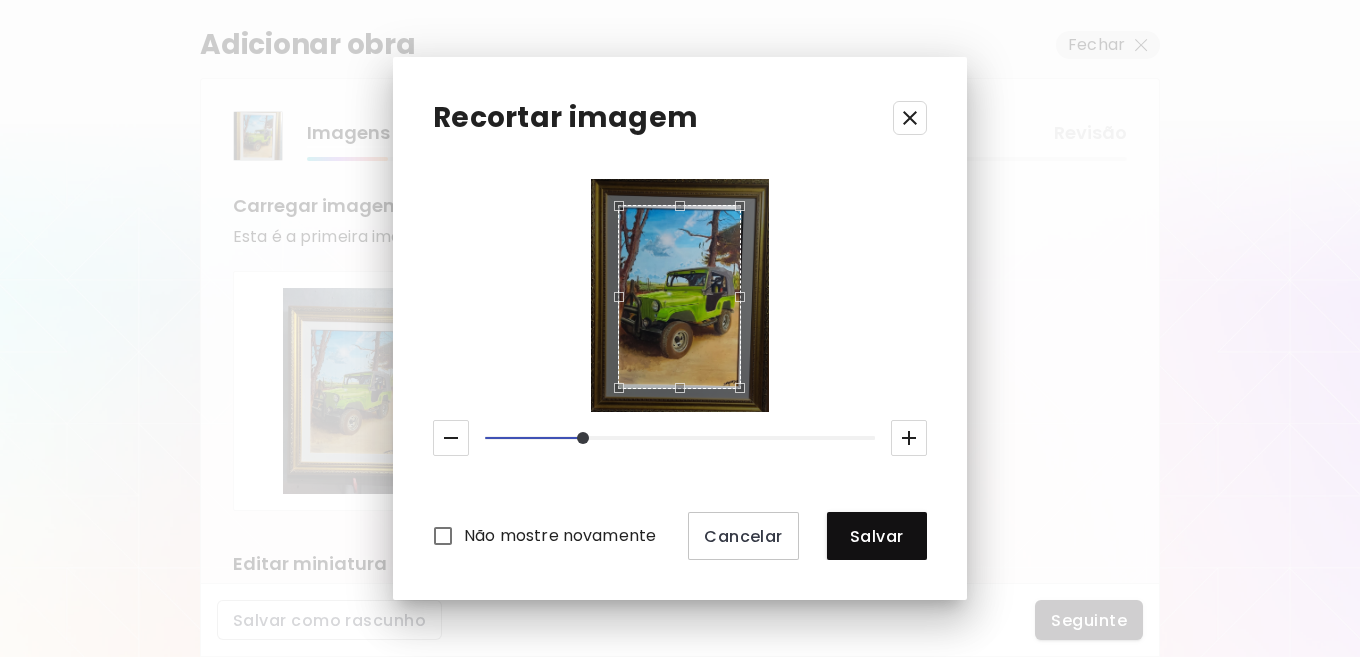 click at bounding box center (680, 295) 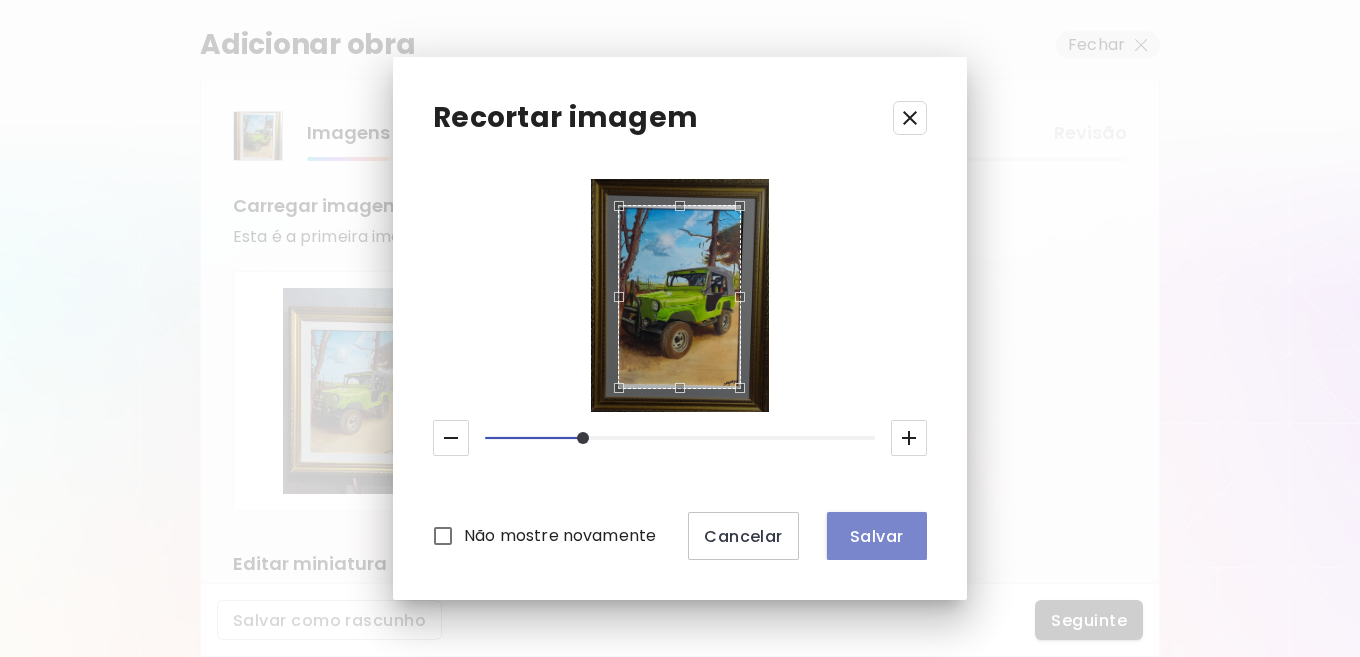 click on "Salvar" at bounding box center (877, 536) 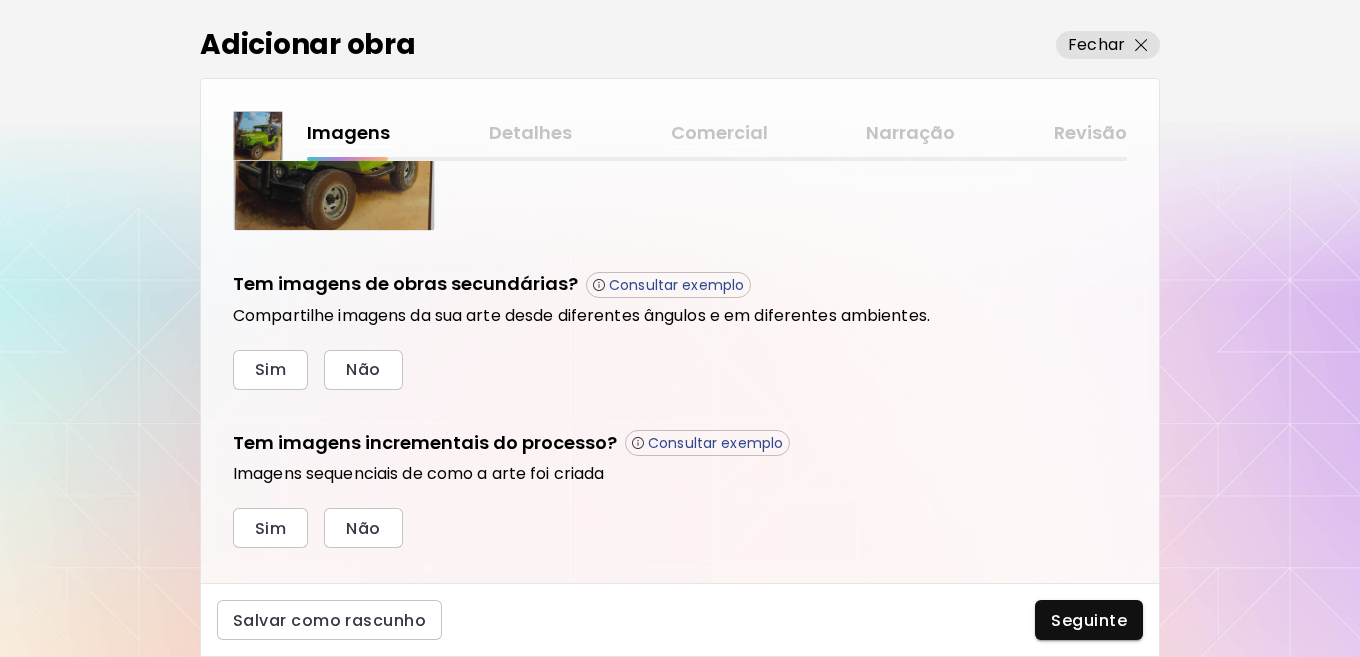 scroll, scrollTop: 500, scrollLeft: 0, axis: vertical 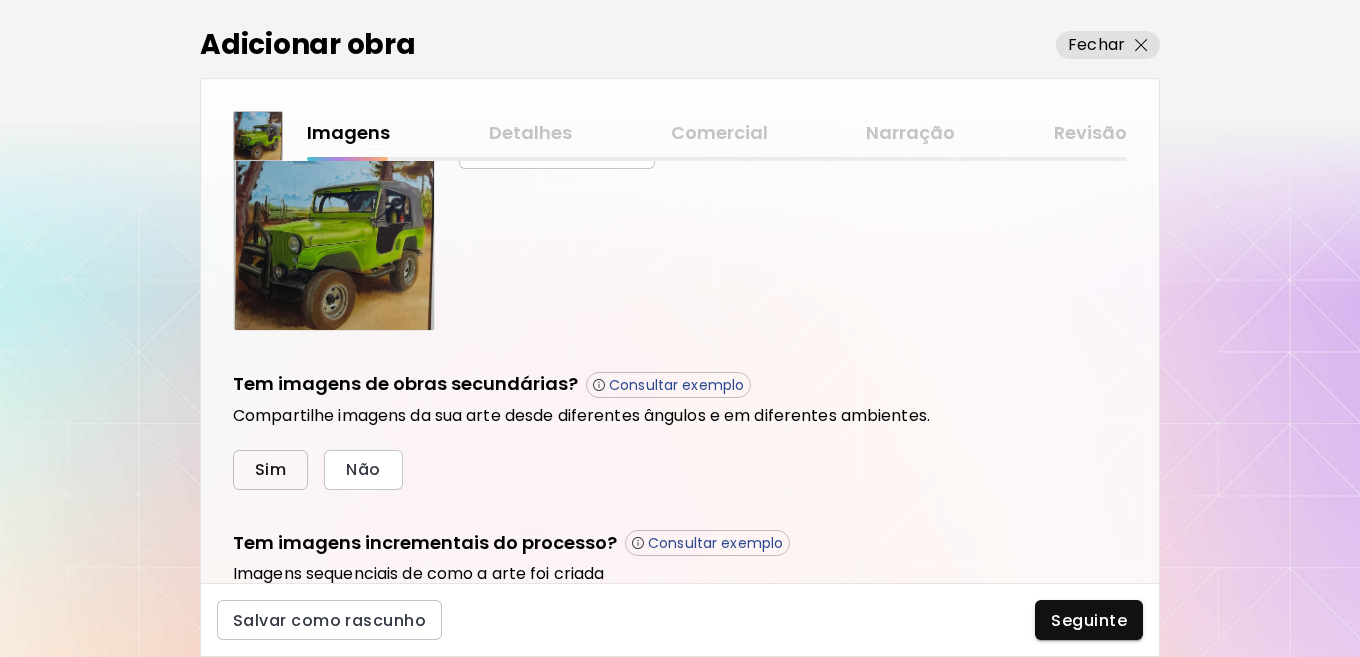 click on "Sim" at bounding box center (270, 469) 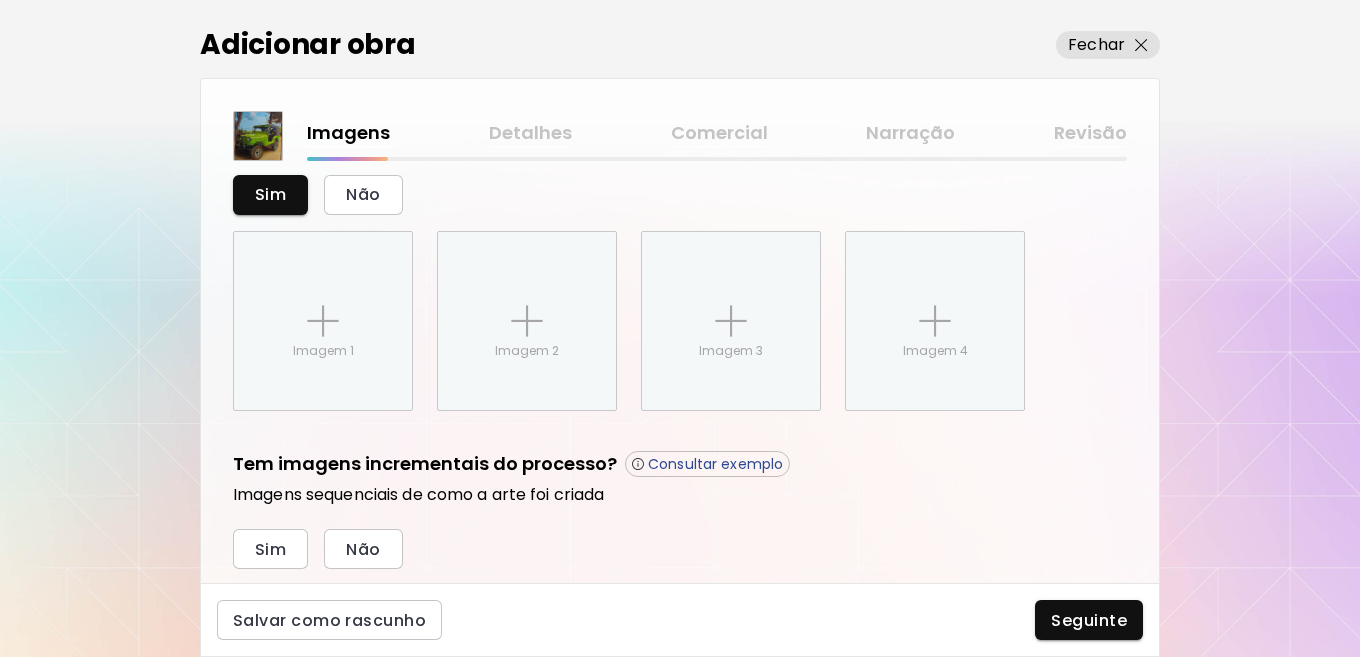 scroll, scrollTop: 833, scrollLeft: 0, axis: vertical 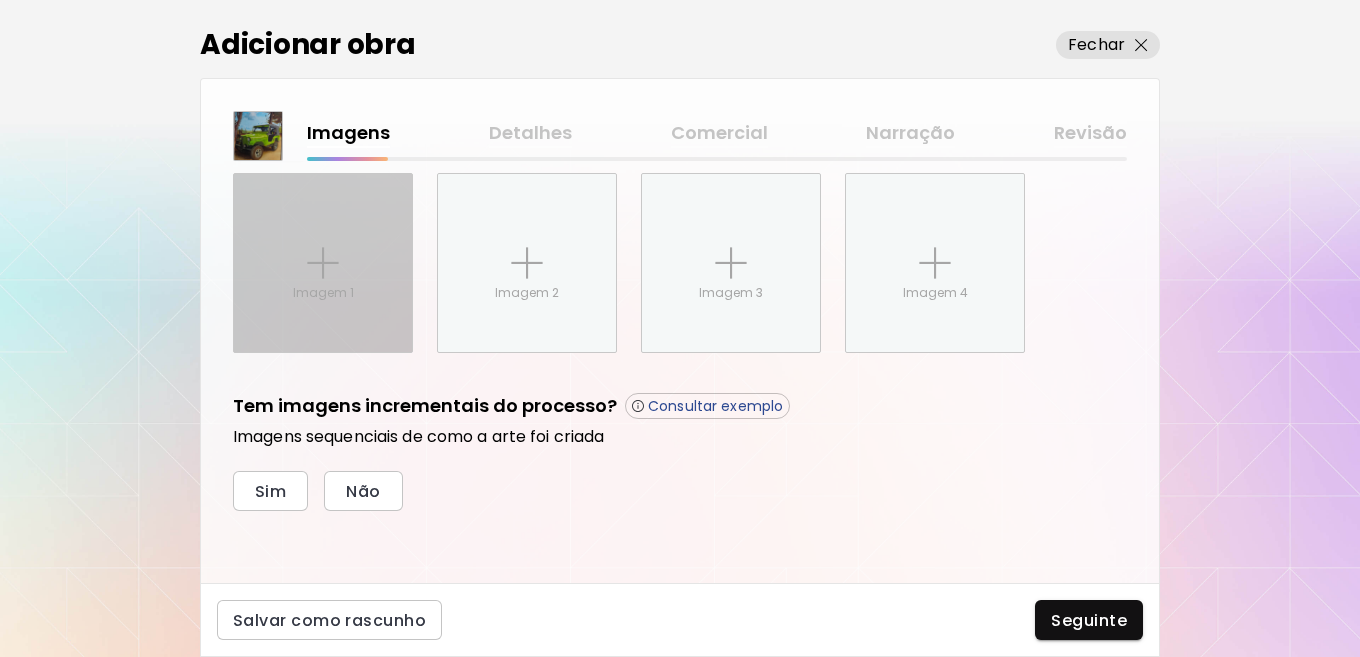 click at bounding box center [323, 263] 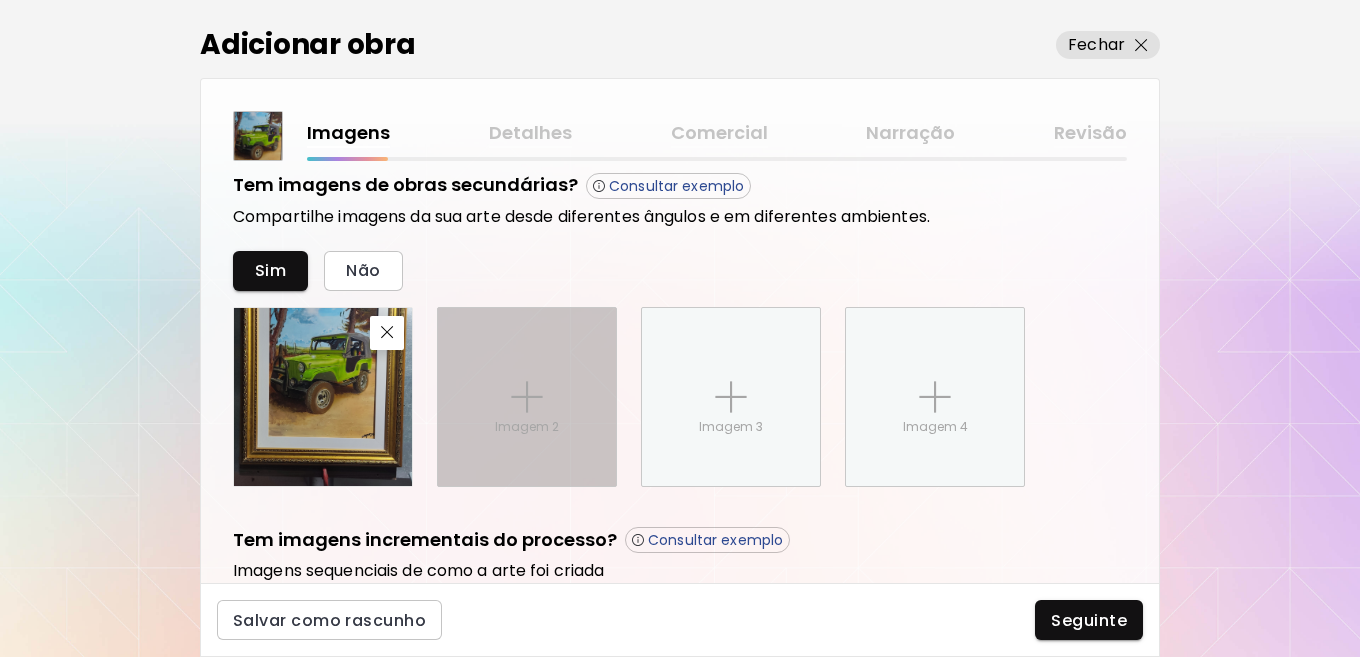 scroll, scrollTop: 833, scrollLeft: 0, axis: vertical 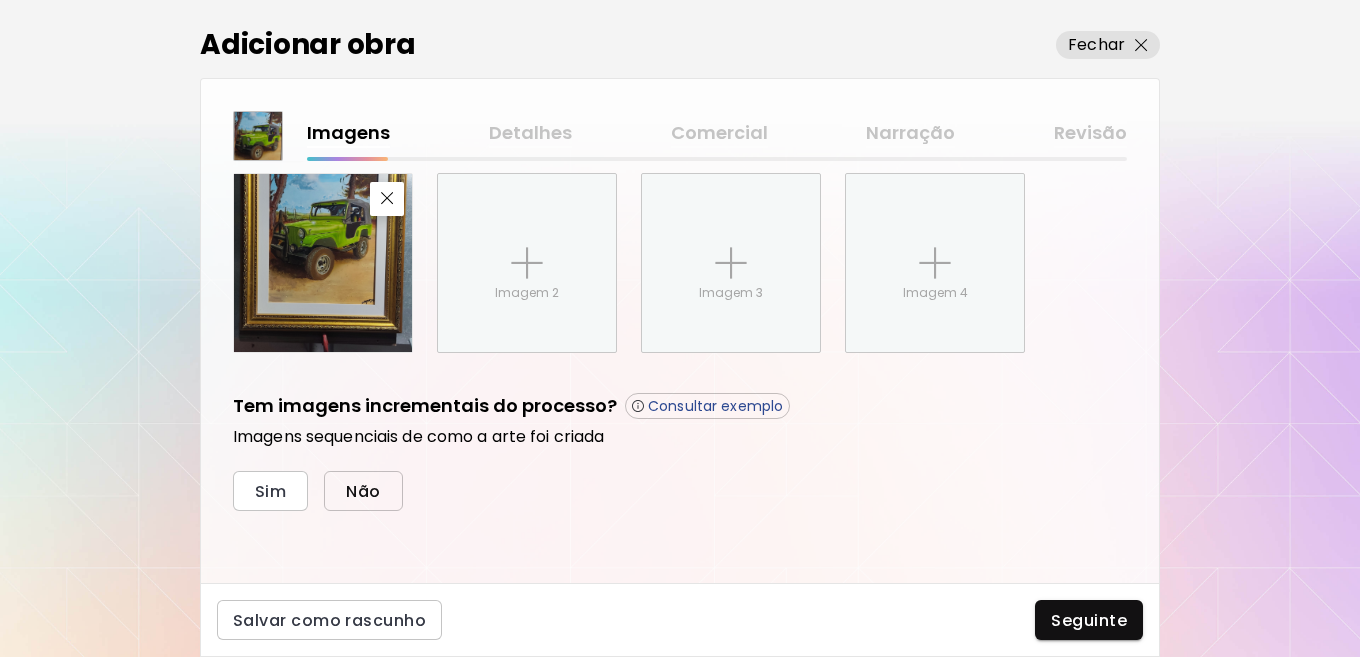 click on "Não" at bounding box center (363, 491) 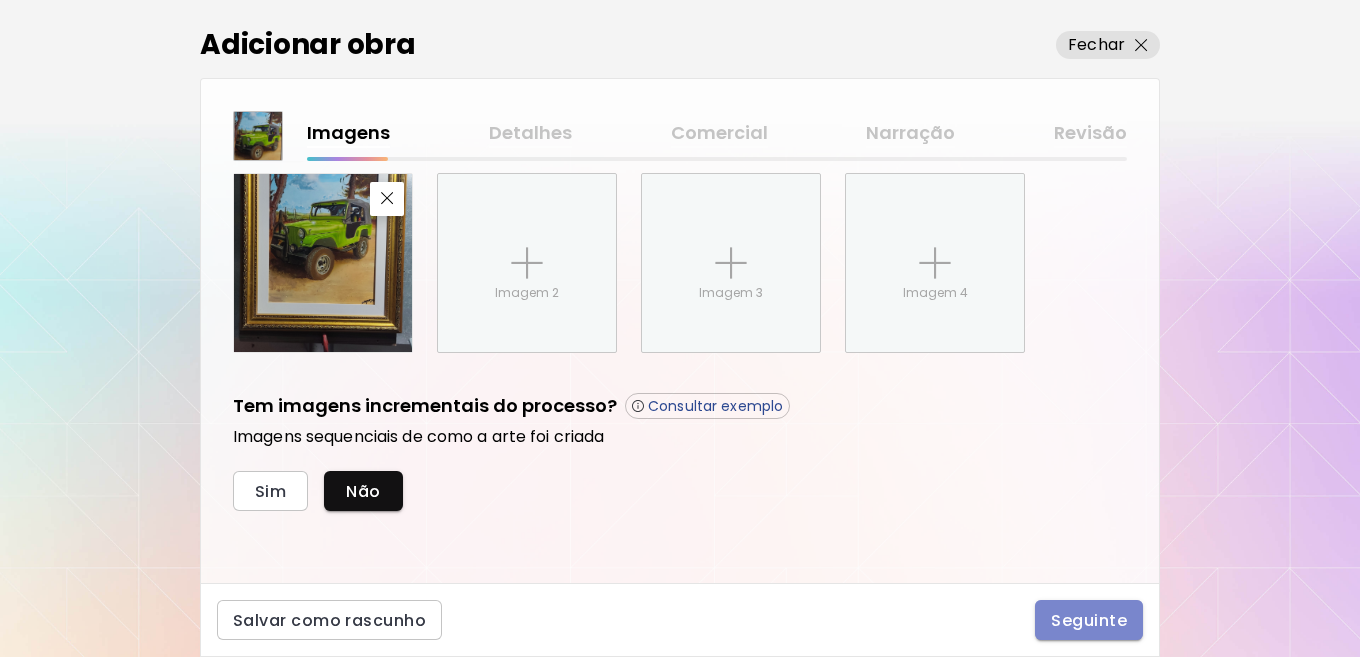 click on "Seguinte" at bounding box center (1089, 620) 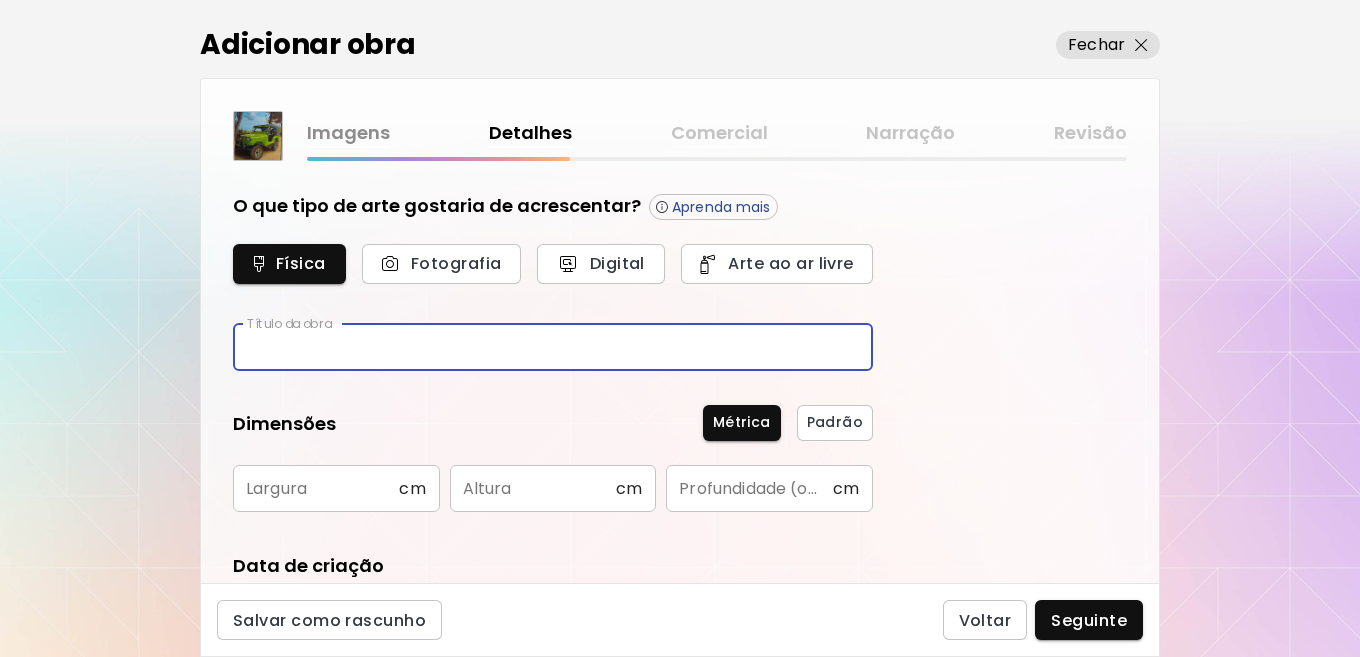 click at bounding box center (553, 347) 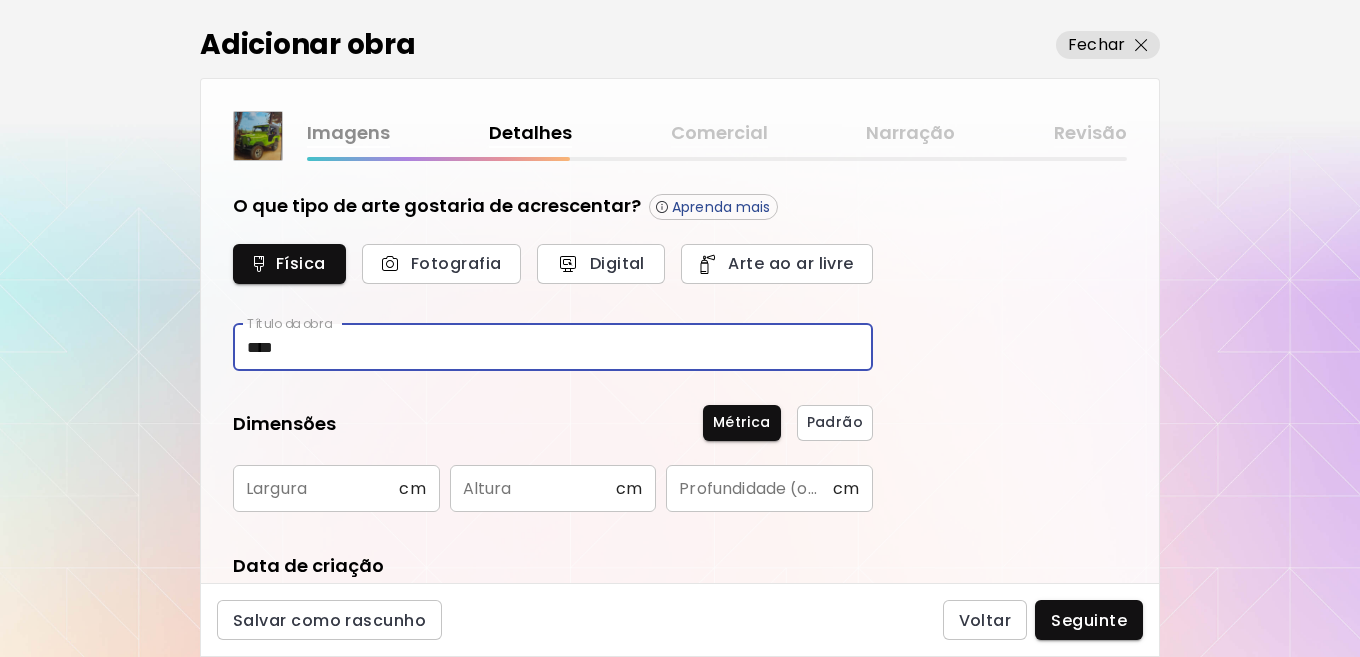 type on "****" 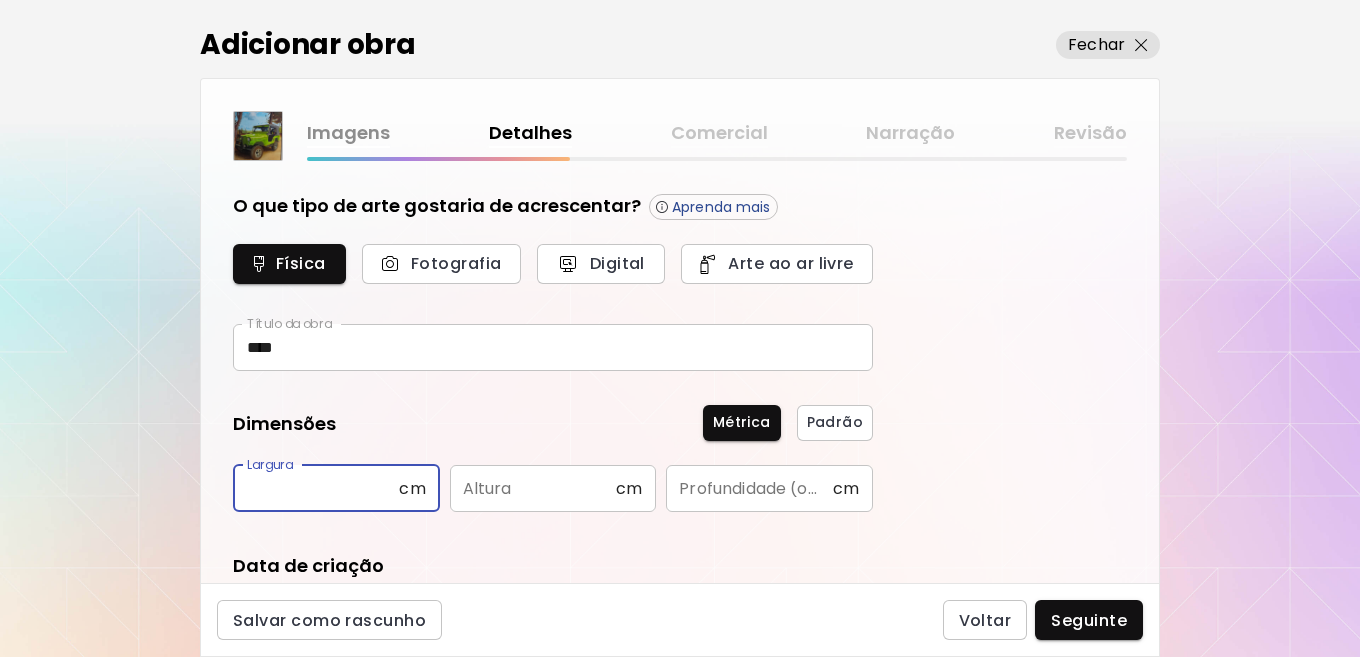 click at bounding box center [316, 488] 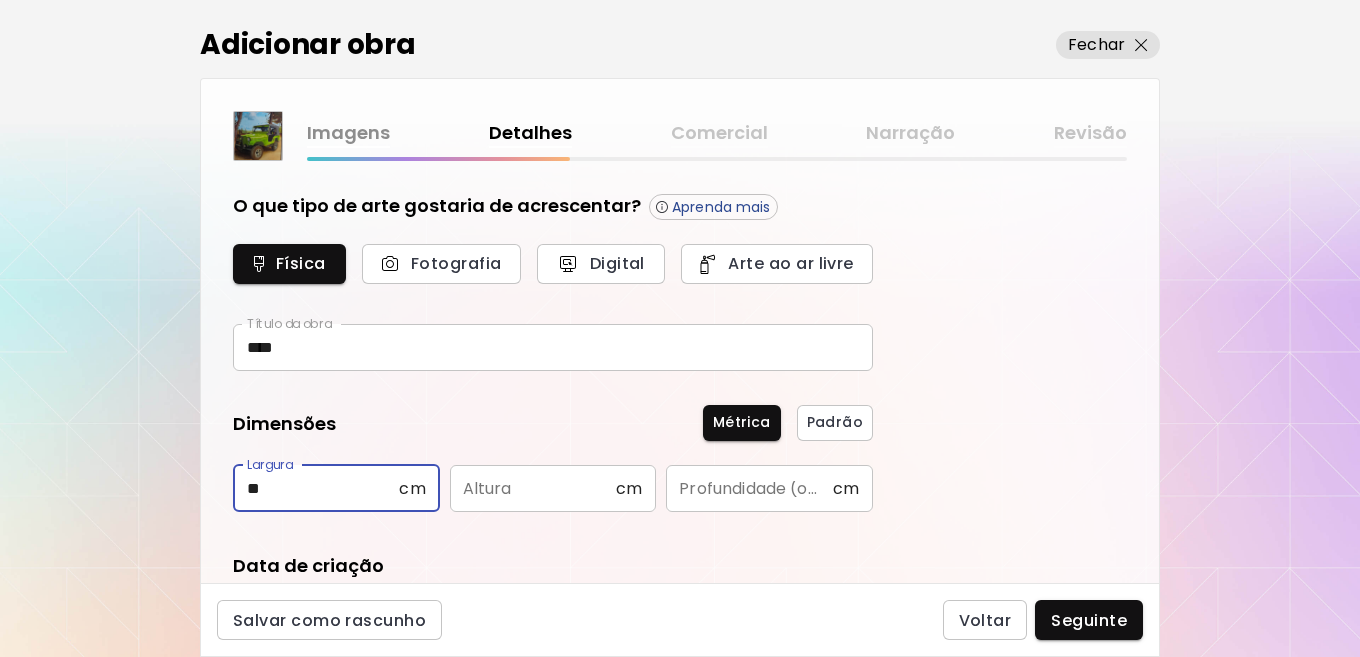 type on "**" 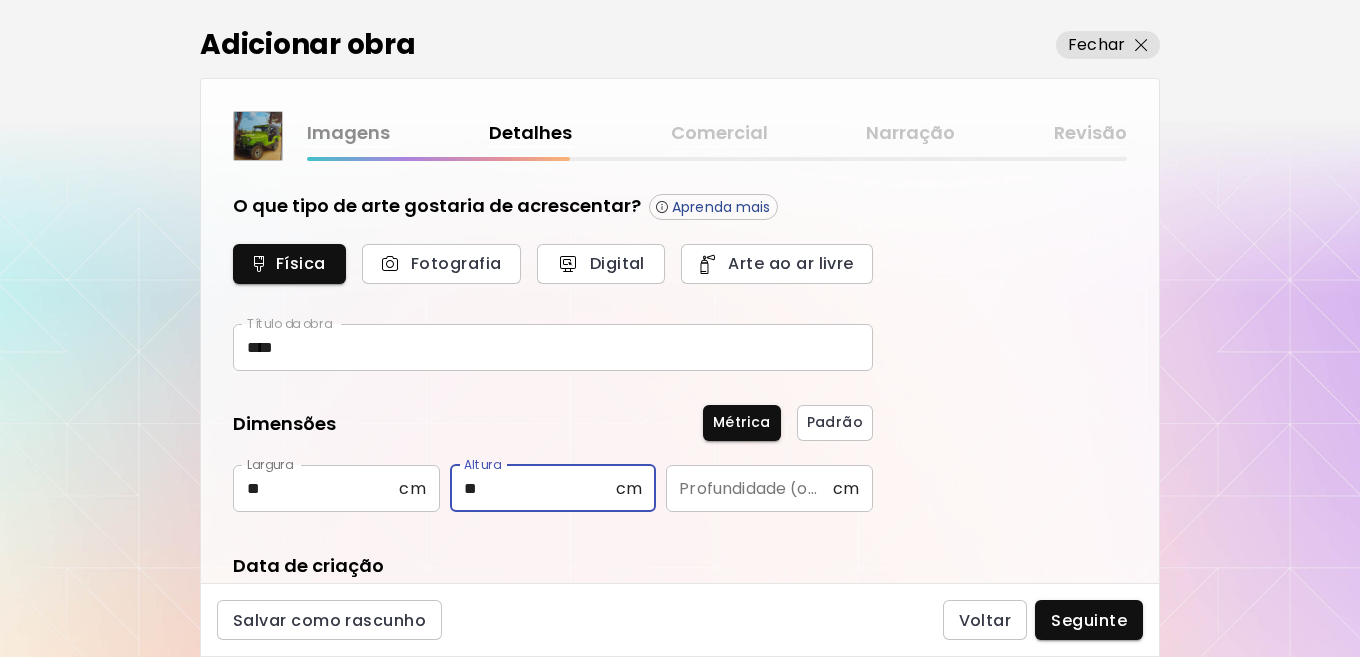 type on "**" 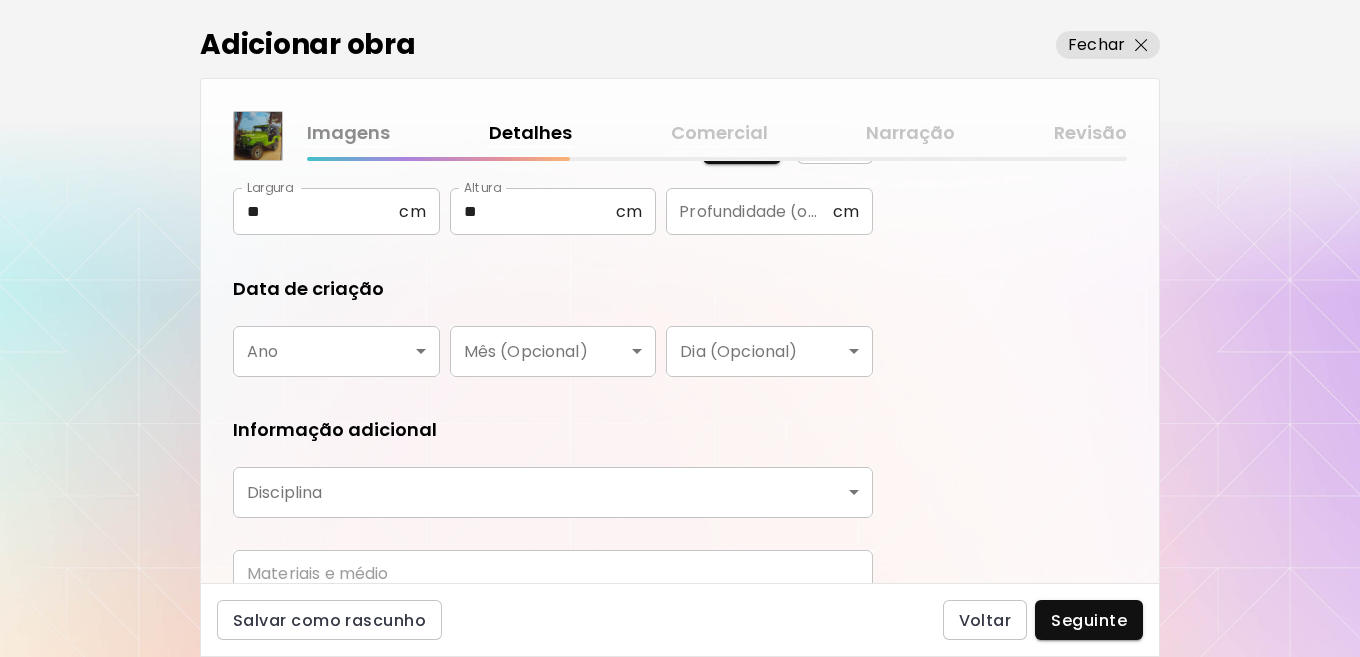 scroll, scrollTop: 300, scrollLeft: 0, axis: vertical 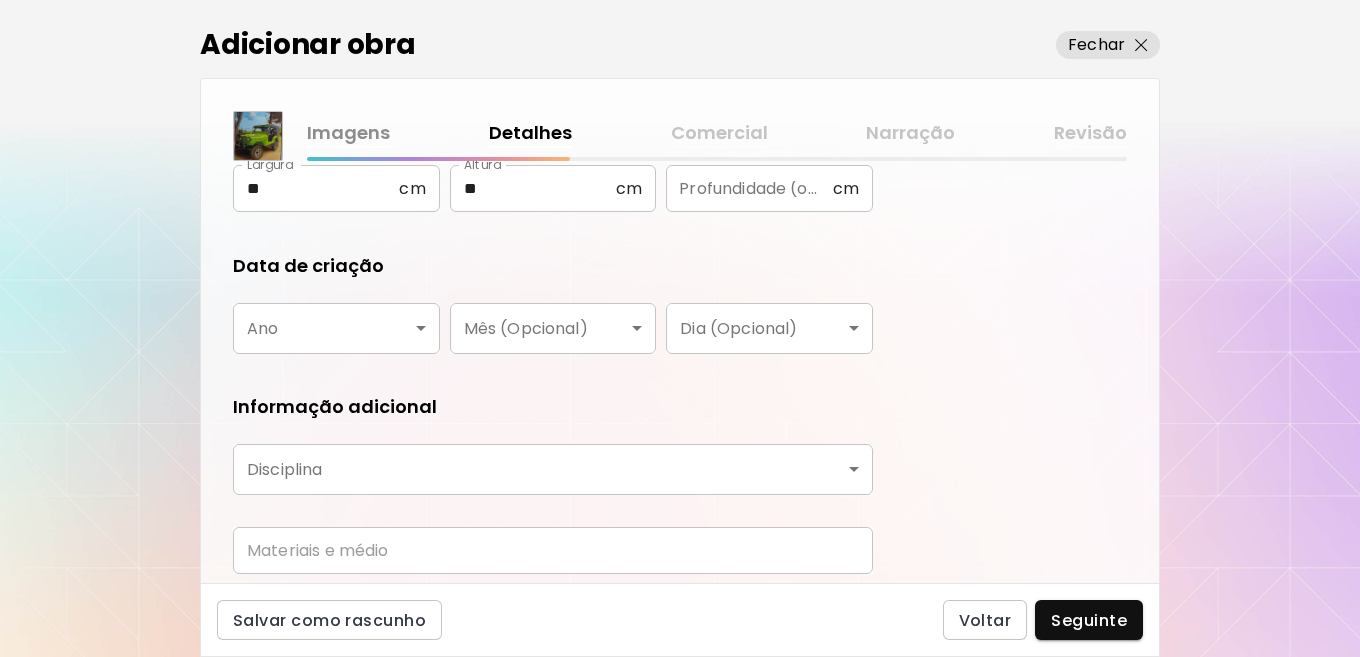 click on "kaleido.art/Sergio_F_Silva Adicionar obras Gerencie suas obras Editar Perfil My BioLink Comunidade Metas MyStudio Atualizar My Website My Showrooms My Documents My Subscribers My Provenance My Augmentations My Analytics Ajustes Ajuda 0 1 Adicionar obra Fechar Imagens Detalhes Comercial Narração Revisão O que tipo de arte gostaria de acrescentar? Aprenda mais Física Fotografia Digital Arte ao ar livre Título da obra **** Título da obra Dimensões Métrica Padrão Largura ** cm Largura Altura ** cm Altura Profundidade (opcional) cm Profundidade (opcional) Data de criação Ano ​ Ano Mês (Opcional) ​ Mês (Opcional) Dia (Opcional) ​ Dia (Opcional) Informação adicional Disciplina ​ Disciplina Materiais e médio Materiais e médio Salvar como rascunho Voltar Seguinte Pesquisa de artista Nome ou identificador Nome ou identificador País do artista País do artista Disciplina Todos Pintura Contemporânea Desenho e Ilustração Collage Esculturas e Instalações Fotografía Arte AR/VR Arte urbana" at bounding box center (680, 328) 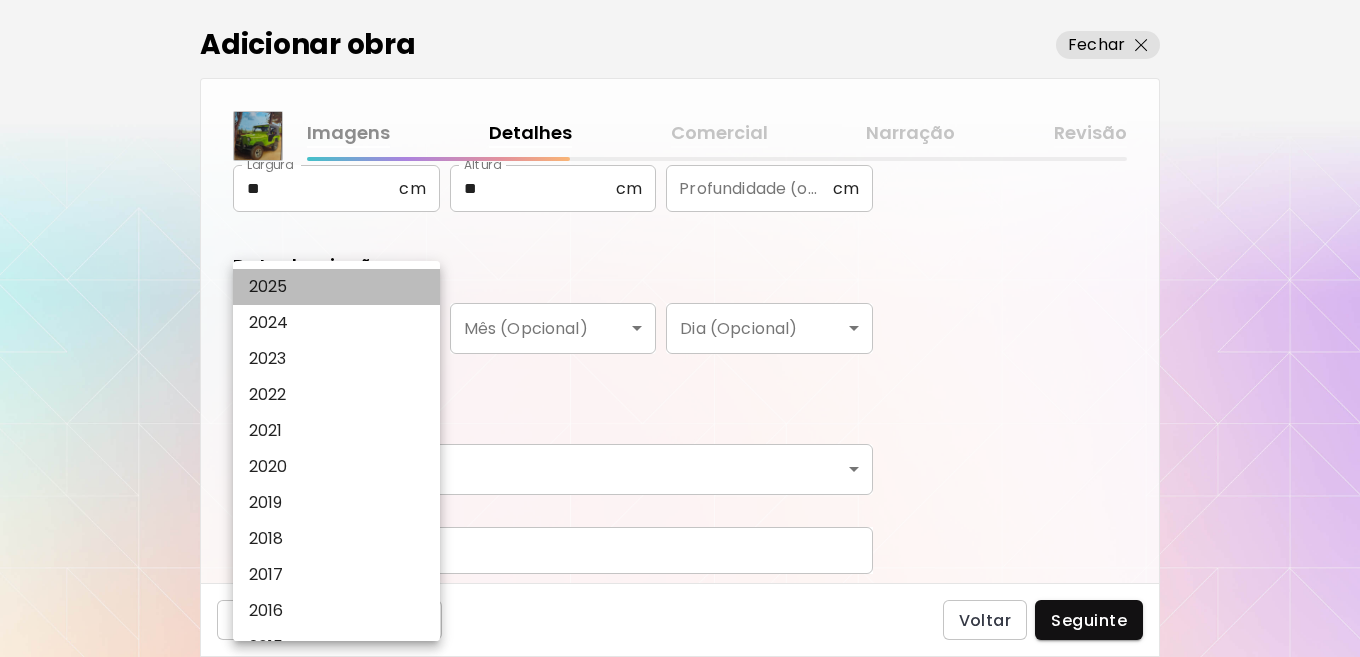 click on "2025" at bounding box center (340, 287) 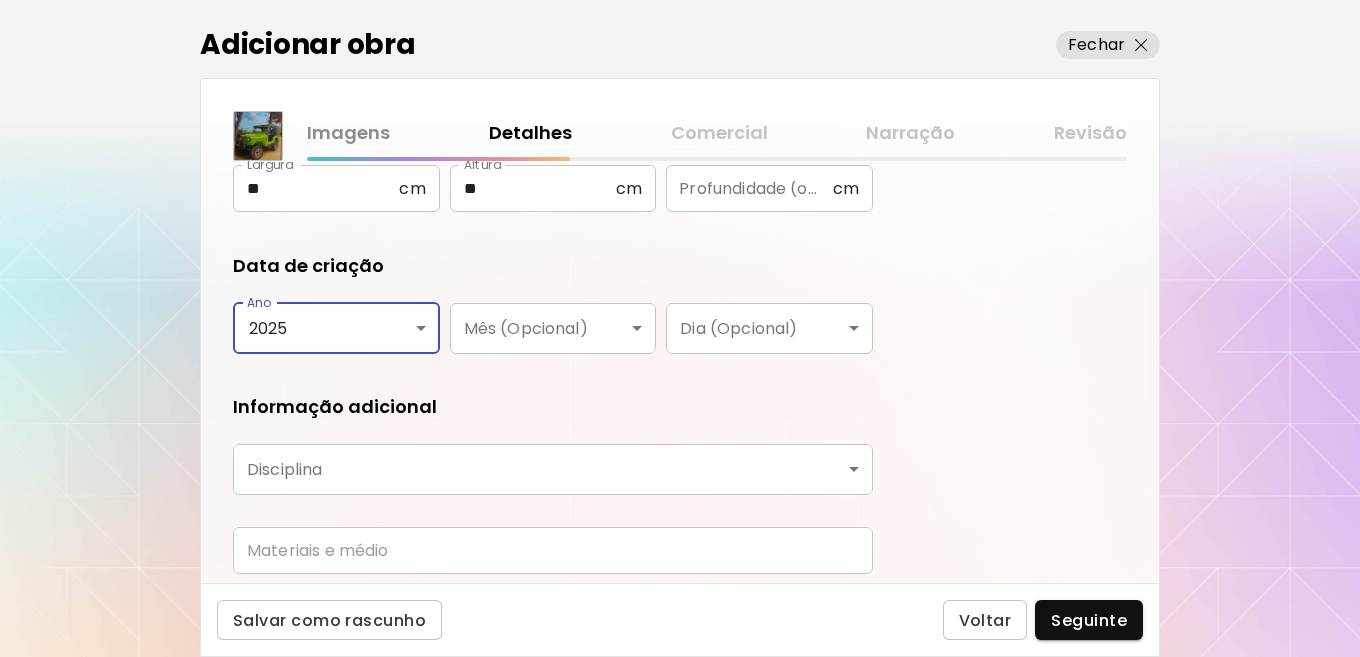 click on "kaleido.art/Sergio_F_Silva Adicionar obras Gerencie suas obras Editar Perfil My BioLink Comunidade Metas MyStudio Atualizar My Website My Showrooms My Documents My Subscribers My Provenance My Augmentations My Analytics Ajustes Ajuda 0 1 Adicionar obra Fechar Imagens Detalhes Comercial Narração Revisão O que tipo de arte gostaria de acrescentar? Aprenda mais Física Fotografia Digital Arte ao ar livre Título da obra **** Título da obra Dimensões Métrica Padrão Largura ** cm Largura Altura ** cm Altura Profundidade (opcional) cm Profundidade (opcional) Data de criação Ano 2025 **** Ano Mês (Opcional) ​ Mês (Opcional) Dia (Opcional) ​ Dia (Opcional) Informação adicional Disciplina ​ Disciplina Materiais e médio Materiais e médio Salvar como rascunho Voltar Seguinte Pesquisa de artista Nome ou identificador Nome ou identificador País do artista País do artista Disciplina Todos Pintura Contemporânea Desenho e Ilustração Collage Esculturas e Instalações Fotografía Arte AR/VR Géneros" at bounding box center (680, 328) 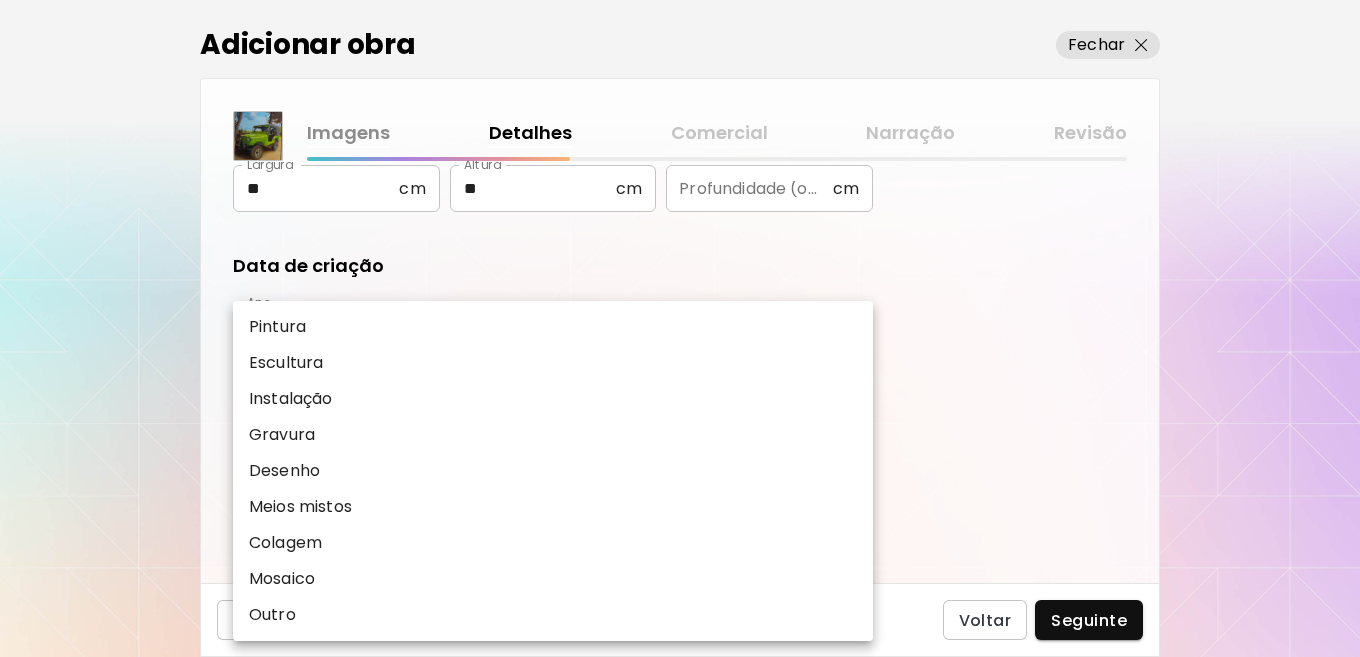click on "Pintura" at bounding box center (553, 327) 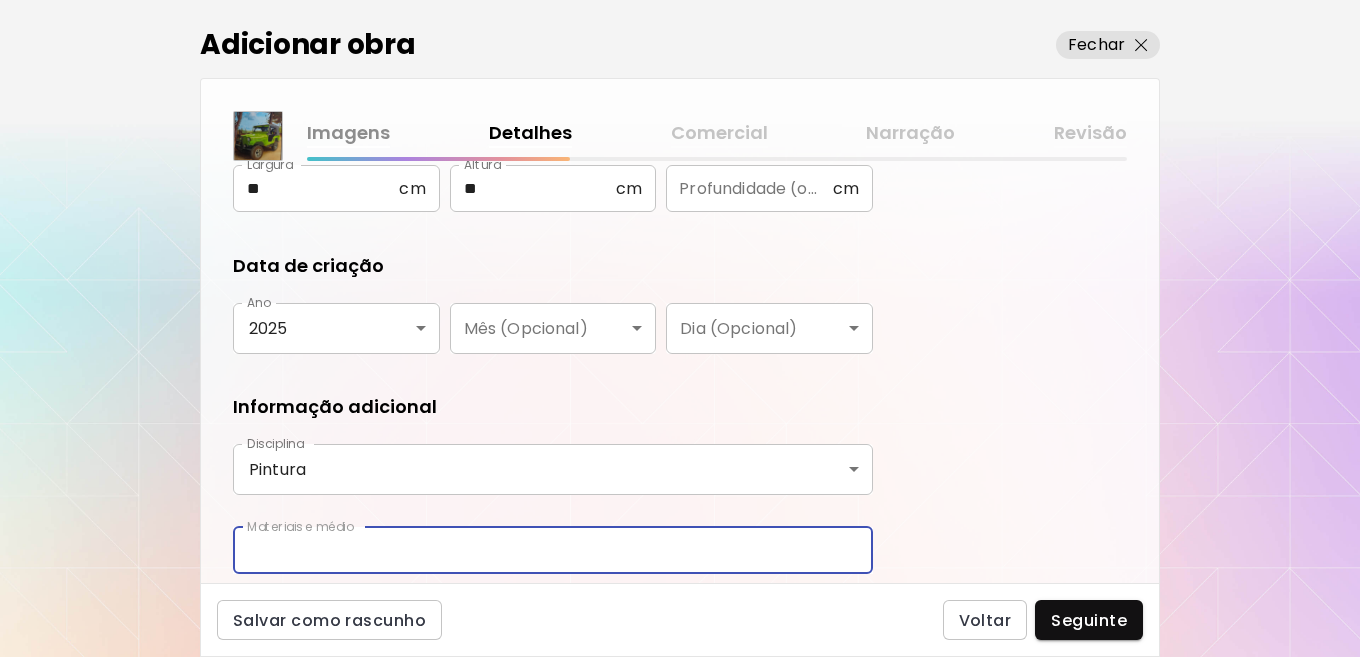 click at bounding box center [553, 550] 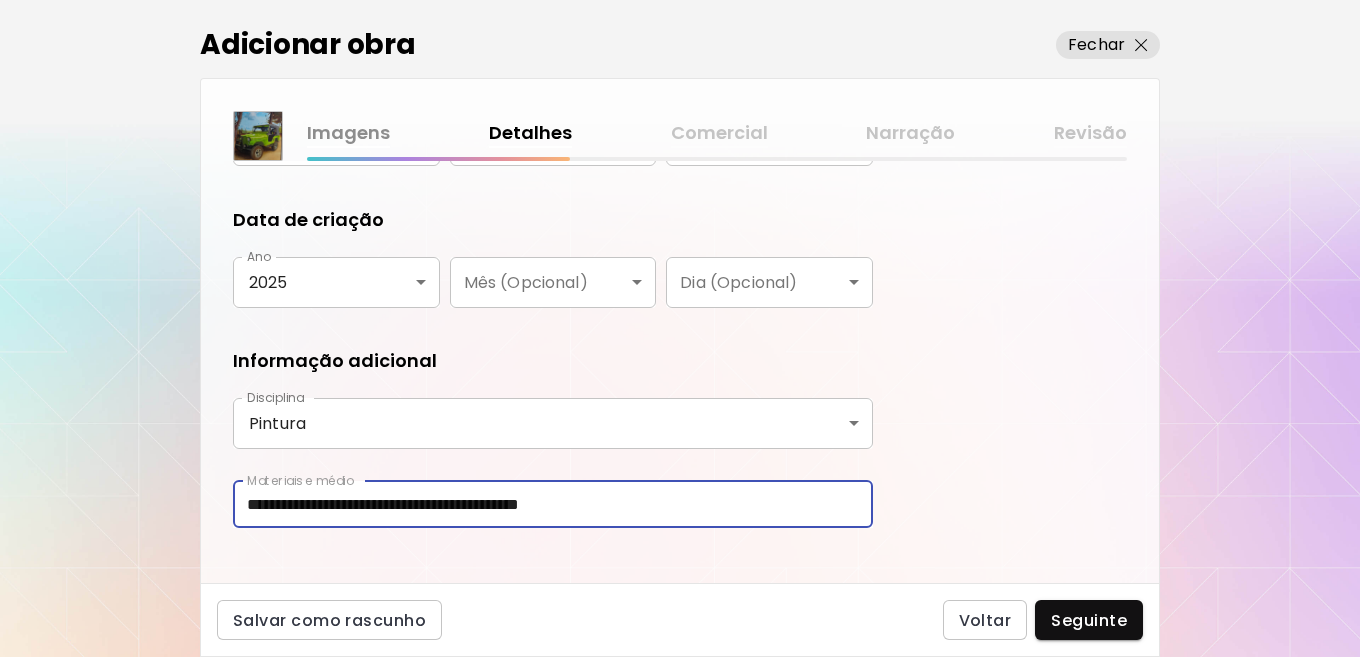 scroll, scrollTop: 371, scrollLeft: 0, axis: vertical 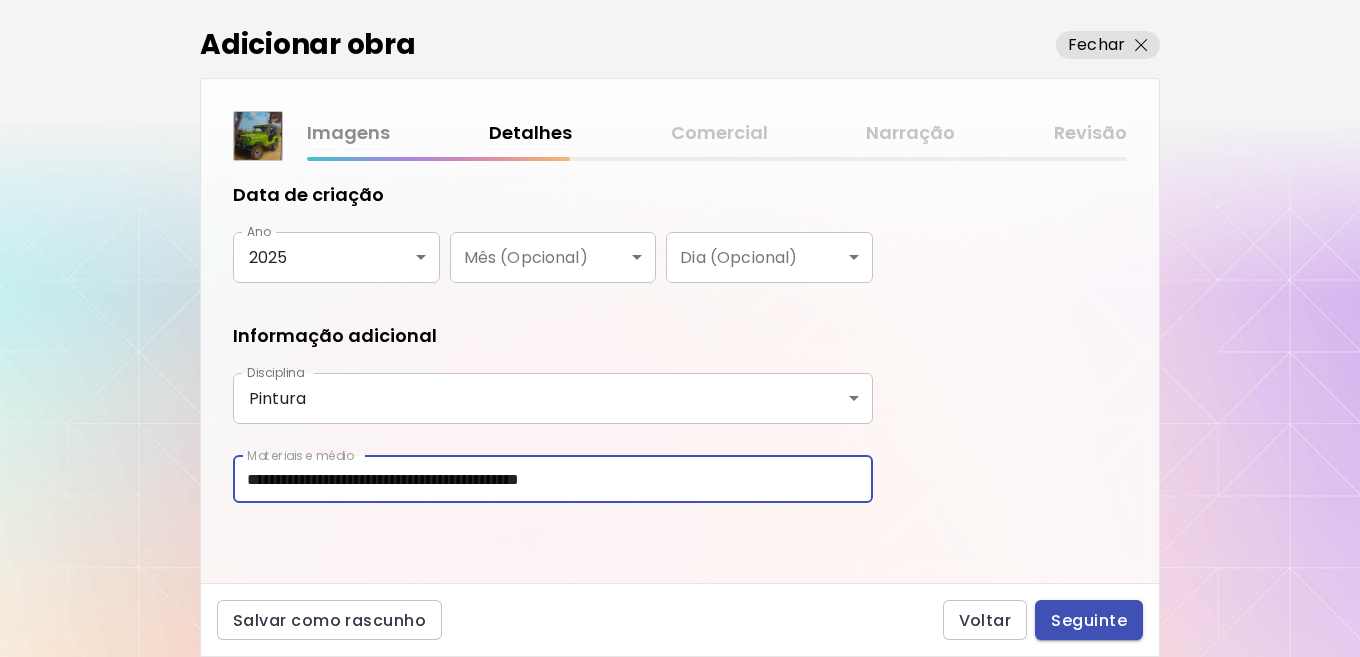 type on "**********" 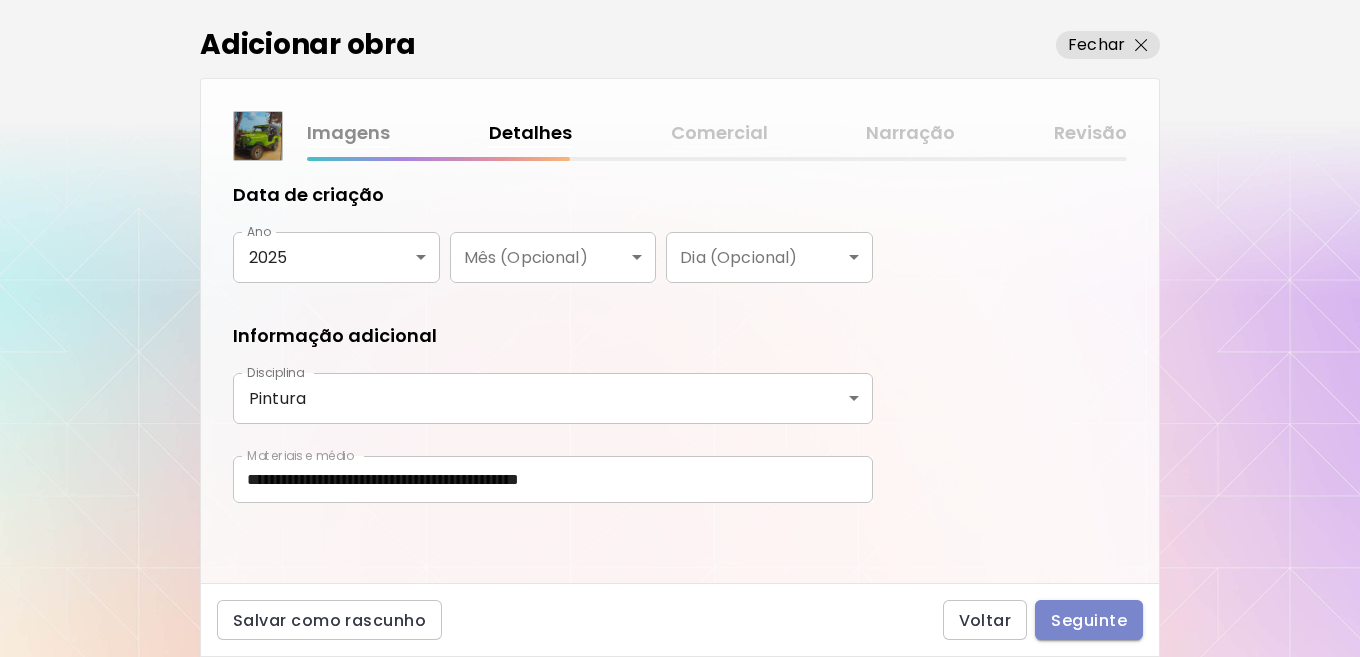 click on "Seguinte" at bounding box center [1089, 620] 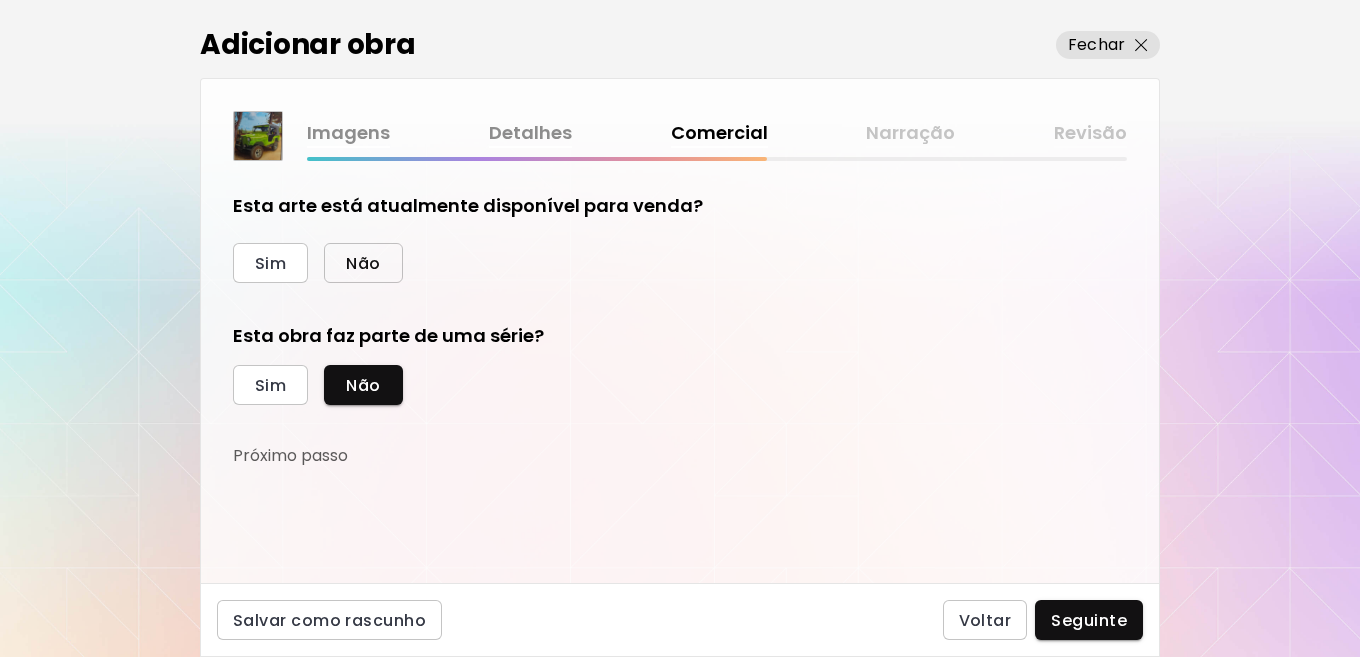 click on "Não" at bounding box center [363, 263] 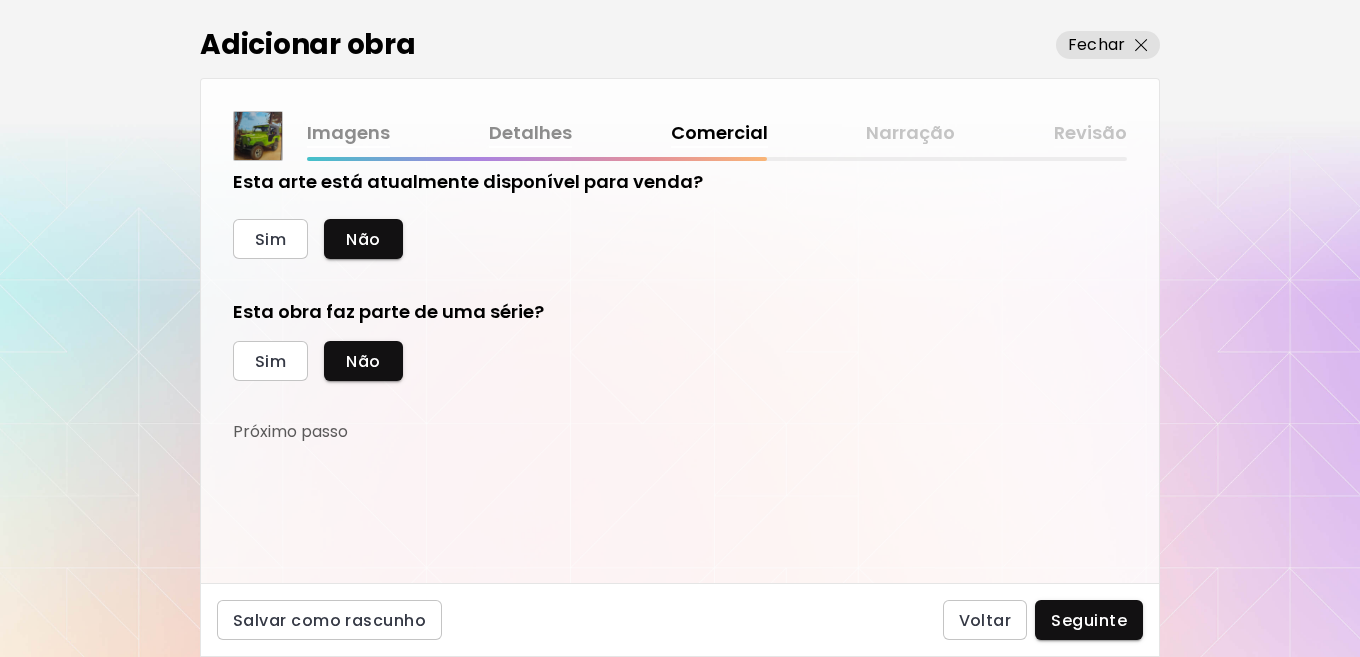scroll, scrollTop: 32, scrollLeft: 0, axis: vertical 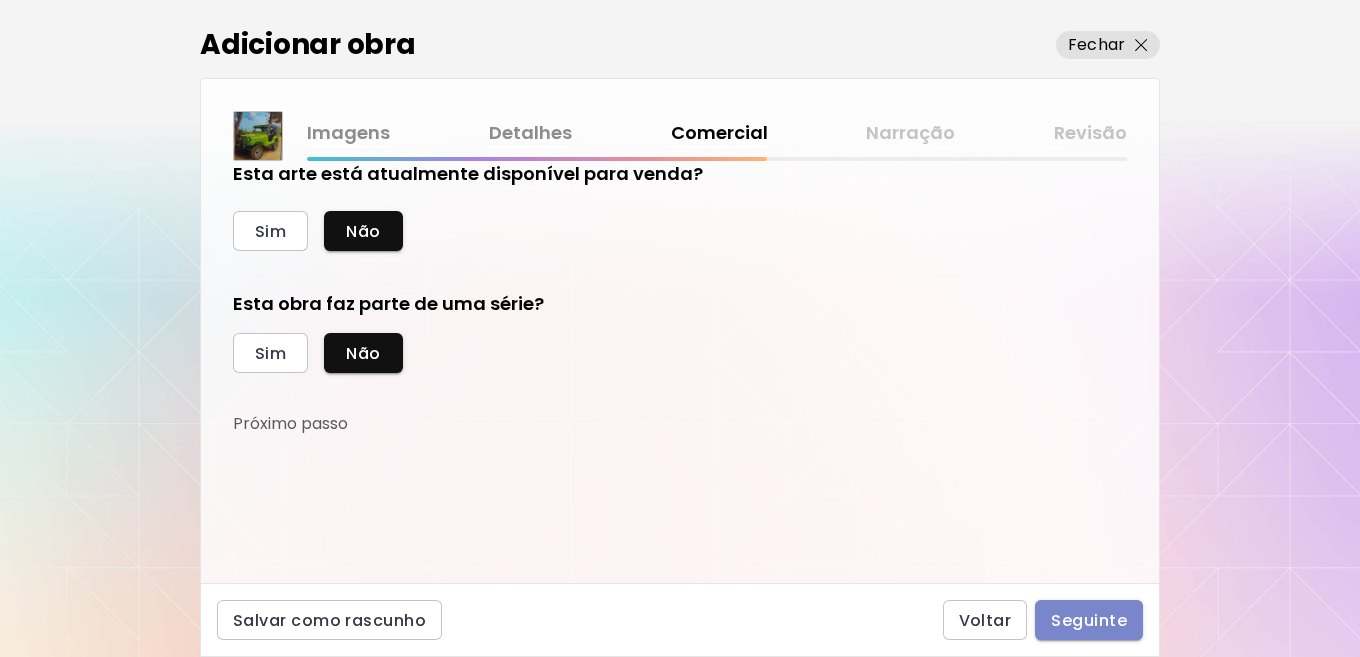 click on "Seguinte" at bounding box center (1089, 620) 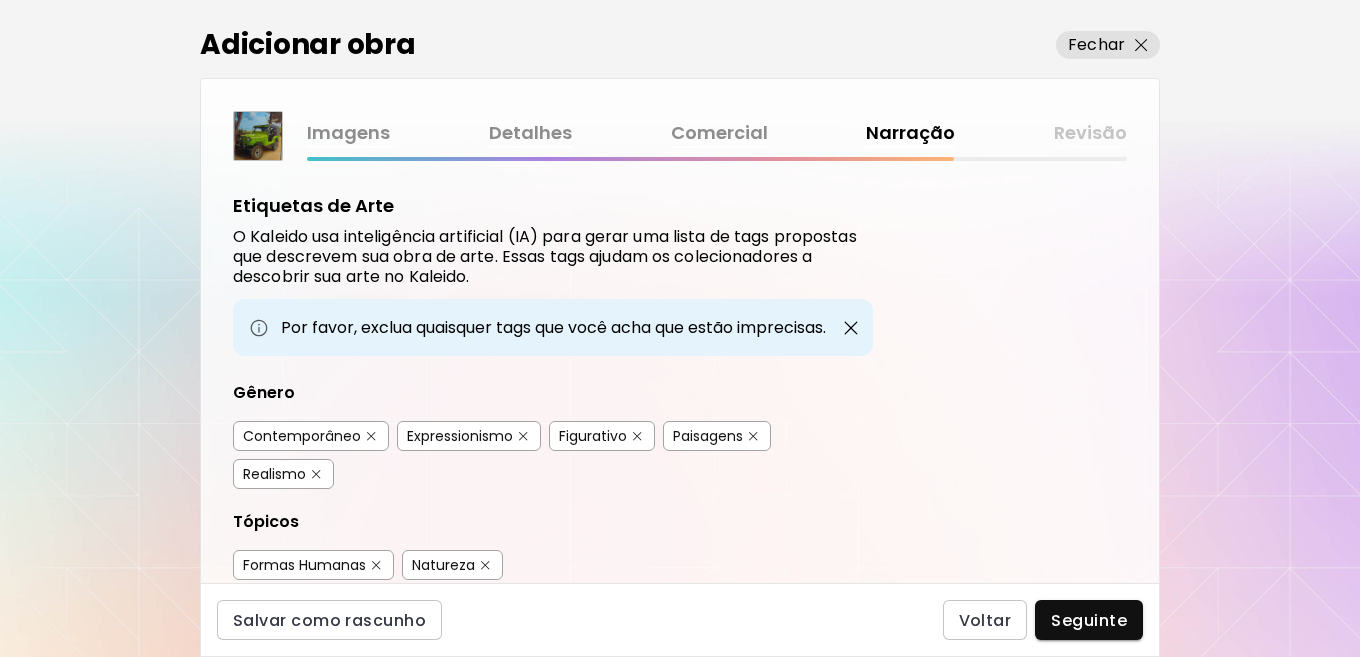click at bounding box center (523, 436) 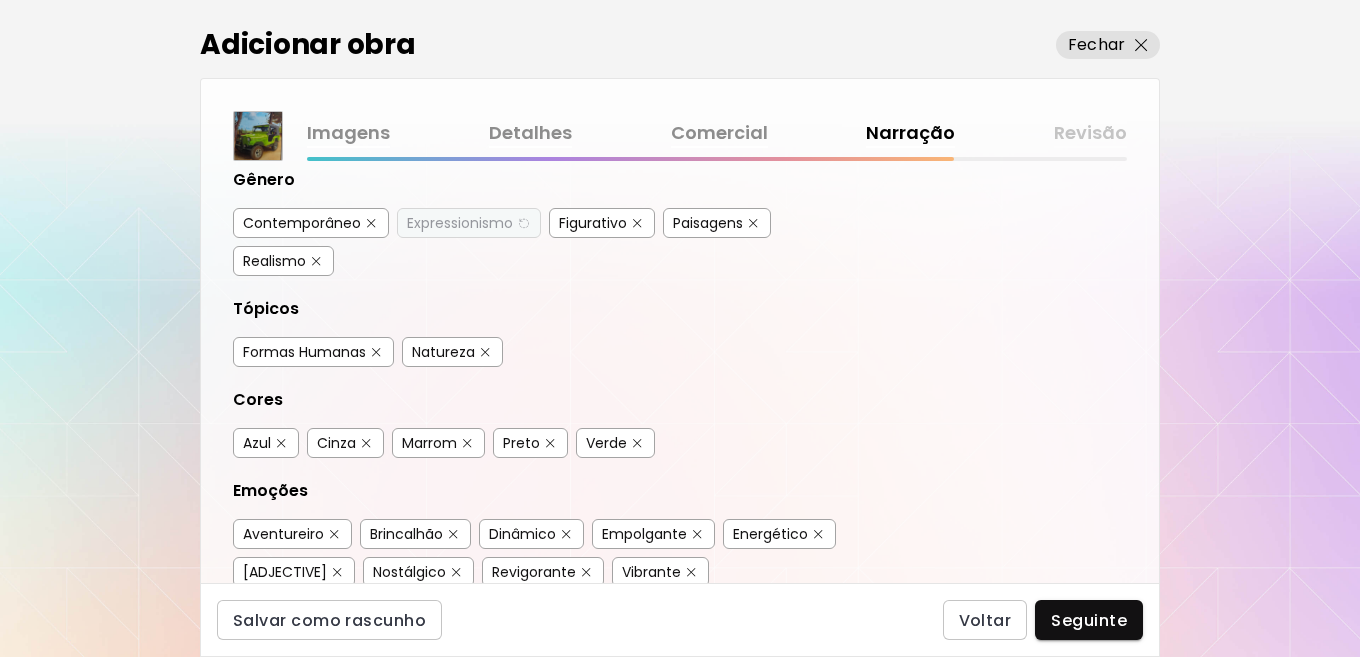 scroll, scrollTop: 300, scrollLeft: 0, axis: vertical 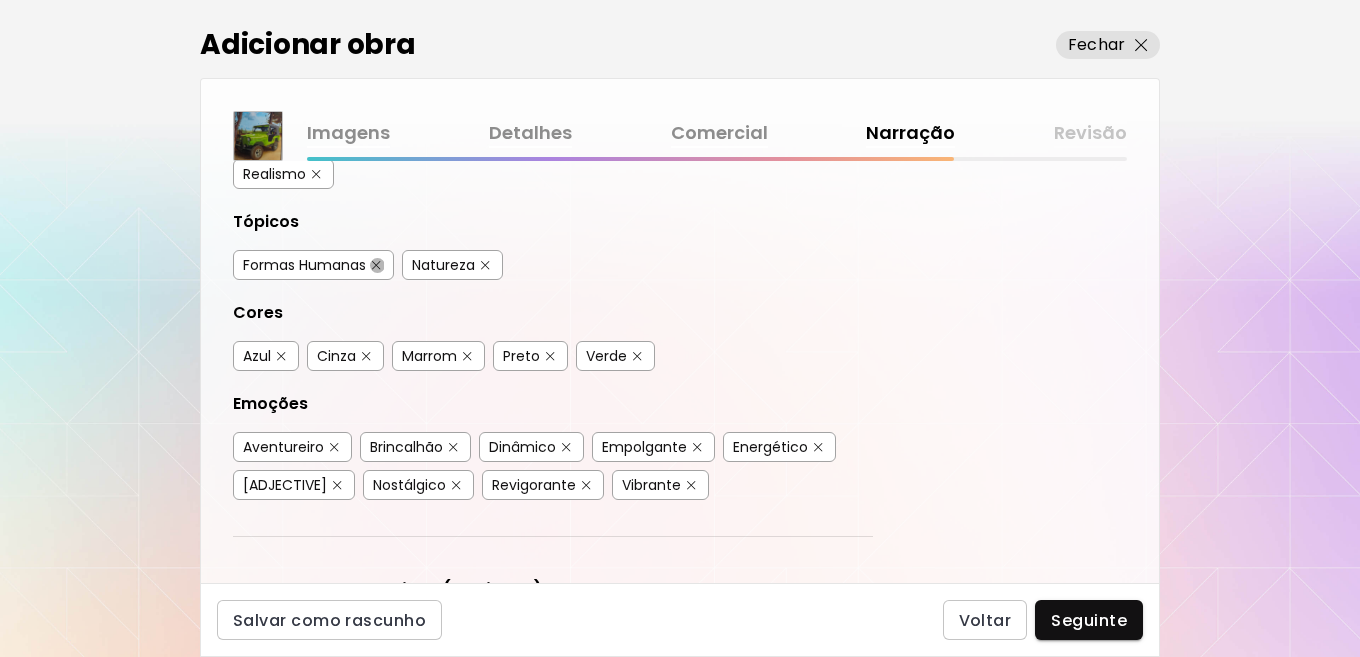 click at bounding box center (376, 265) 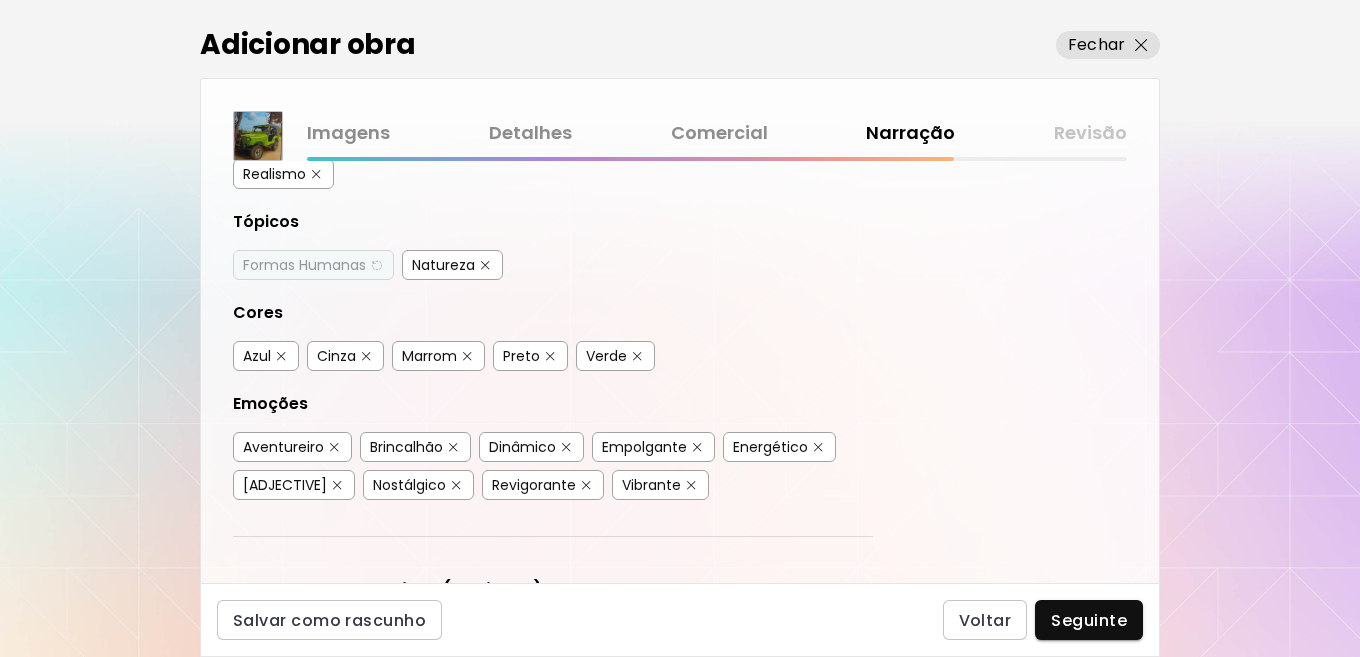click at bounding box center [485, 265] 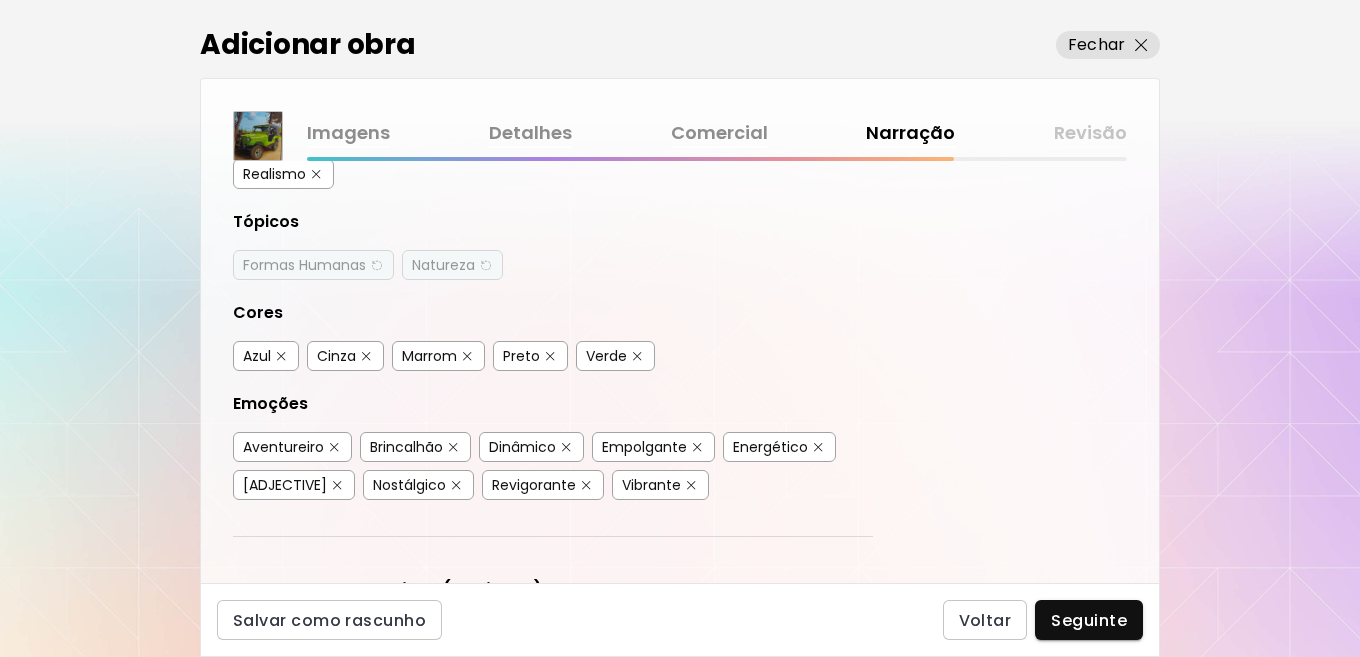 click at bounding box center (453, 447) 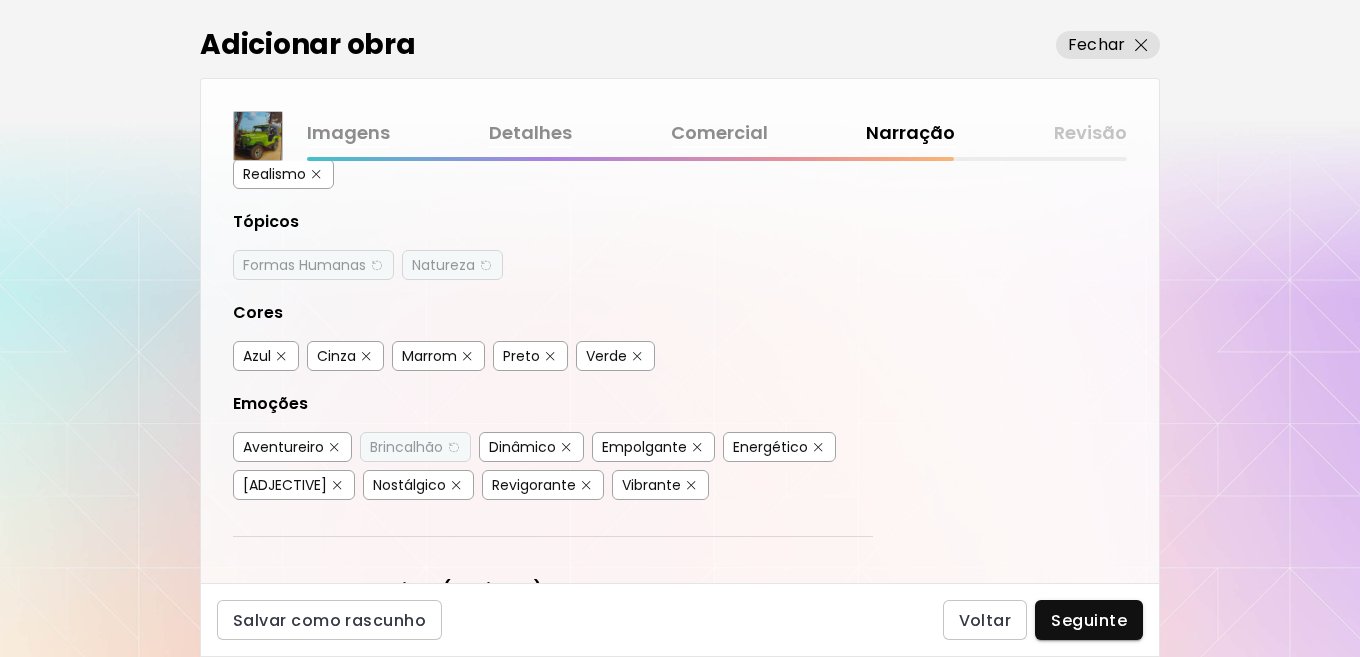 click on "Dinâmico" at bounding box center [531, 447] 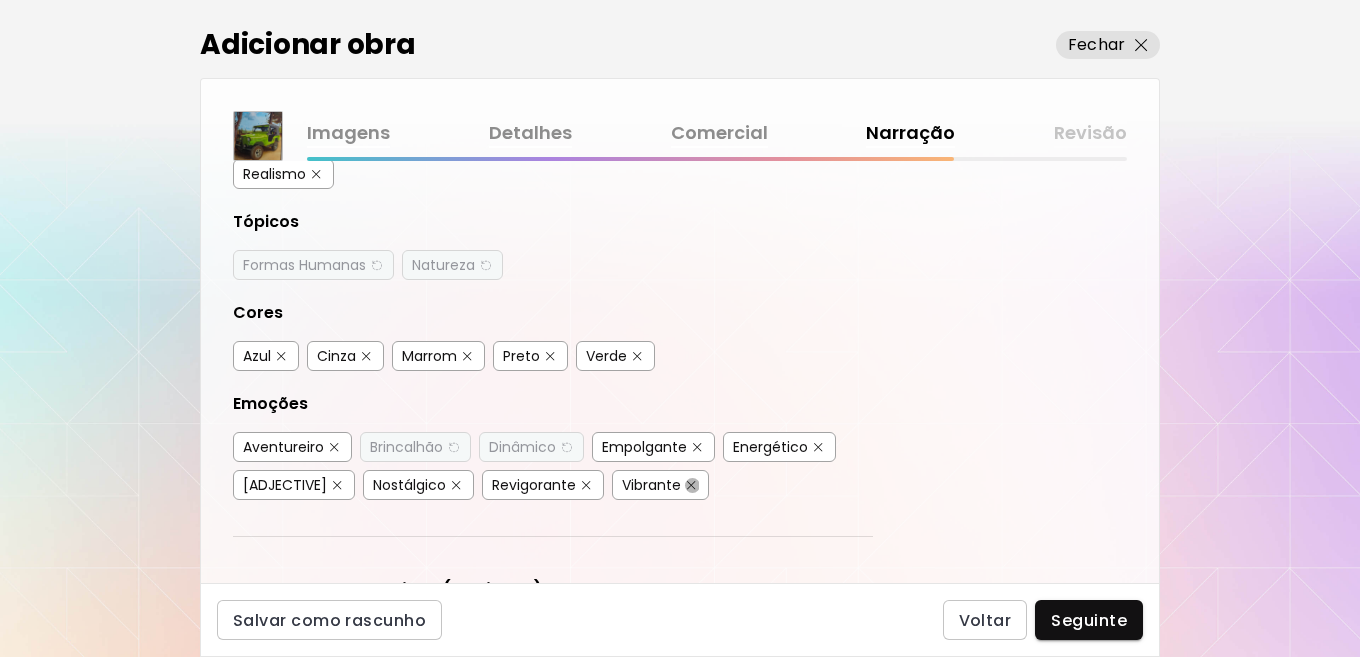 click at bounding box center (691, 485) 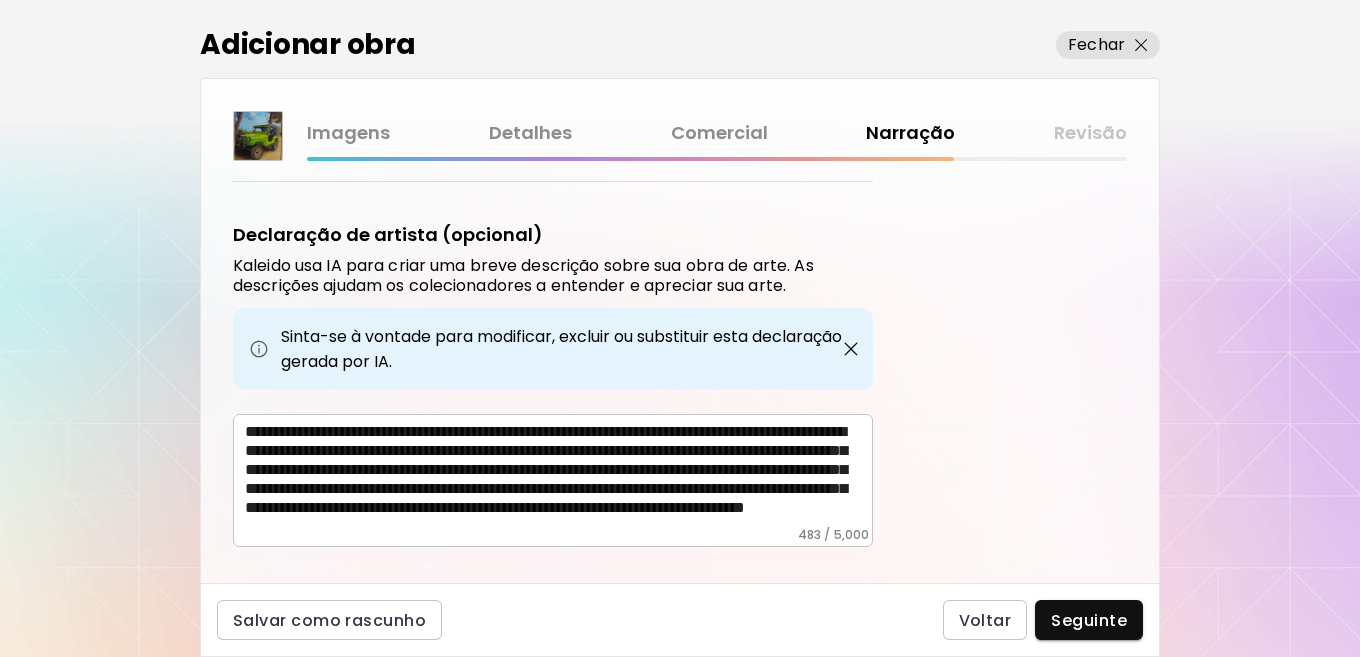 scroll, scrollTop: 691, scrollLeft: 0, axis: vertical 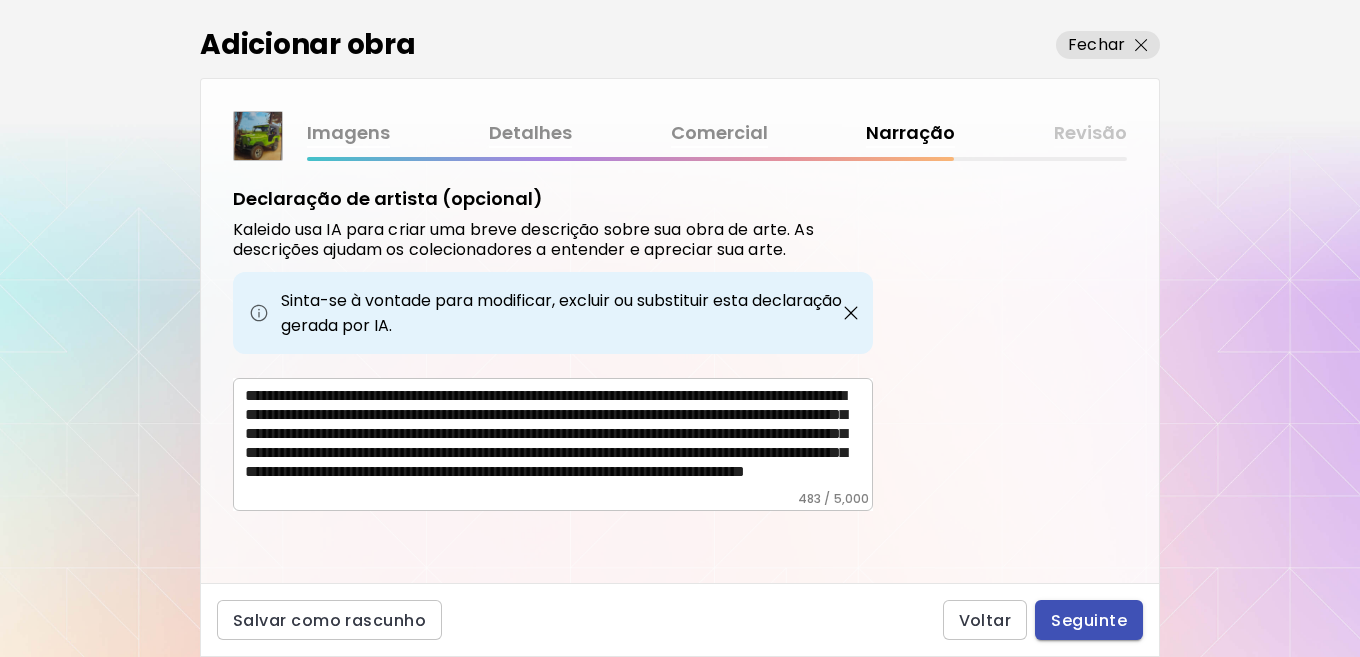 click on "Seguinte" at bounding box center (1089, 620) 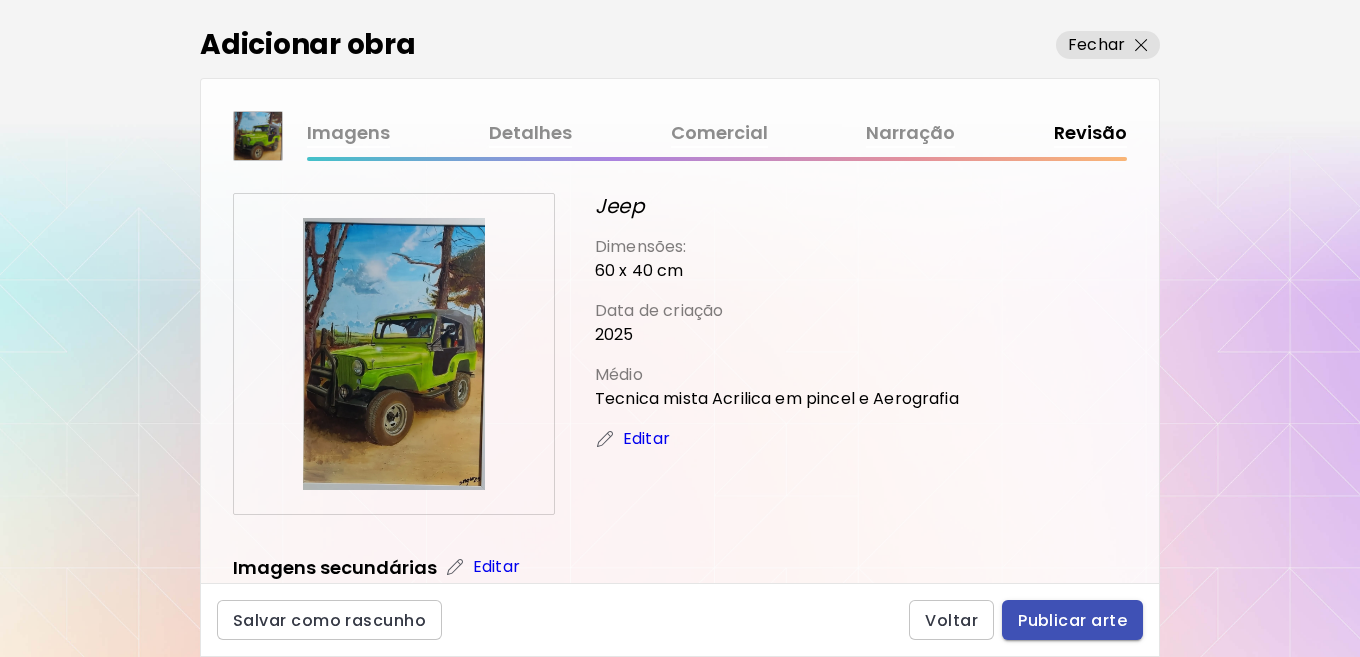 click on "Publicar arte" at bounding box center [1072, 620] 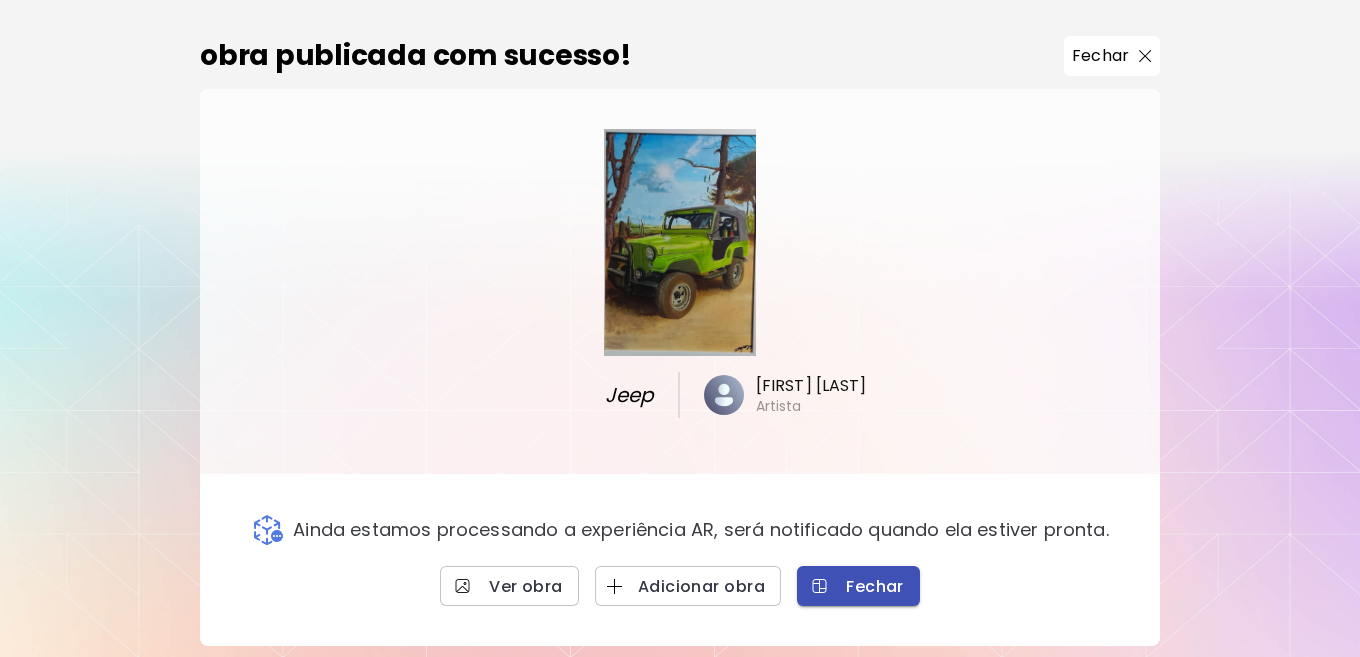 click on "Fechar" at bounding box center (858, 586) 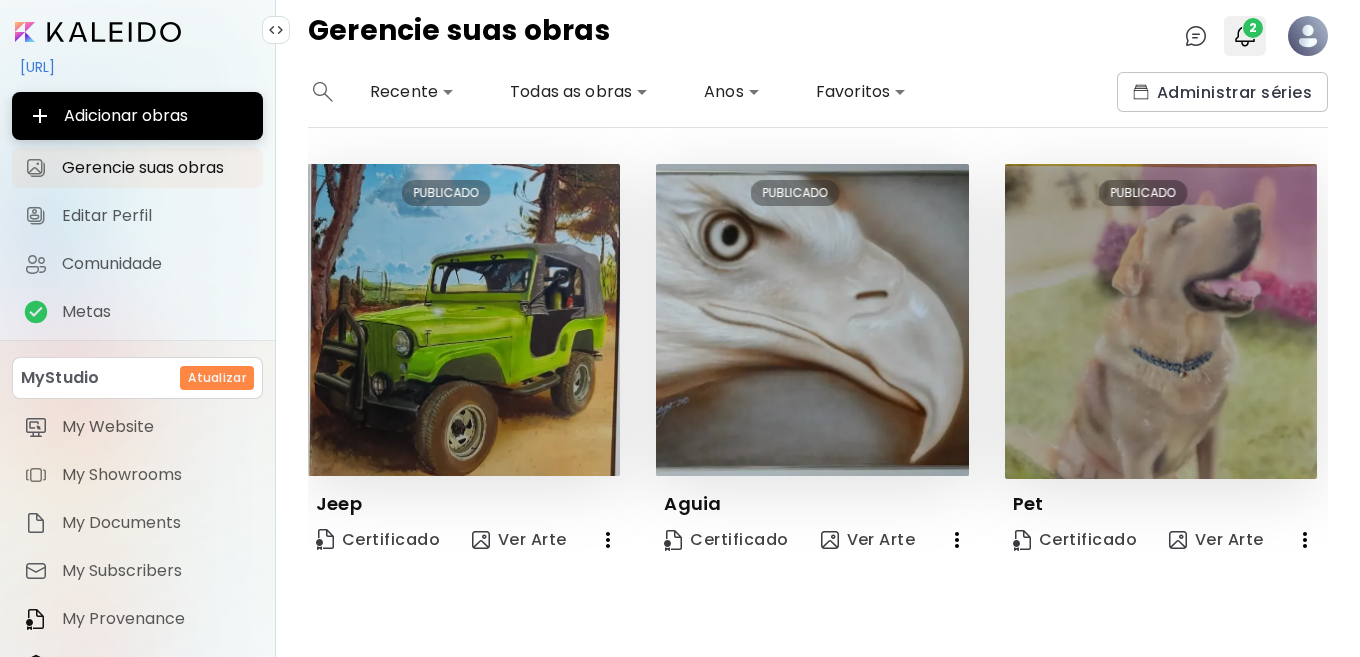 click at bounding box center [1245, 36] 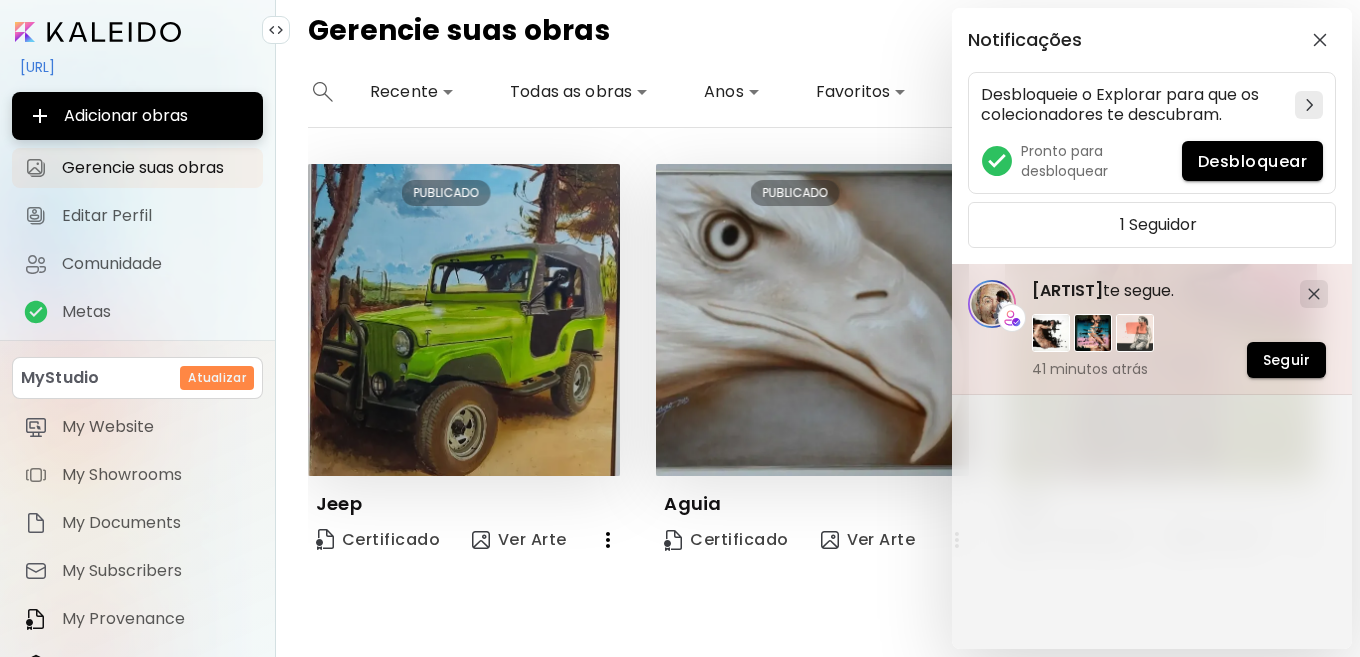 click on "[FIRST] [LAST]" at bounding box center (1067, 290) 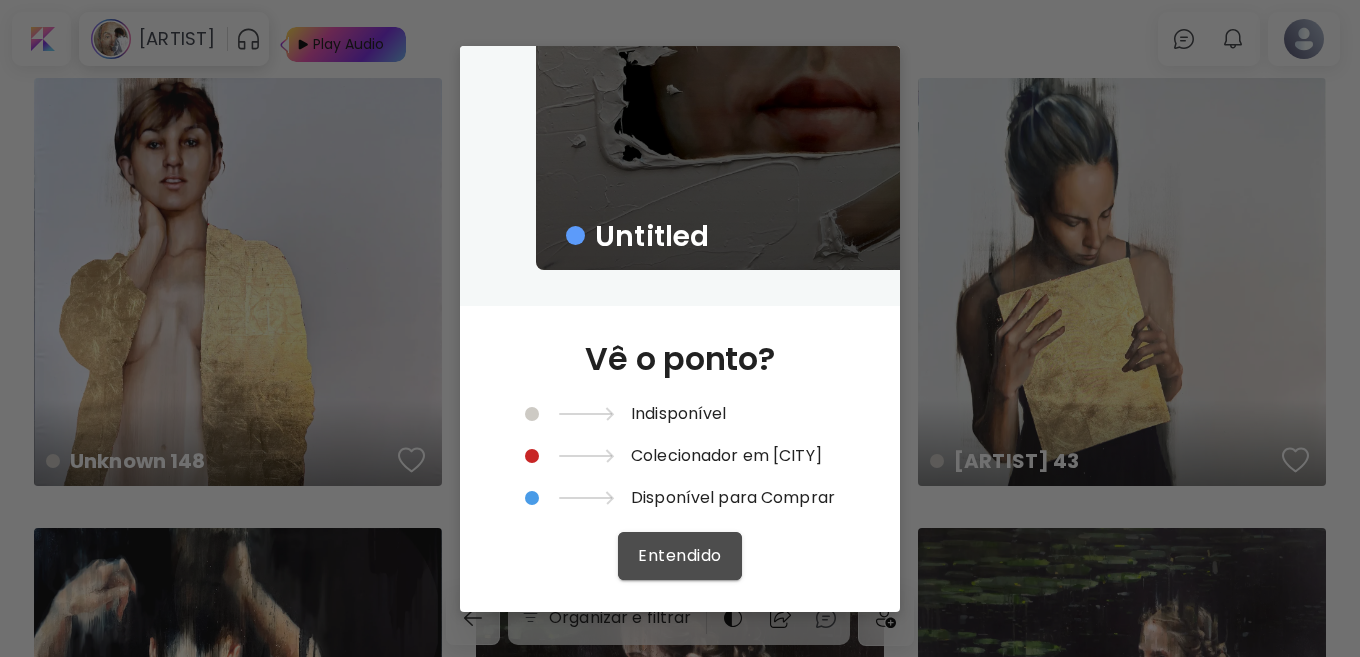 click on "Entendido" at bounding box center [679, 555] 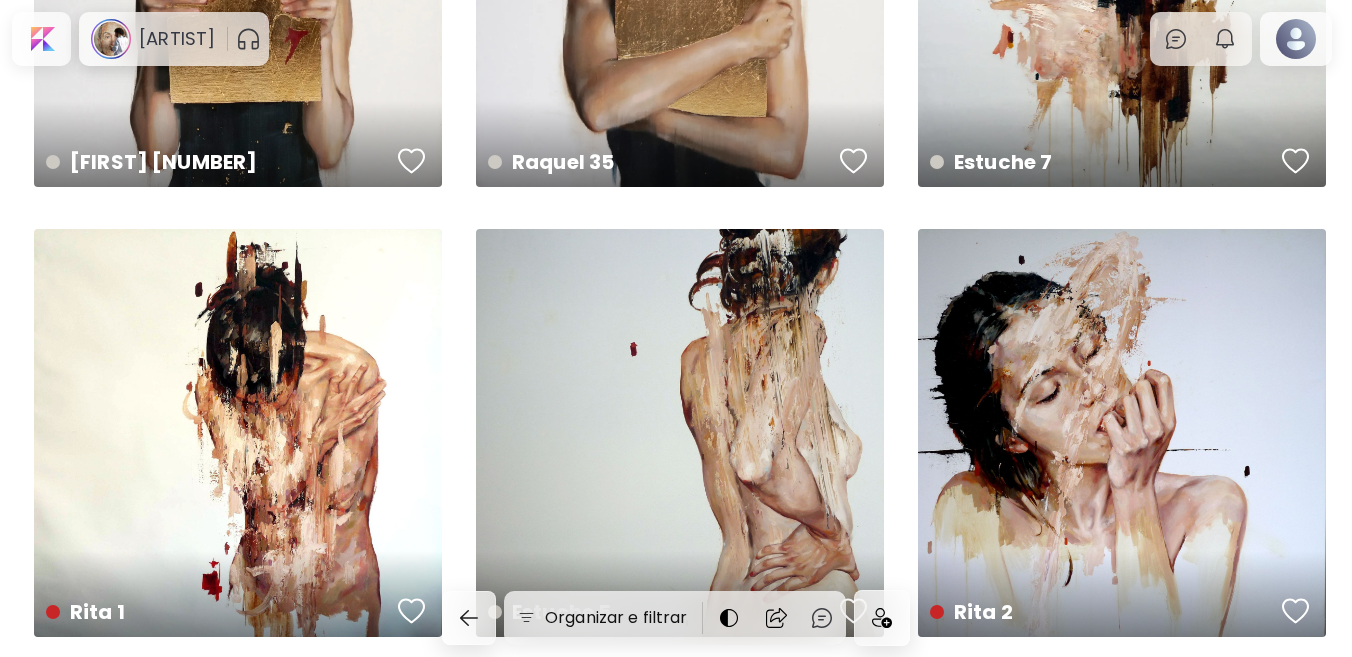scroll, scrollTop: 3800, scrollLeft: 0, axis: vertical 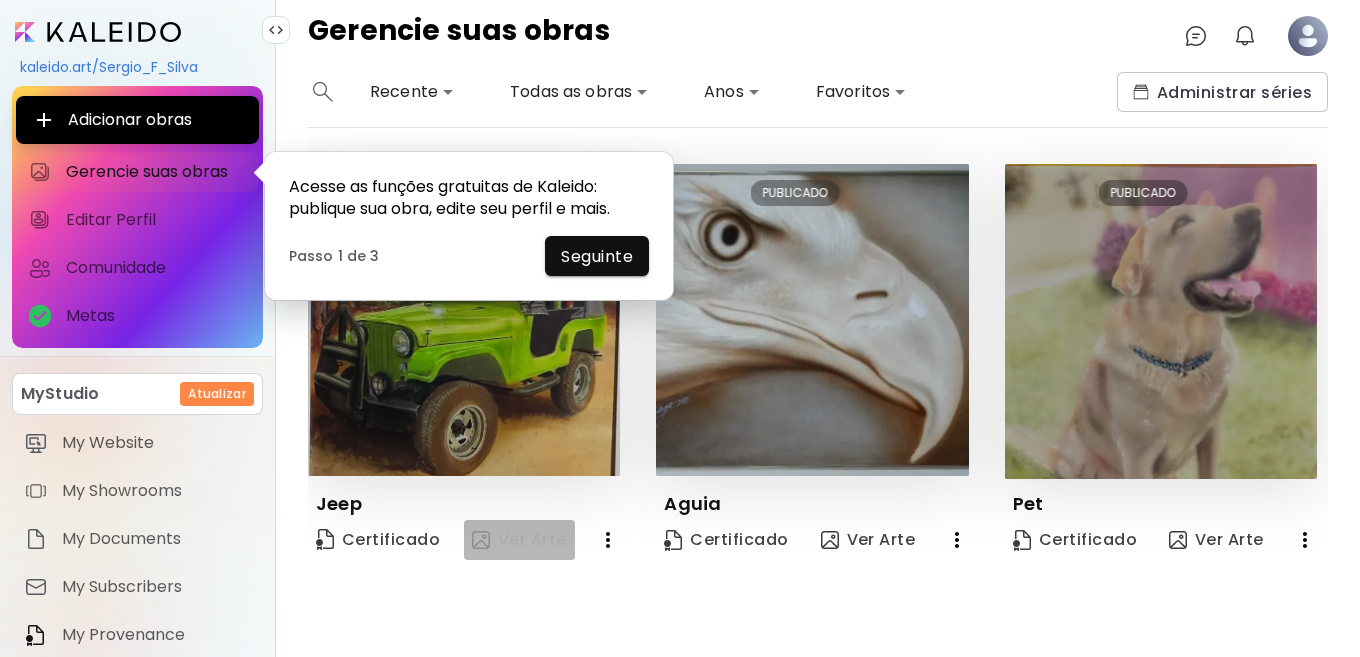 click on "Ver Arte" at bounding box center [519, 540] 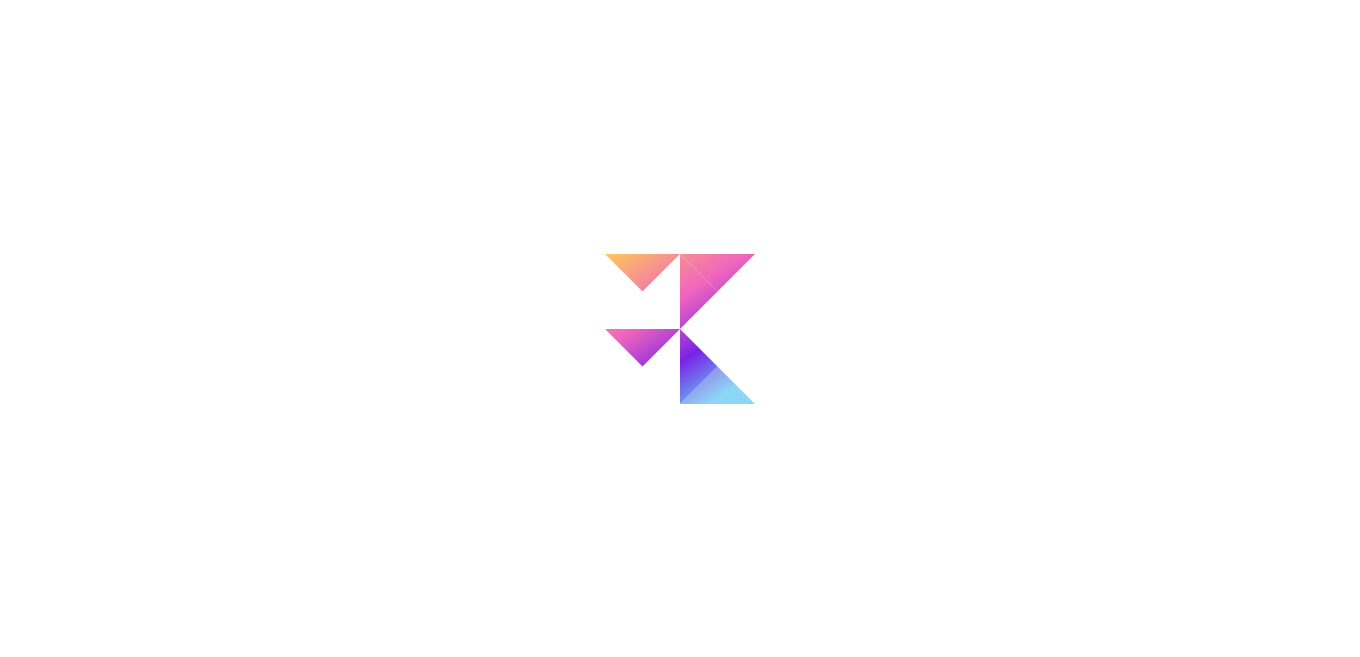 scroll, scrollTop: 0, scrollLeft: 0, axis: both 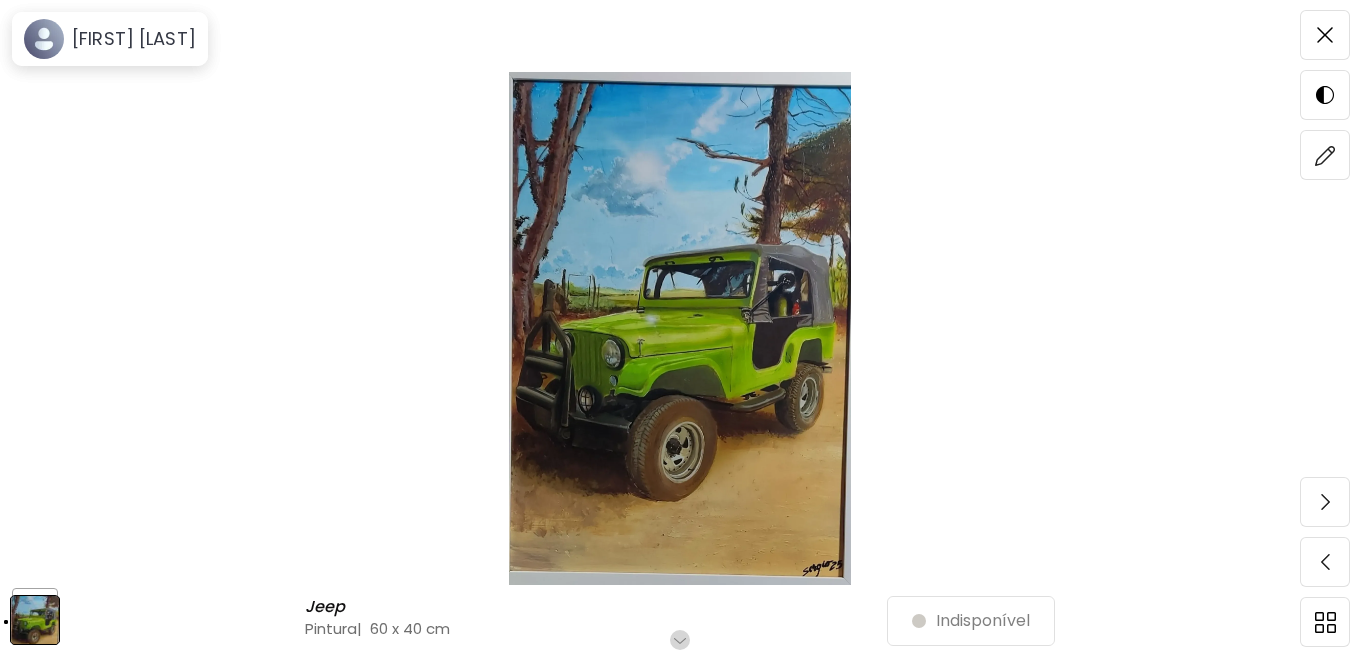 click at bounding box center (680, 328) 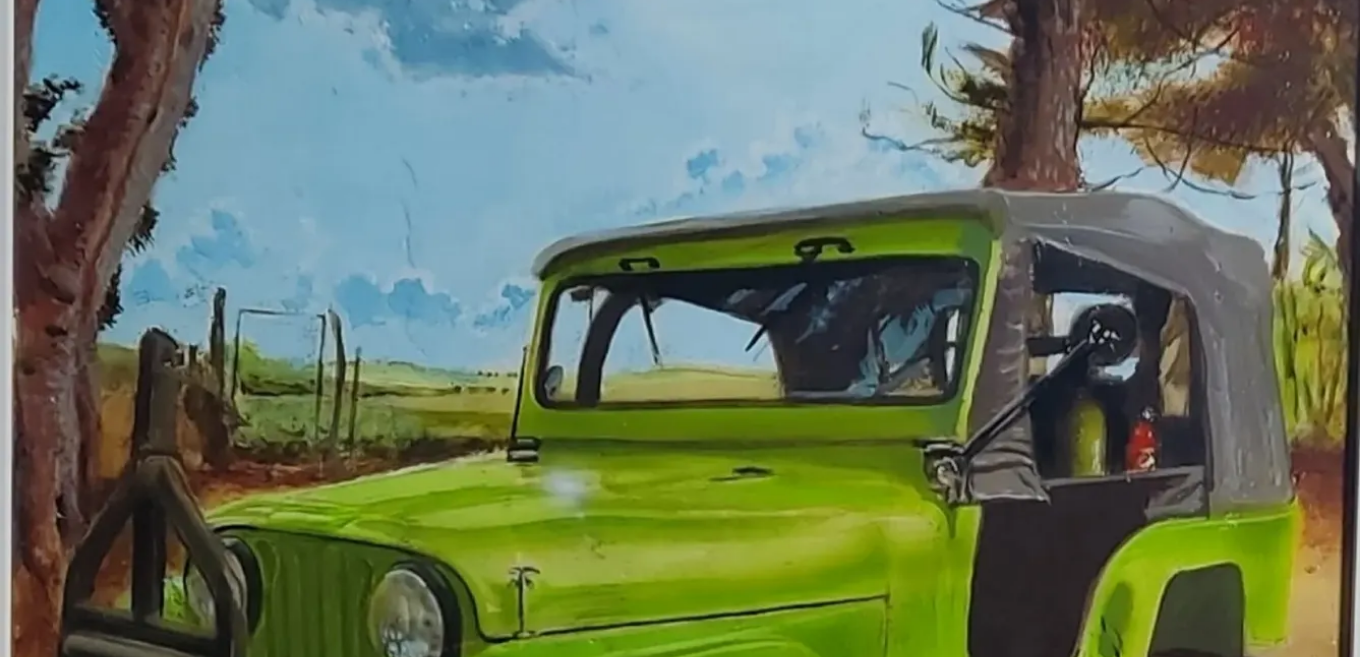 scroll, scrollTop: 500, scrollLeft: 0, axis: vertical 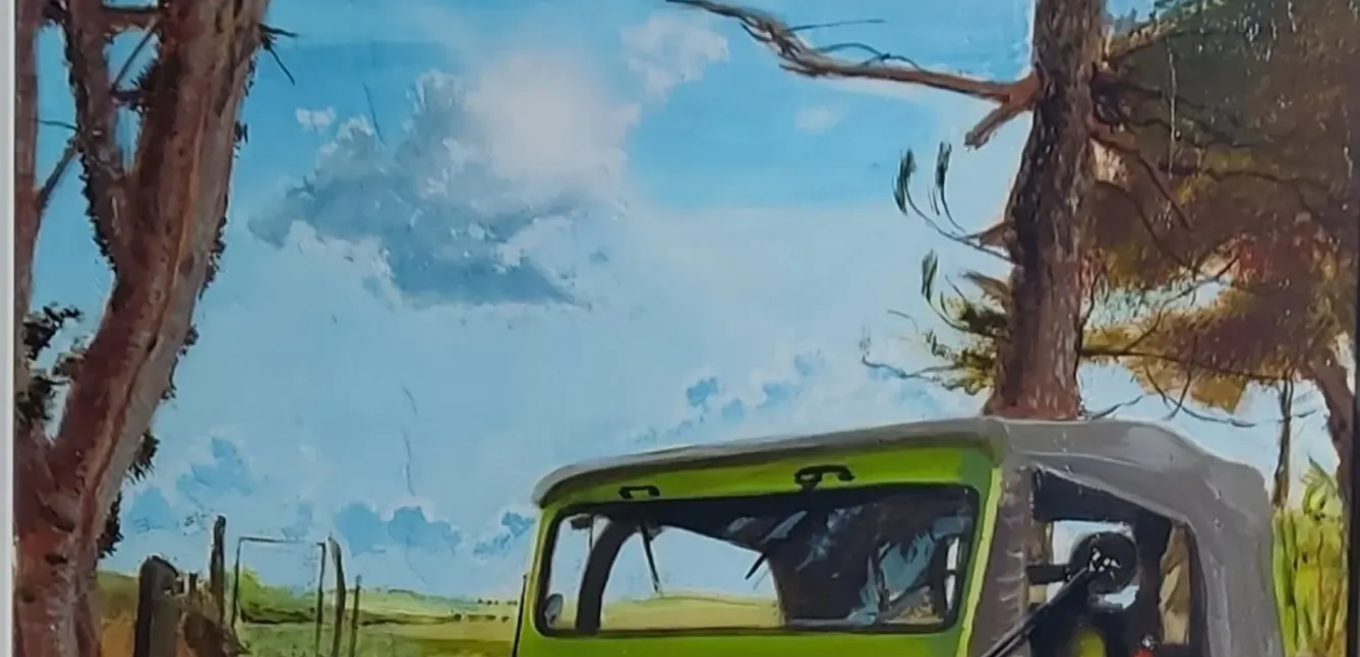 click at bounding box center [680, 752] 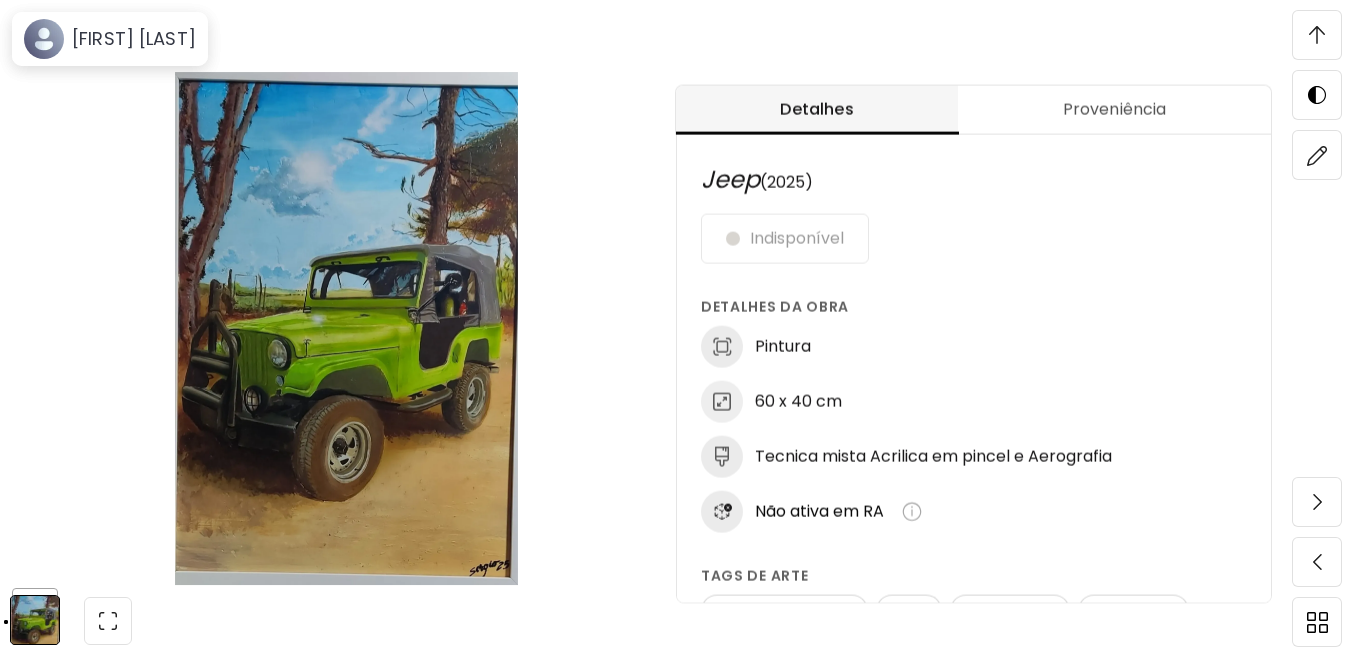 scroll, scrollTop: 1095, scrollLeft: 0, axis: vertical 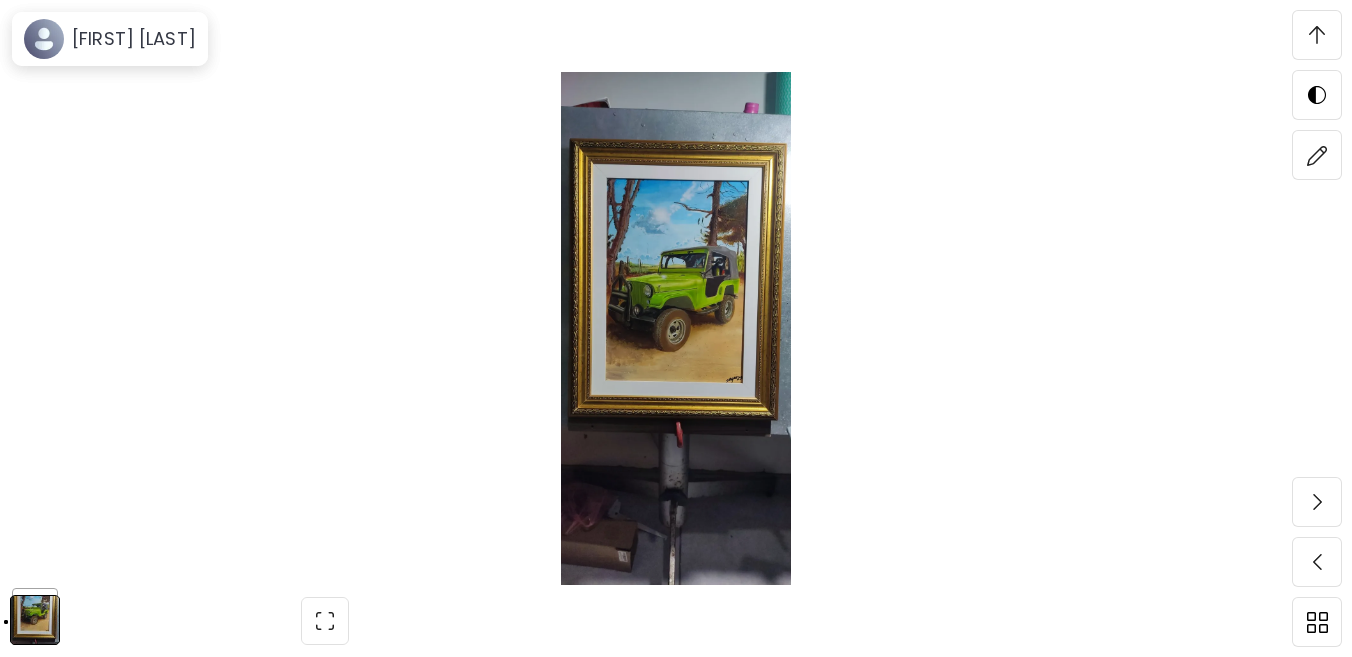 click at bounding box center [676, 328] 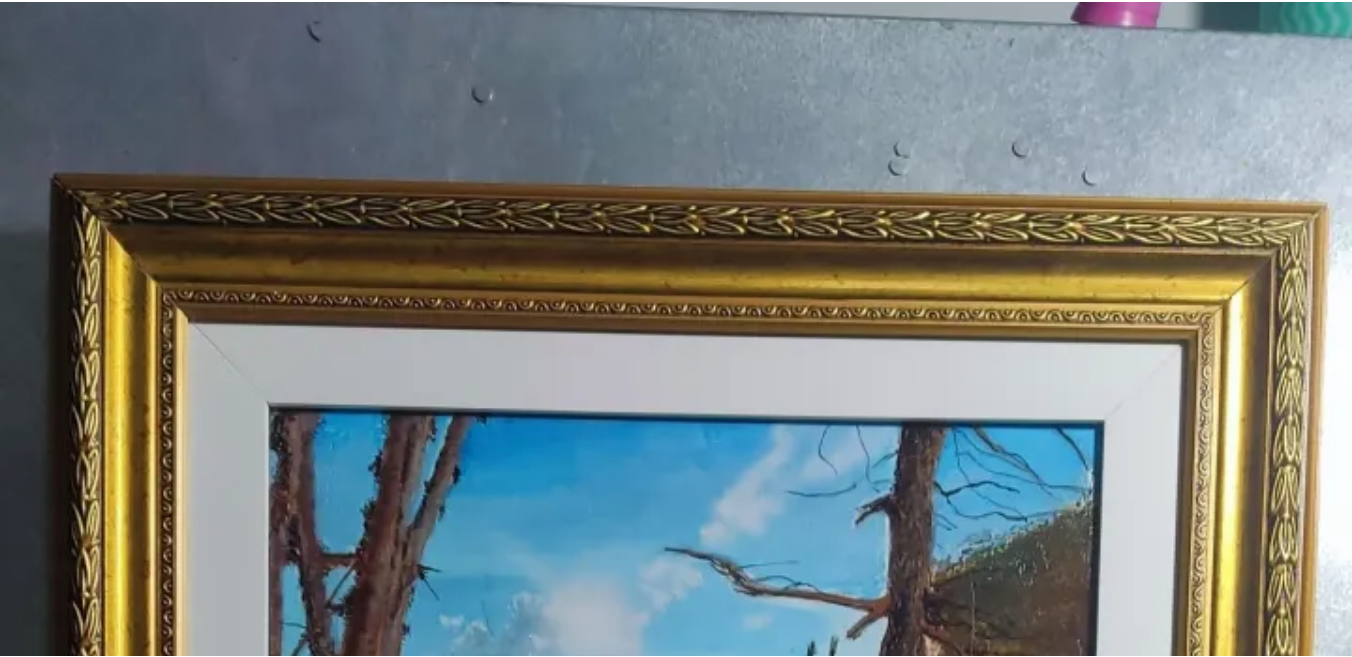 scroll, scrollTop: 200, scrollLeft: 0, axis: vertical 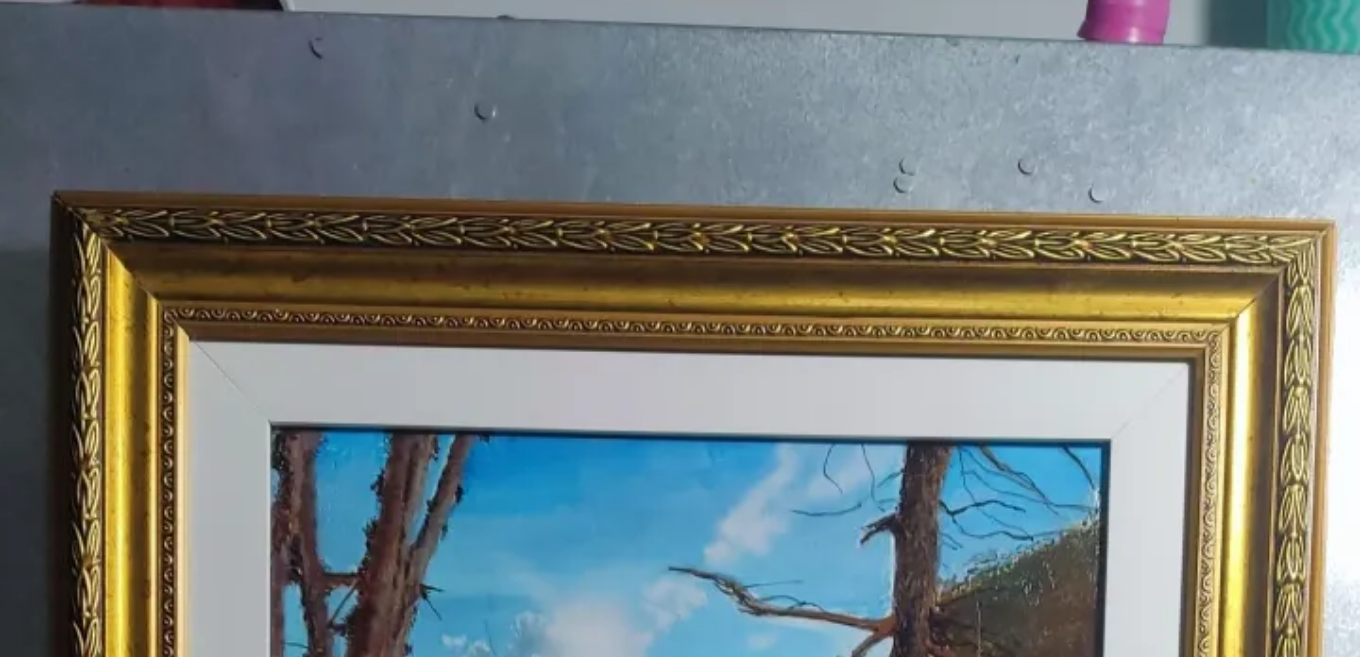 click at bounding box center [680, 1311] 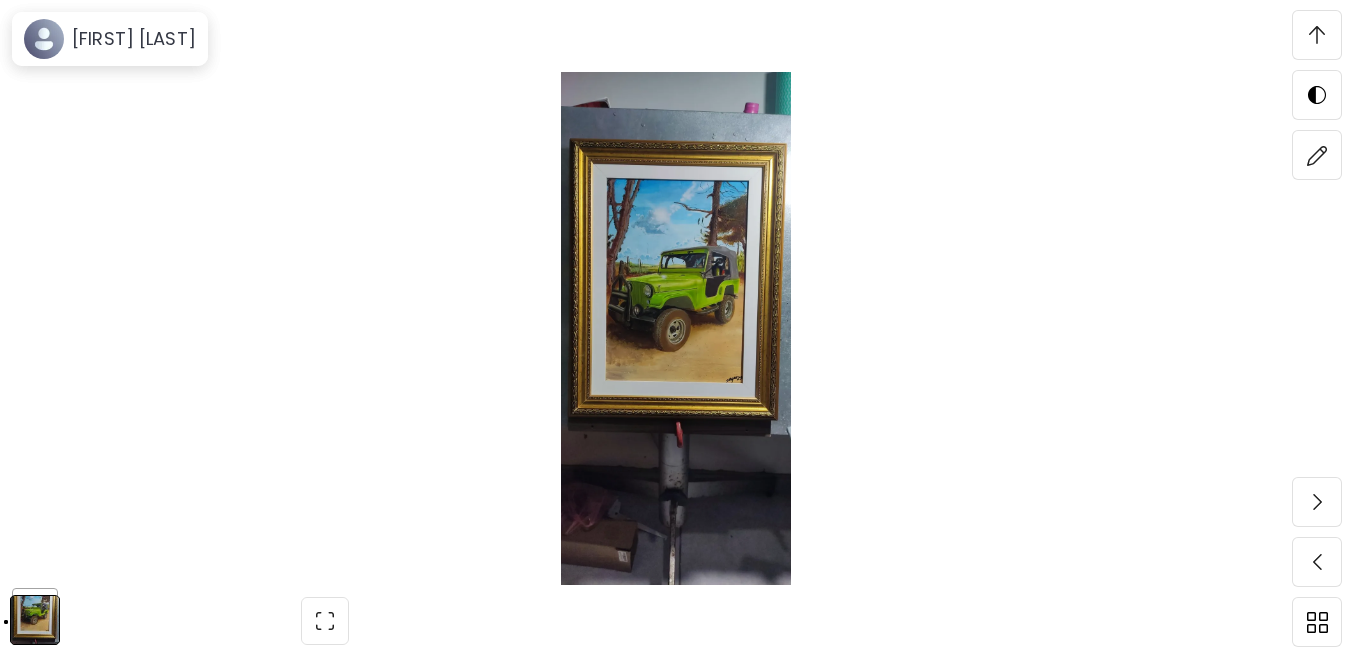 click at bounding box center [676, 328] 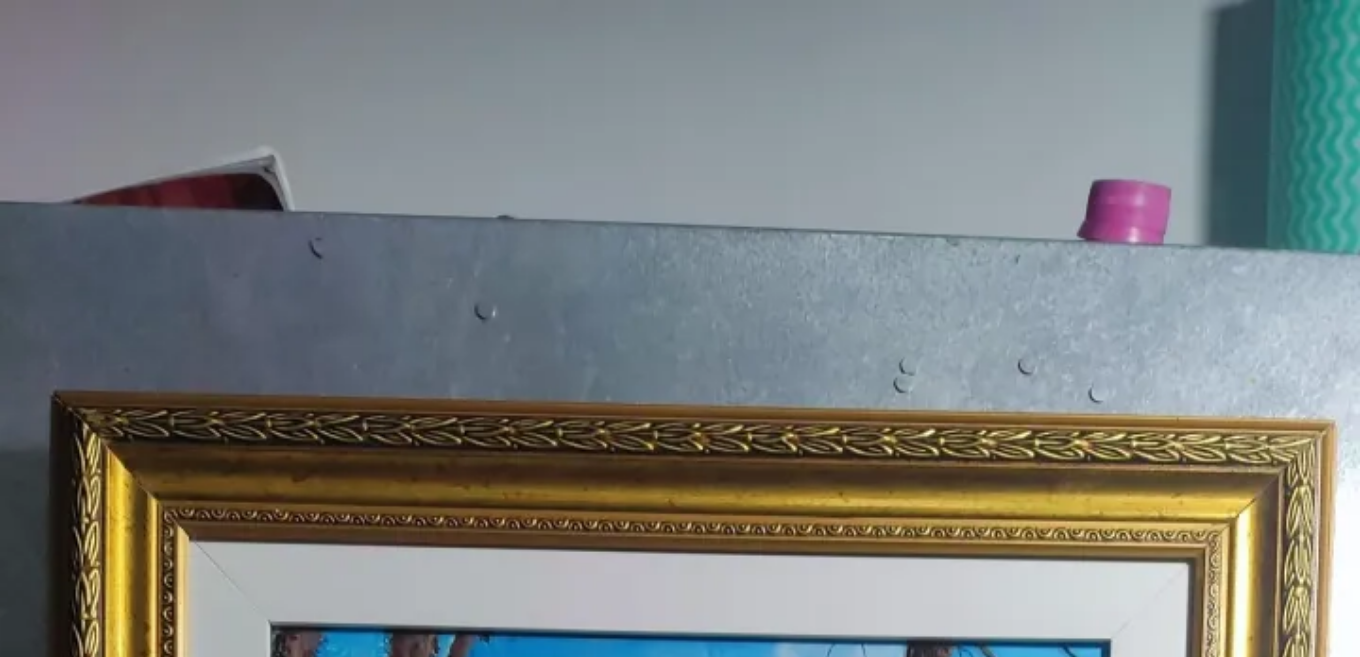 click at bounding box center [680, 1511] 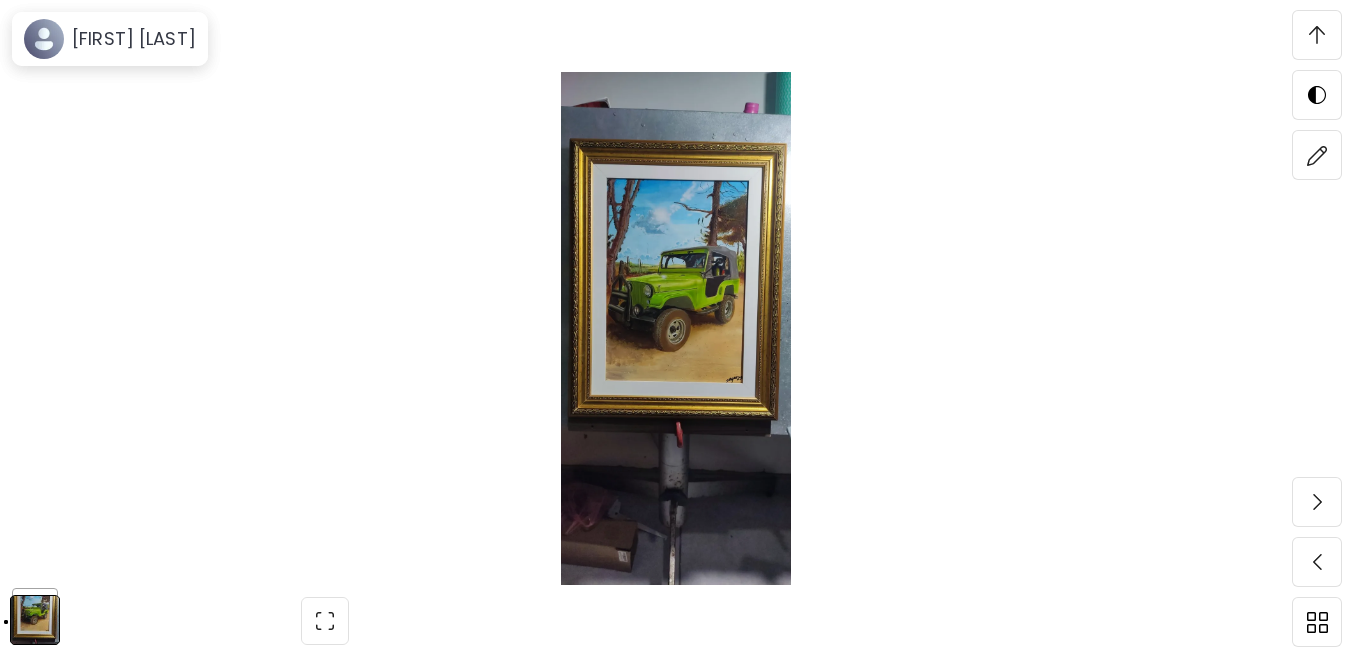 scroll, scrollTop: 4000, scrollLeft: 0, axis: vertical 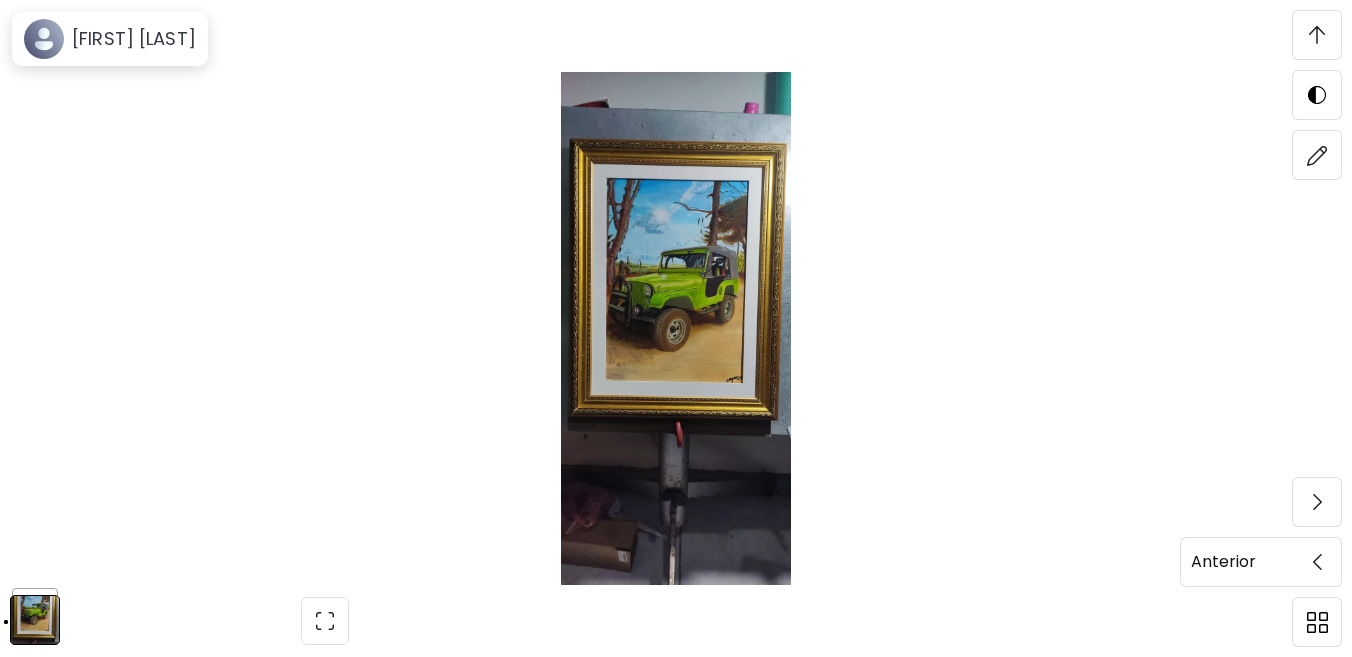 click at bounding box center (1317, 562) 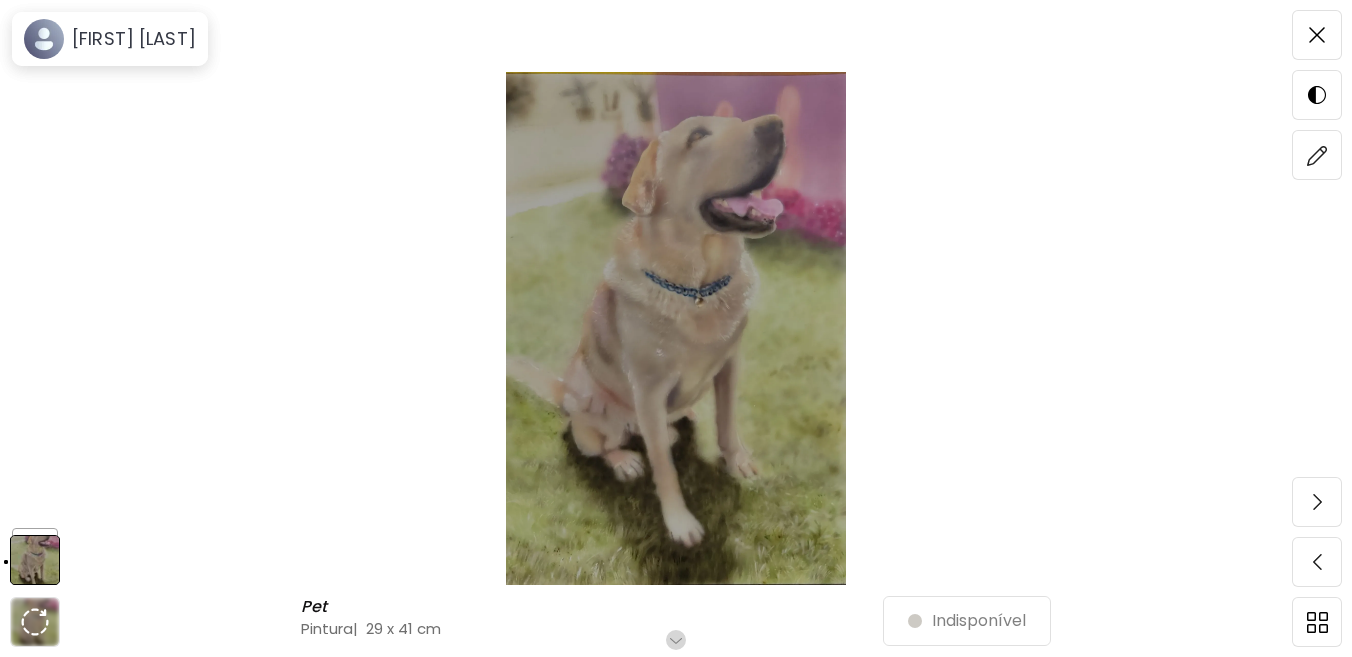 scroll, scrollTop: 300, scrollLeft: 0, axis: vertical 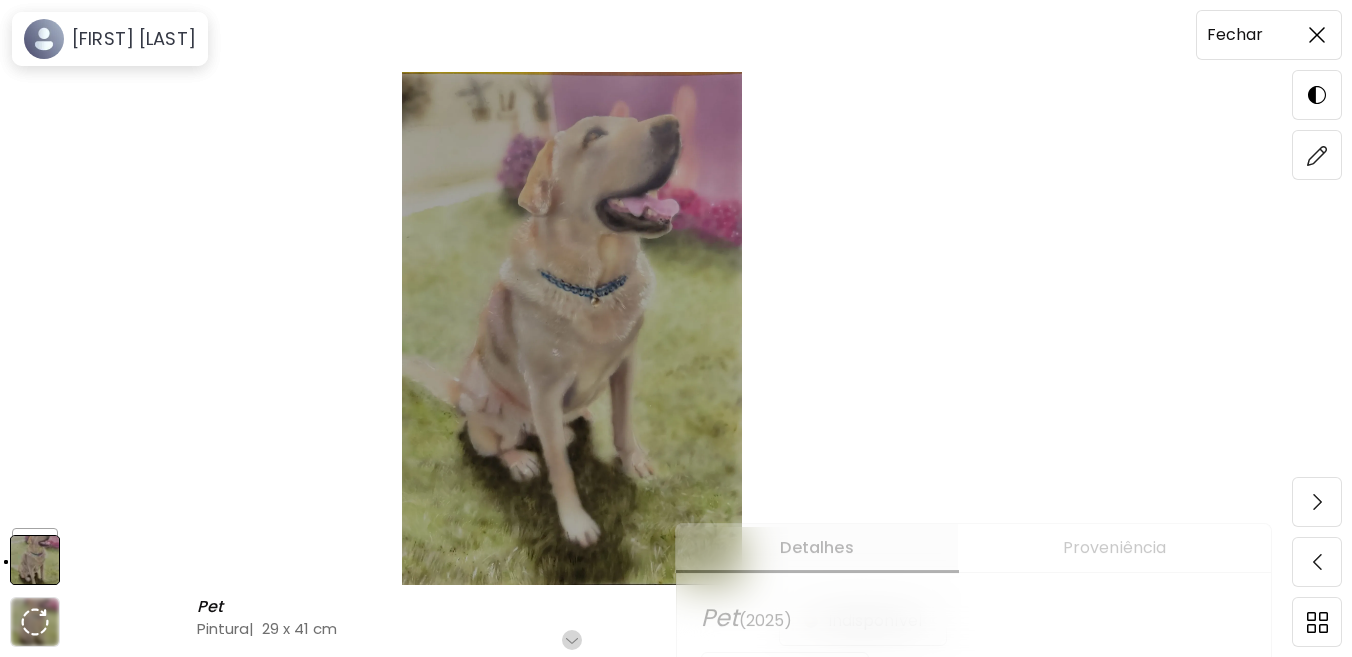 click at bounding box center [1317, 35] 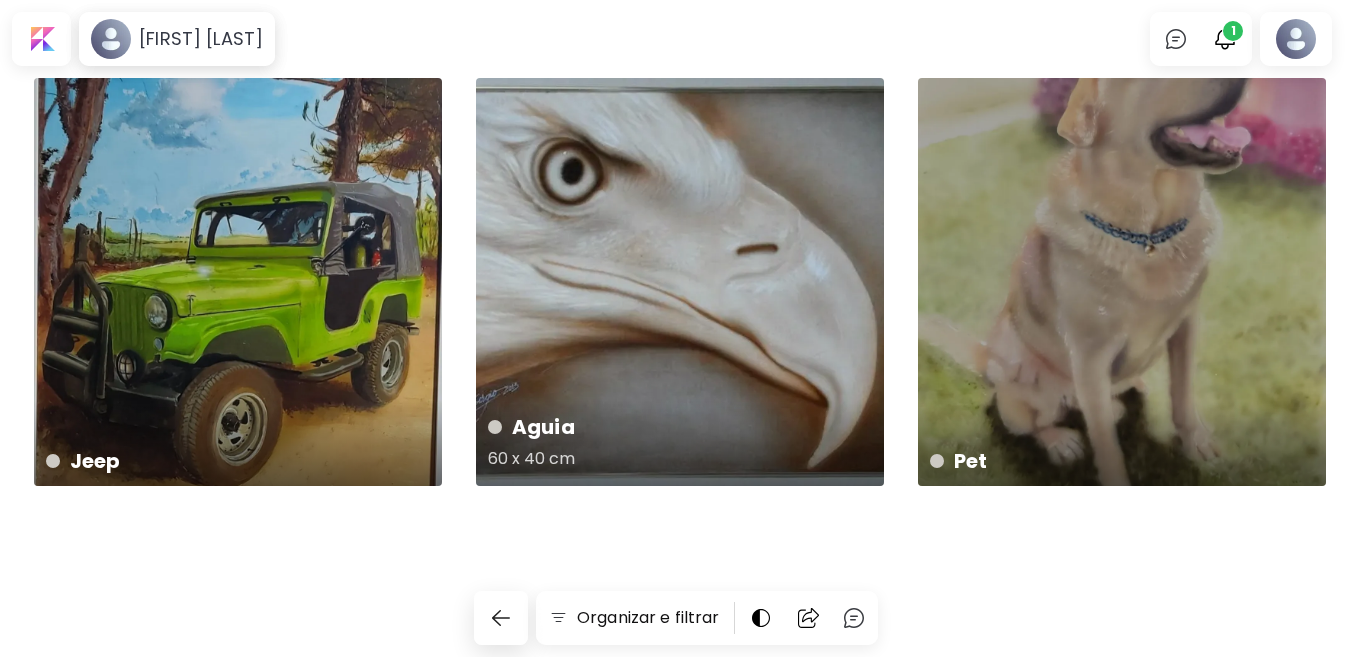 scroll, scrollTop: 0, scrollLeft: 0, axis: both 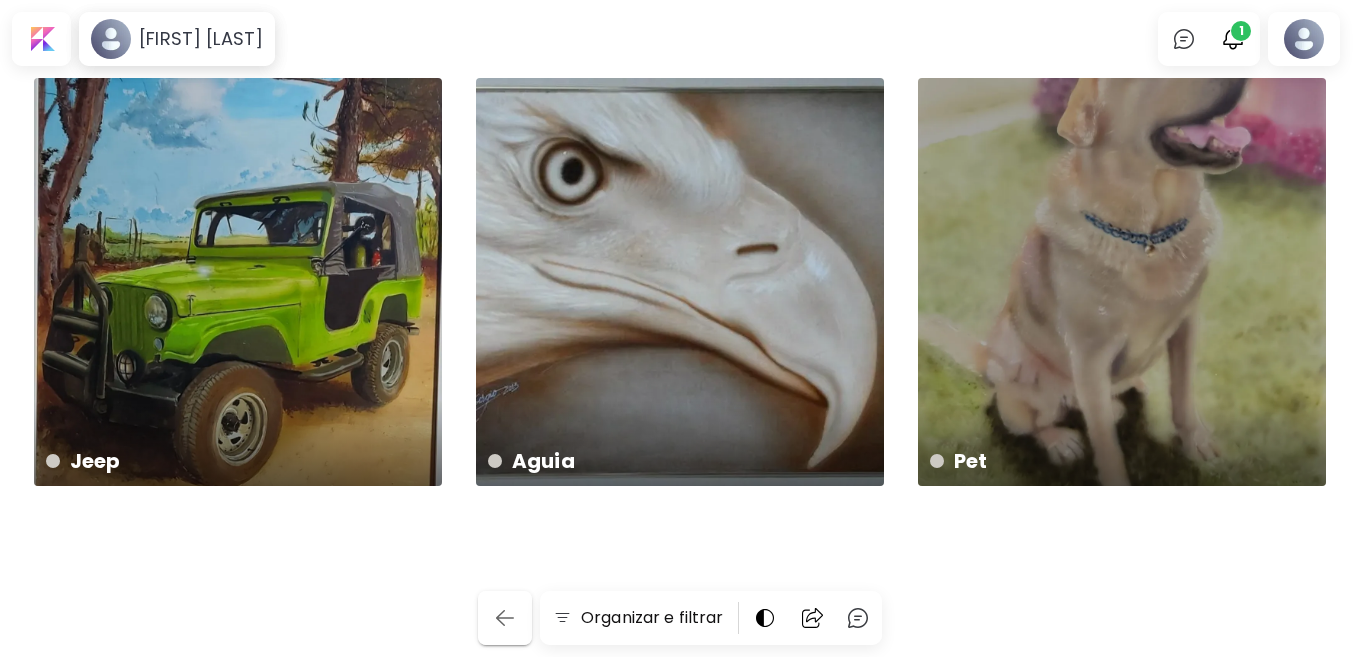 click at bounding box center [505, 618] 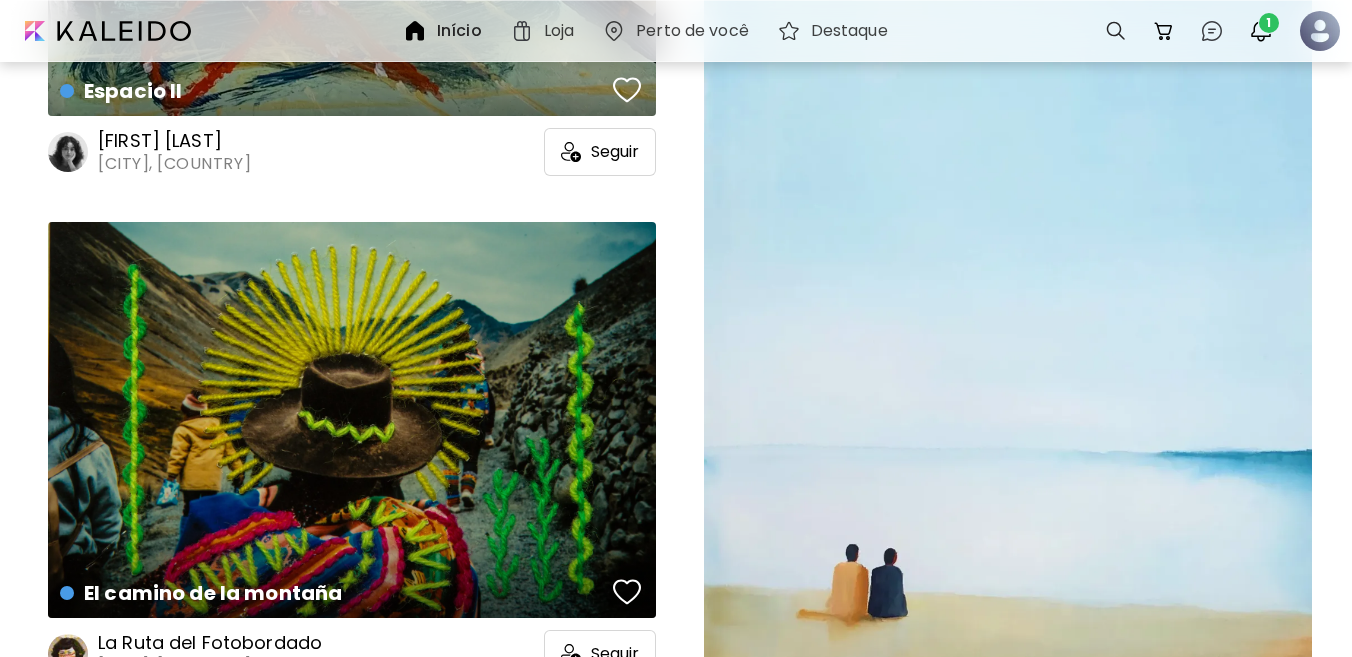 scroll, scrollTop: 3600, scrollLeft: 0, axis: vertical 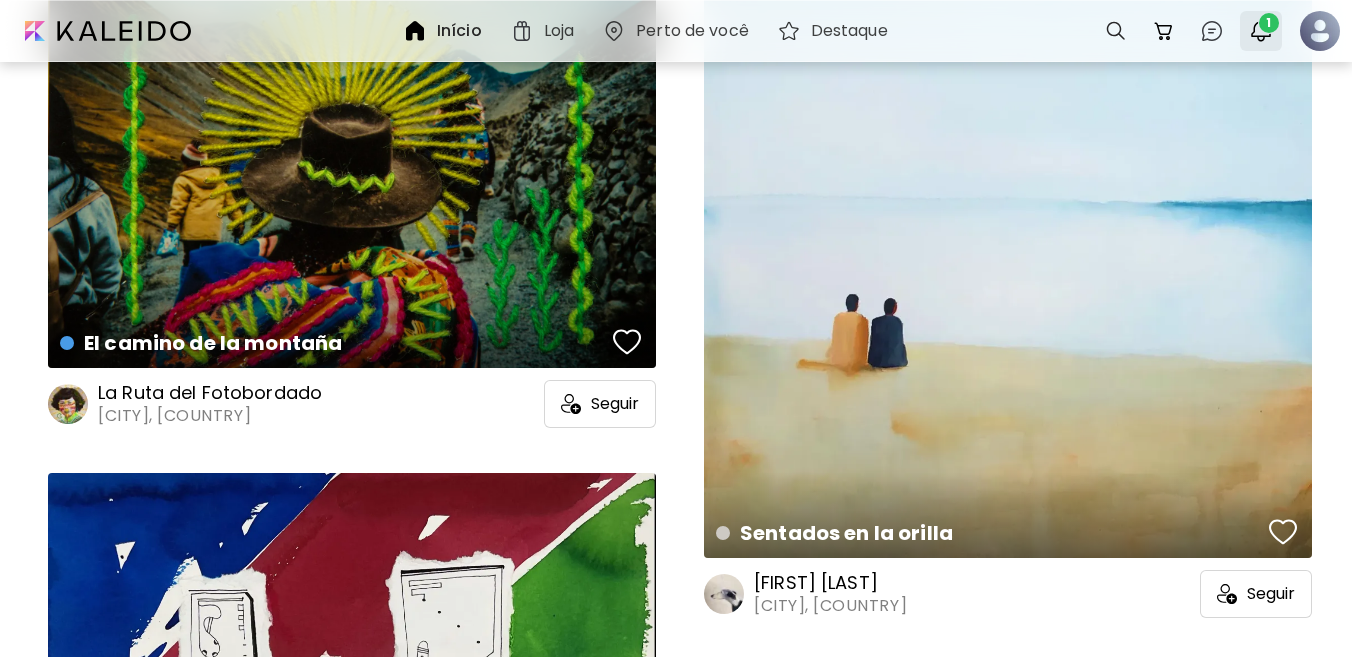 click on "1" at bounding box center [1269, 23] 